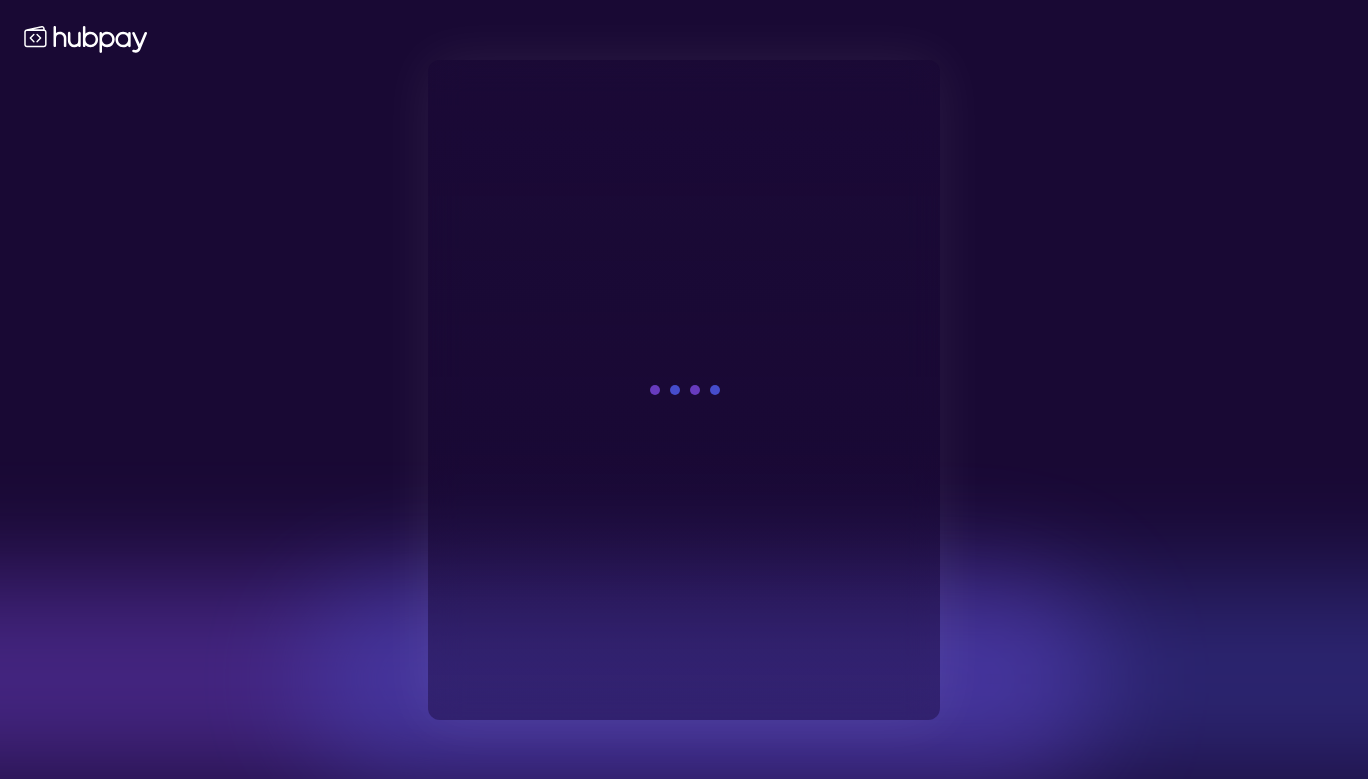 scroll, scrollTop: 0, scrollLeft: 0, axis: both 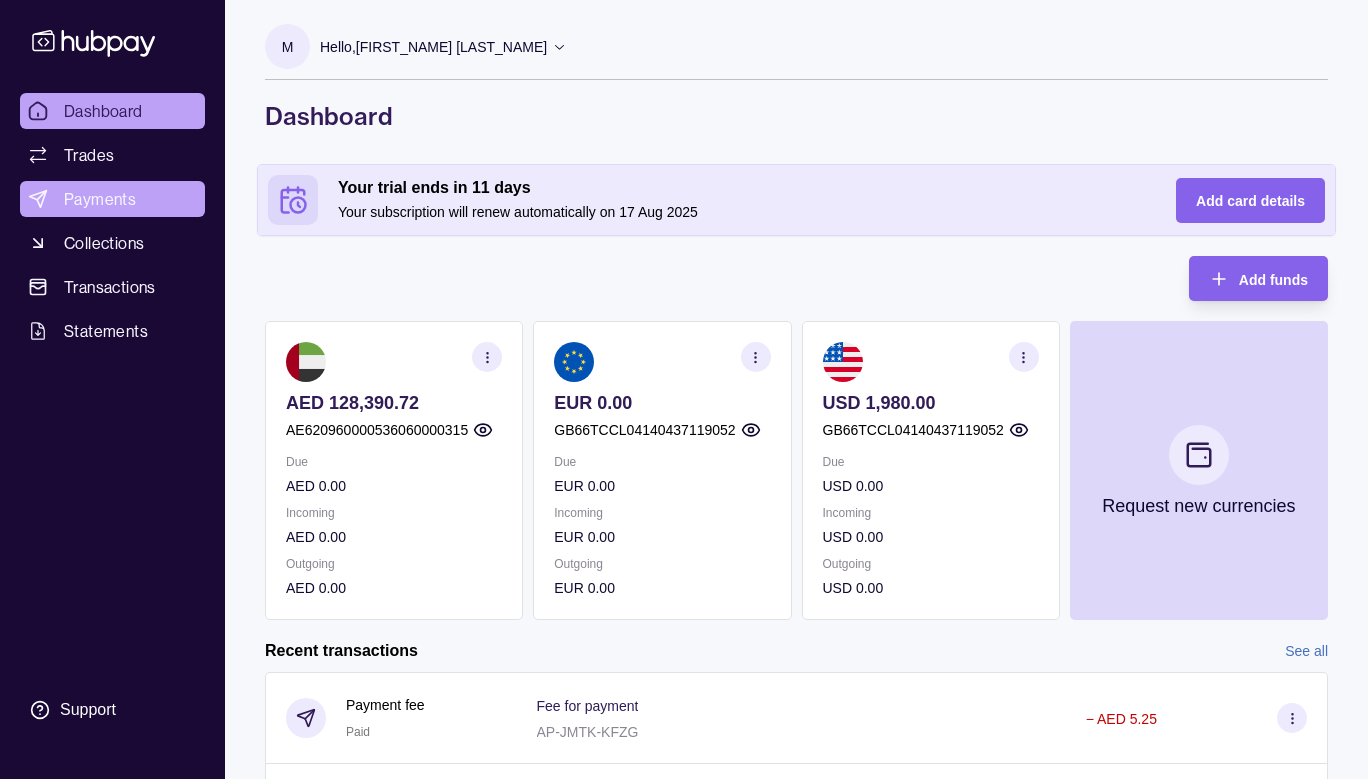 click on "Payments" at bounding box center (100, 199) 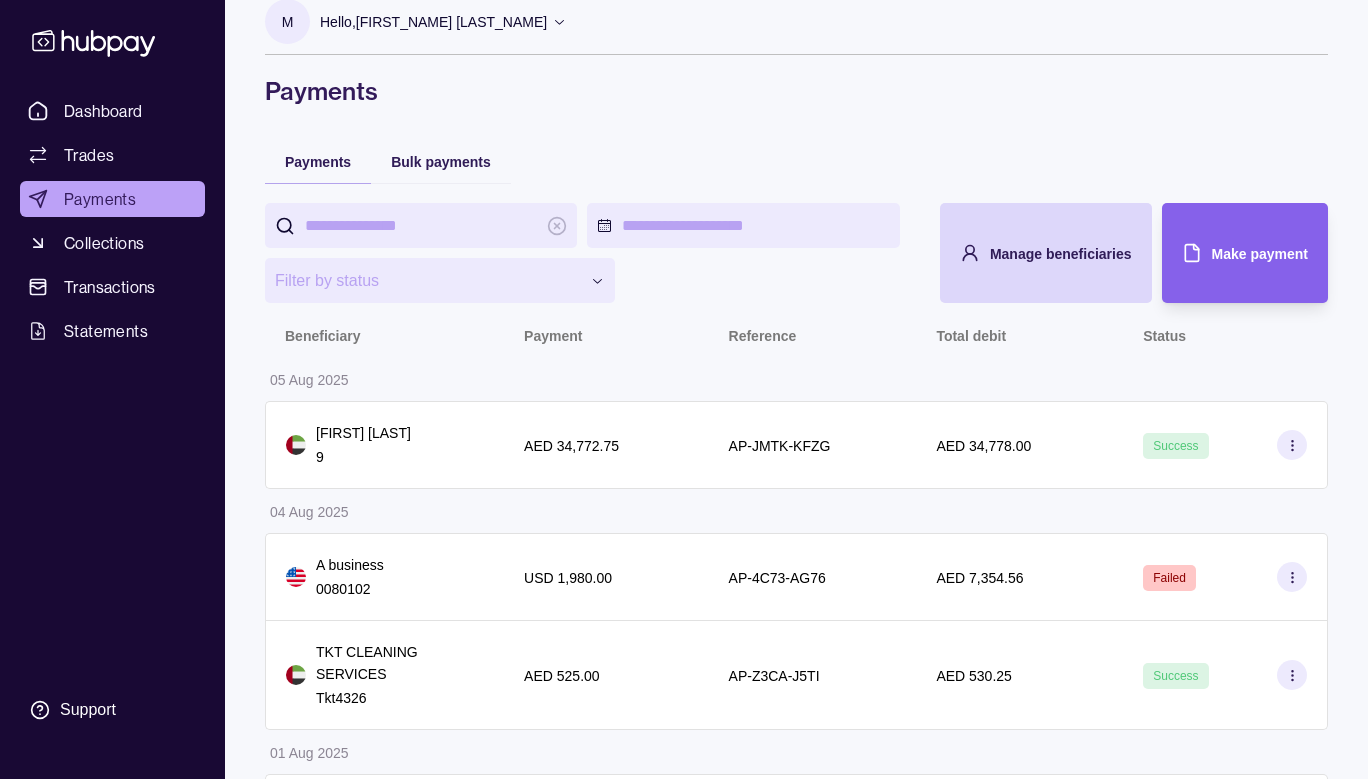 scroll, scrollTop: 24, scrollLeft: 0, axis: vertical 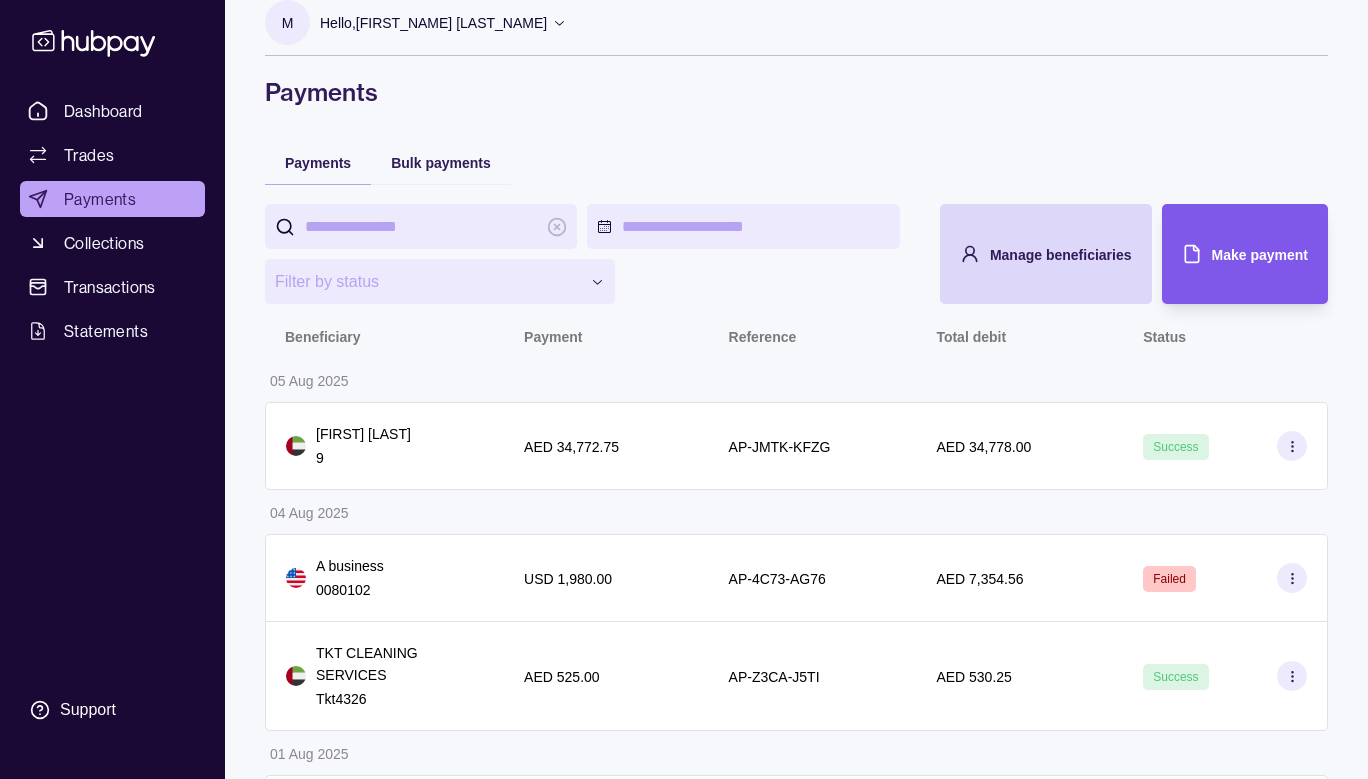 click on "Make payment" at bounding box center (1260, 255) 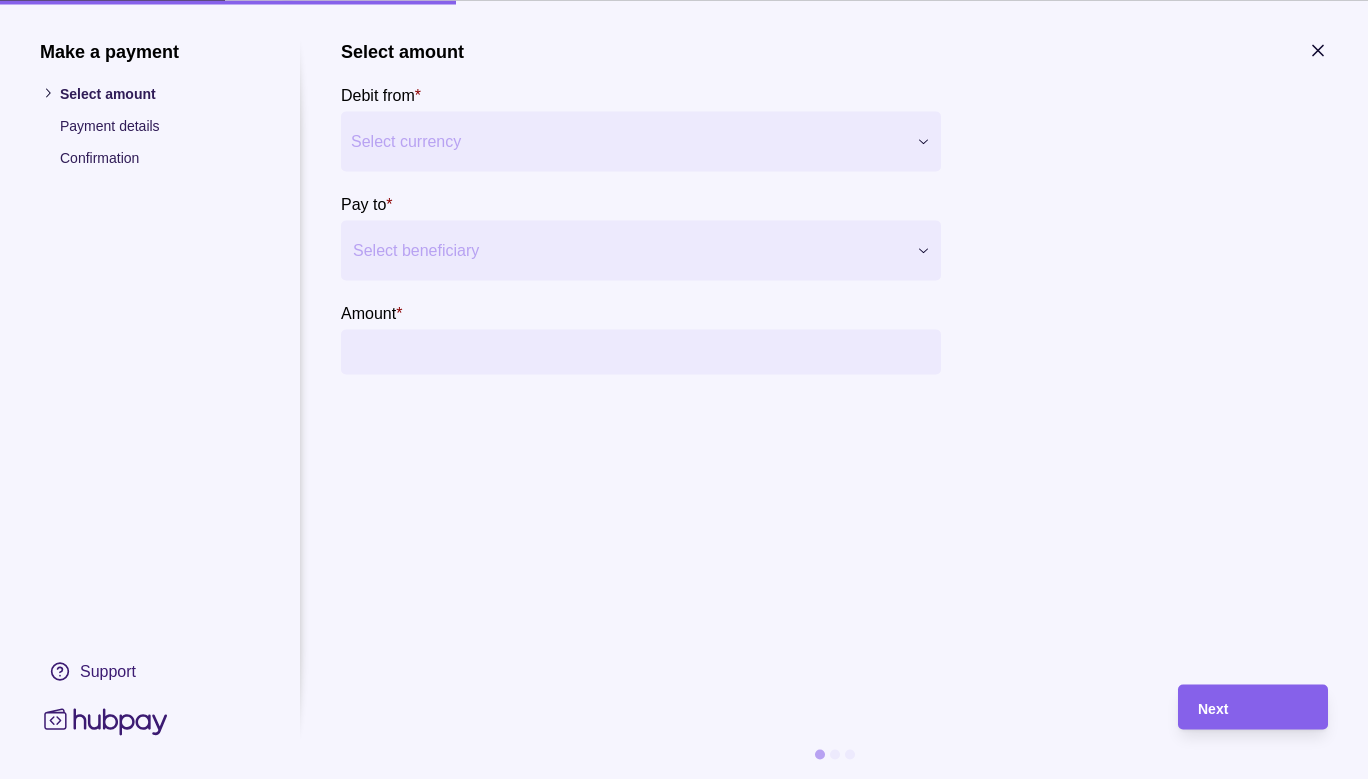 click on "Make a payment Select amount Payment details Confirmation Support Select amount Debit from  * Select currency *** *** *** Pay to  * Select beneficiary Amount  * Payment method  * Select payment method Fee currency  * Select fee currency Next" at bounding box center [684, 3315] 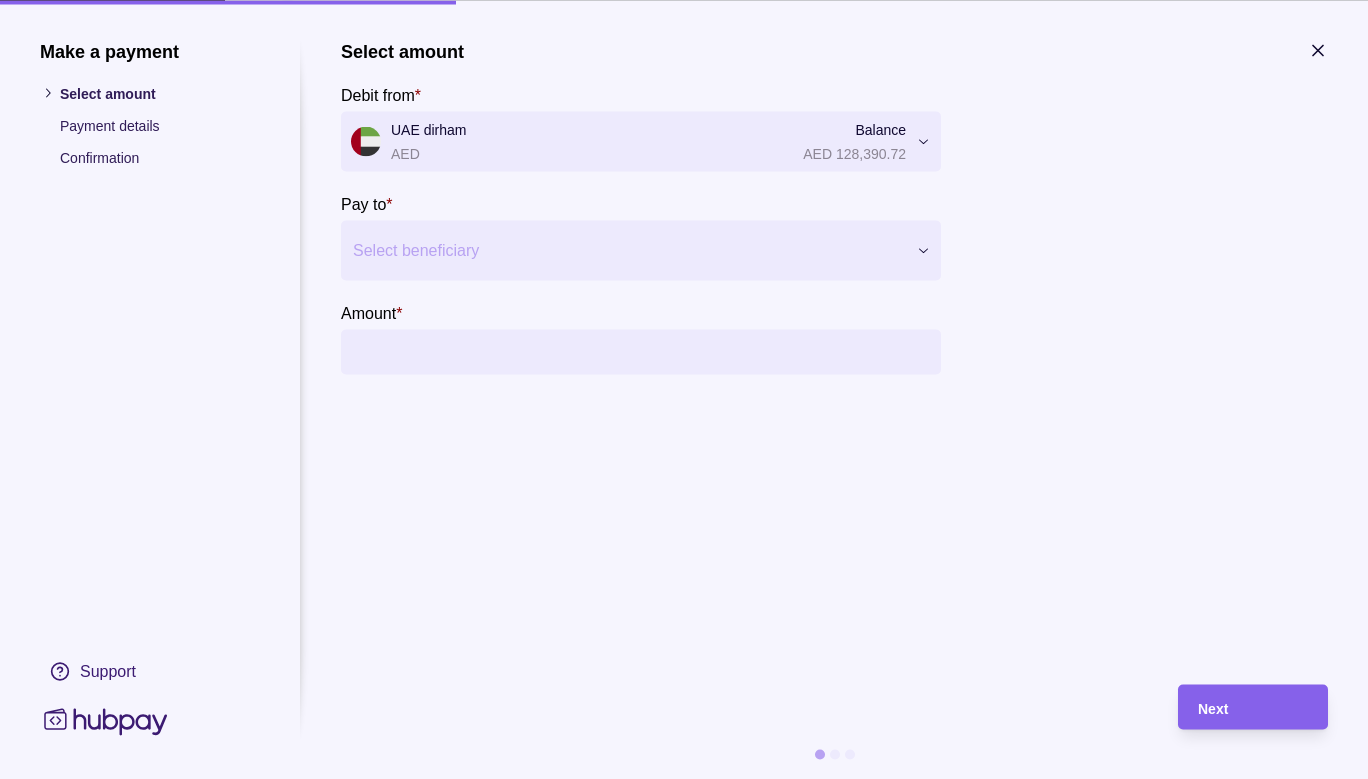 click at bounding box center (628, 250) 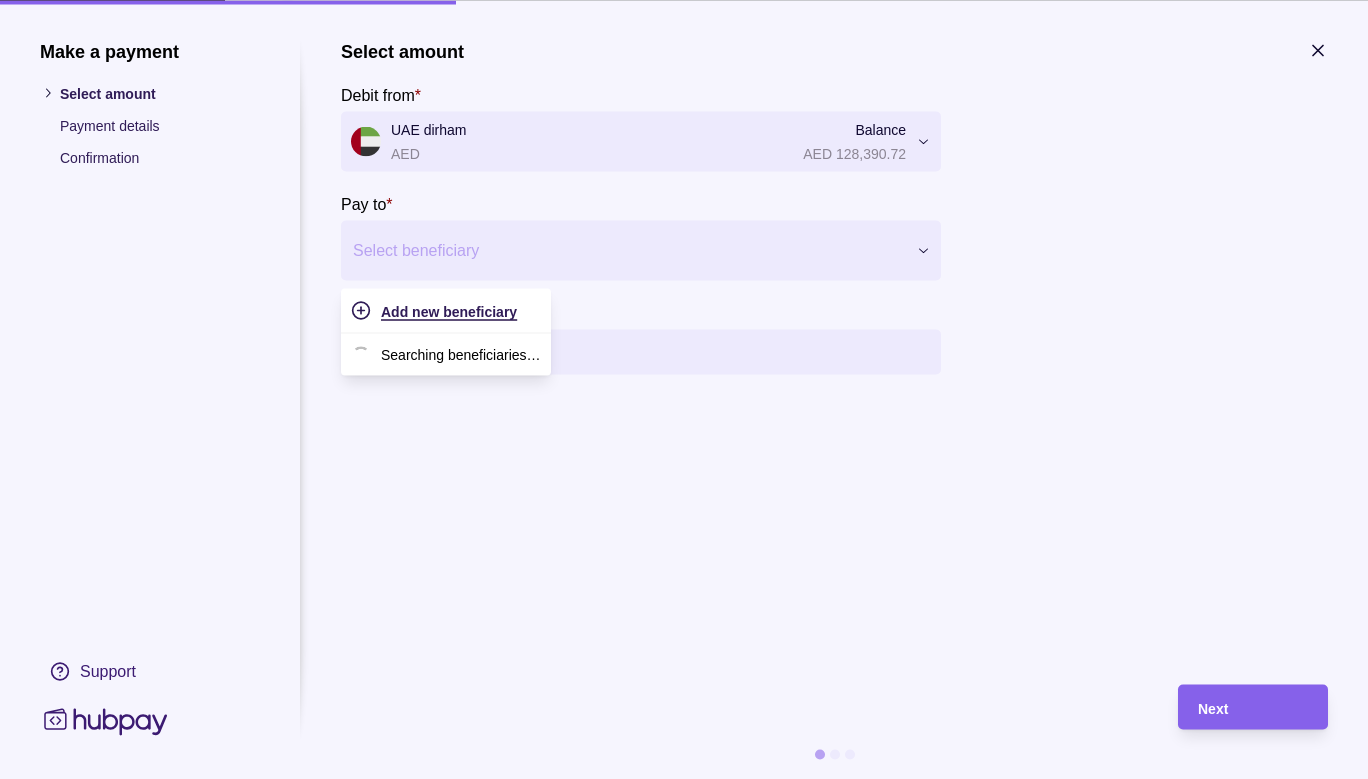 click on "Add new beneficiary" at bounding box center [449, 311] 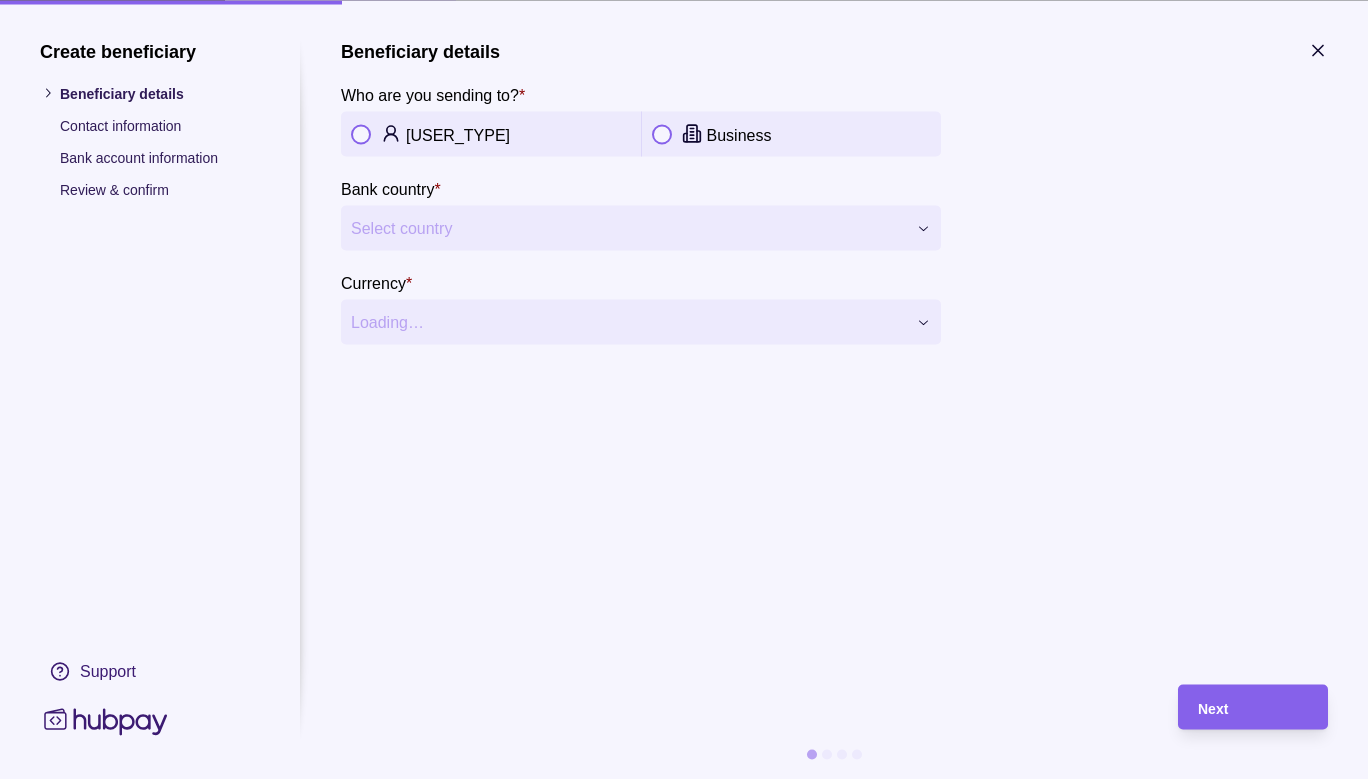 click at bounding box center (662, 134) 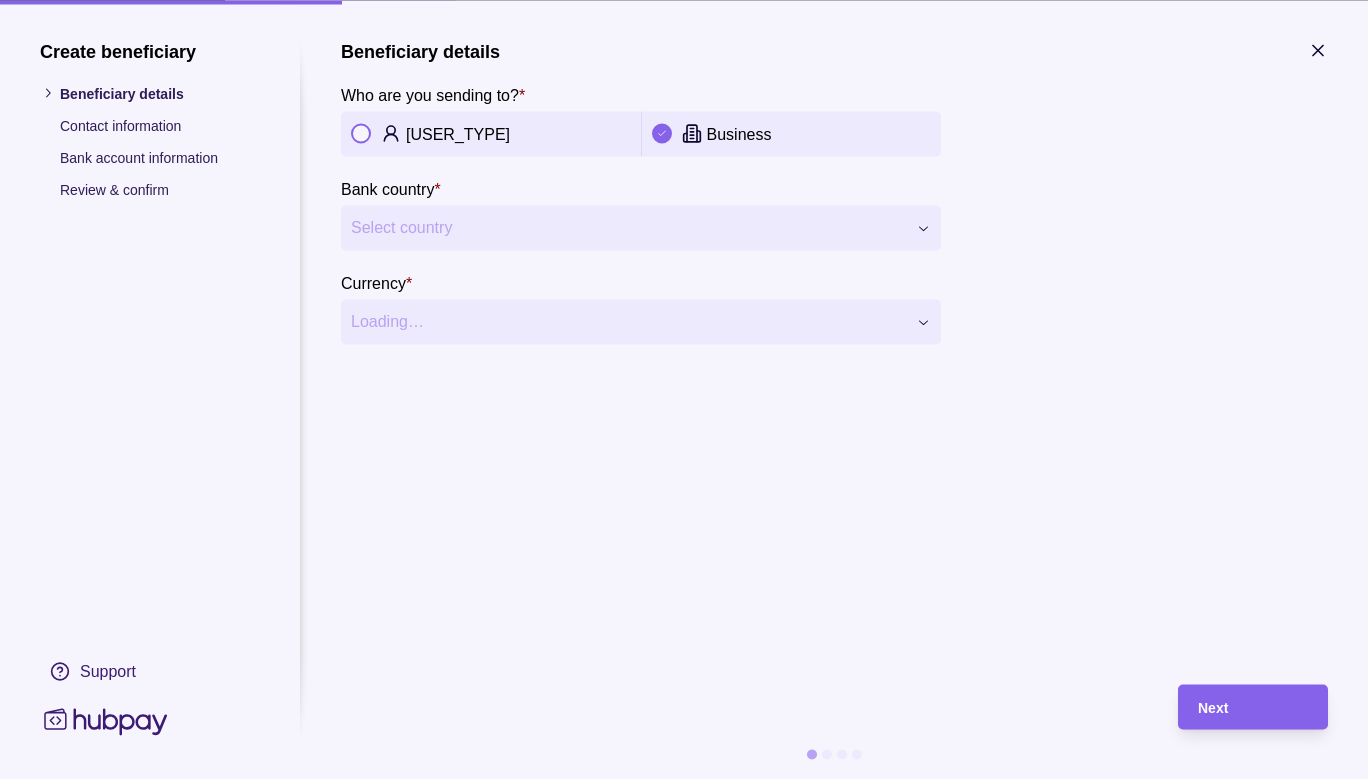 click on "Select country" at bounding box center (641, 227) 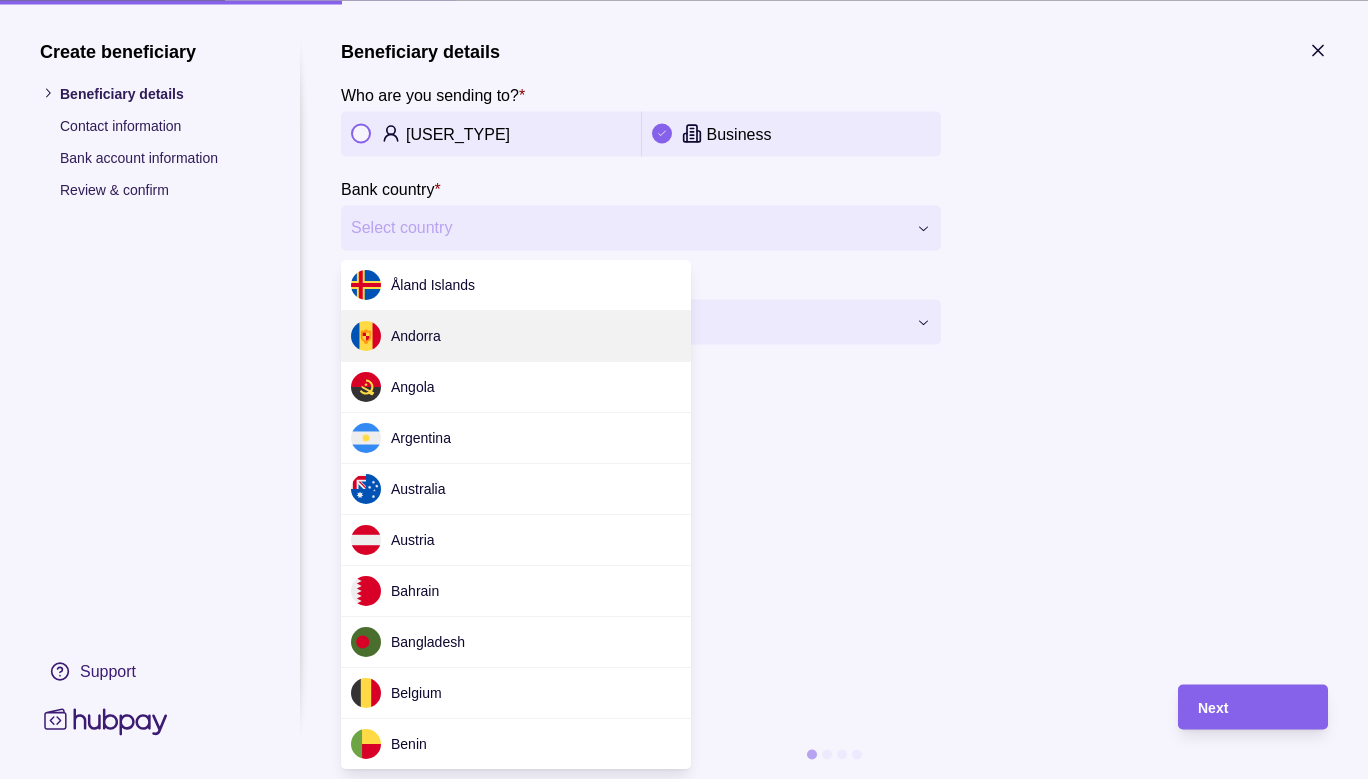scroll, scrollTop: 6044, scrollLeft: 0, axis: vertical 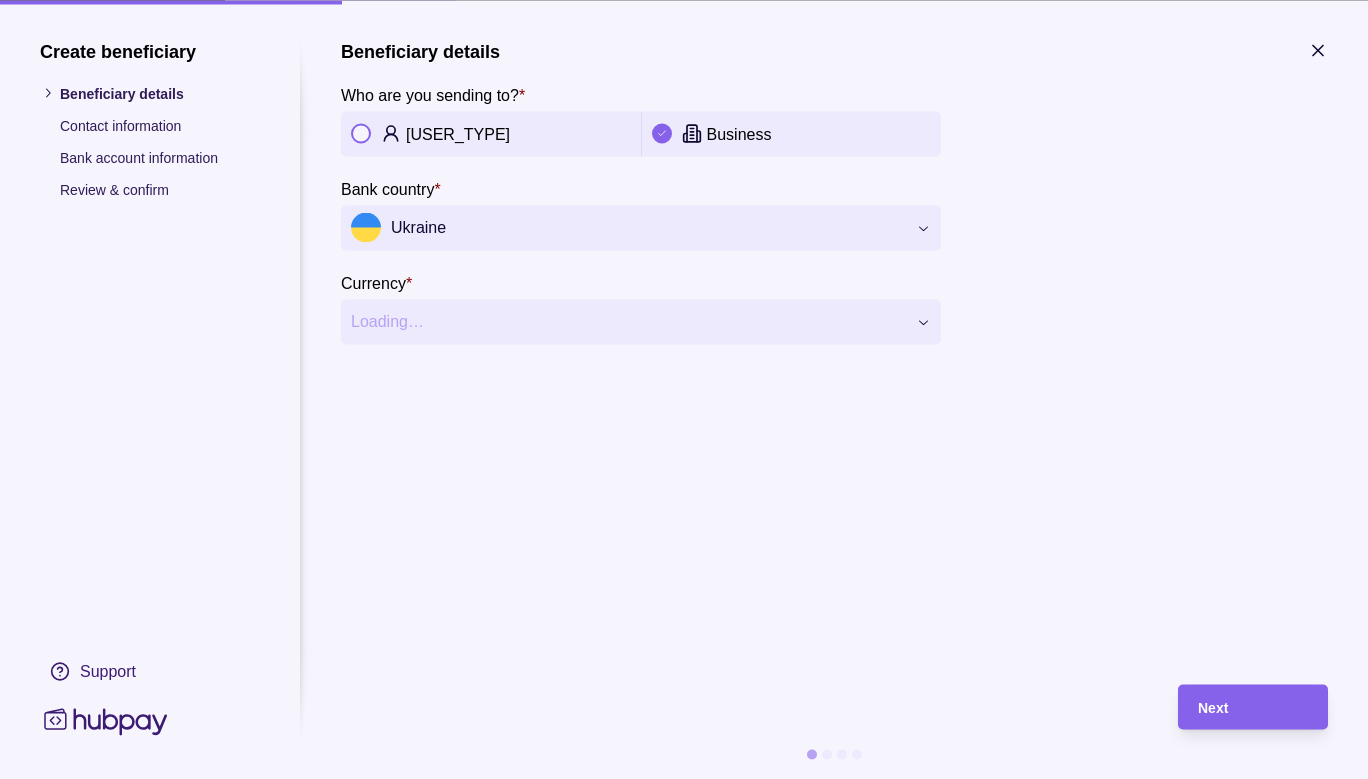 click on "**********" at bounding box center [684, 3315] 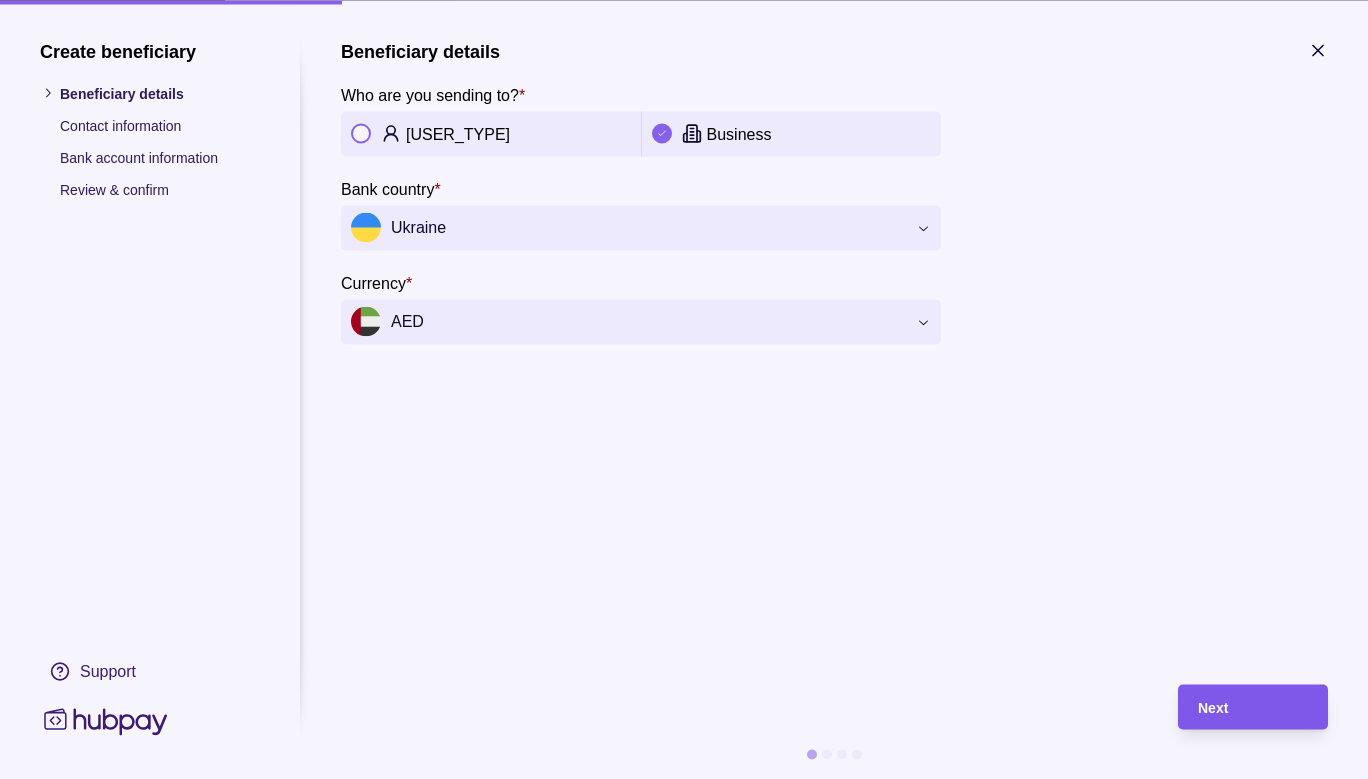 click on "Next" at bounding box center [1253, 707] 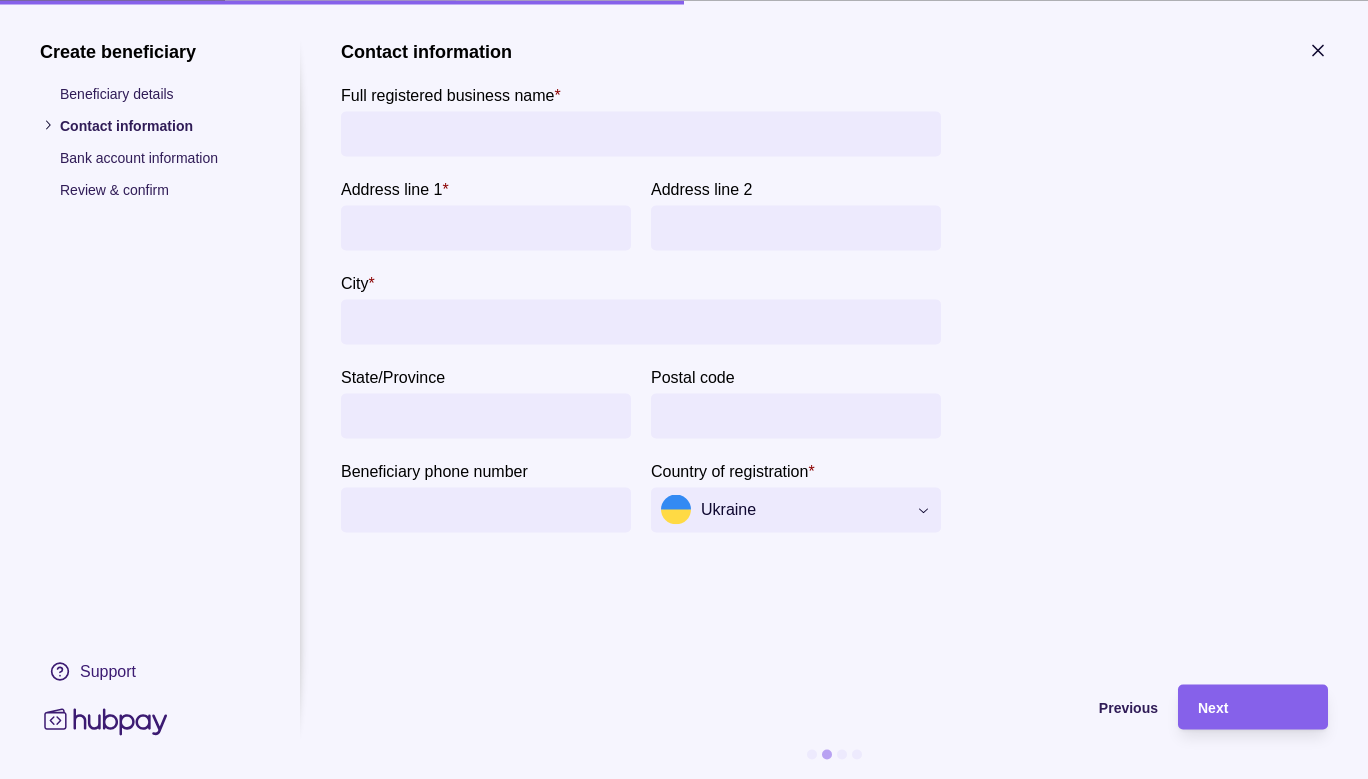 click on "Full registered business name  *" at bounding box center [641, 133] 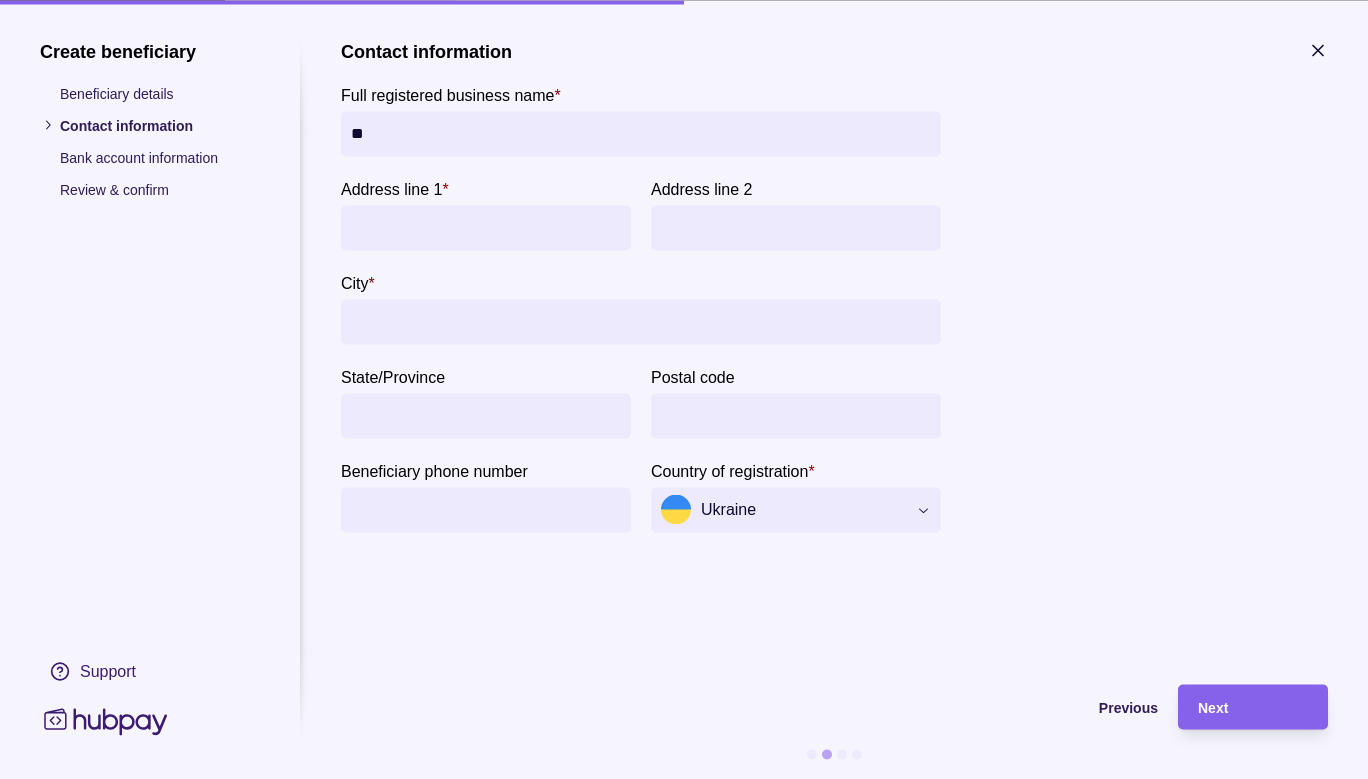 type on "*" 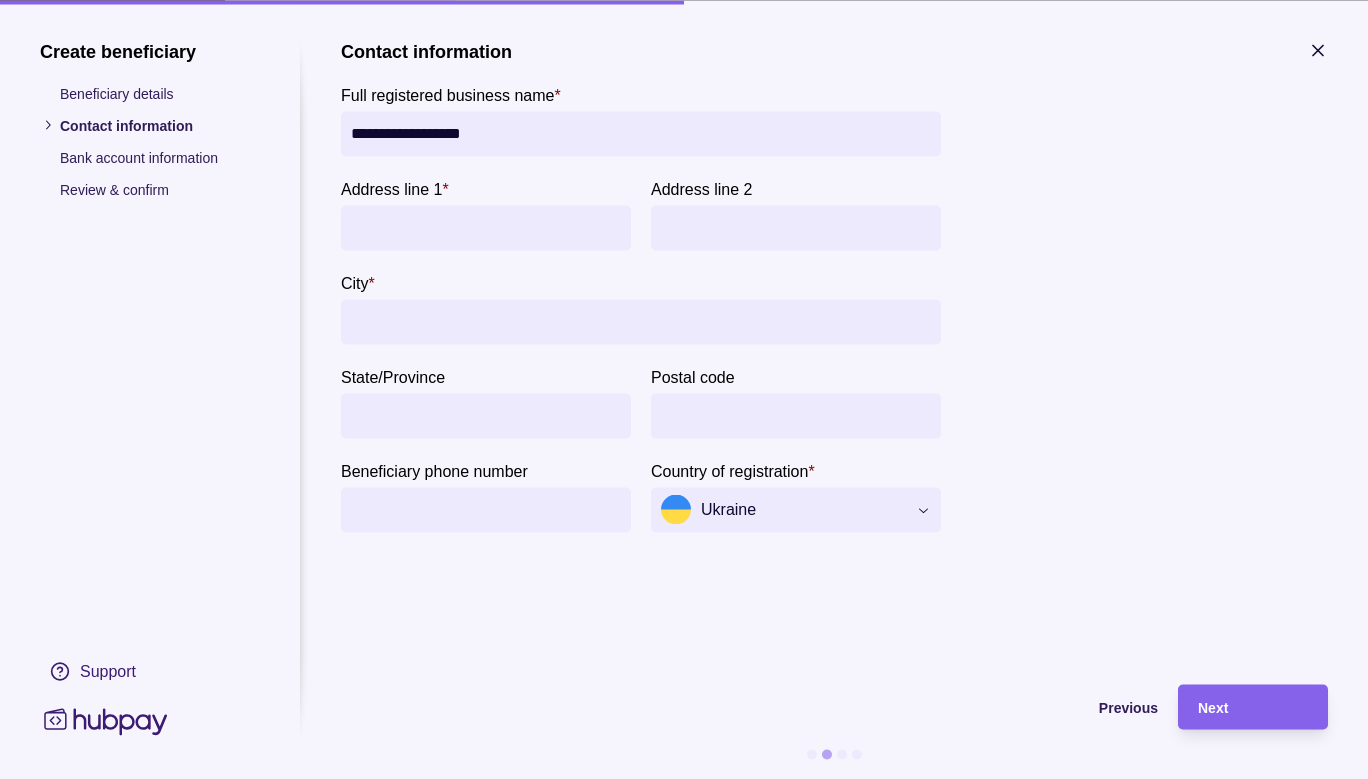 type on "**********" 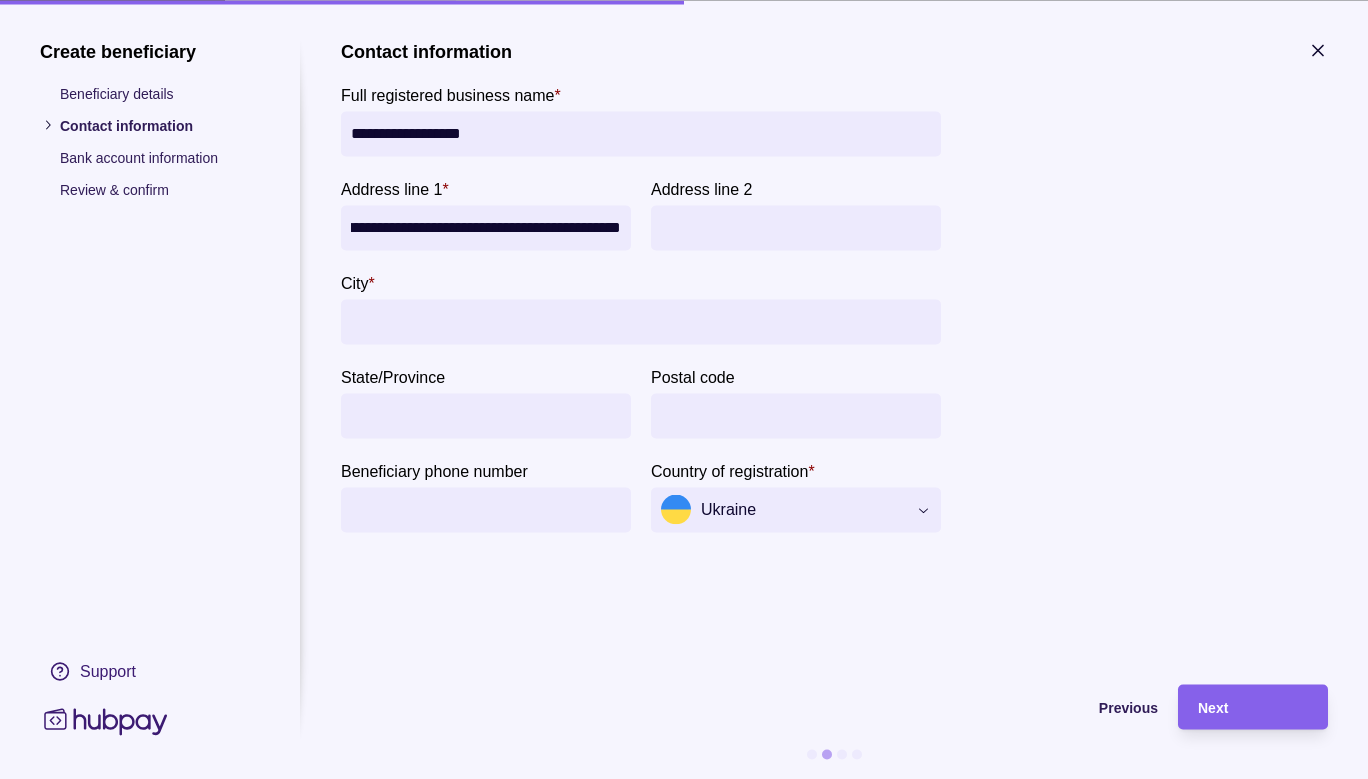 scroll, scrollTop: 0, scrollLeft: 67, axis: horizontal 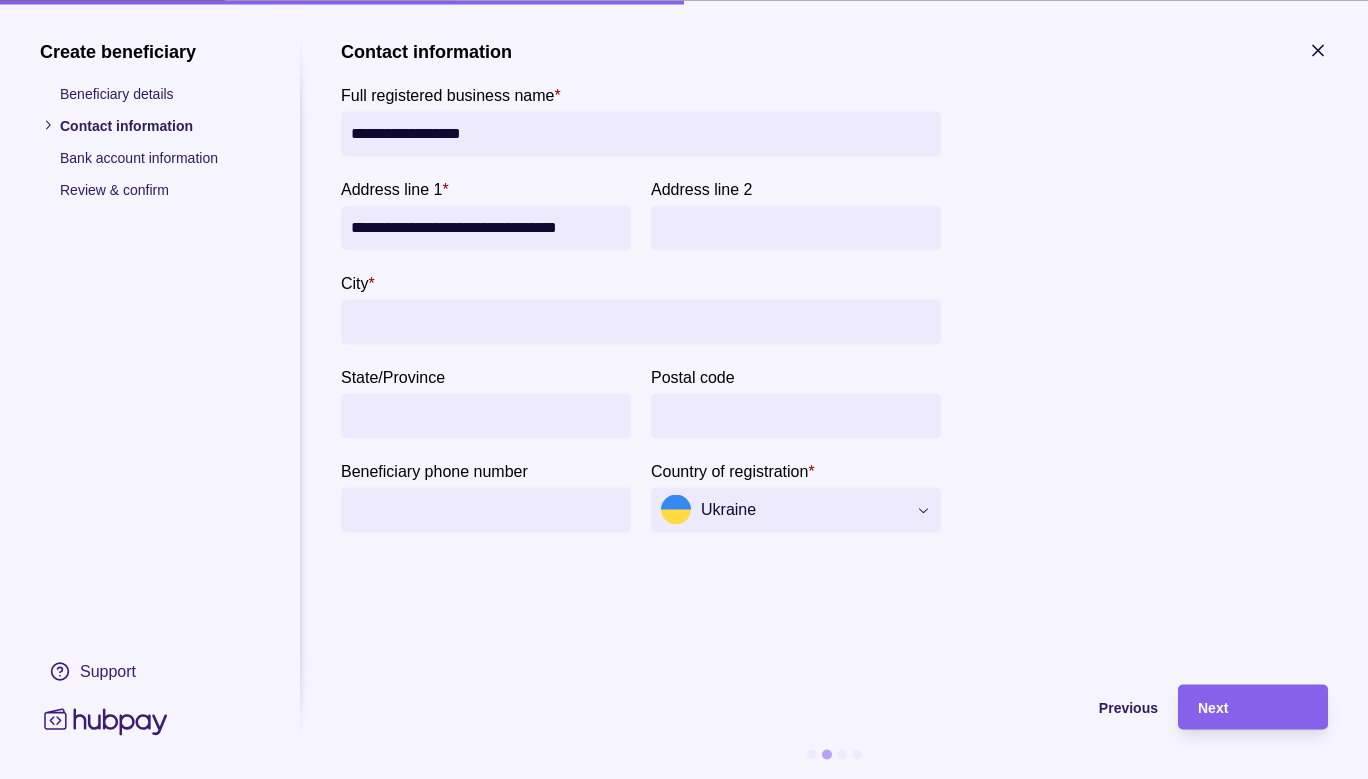 type on "**********" 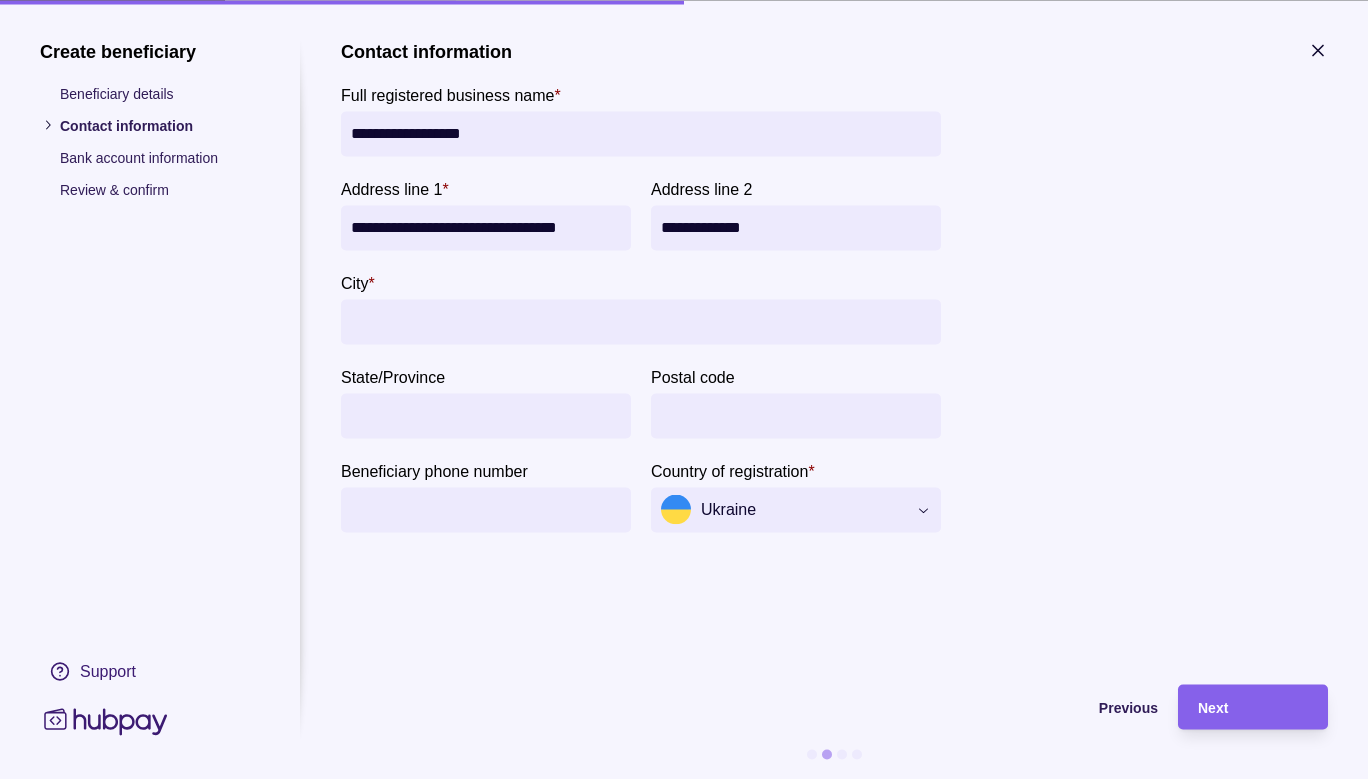 type on "**********" 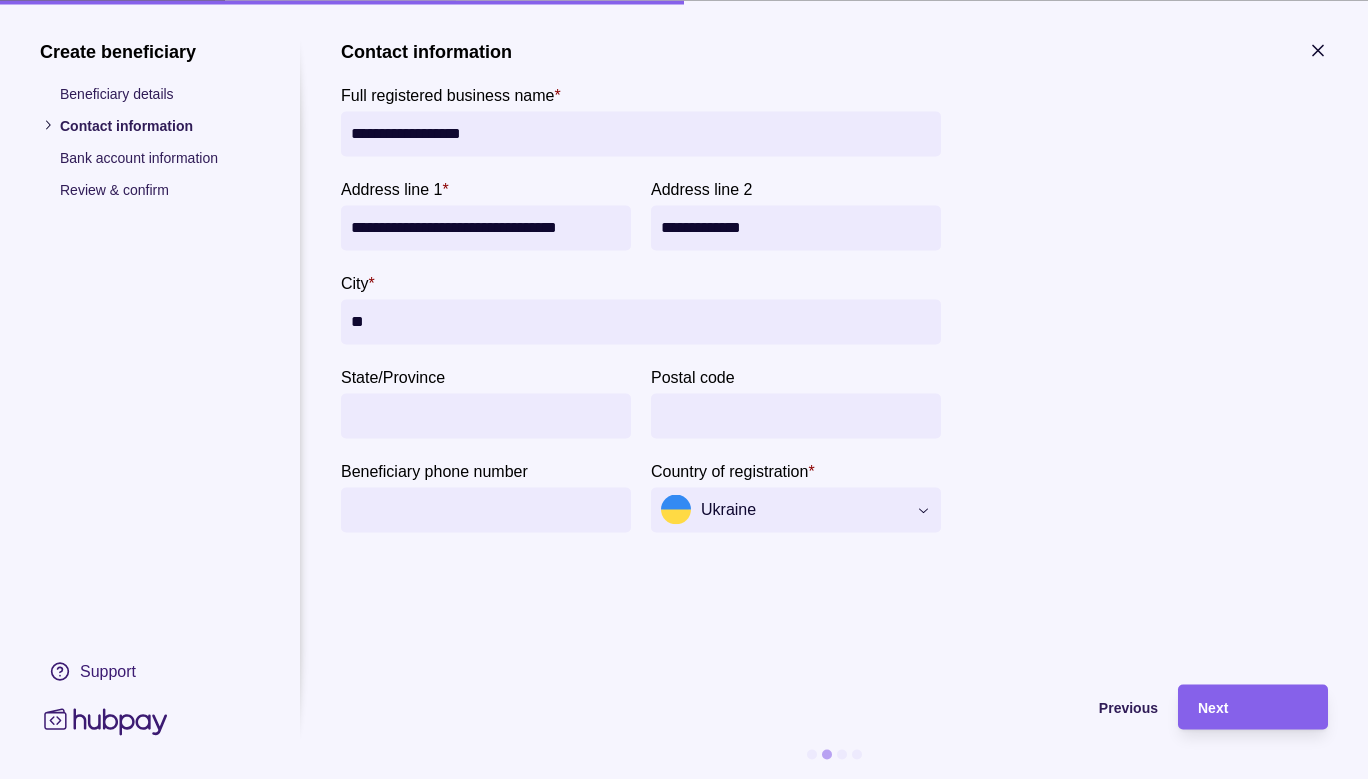 type on "*" 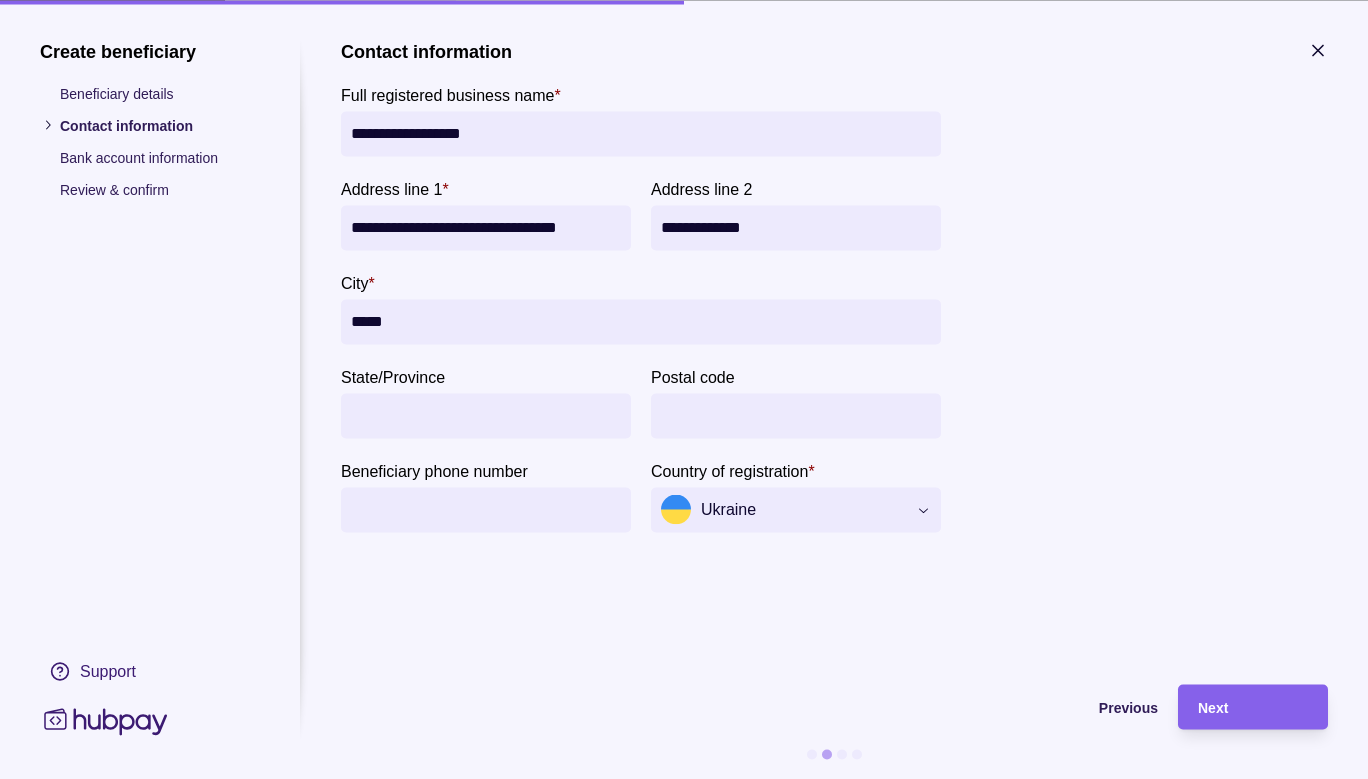 type on "*****" 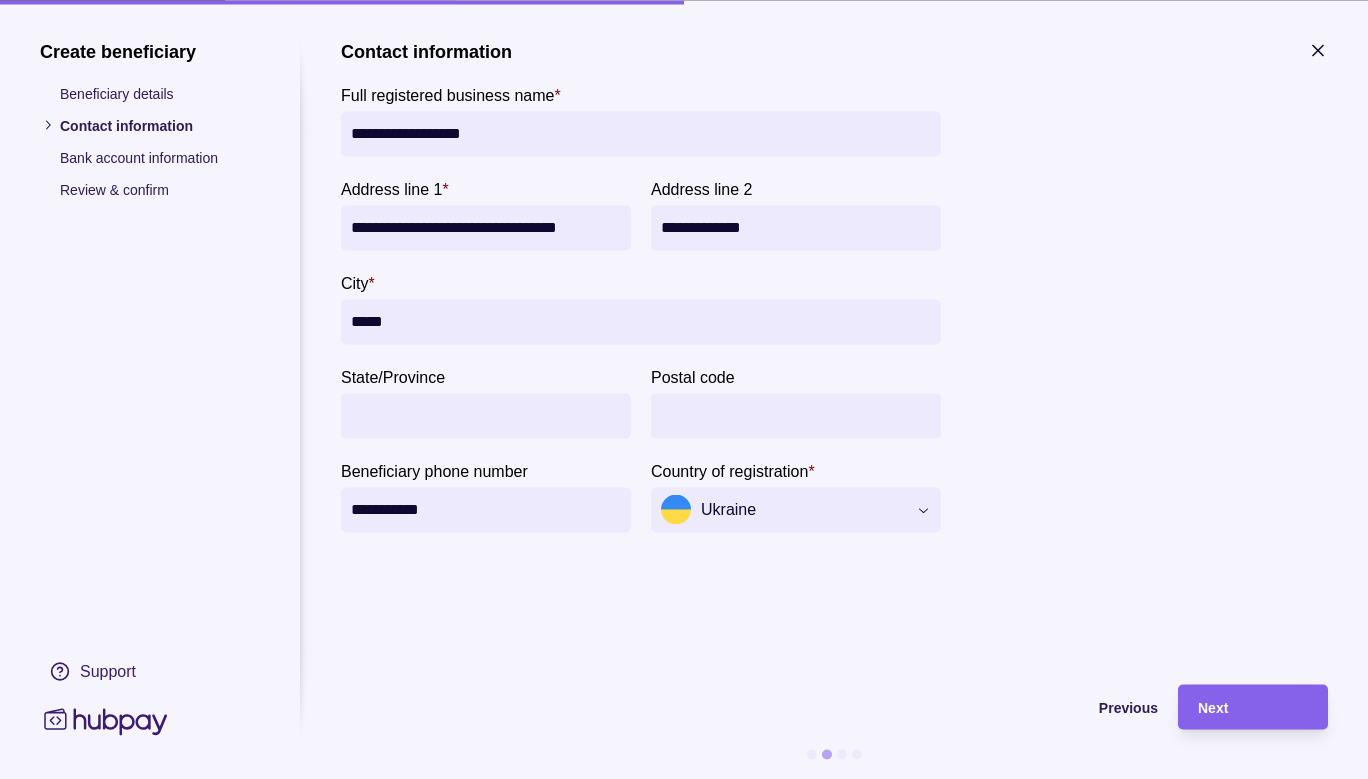 click on "Ukraine" at bounding box center (783, 510) 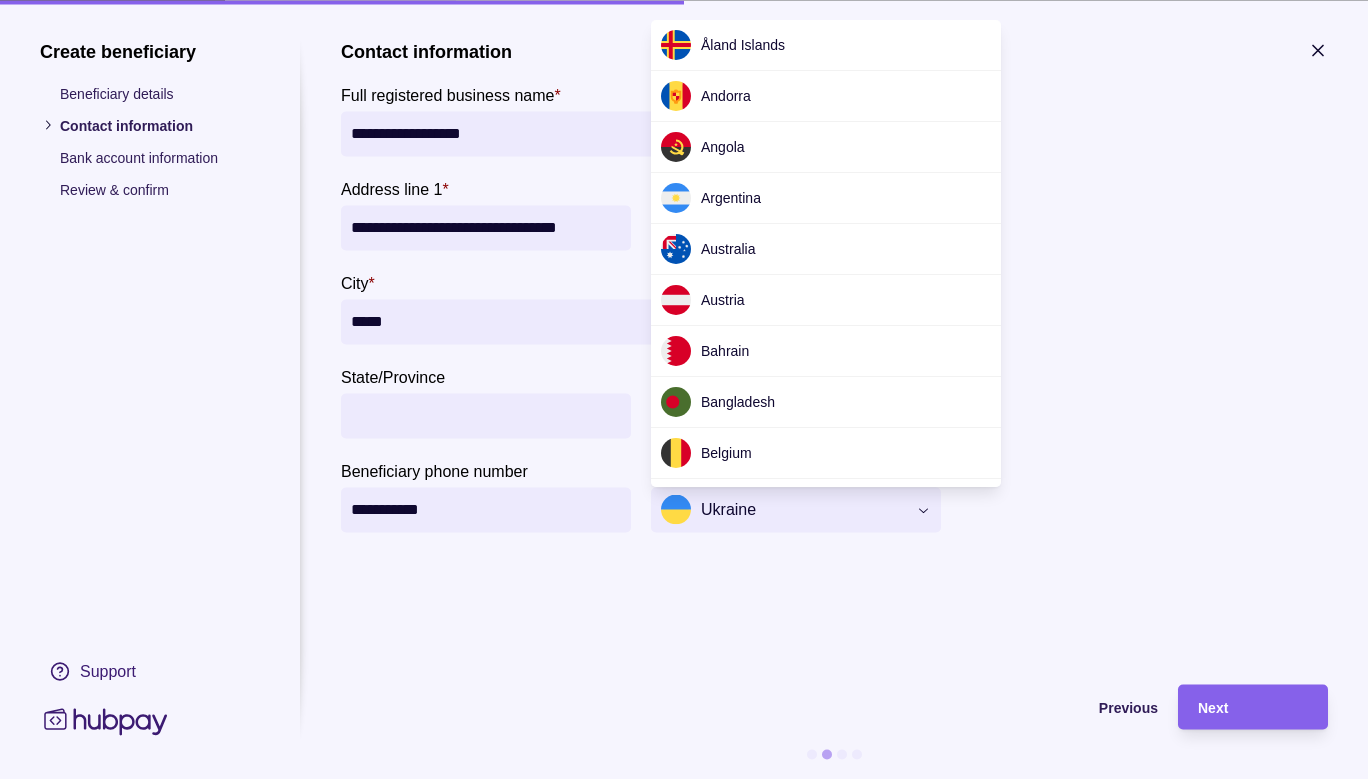 scroll, scrollTop: 5908, scrollLeft: 0, axis: vertical 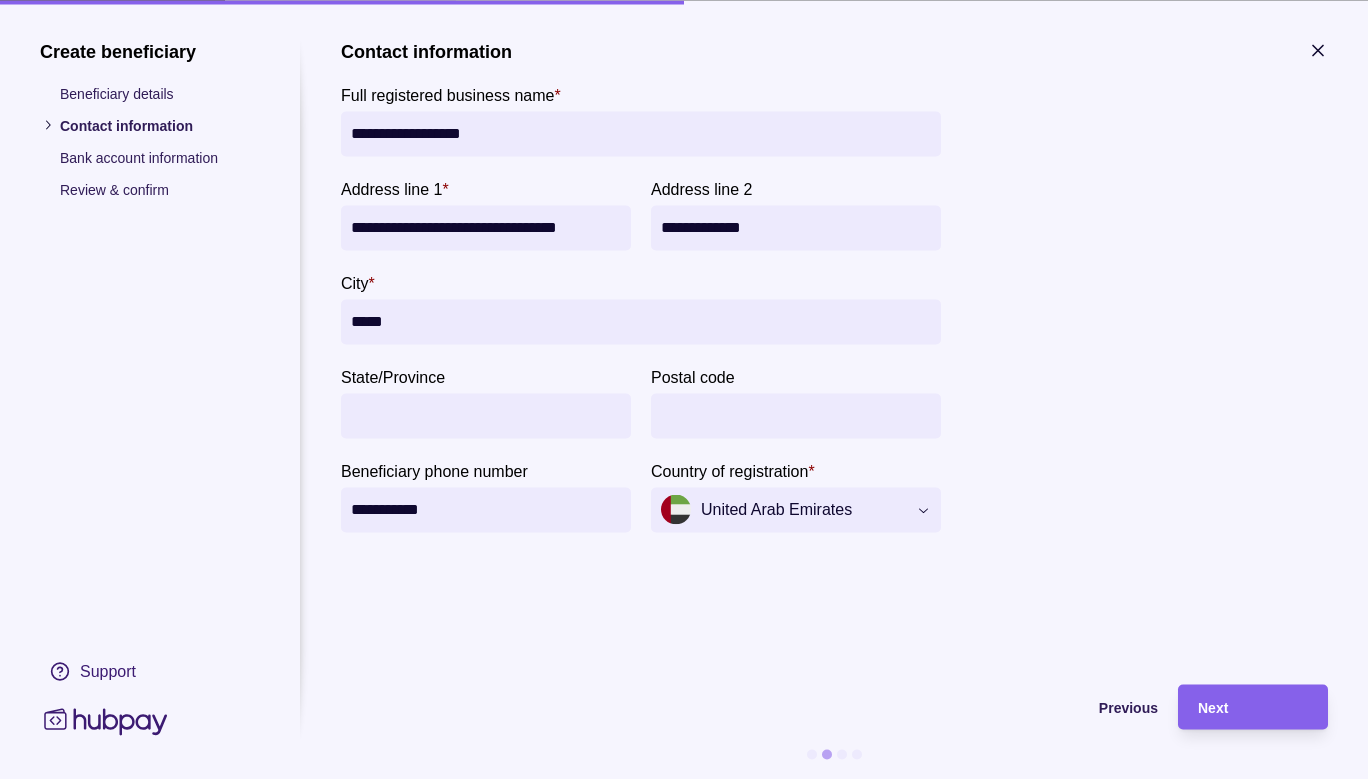 click on "**********" at bounding box center (796, 227) 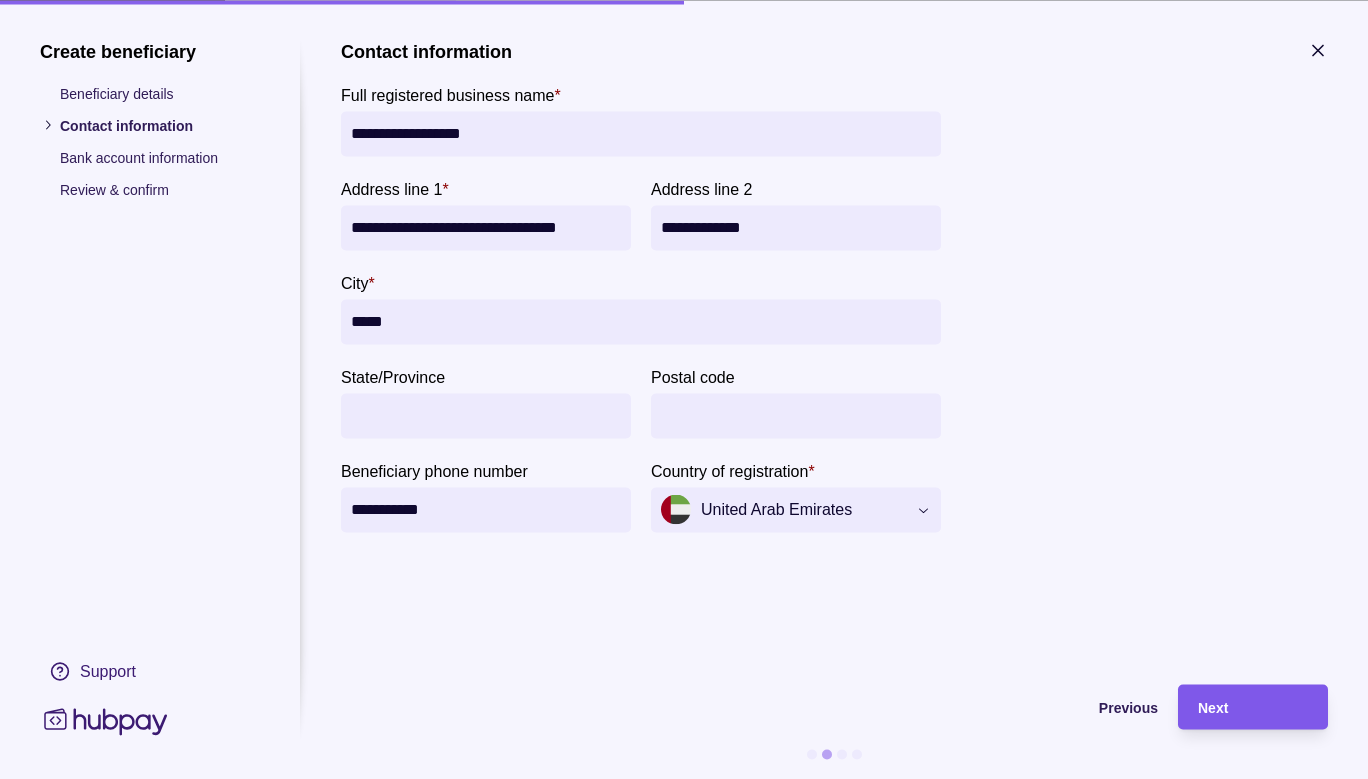 click on "Next" at bounding box center [1253, 707] 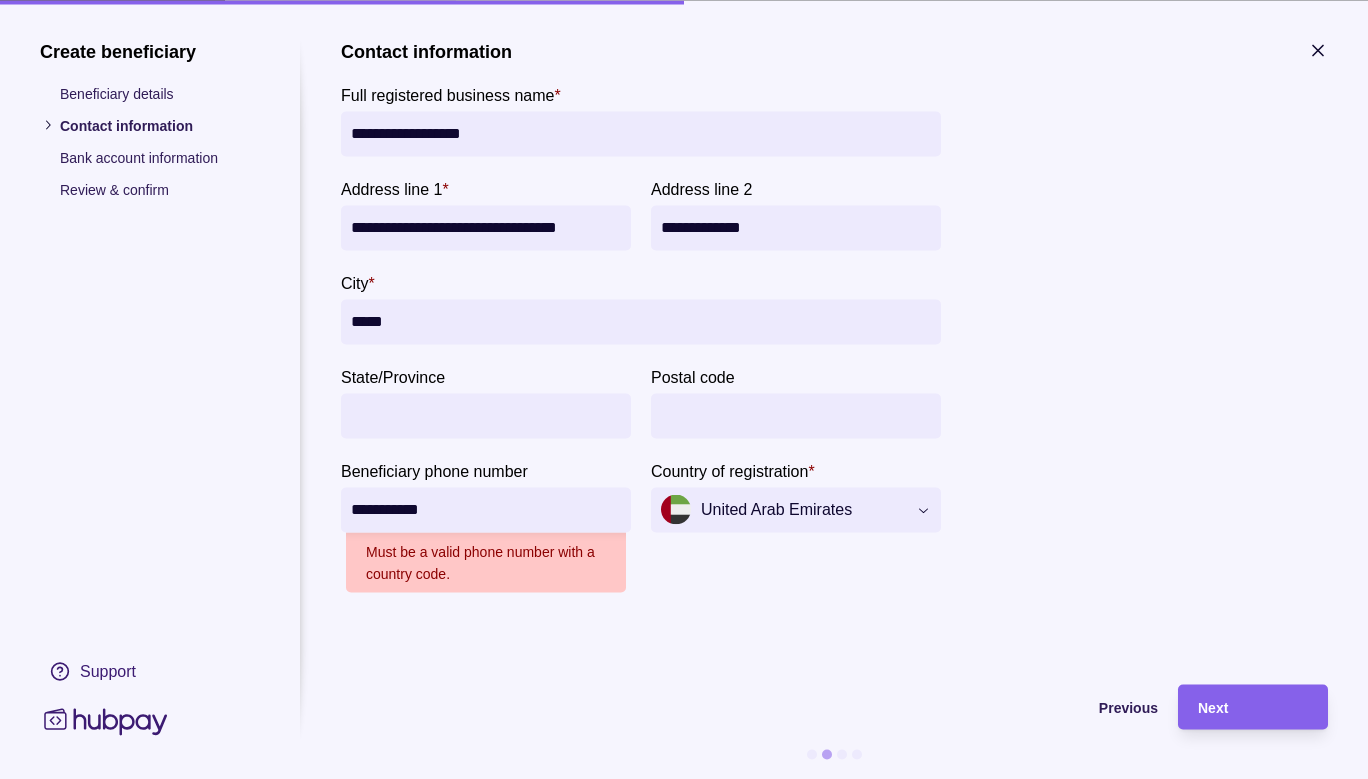 click on "**********" at bounding box center (486, 509) 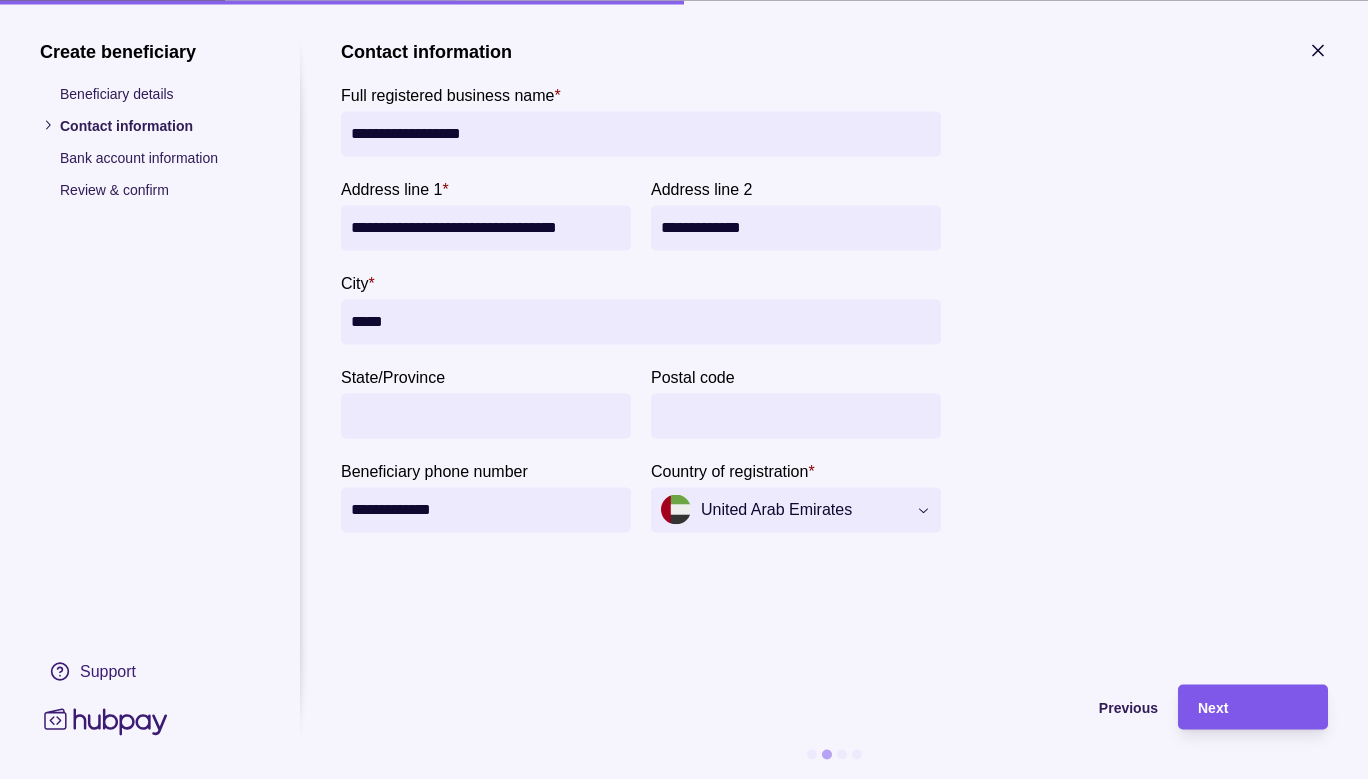 type on "**********" 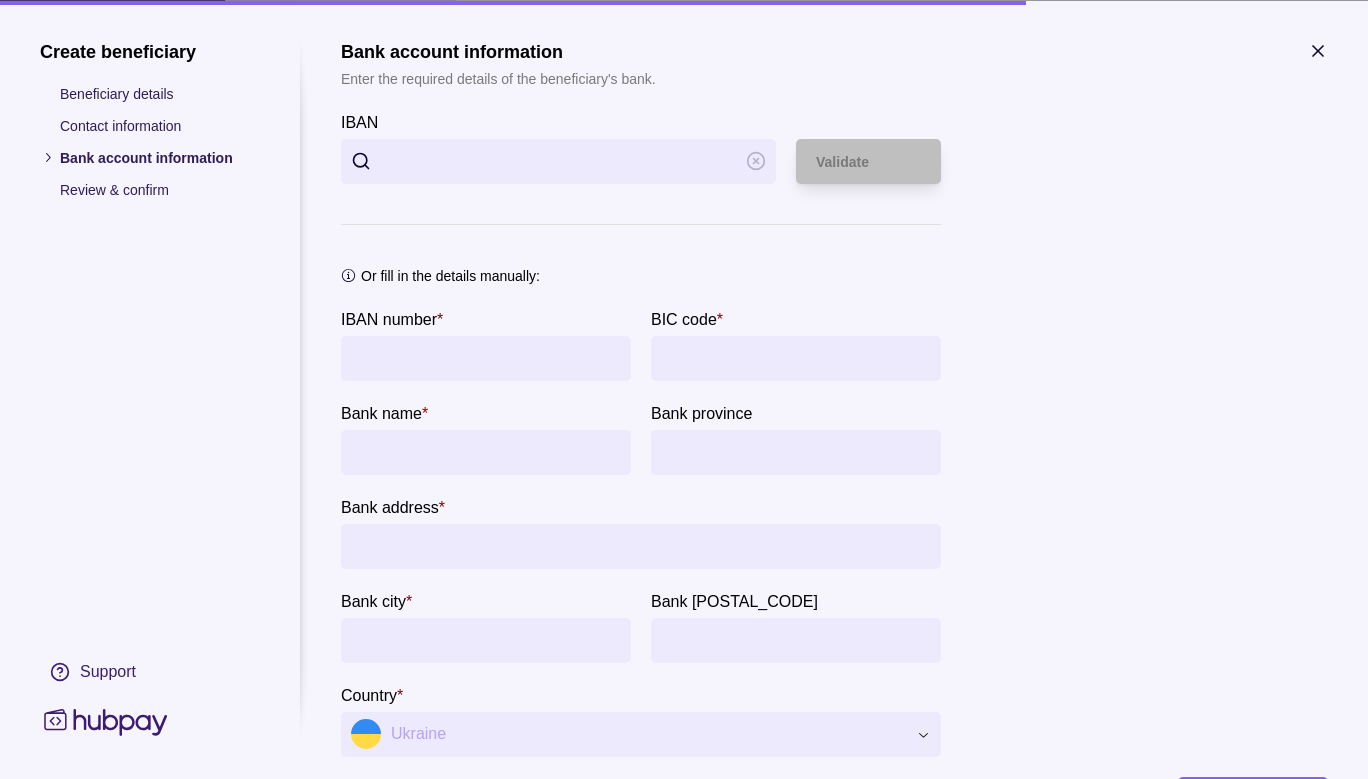 click on "IBAN" at bounding box center (558, 160) 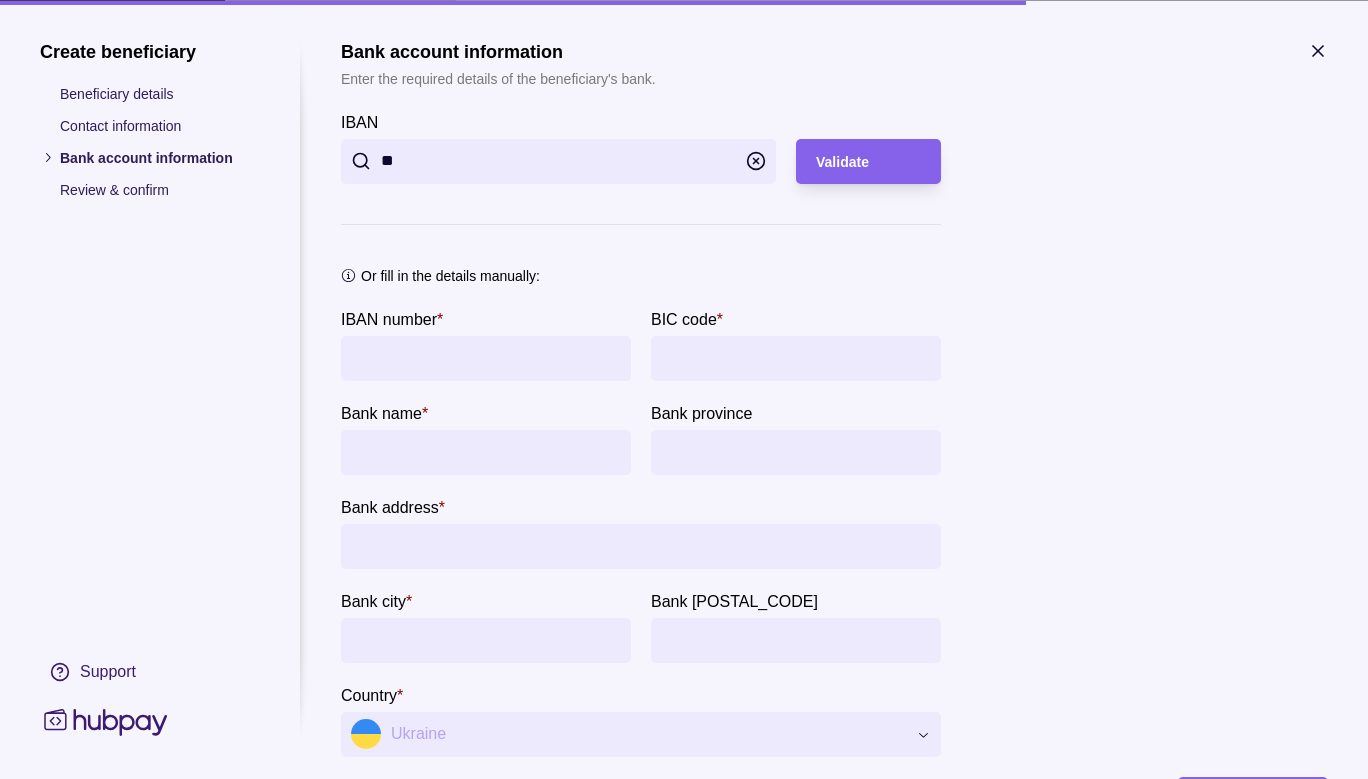 type on "*" 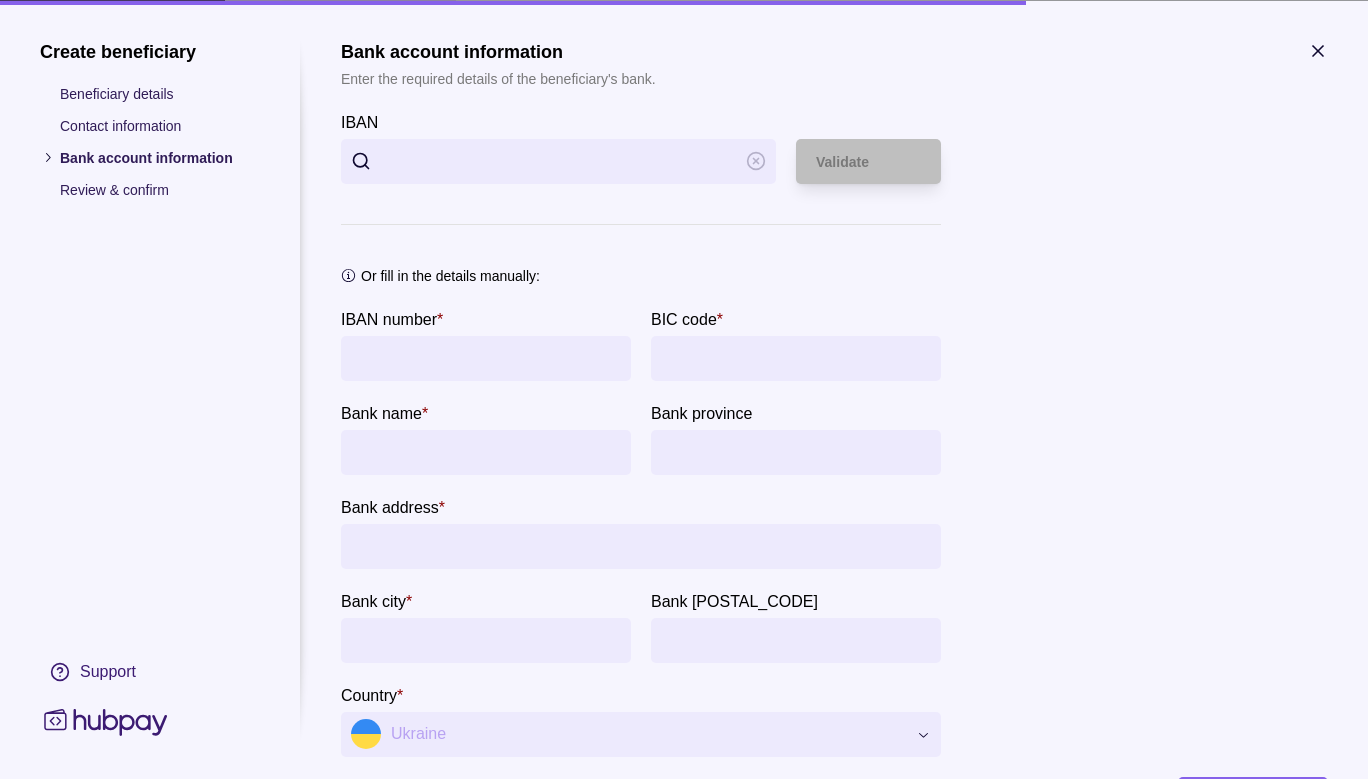 type on "*" 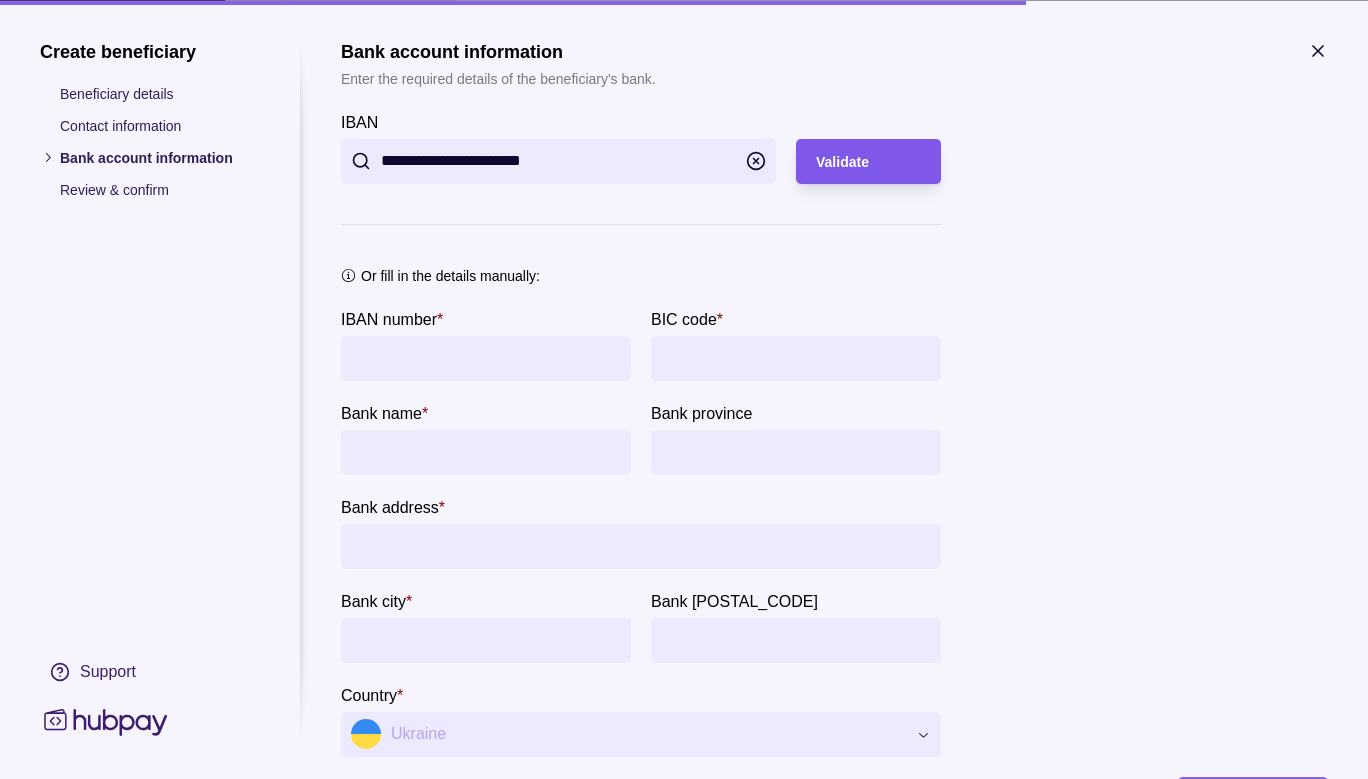 type on "**********" 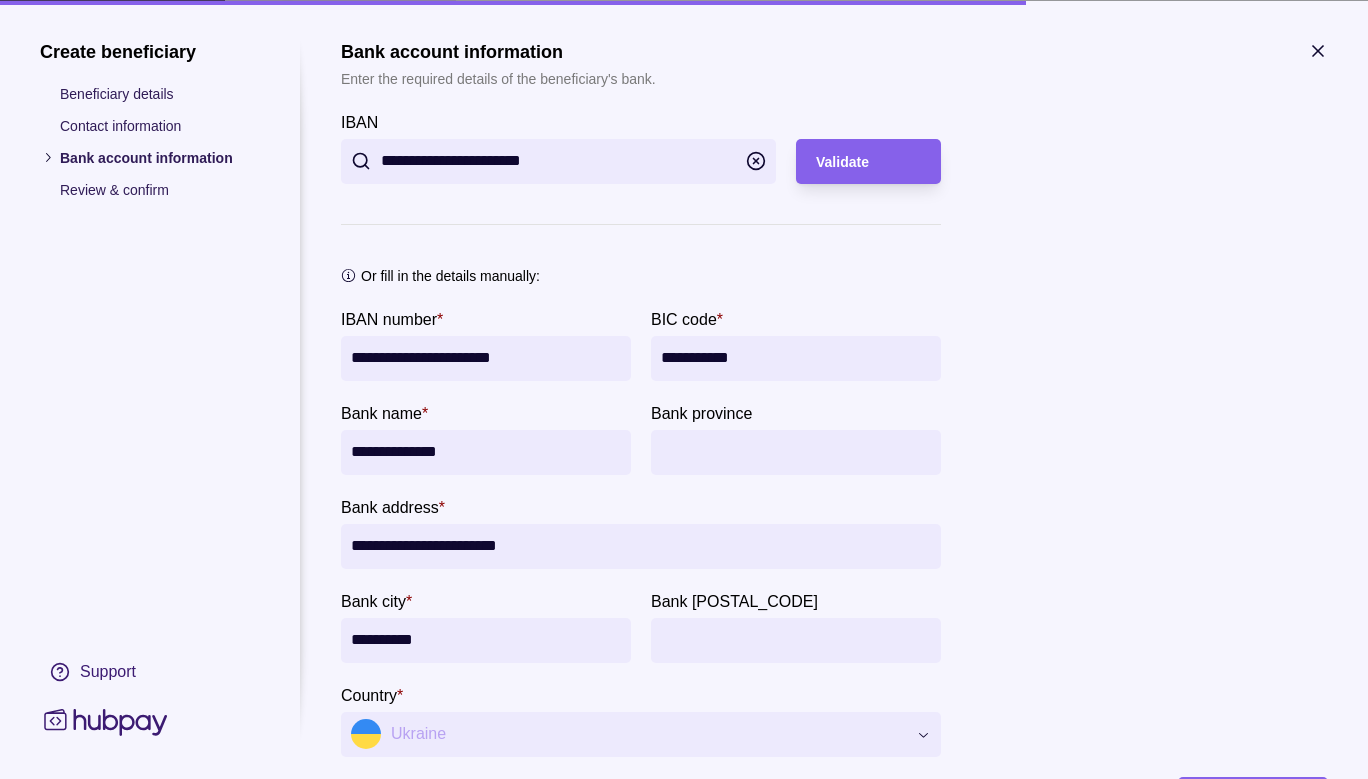scroll, scrollTop: 92, scrollLeft: 0, axis: vertical 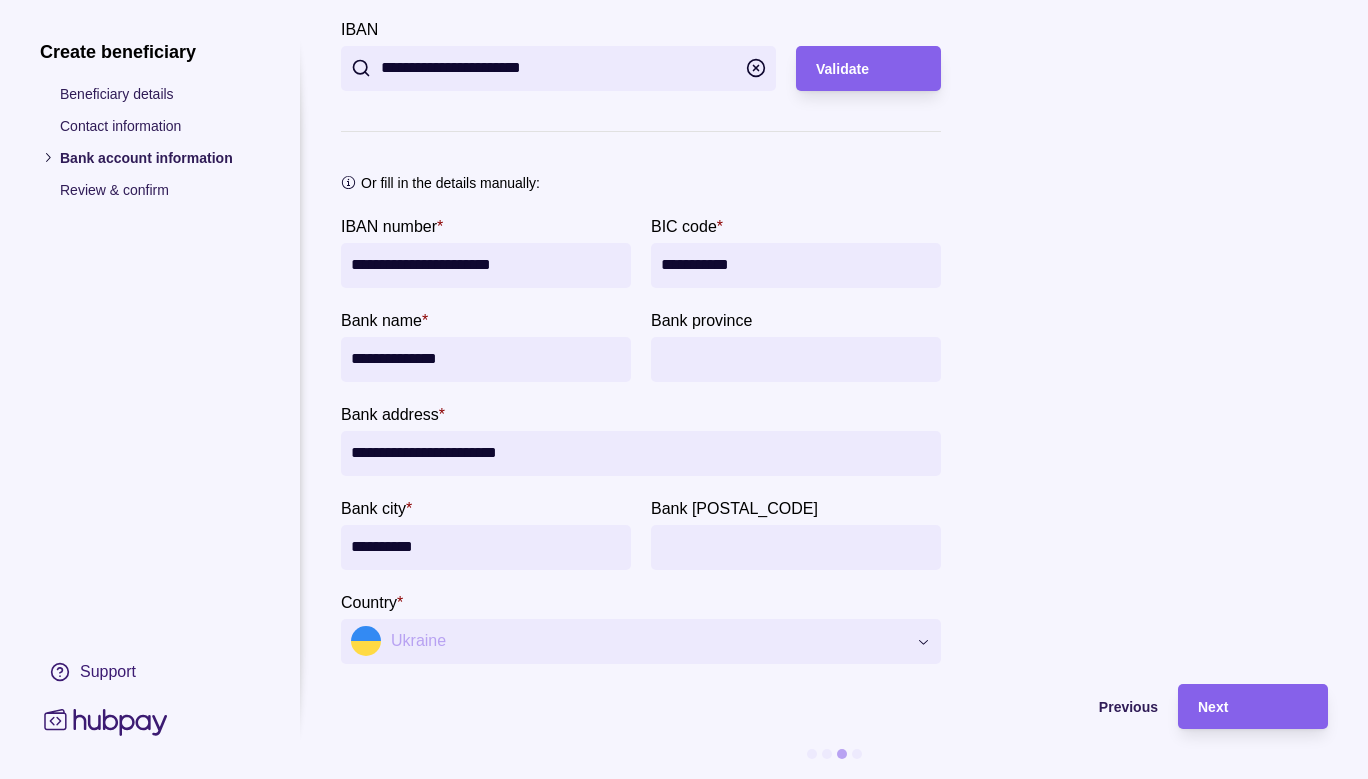 click on "Bank province" at bounding box center (796, 345) 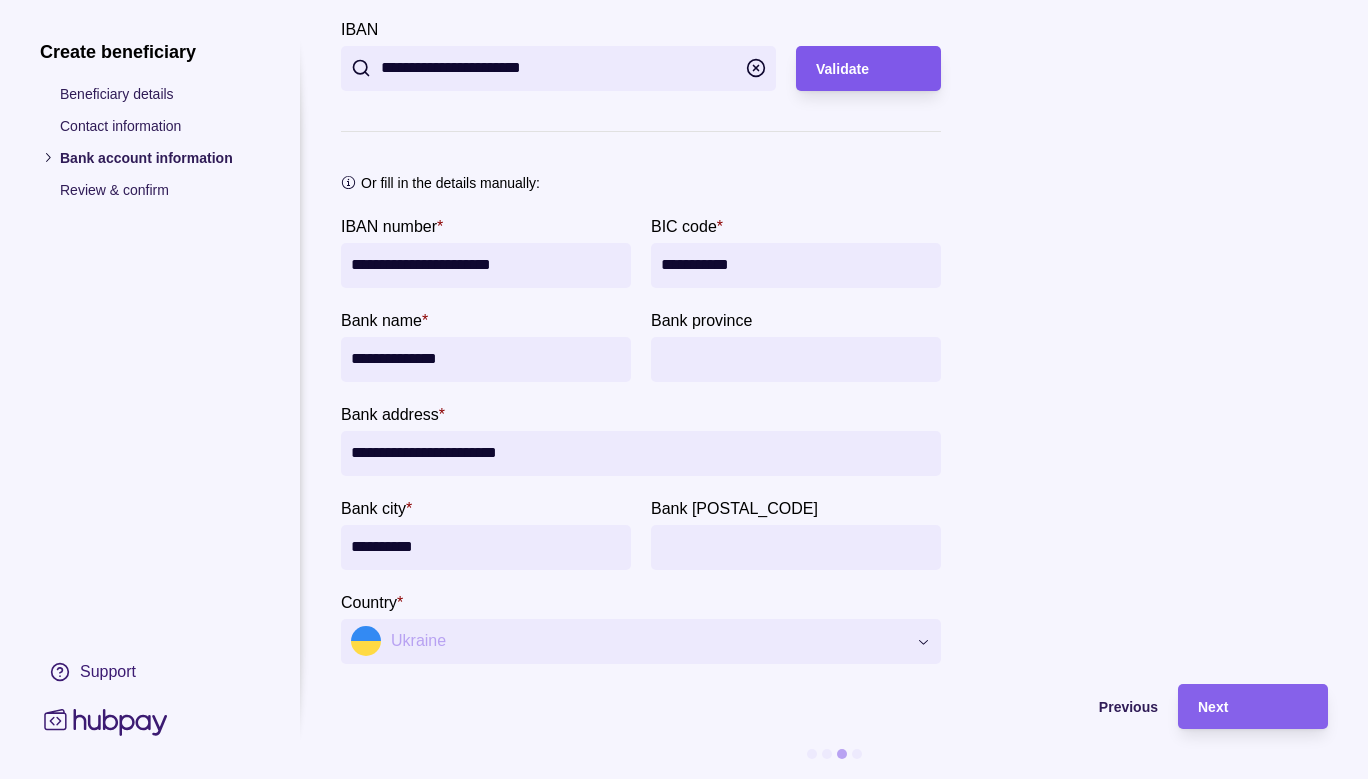 type on "**********" 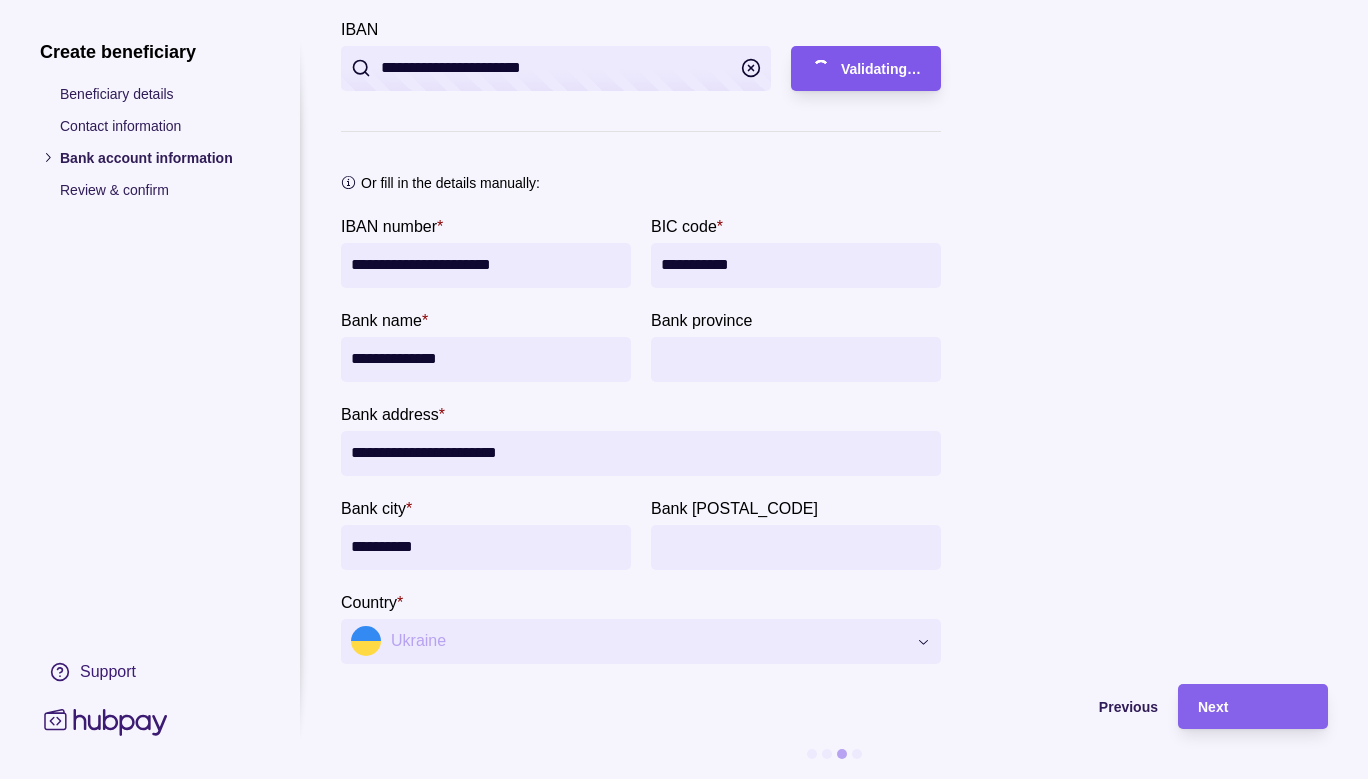 click on "Validating…" at bounding box center (881, 69) 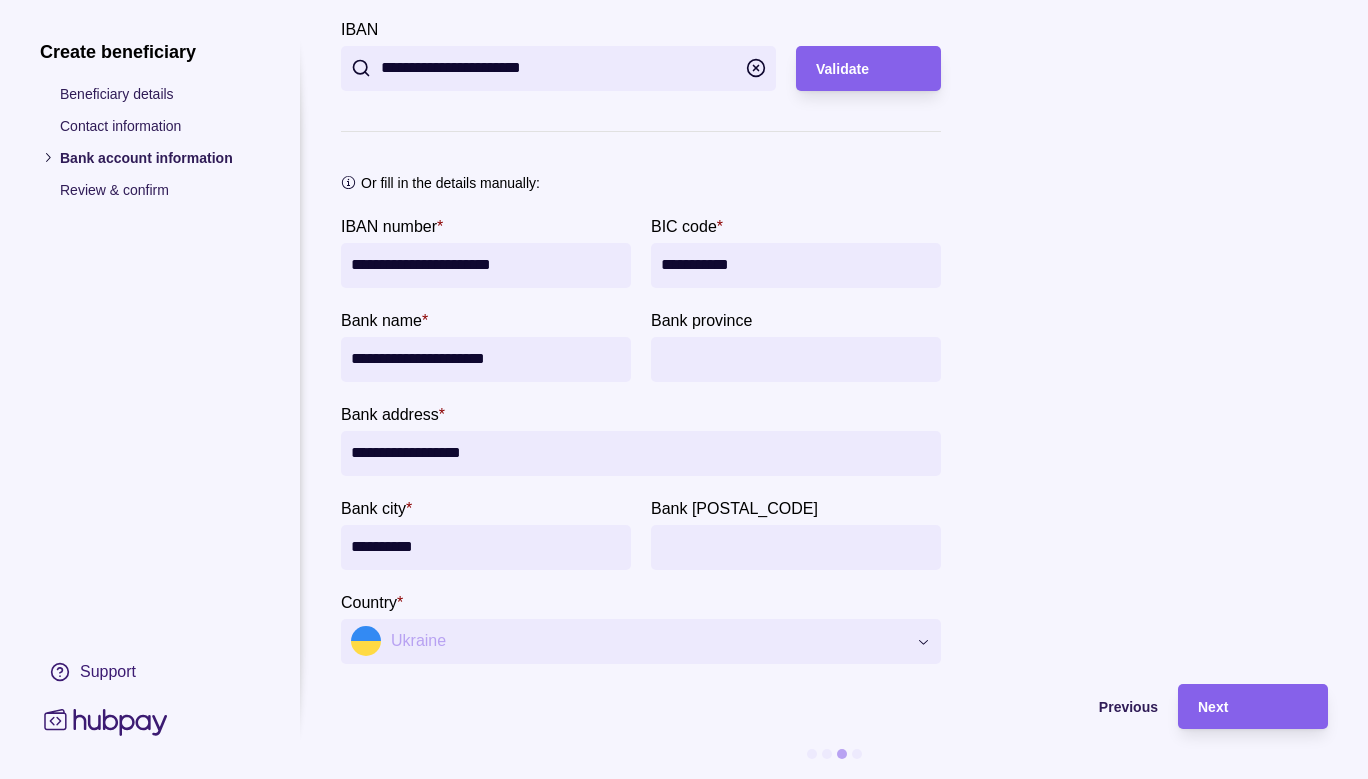 scroll, scrollTop: 89, scrollLeft: 0, axis: vertical 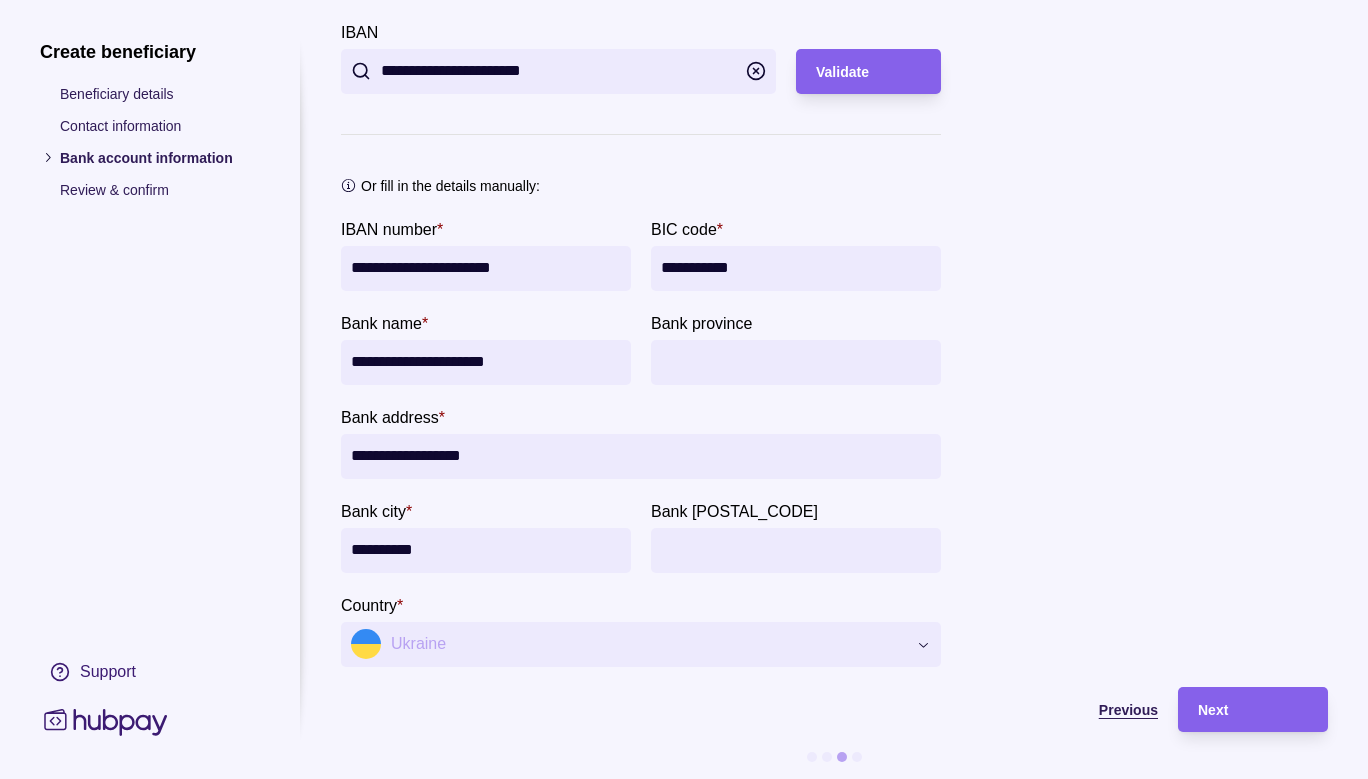 click on "Previous" at bounding box center (1128, 711) 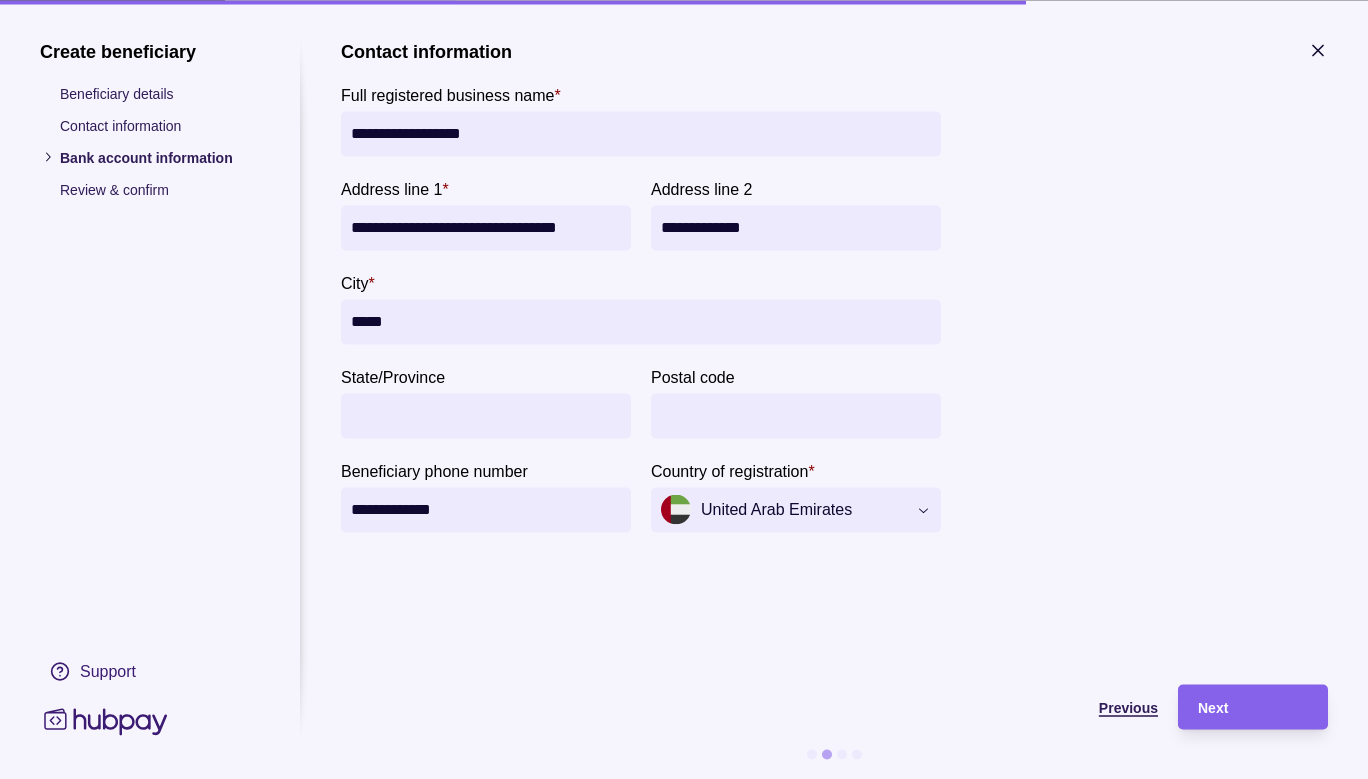 scroll, scrollTop: 0, scrollLeft: 0, axis: both 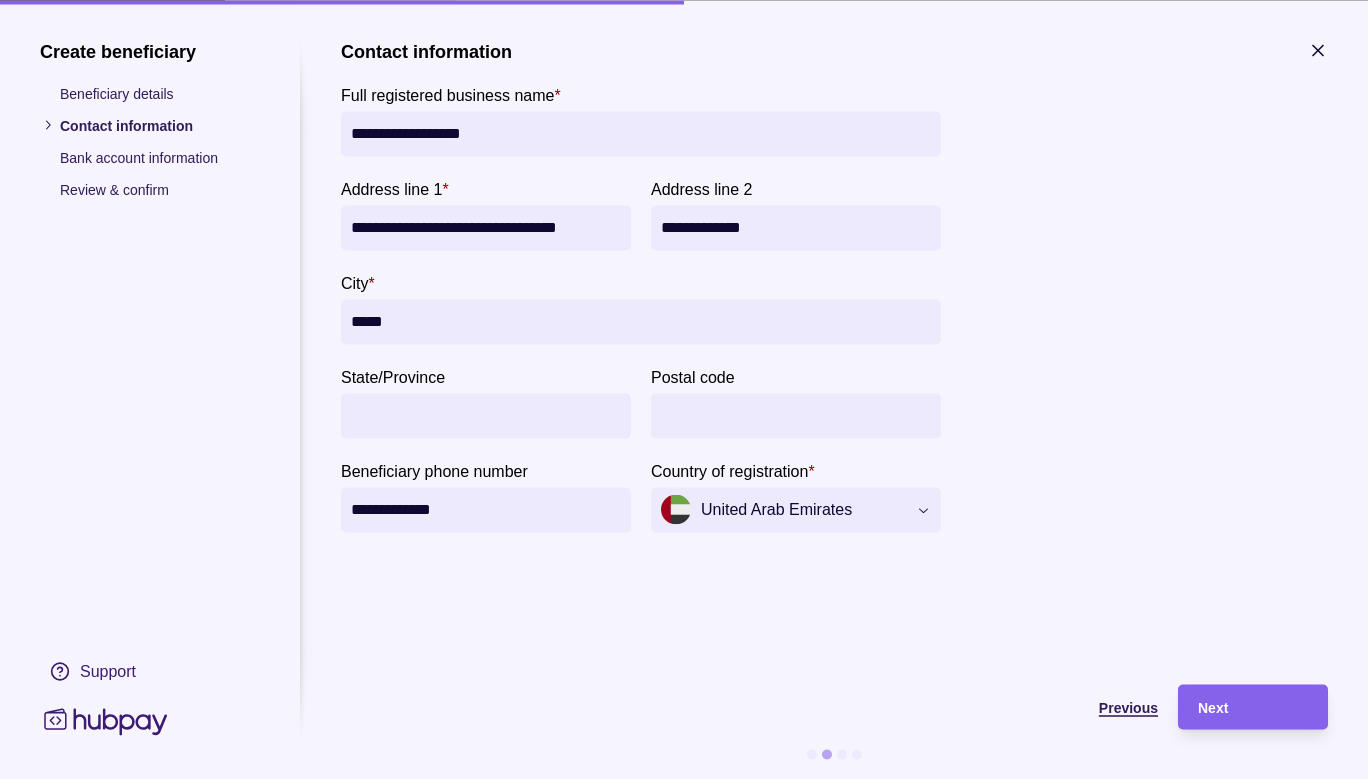 click on "Previous" at bounding box center [1128, 708] 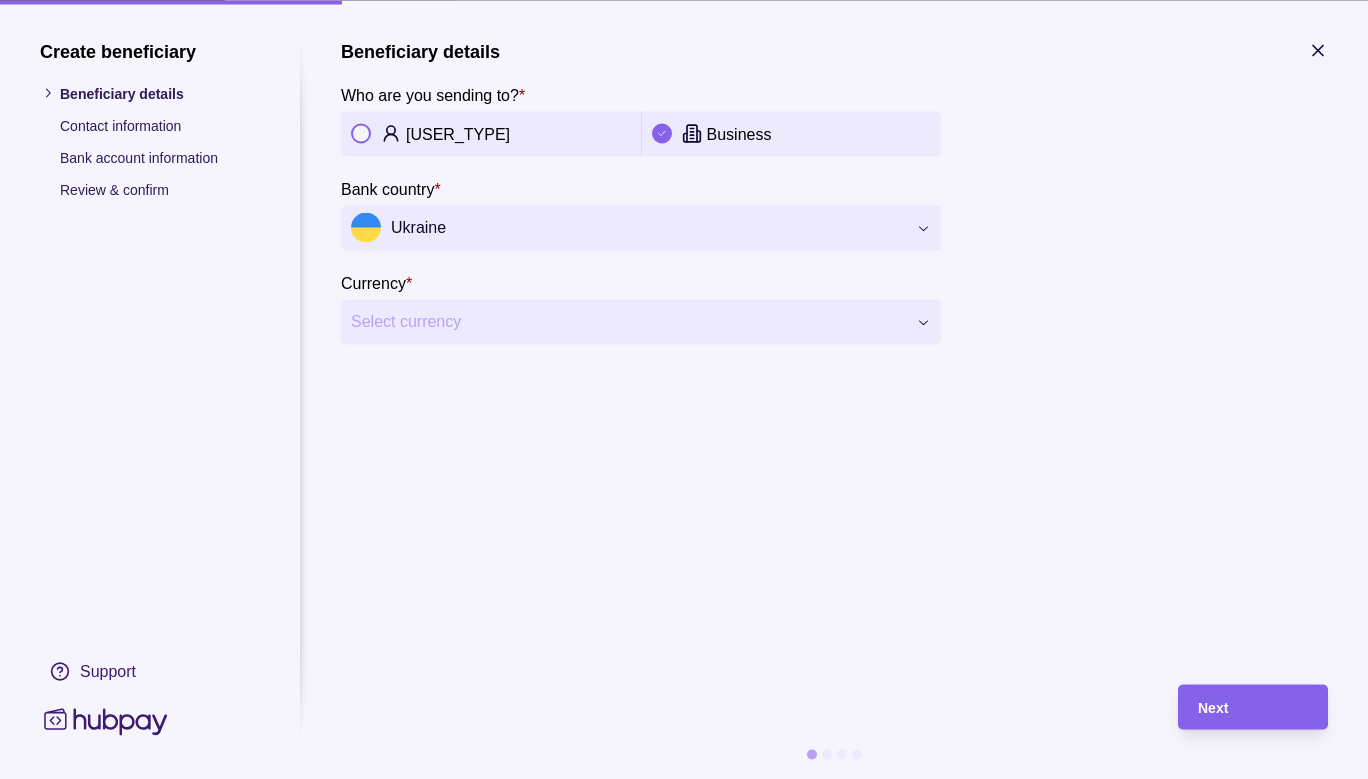 click on "Ukraine" at bounding box center (628, 228) 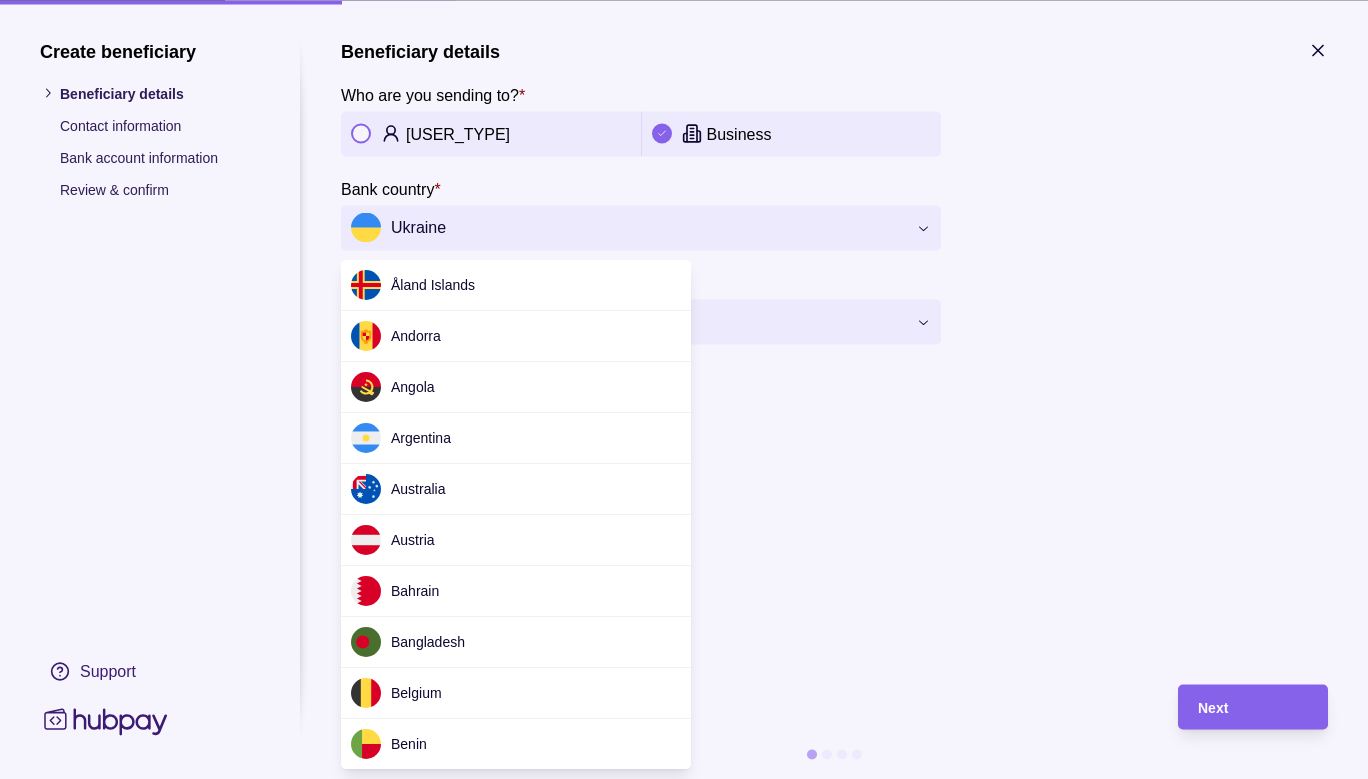 scroll, scrollTop: 5866, scrollLeft: 0, axis: vertical 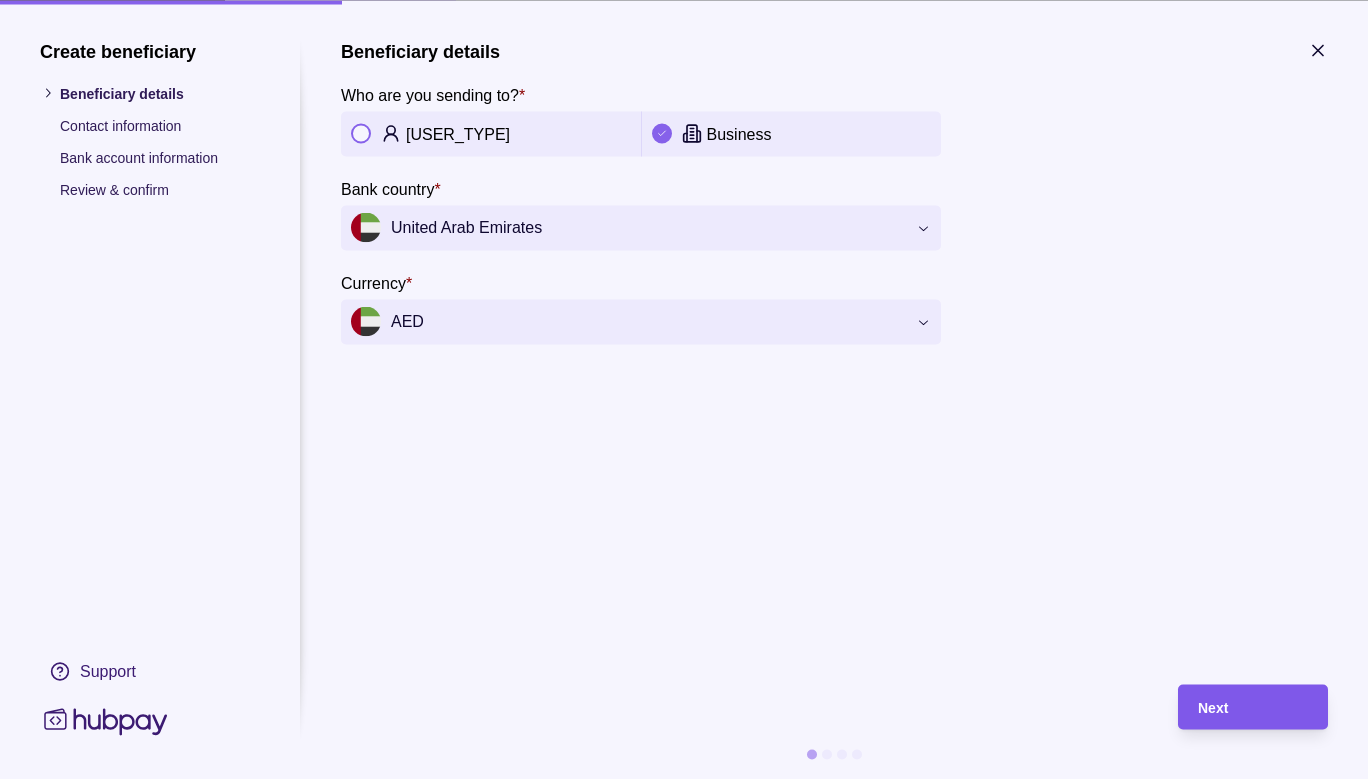 click on "Next" at bounding box center [1213, 708] 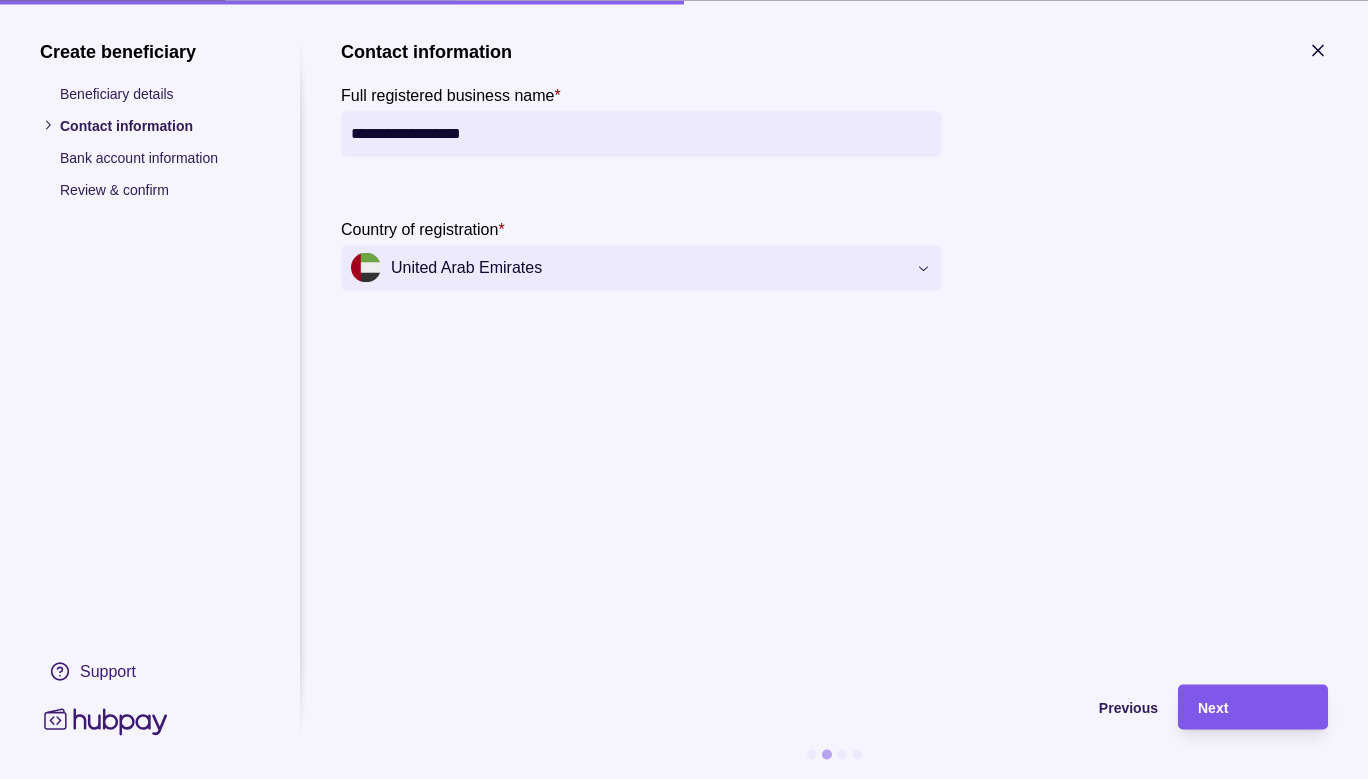 click on "Next" at bounding box center [1213, 708] 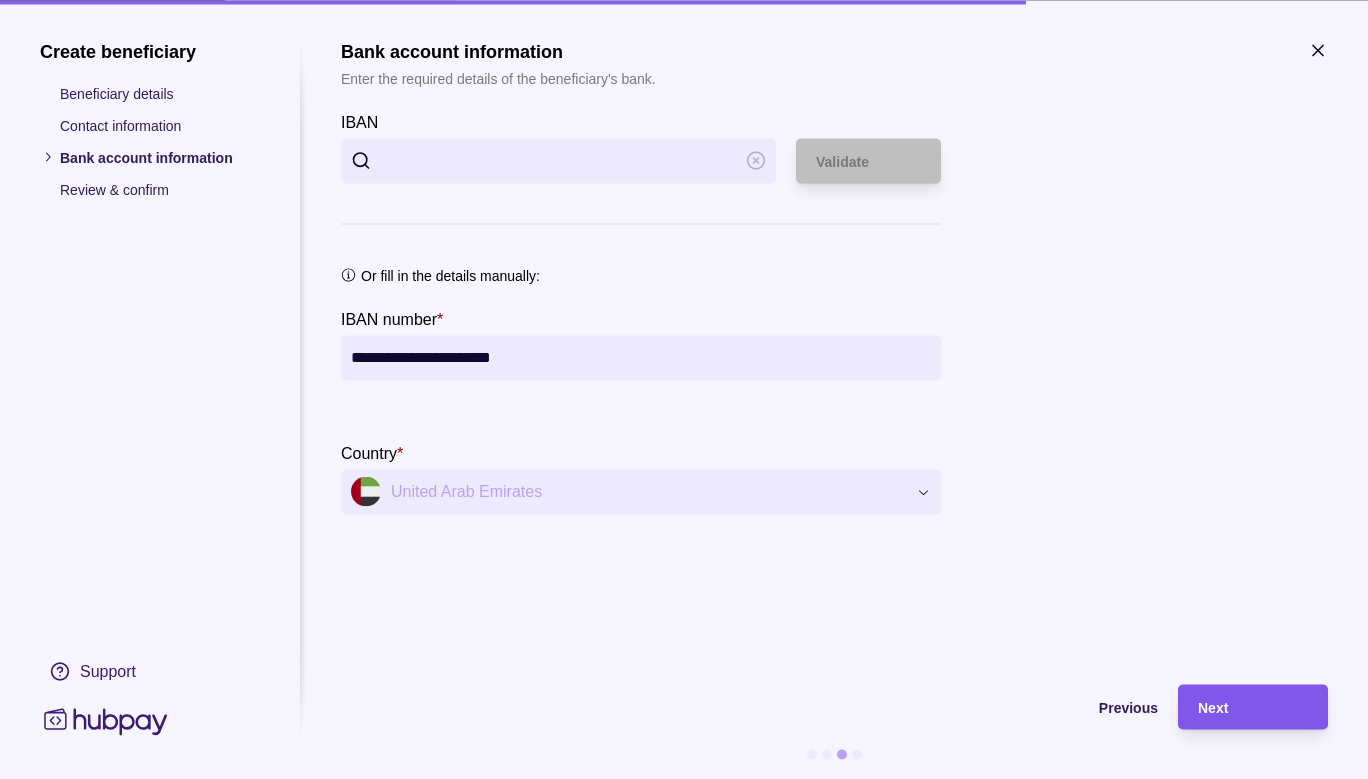 click on "Next" at bounding box center [1213, 708] 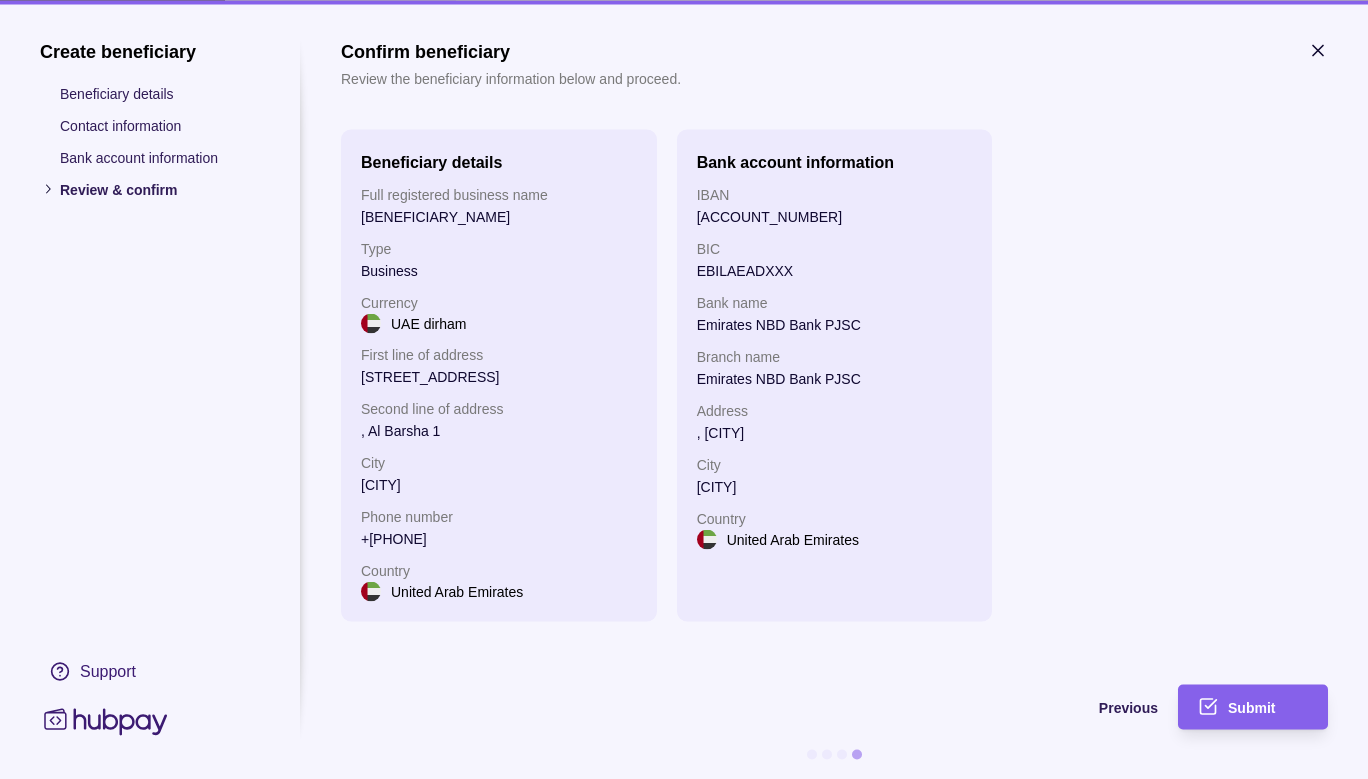 click 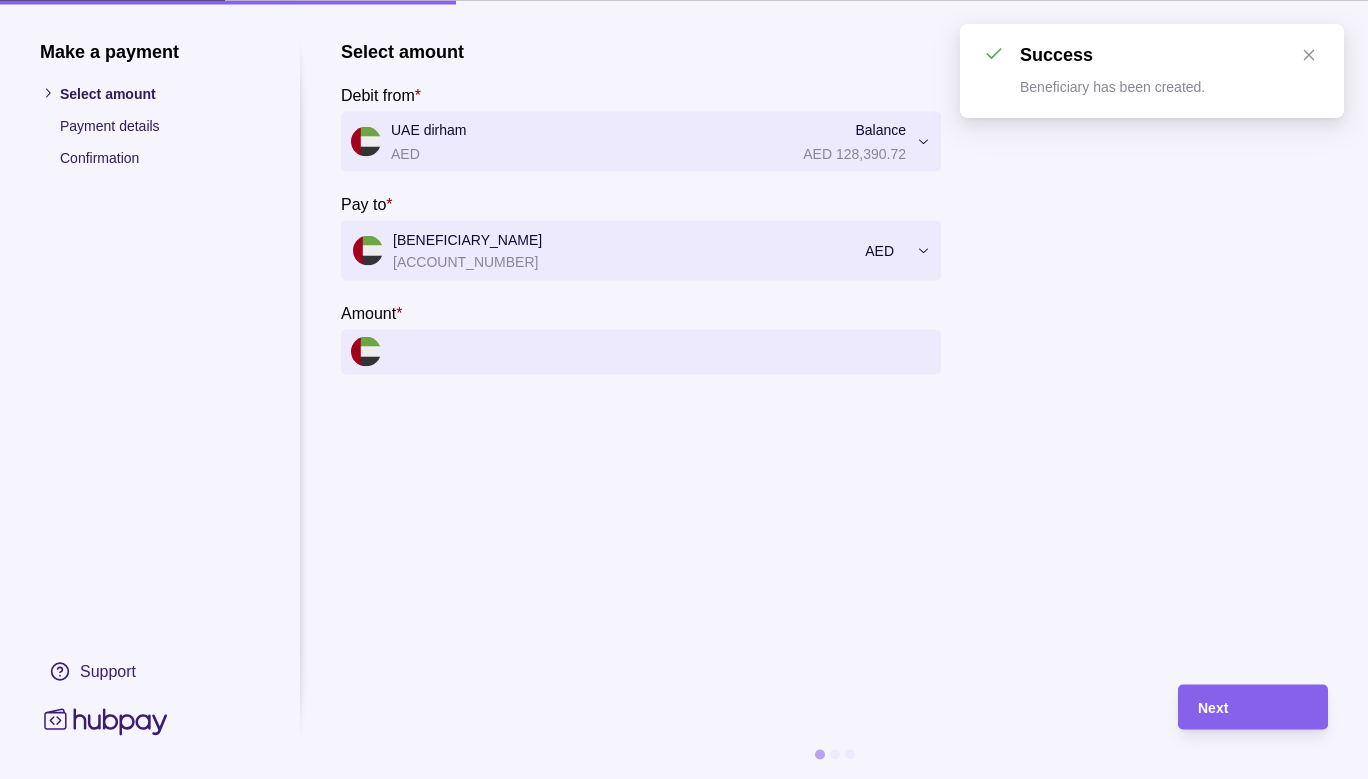 click on "Amount  *" at bounding box center [661, 351] 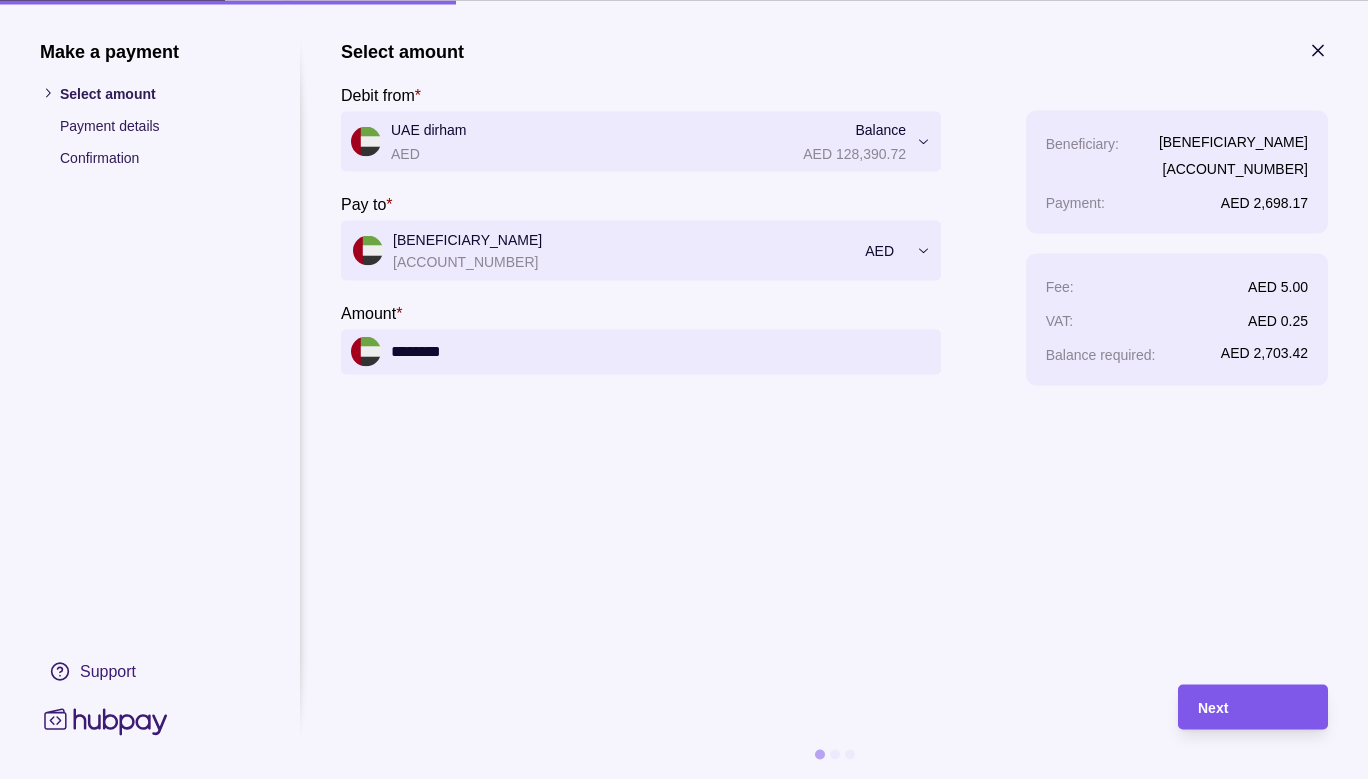 type on "********" 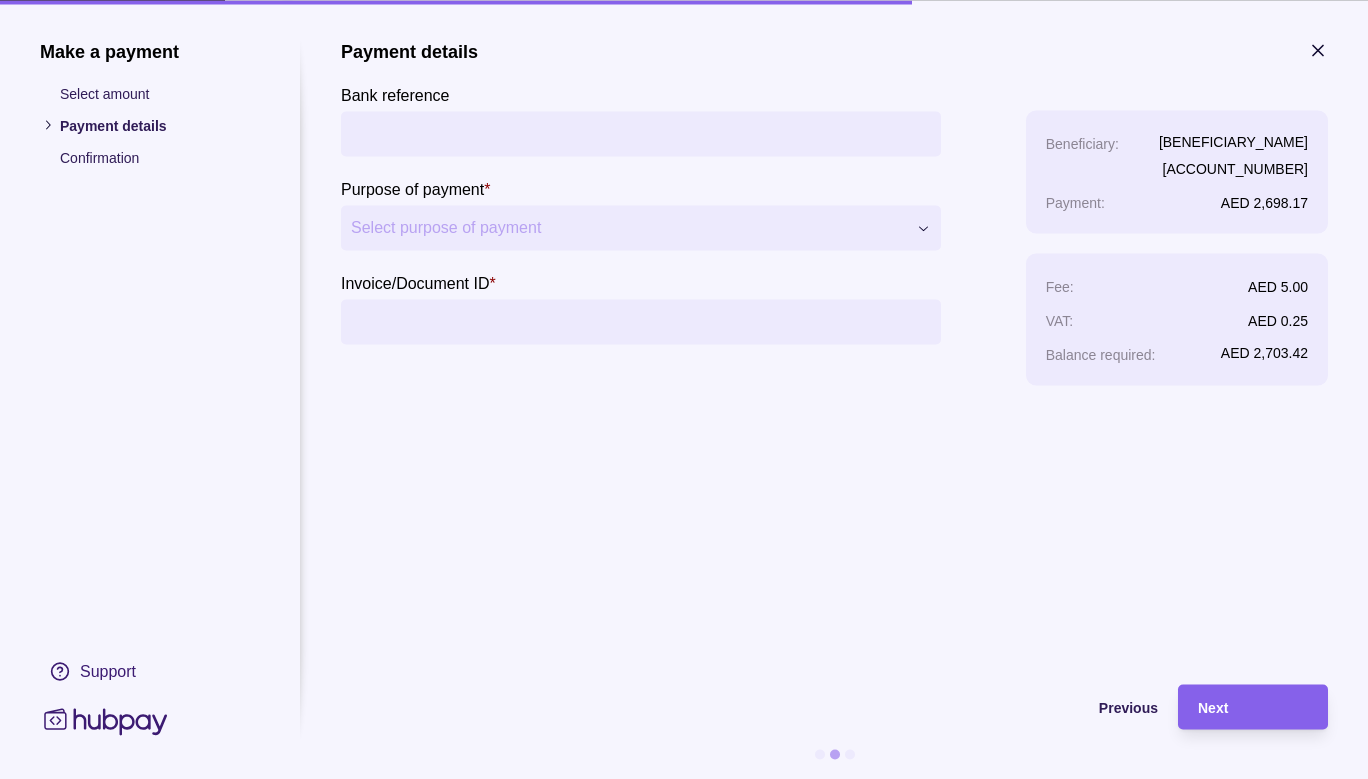click on "**********" at bounding box center (641, 192) 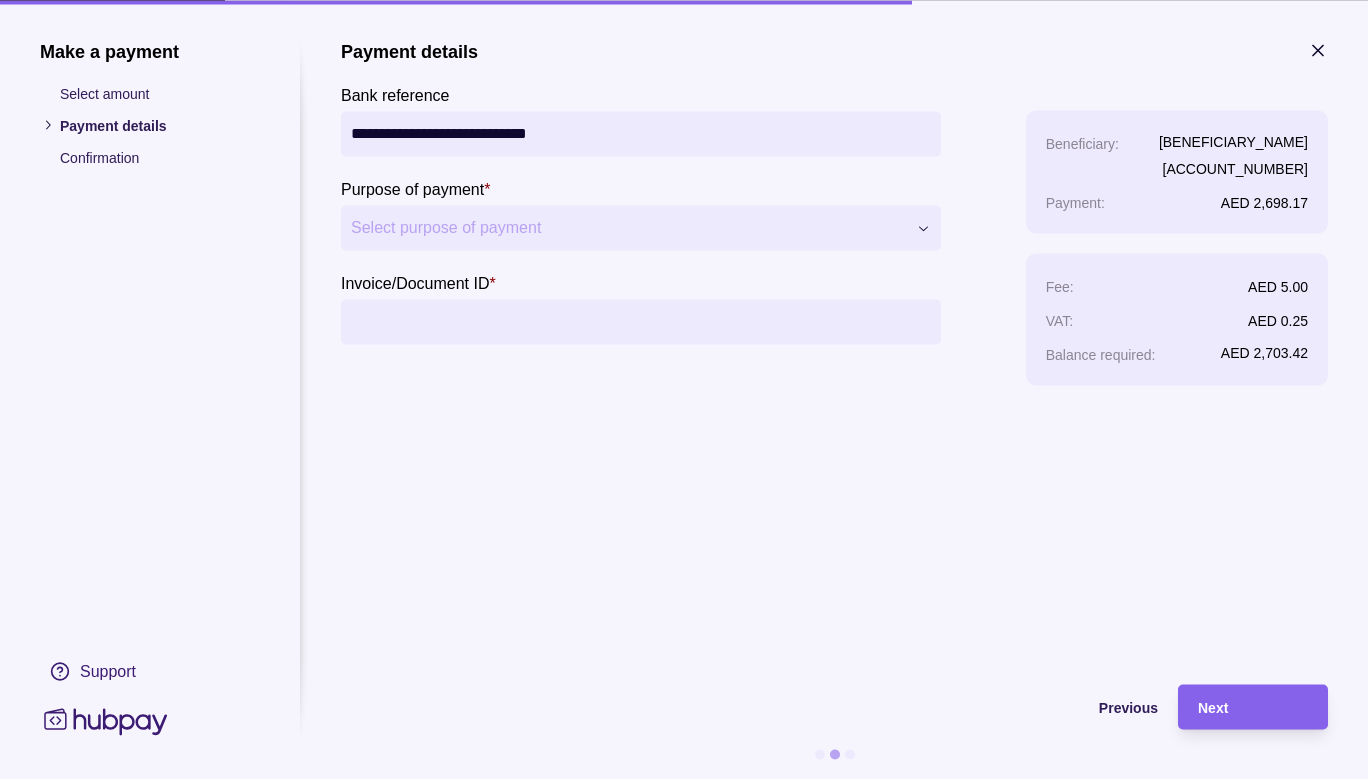 type on "**********" 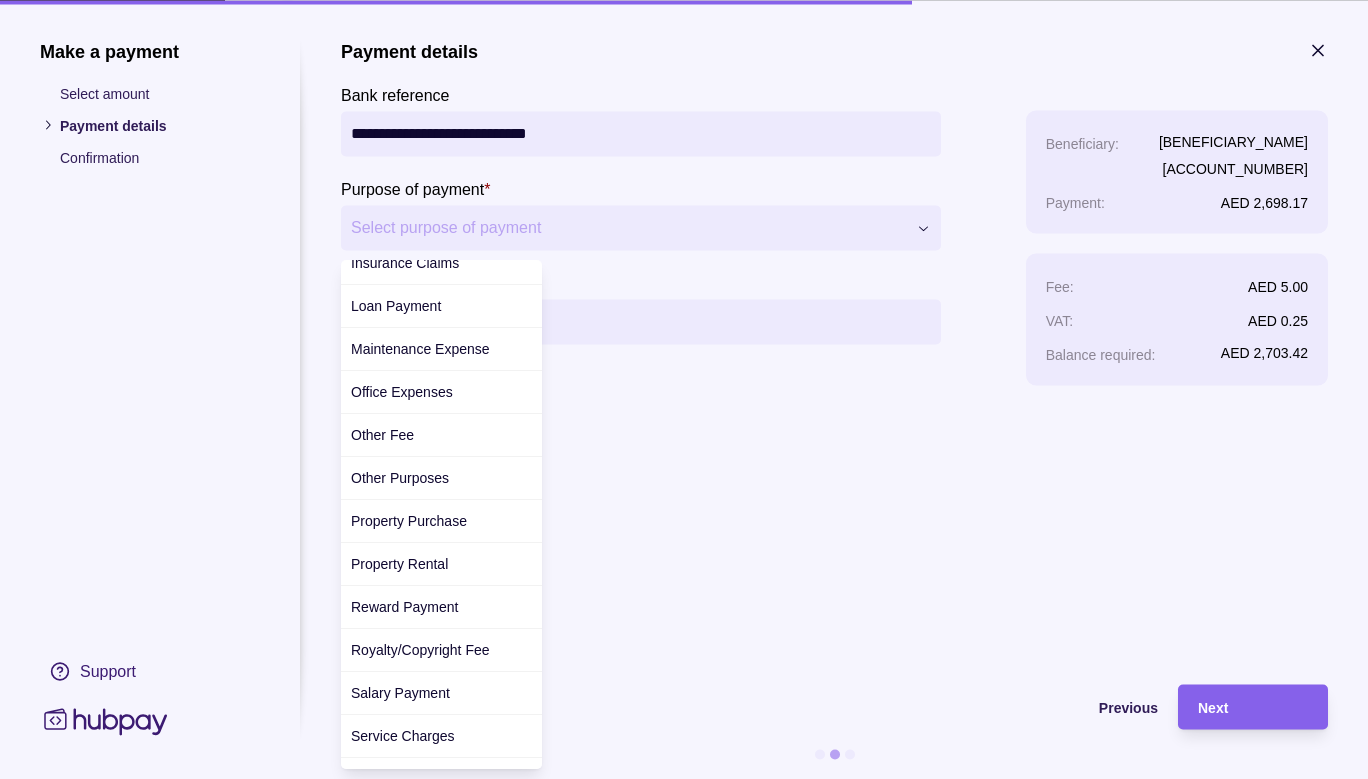 scroll, scrollTop: 497, scrollLeft: 0, axis: vertical 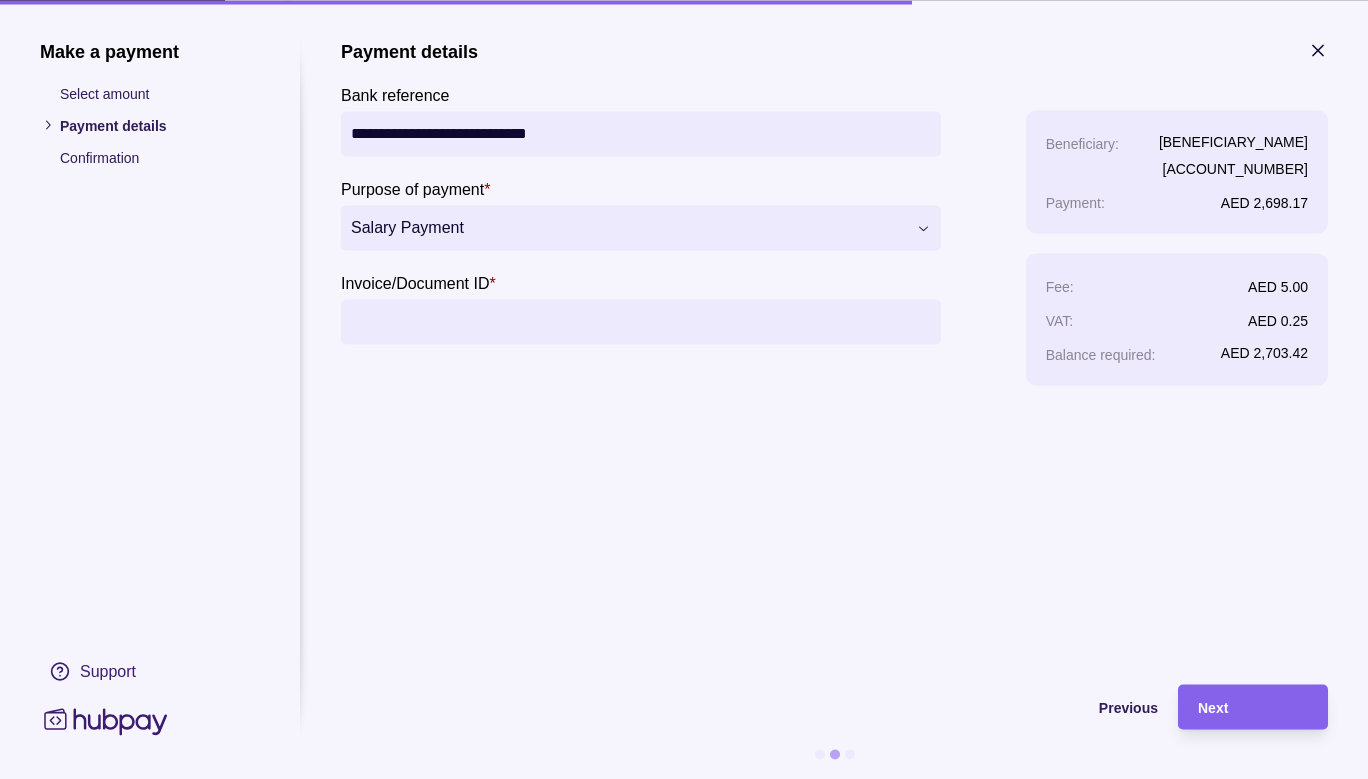click on "Invoice/Document ID  *" at bounding box center (641, 321) 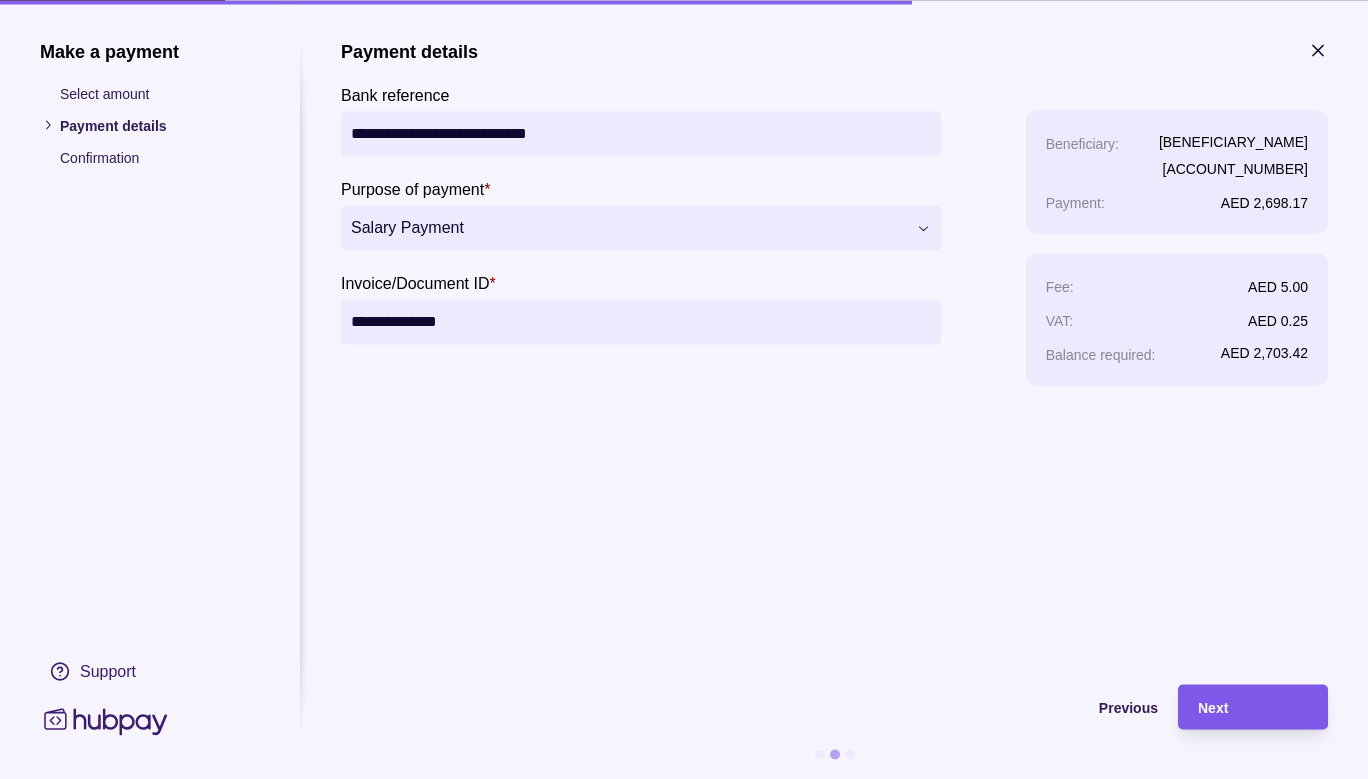 type on "**********" 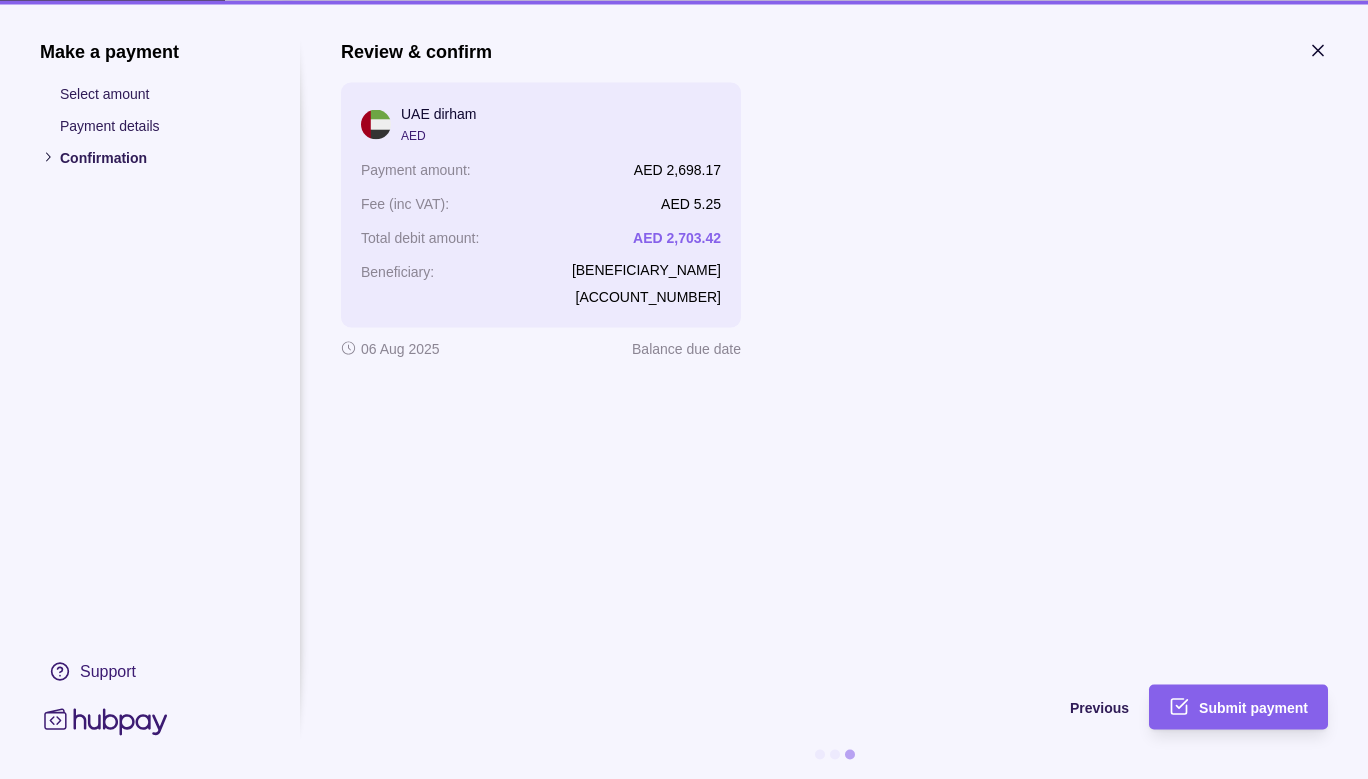 click on "Submit payment" at bounding box center [1253, 707] 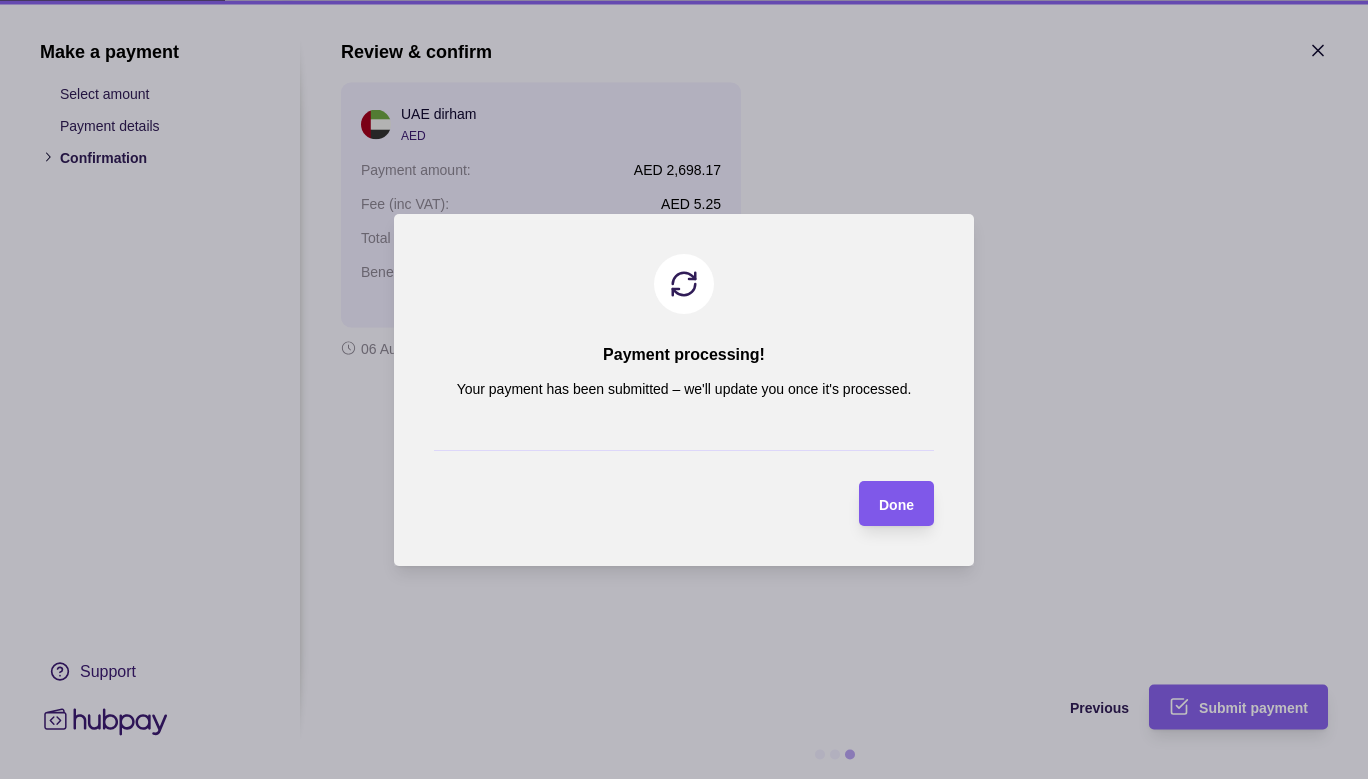 click on "Done" at bounding box center (896, 504) 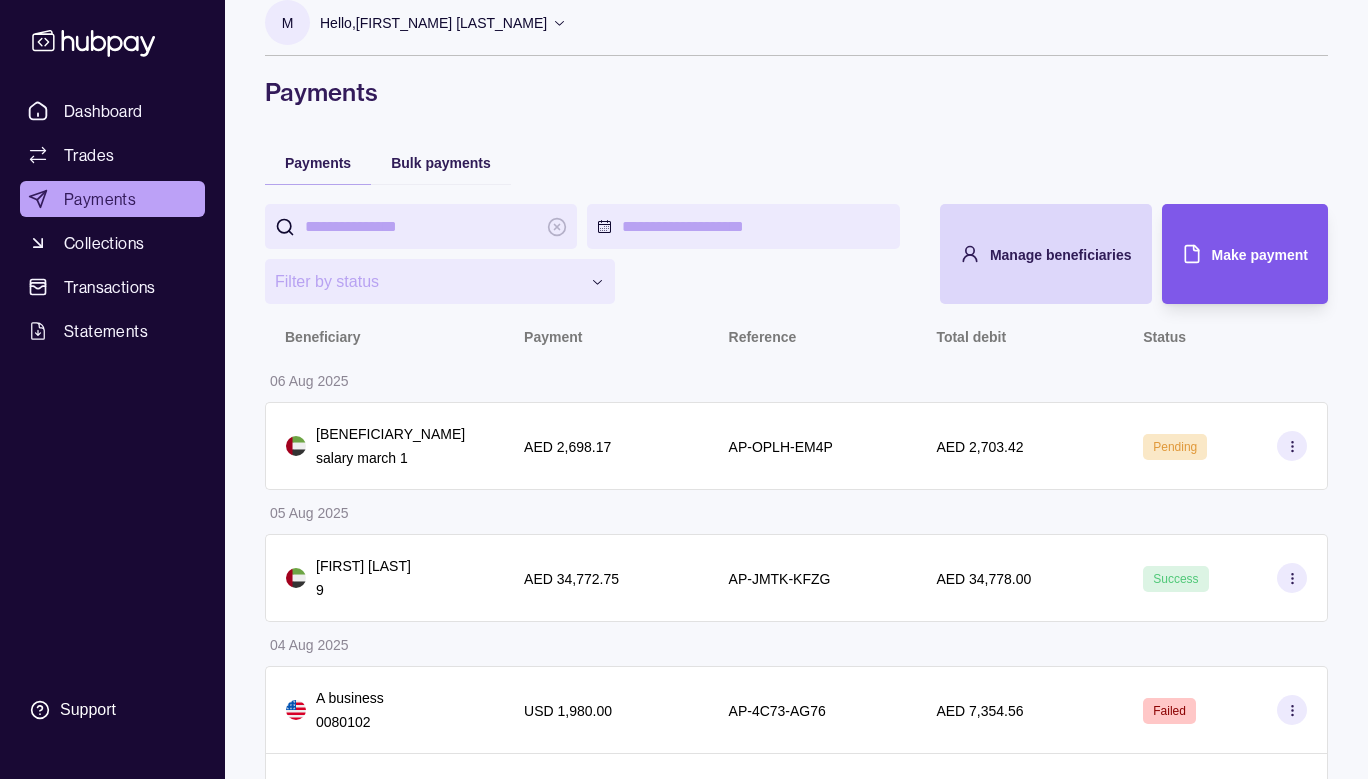 click on "Make payment" at bounding box center [1260, 255] 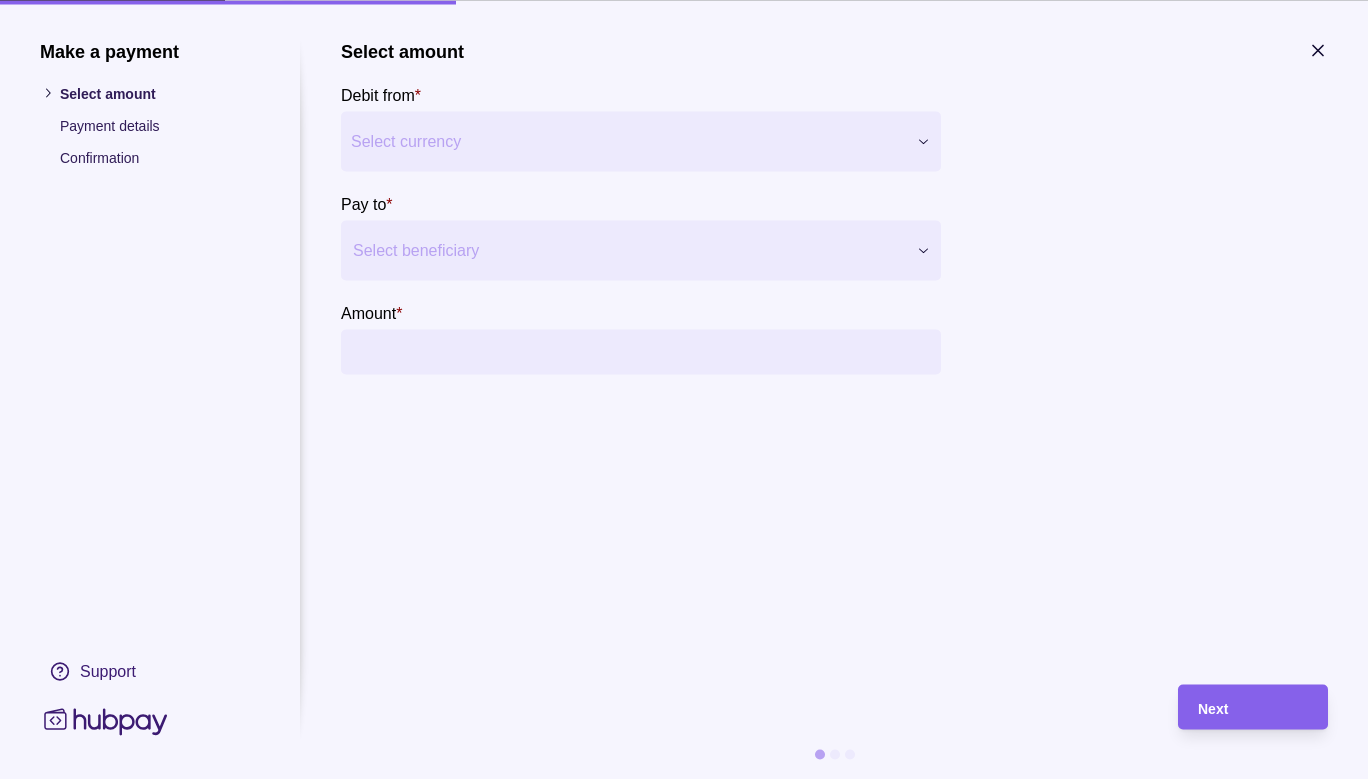 click on "Select currency" at bounding box center [628, 141] 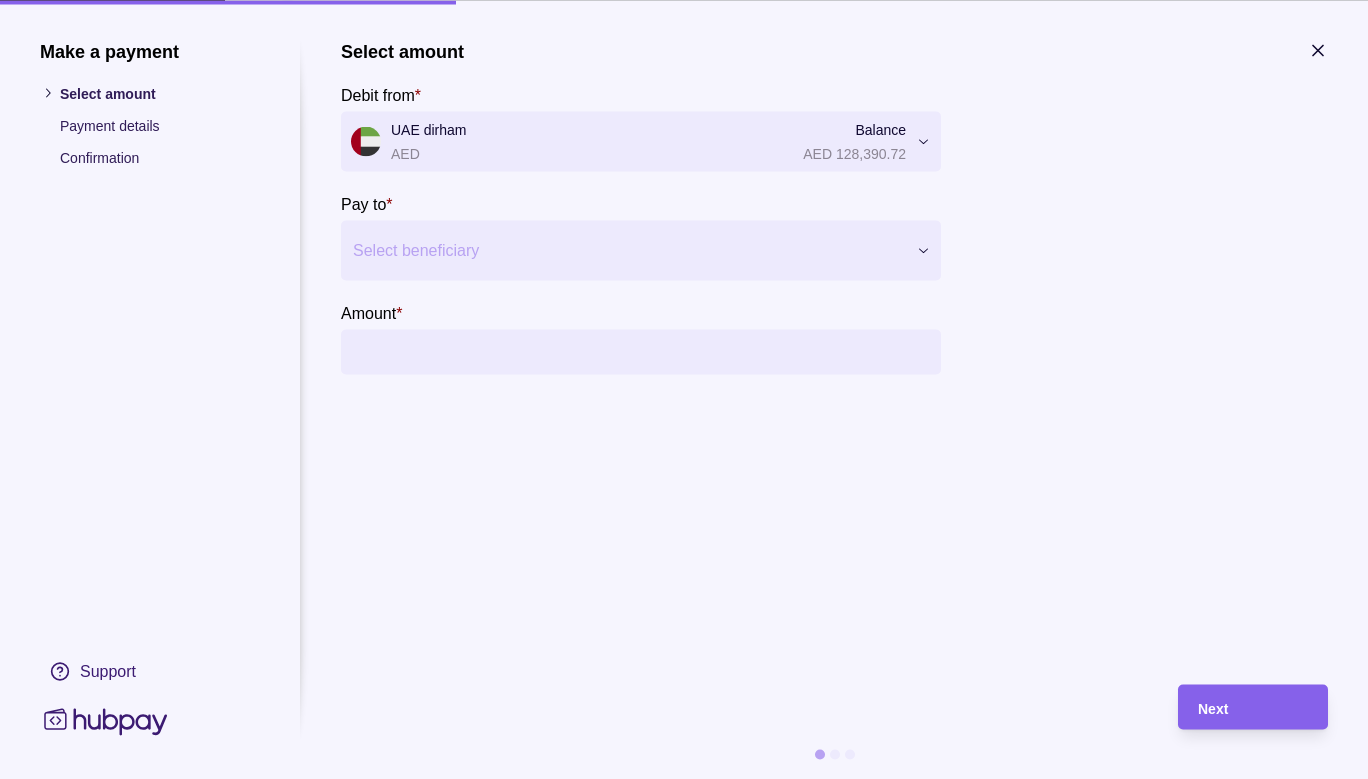 click on "Select beneficiary" at bounding box center (623, 250) 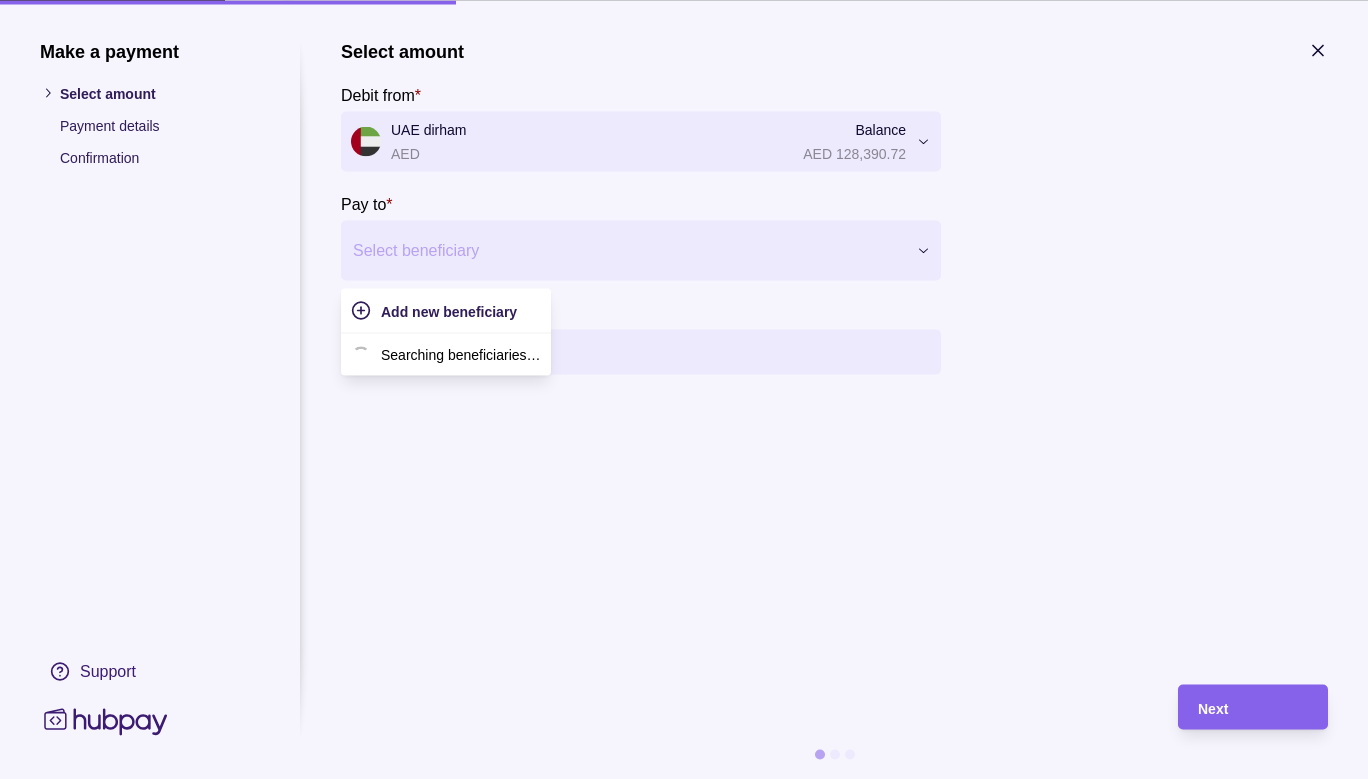 click on "Select beneficiary" at bounding box center [623, 250] 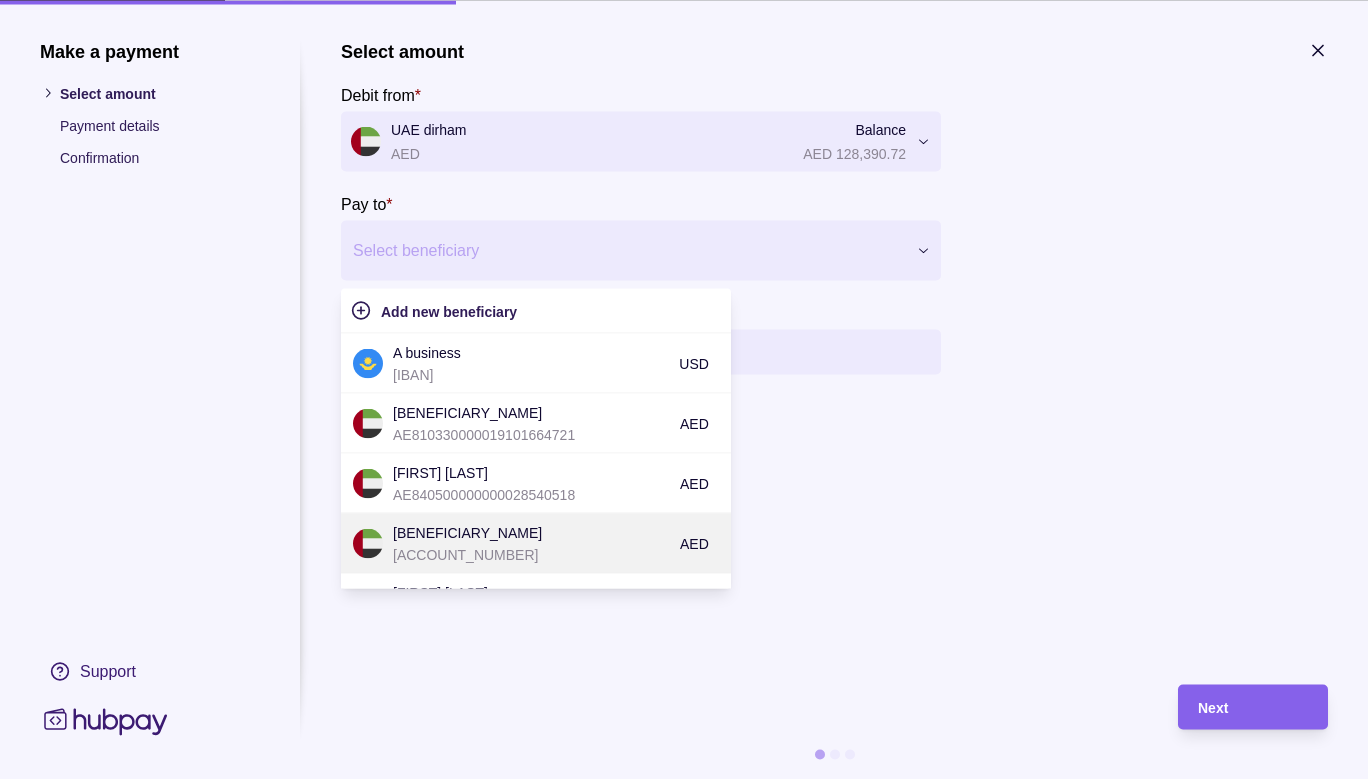 click on "AE030260001011083650001" at bounding box center [531, 554] 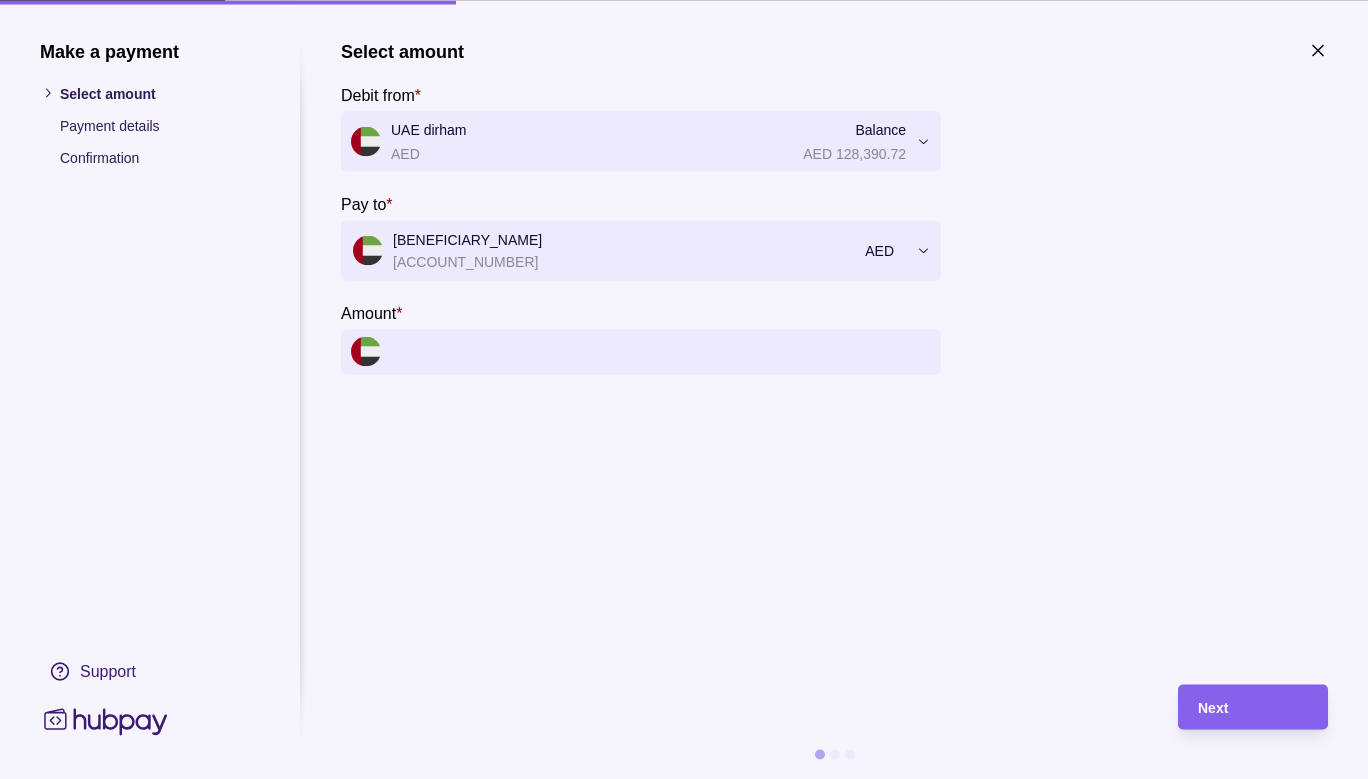 click on "Amount  *" at bounding box center (661, 351) 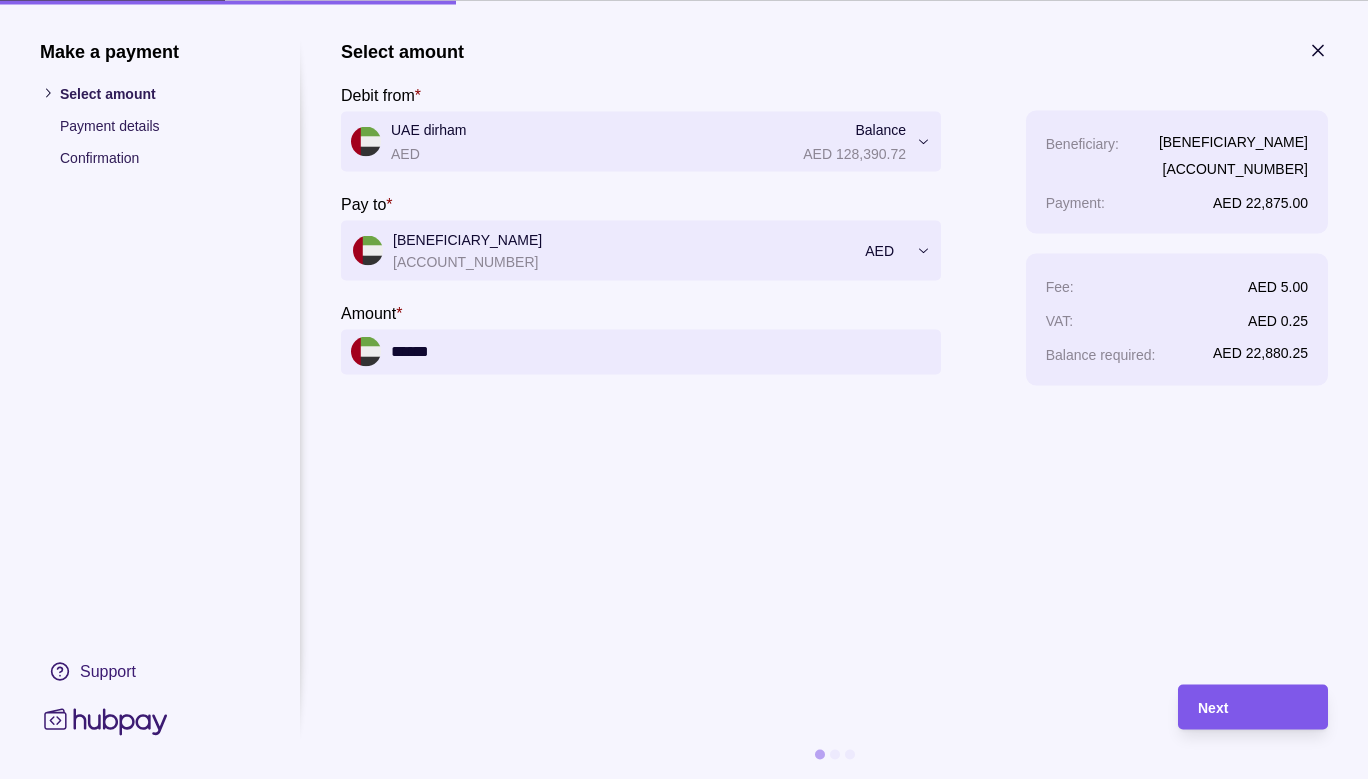 type on "******" 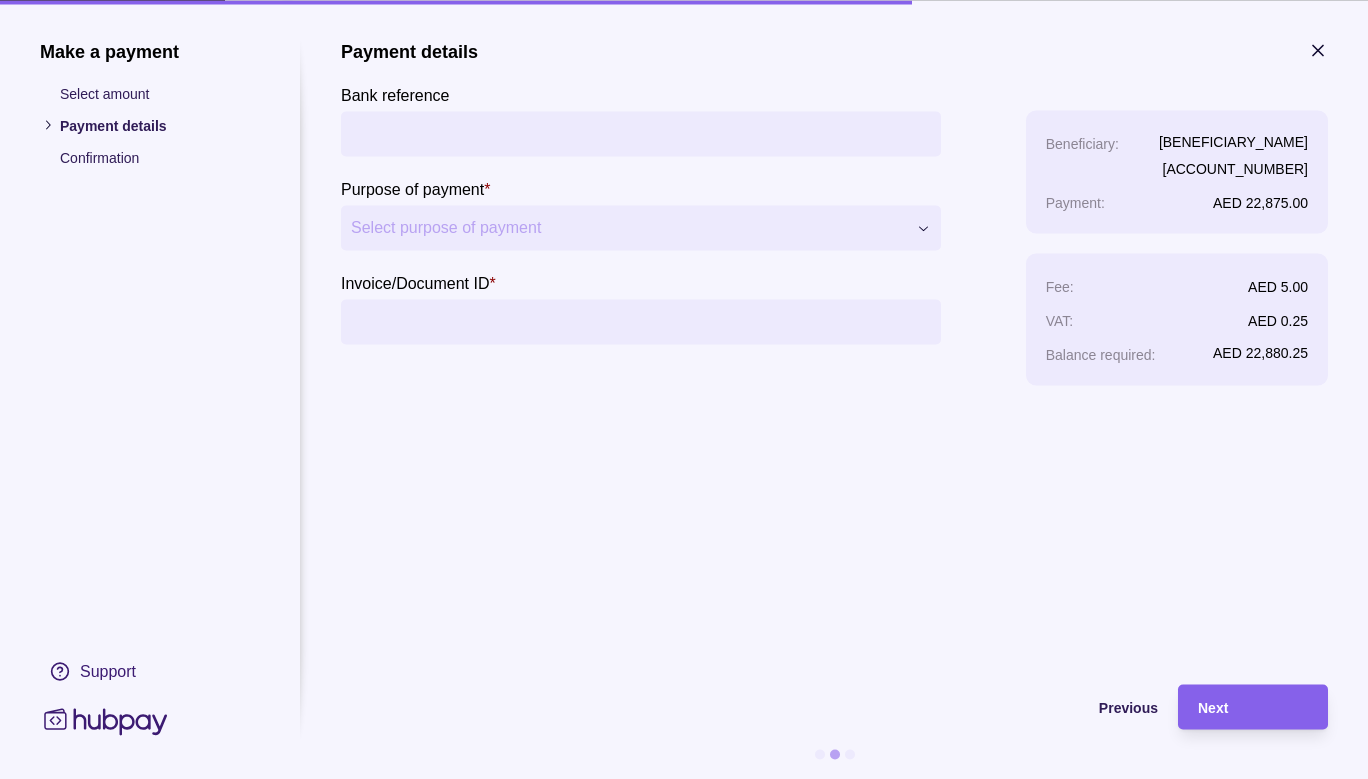 click on "Bank reference" at bounding box center (641, 133) 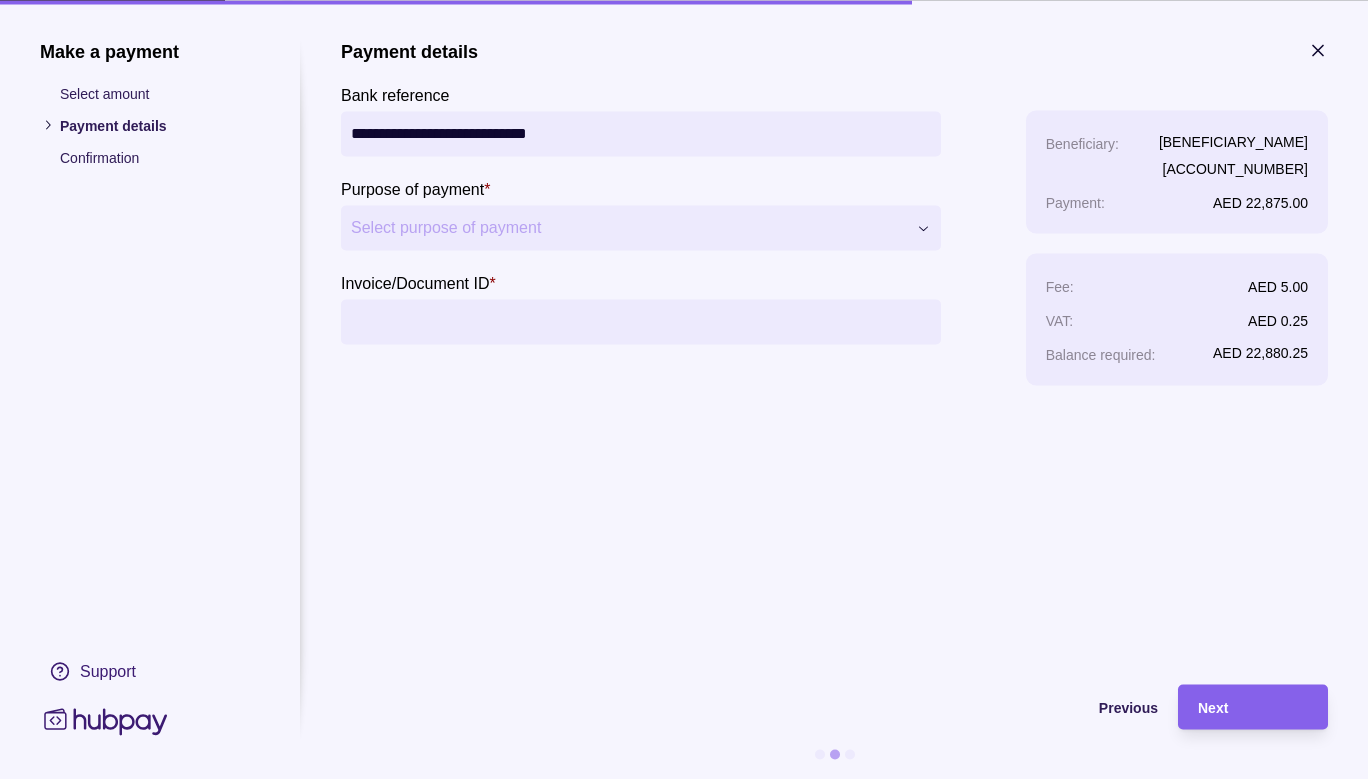 type on "**********" 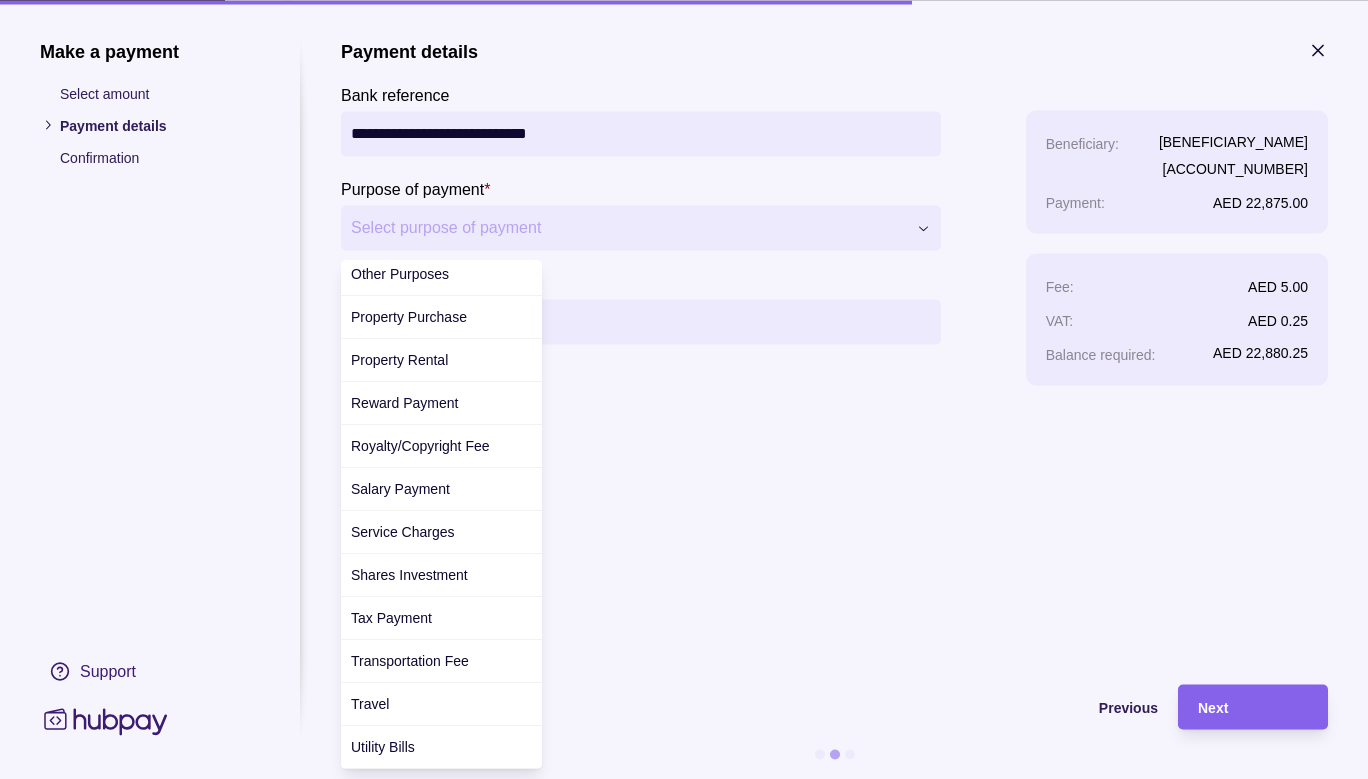 scroll, scrollTop: 694, scrollLeft: 0, axis: vertical 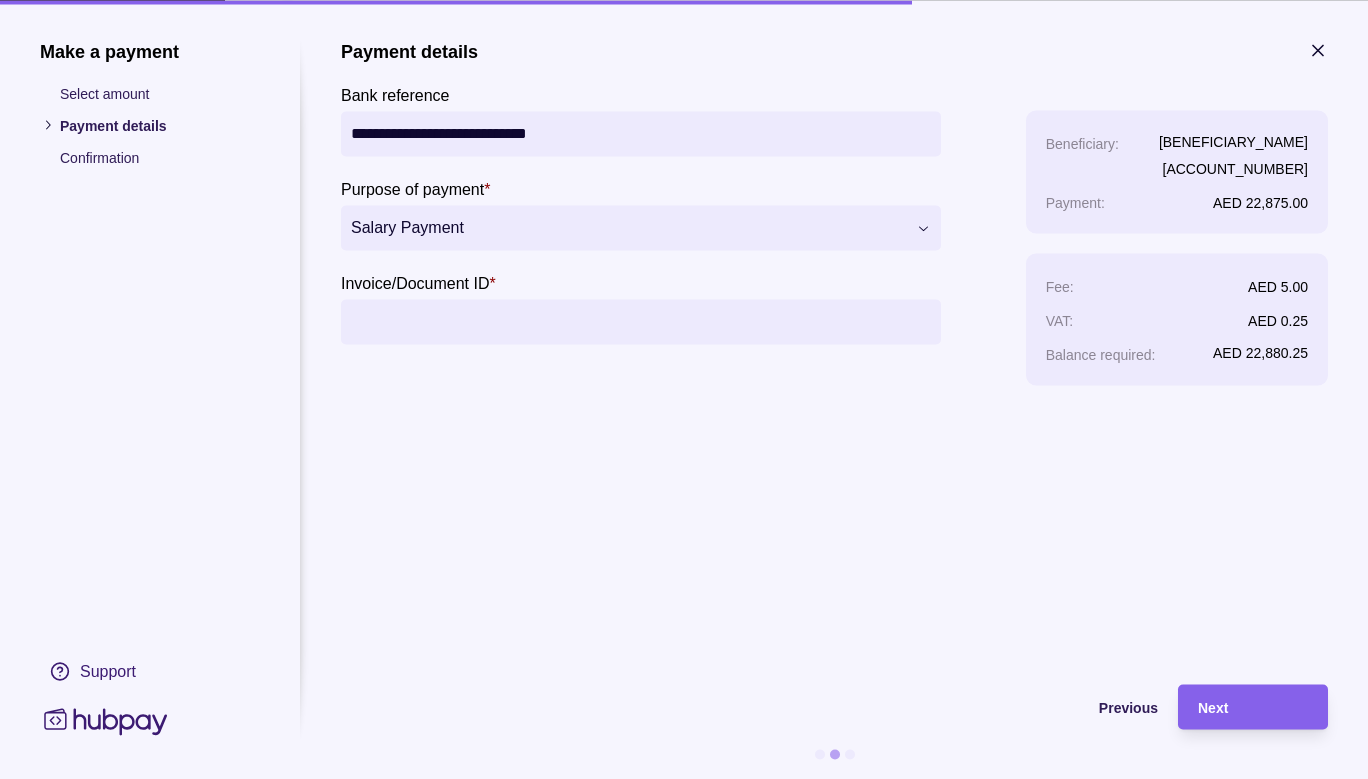 click on "Invoice/Document ID  *" at bounding box center (641, 321) 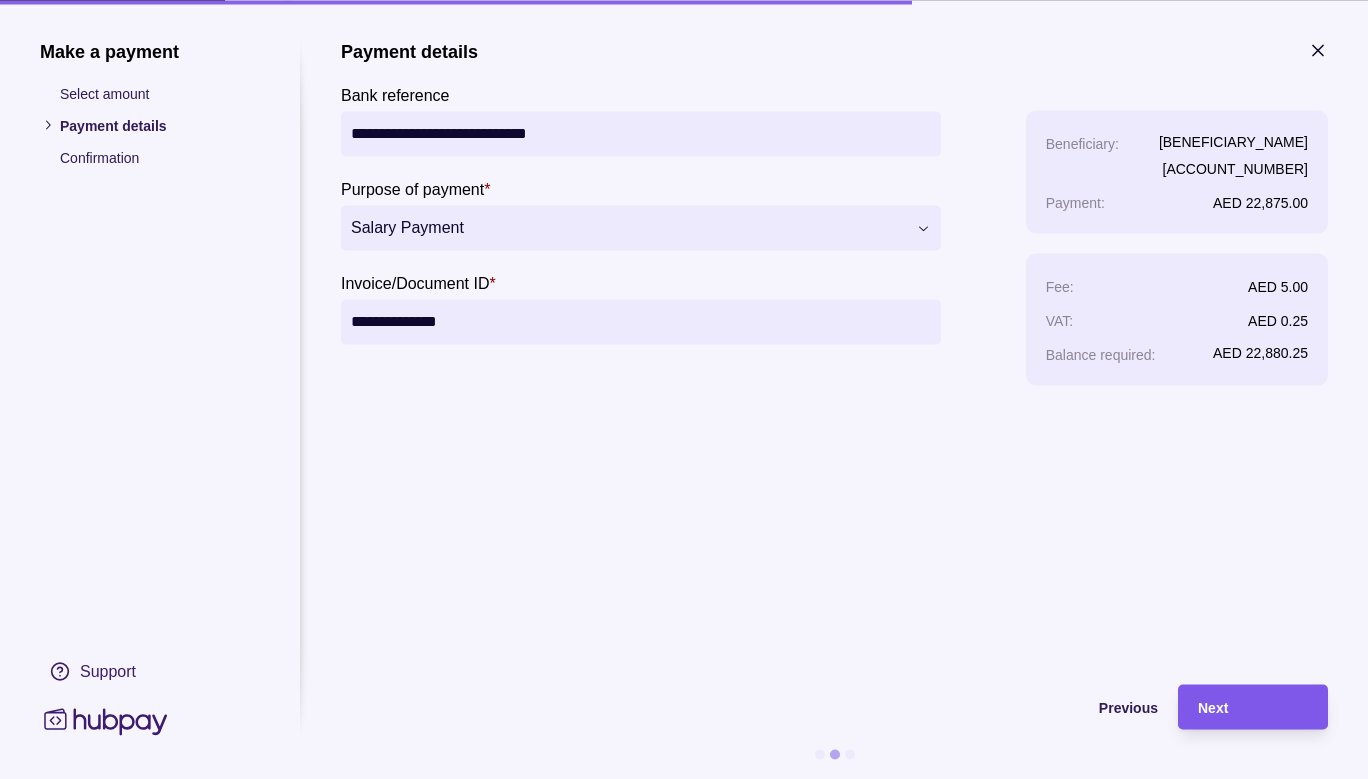type on "**********" 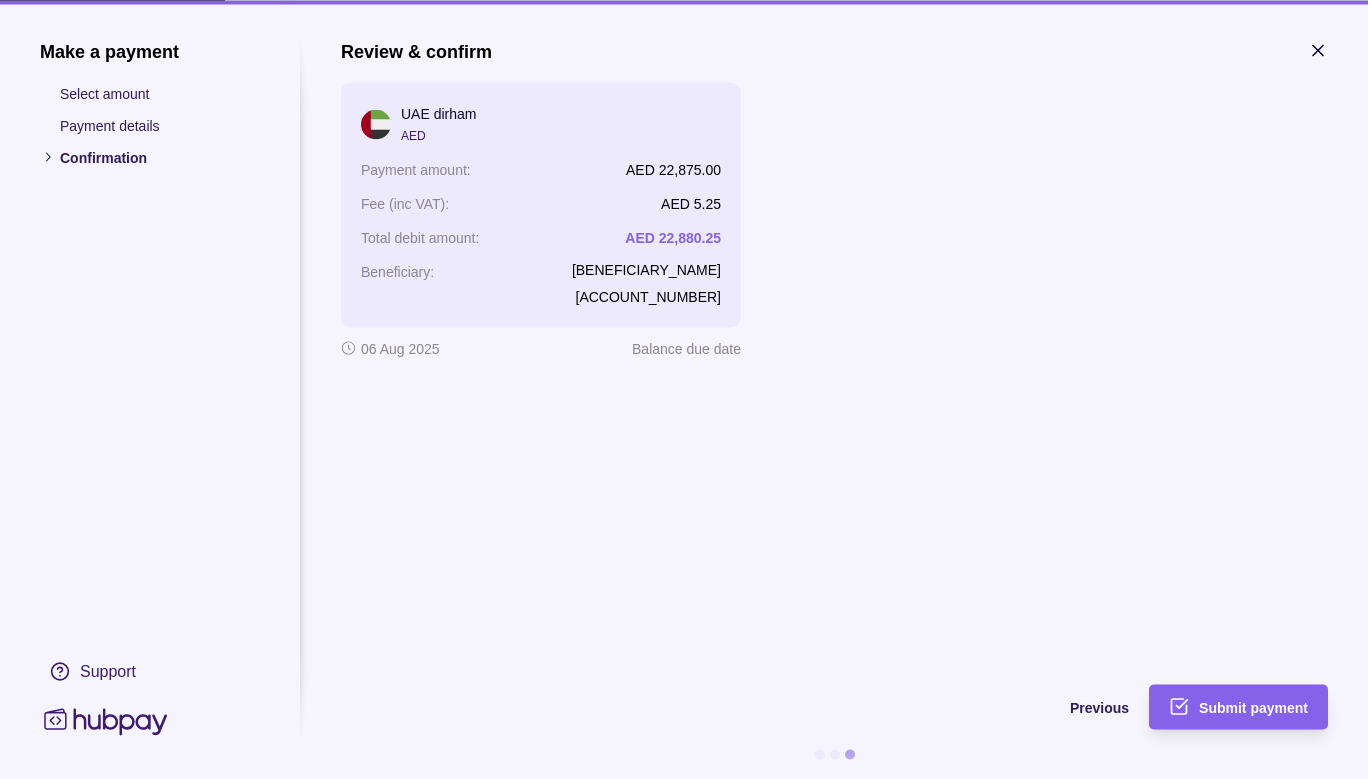 click on "Submit payment" at bounding box center [1223, 706] 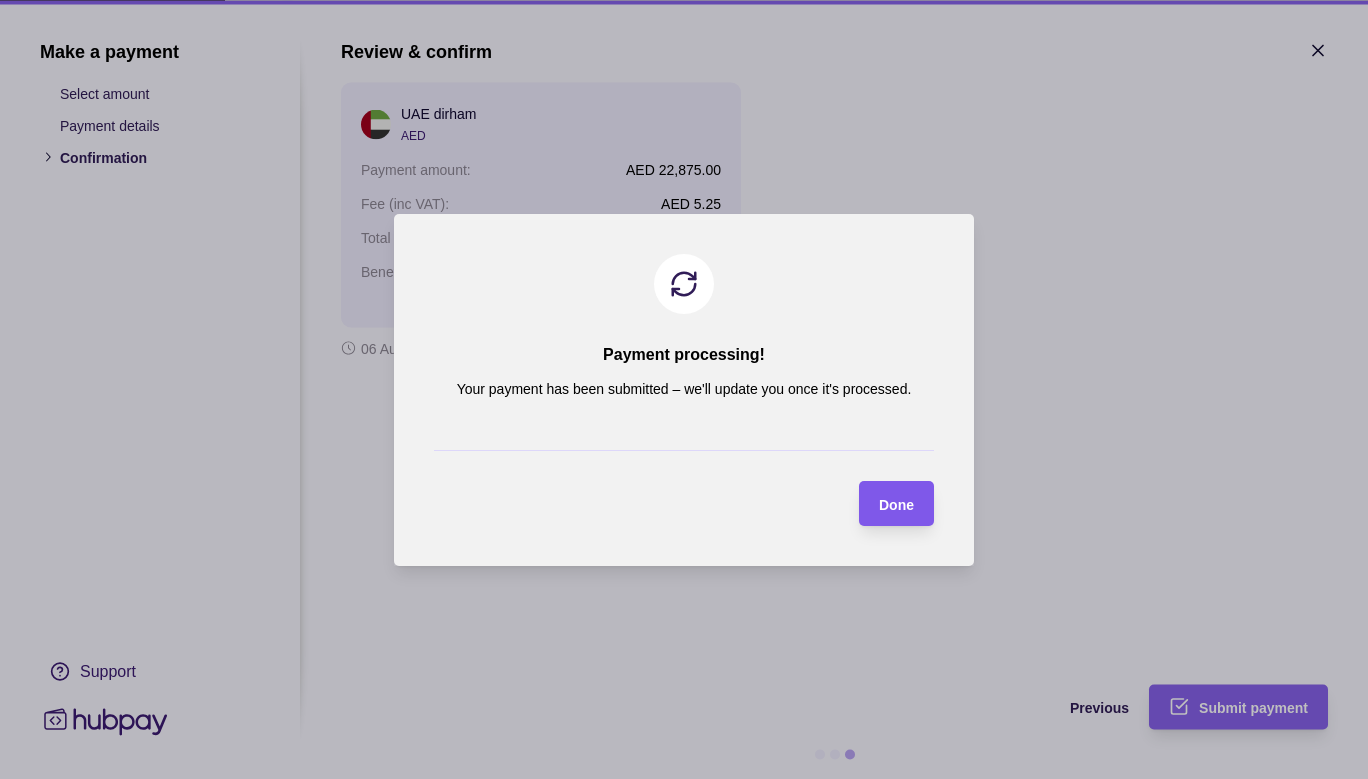 click on "Done" at bounding box center [881, 503] 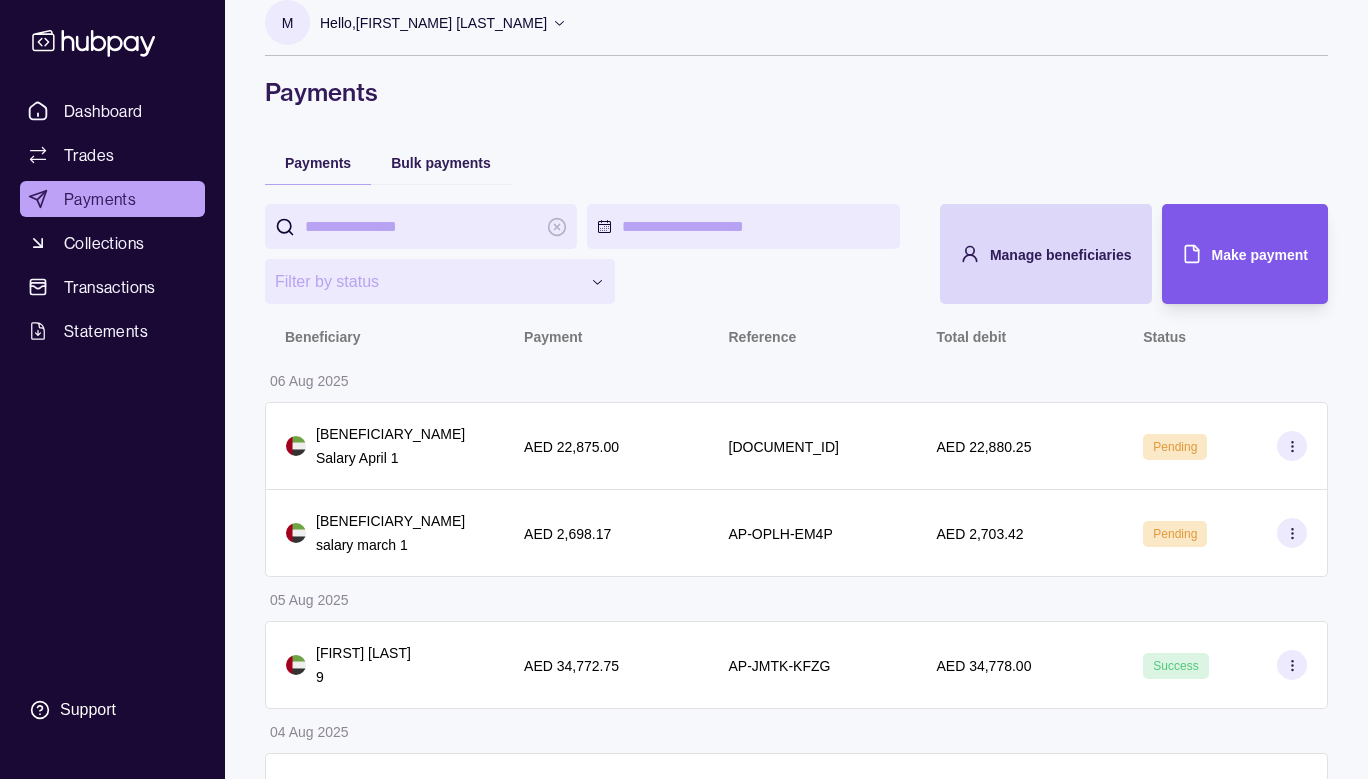 click on "Make payment" at bounding box center (1230, 254) 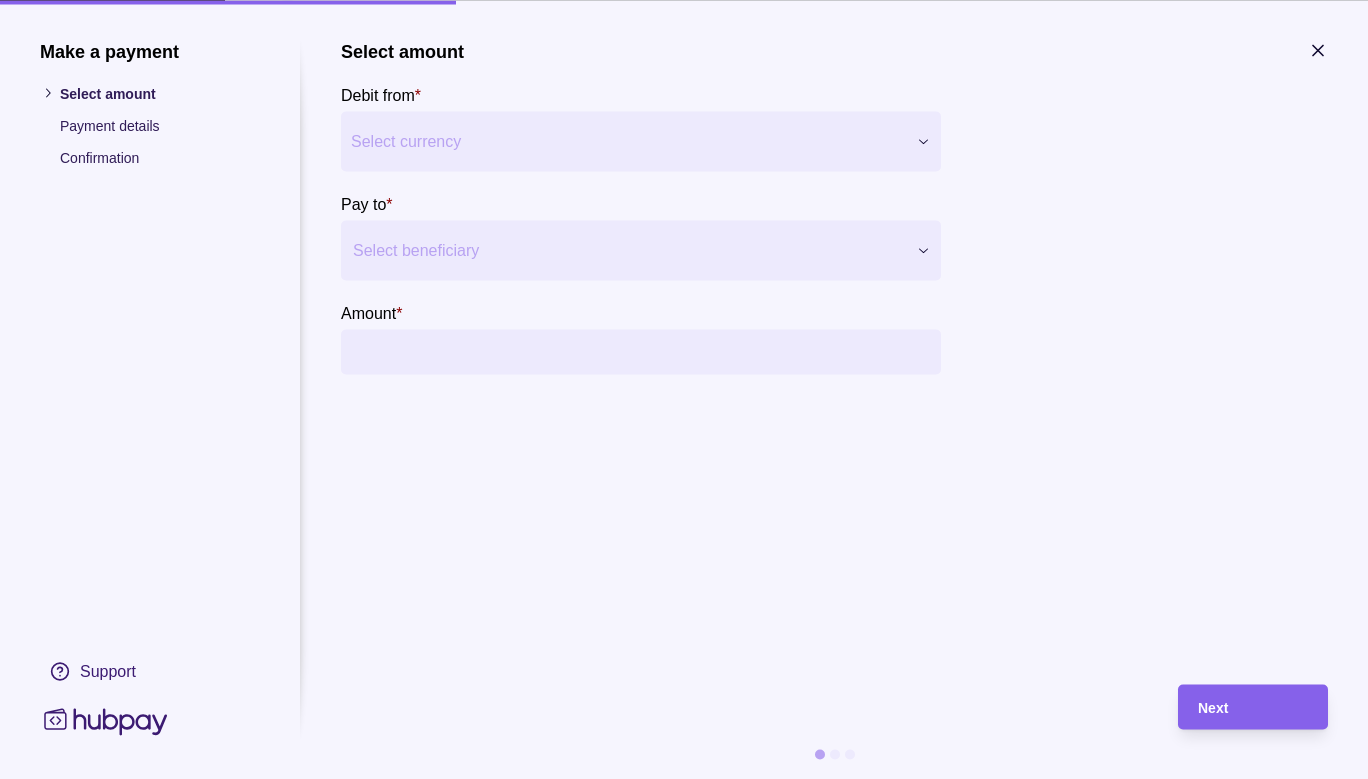 click at bounding box center (1178, 242) 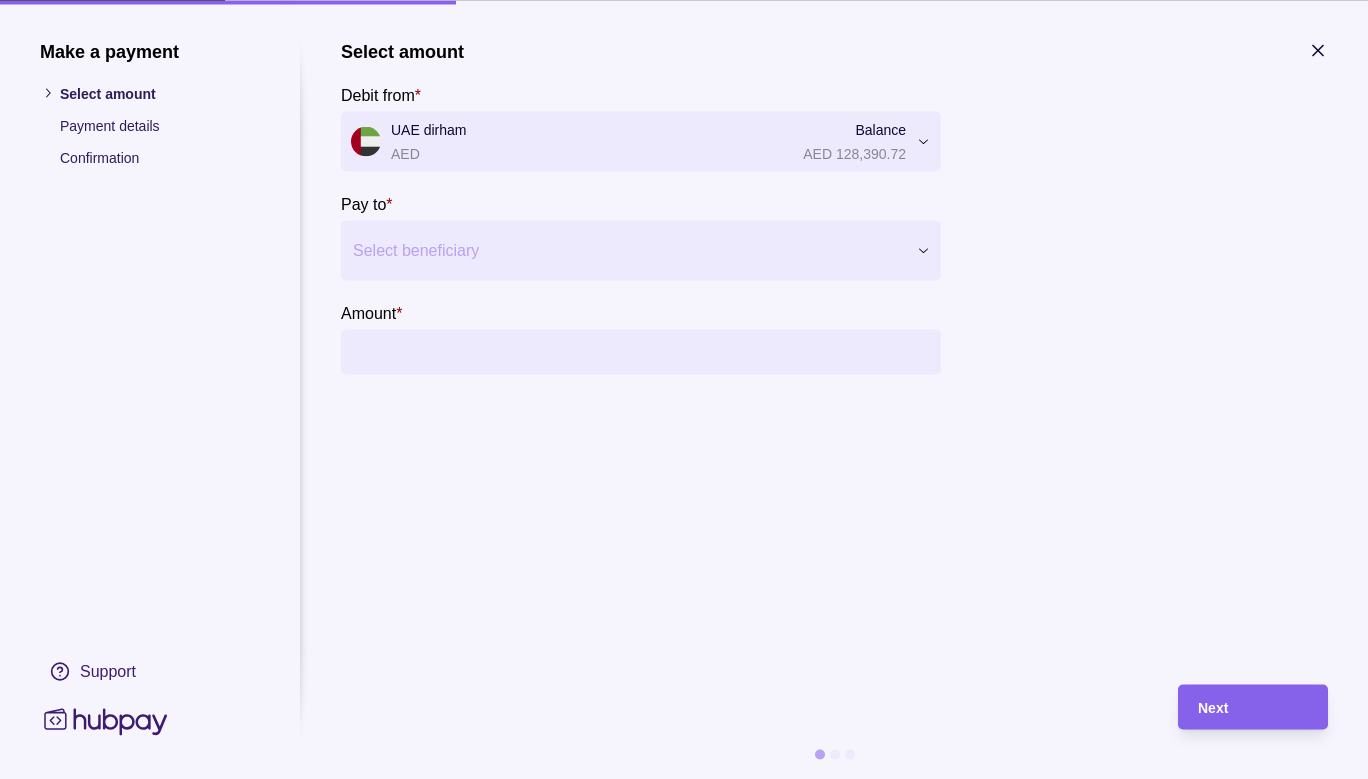 click at bounding box center [628, 250] 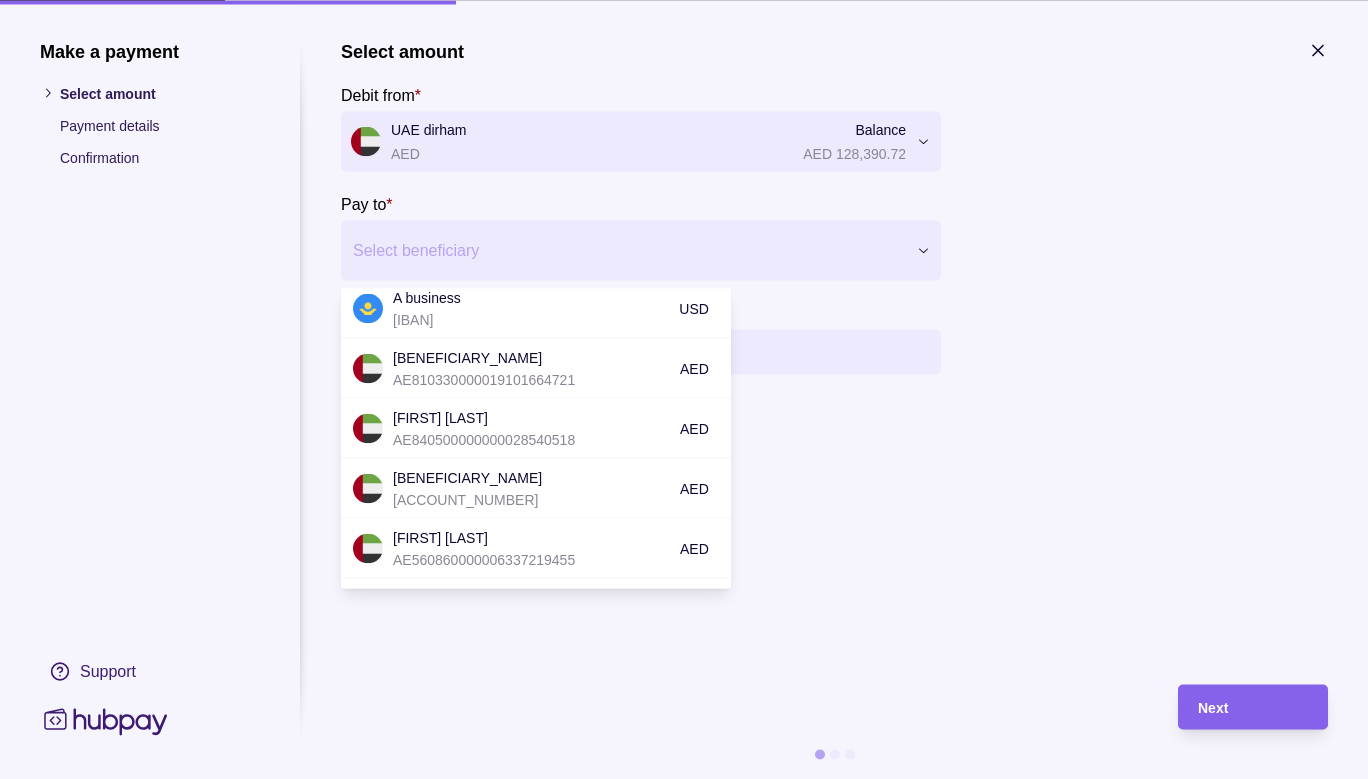 scroll, scrollTop: 55, scrollLeft: 0, axis: vertical 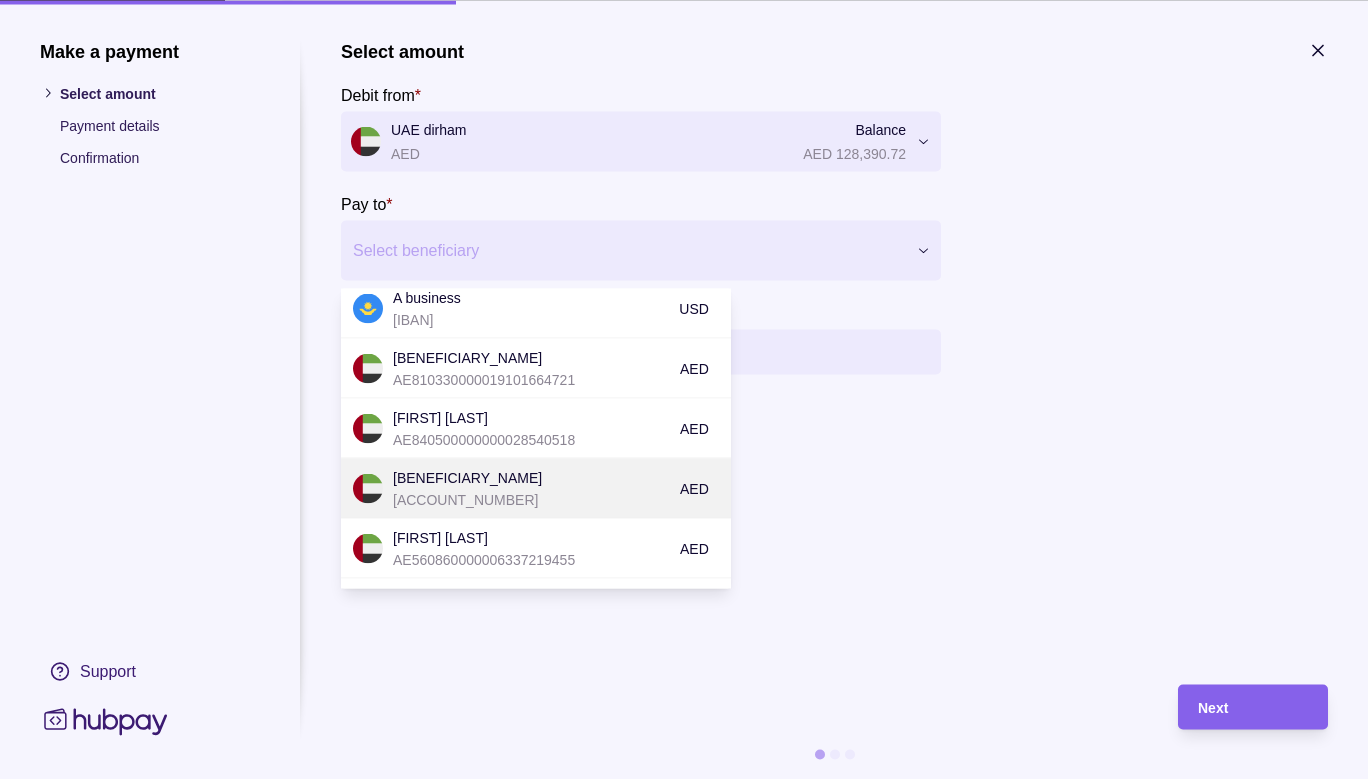 click on "AE030260001011083650001" at bounding box center [531, 499] 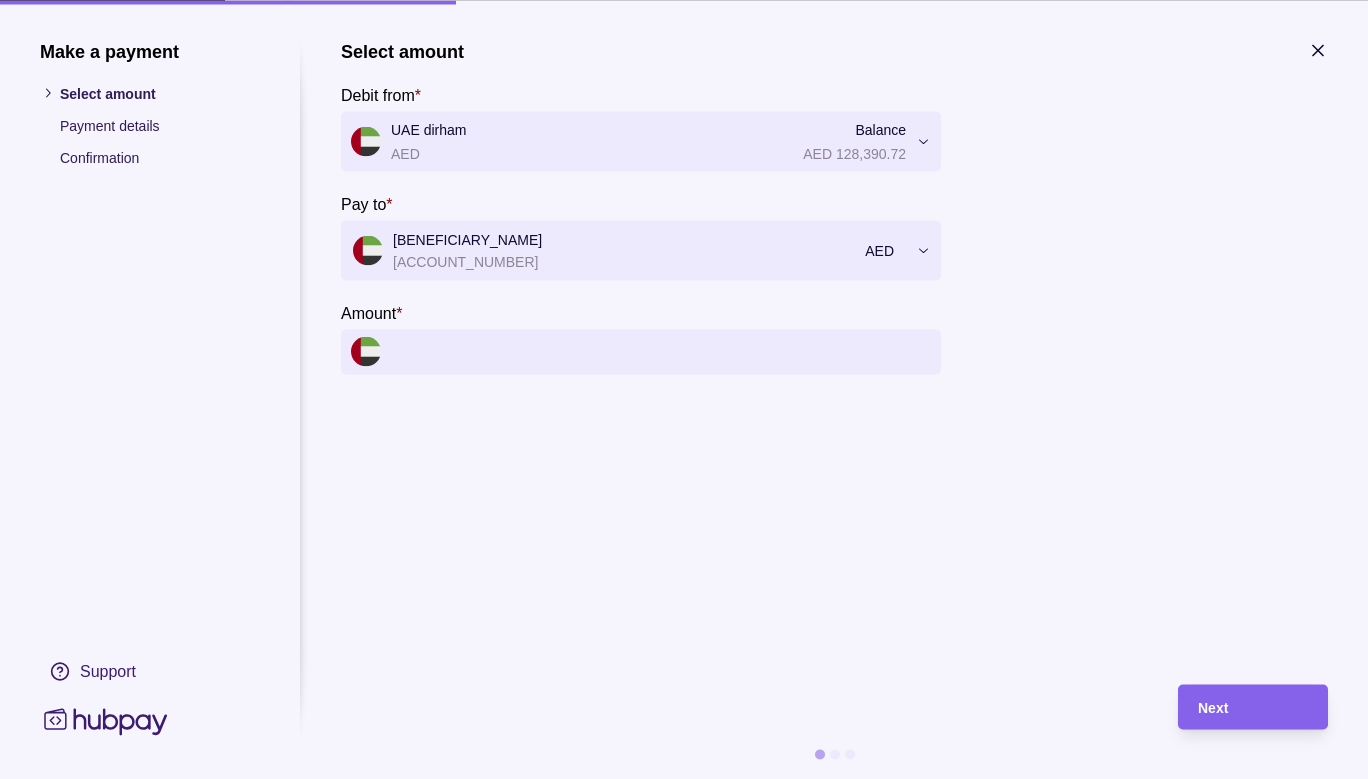 click on "Amount  *" at bounding box center [661, 351] 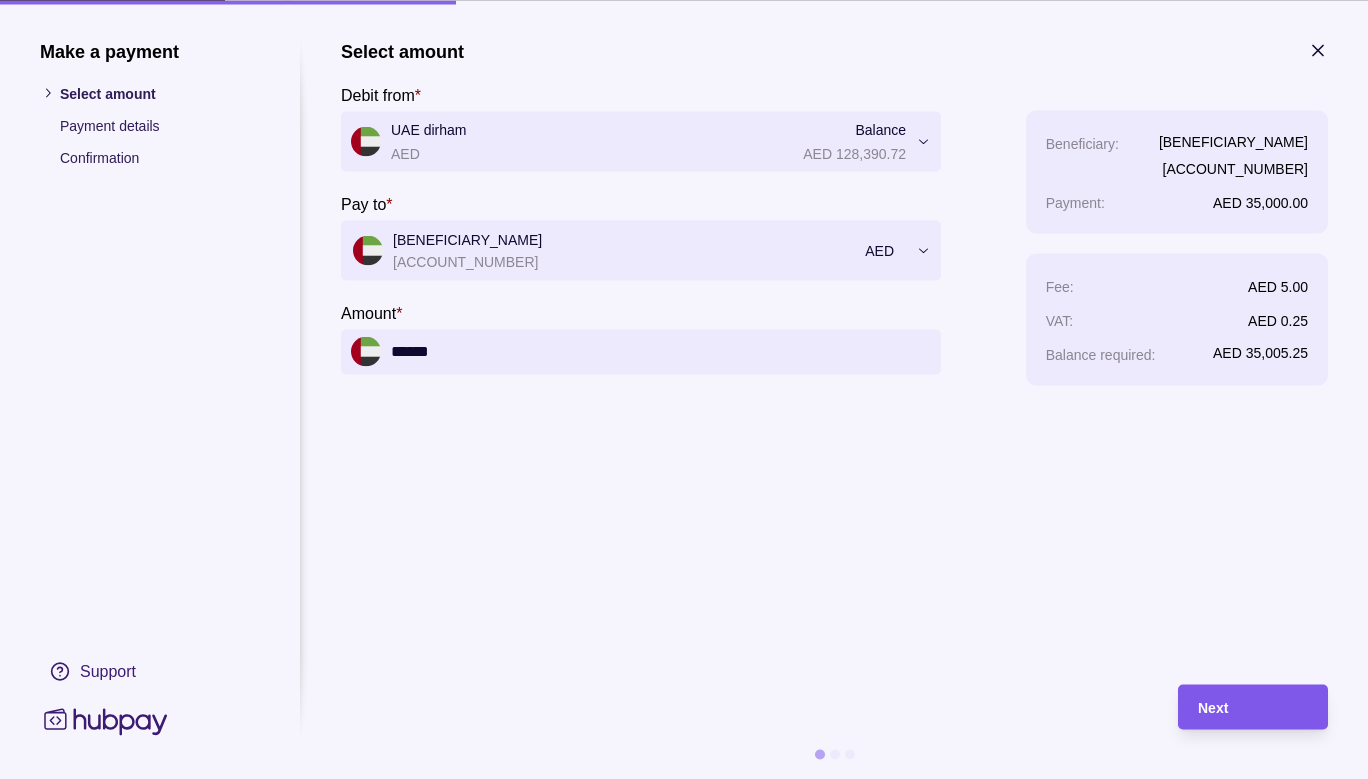 type on "******" 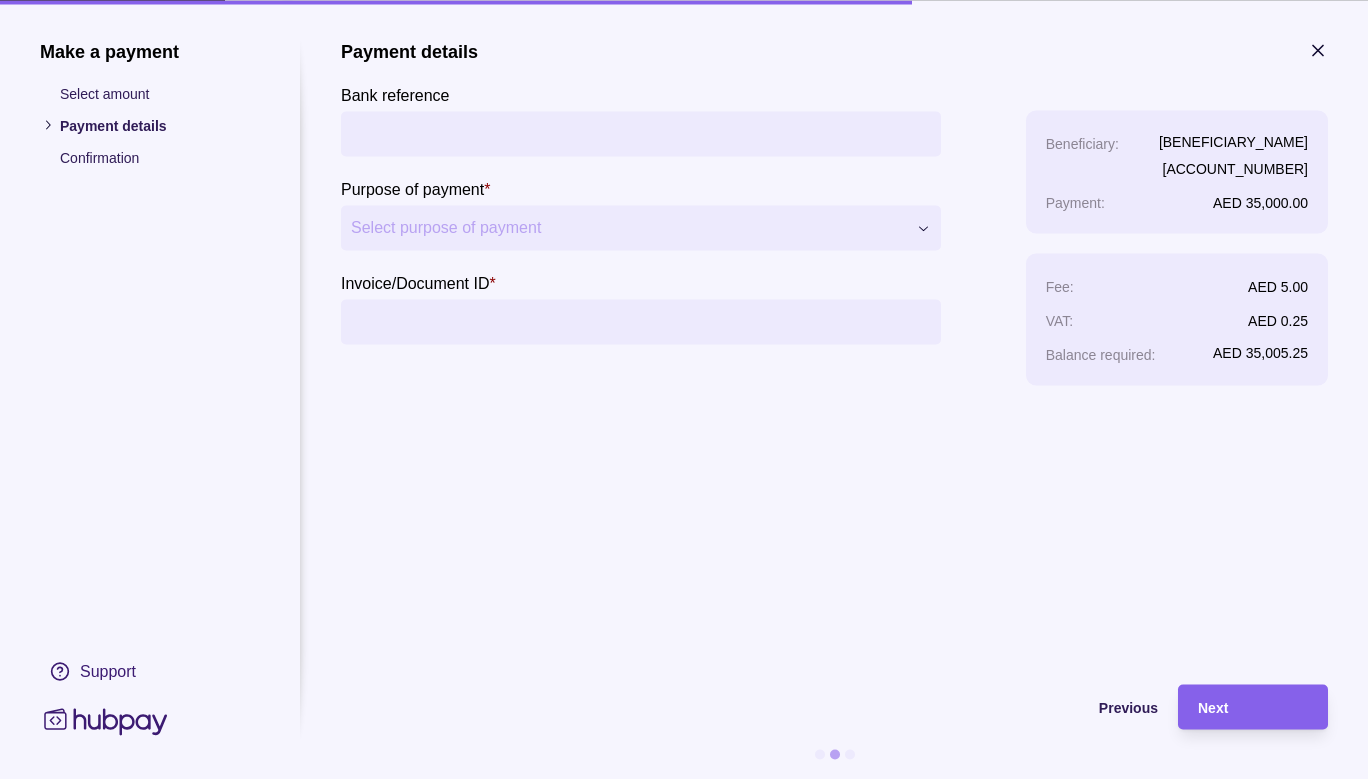 click on "Bank reference" at bounding box center [641, 133] 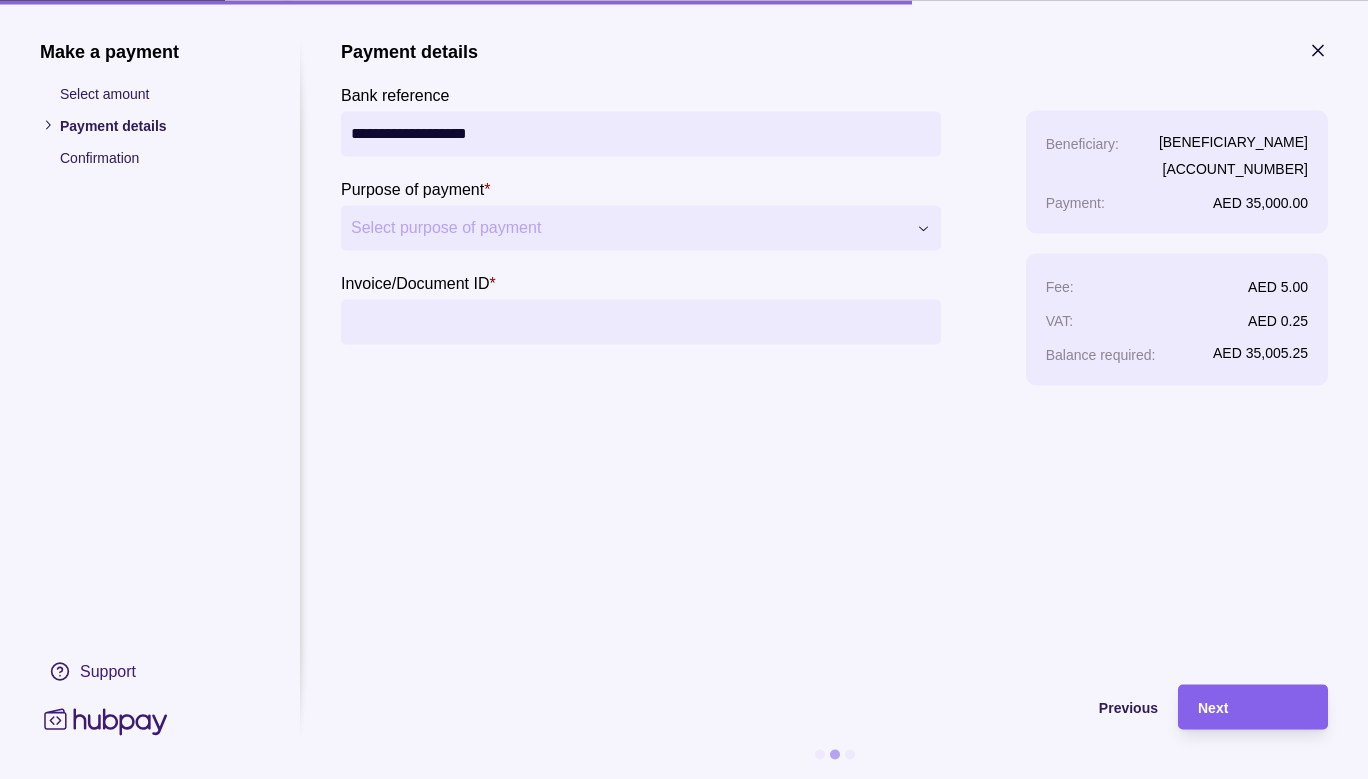 type on "**********" 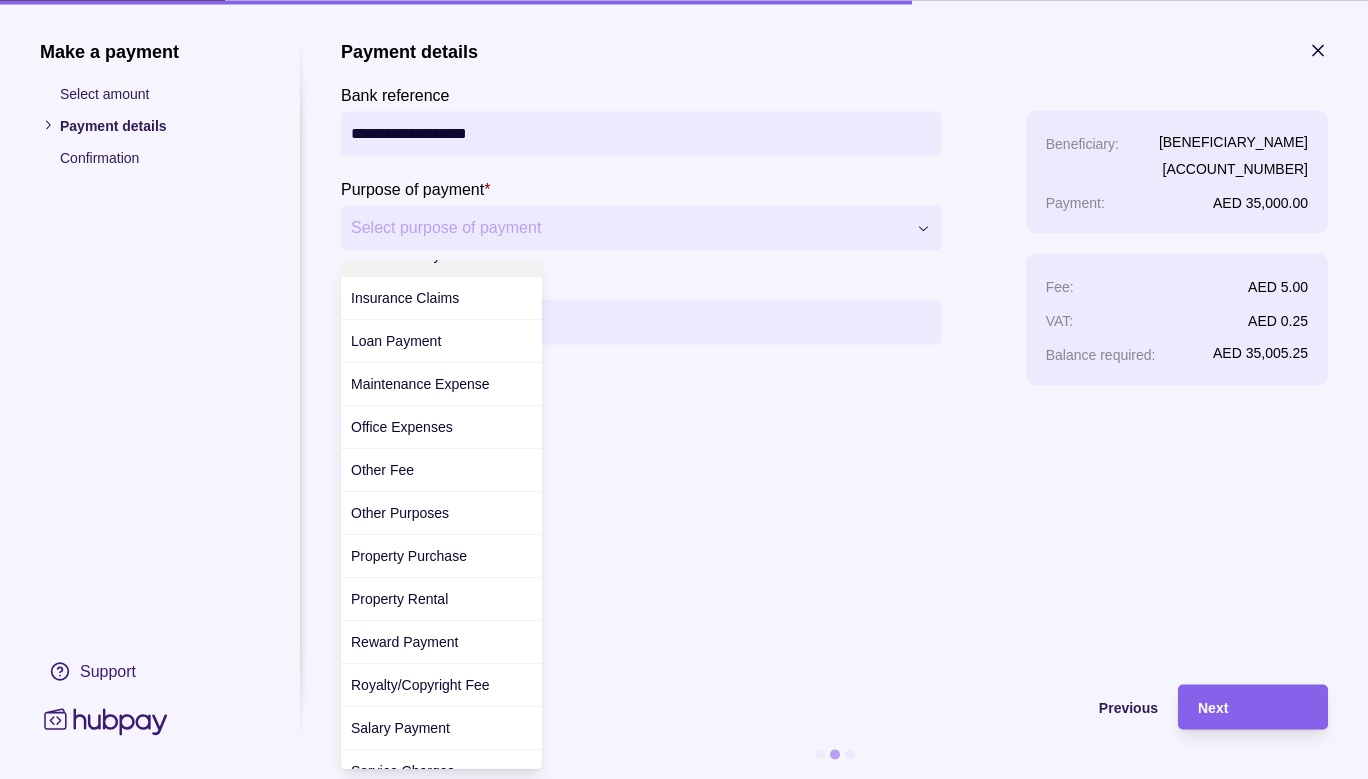 scroll, scrollTop: 695, scrollLeft: 0, axis: vertical 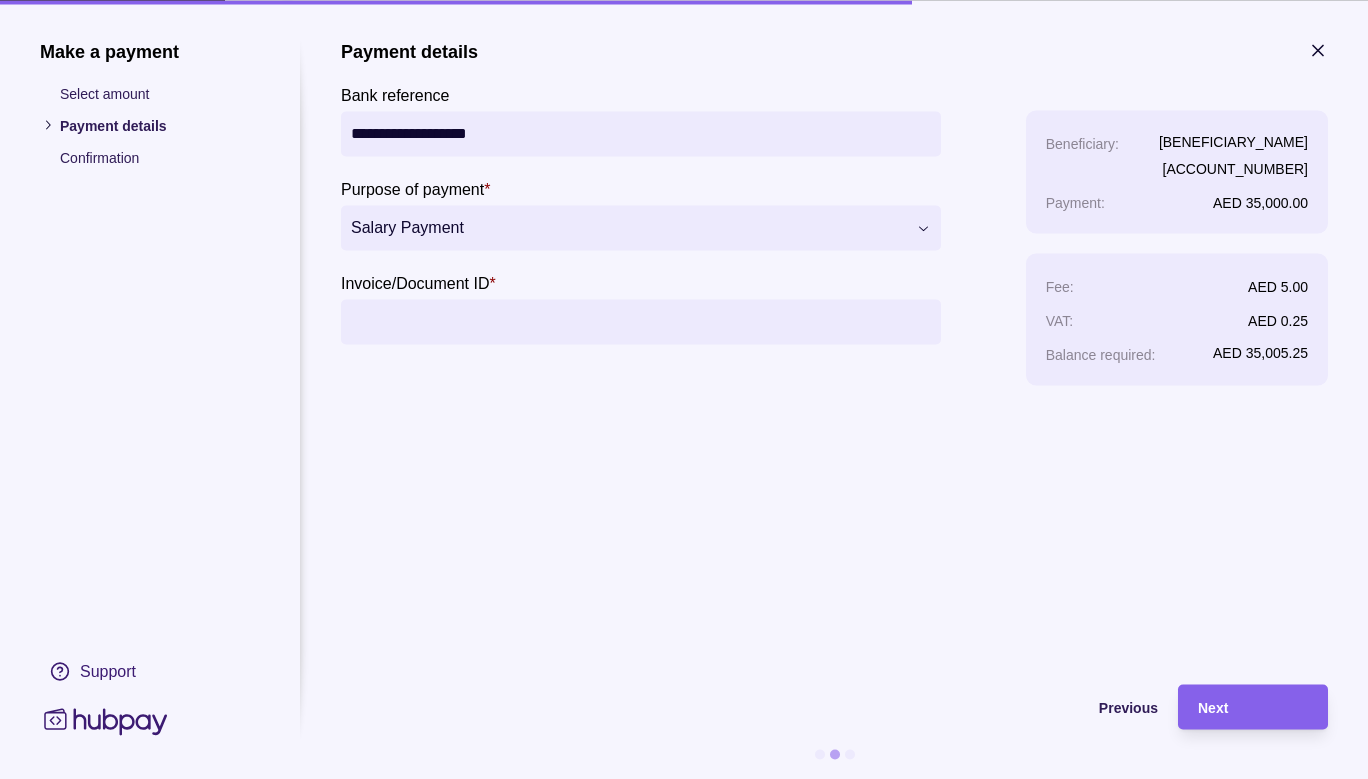 click on "Invoice/Document ID  *" at bounding box center (641, 321) 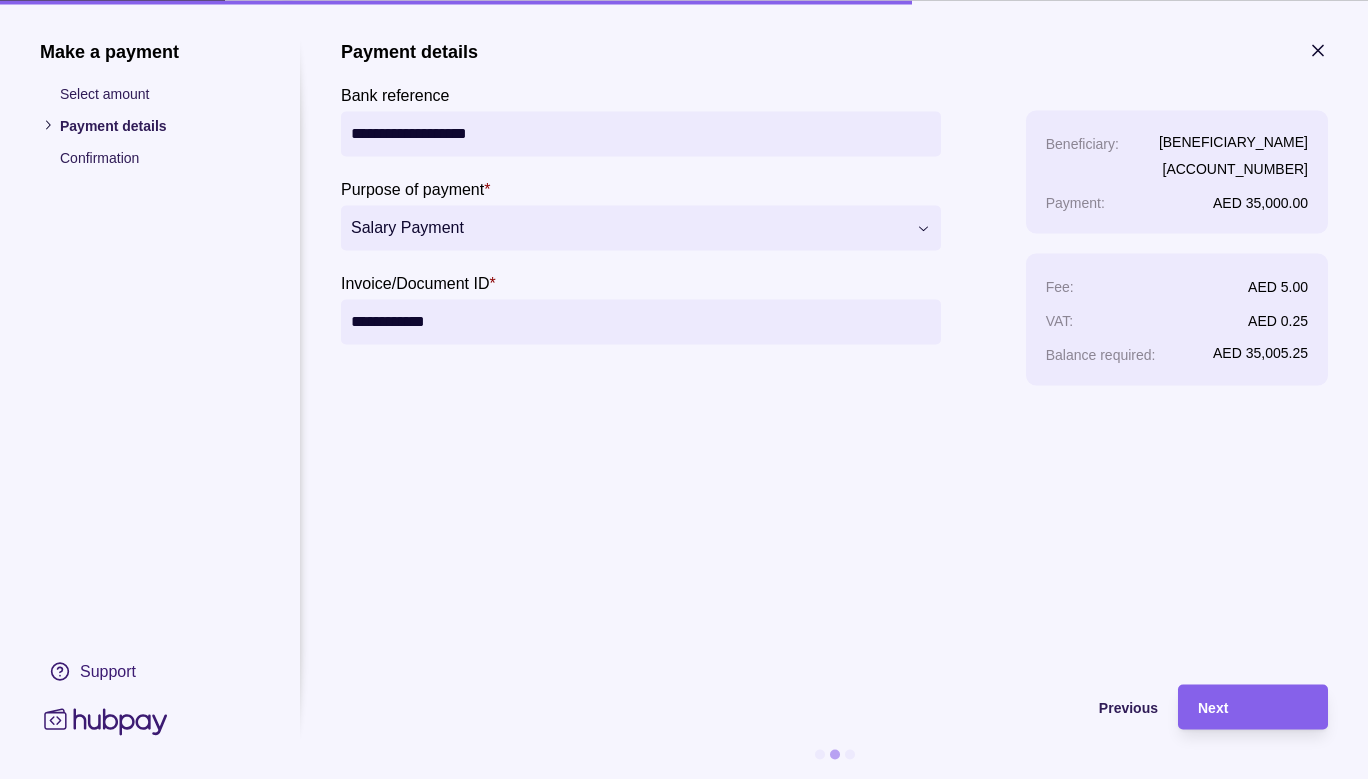 click on "**********" at bounding box center [641, 321] 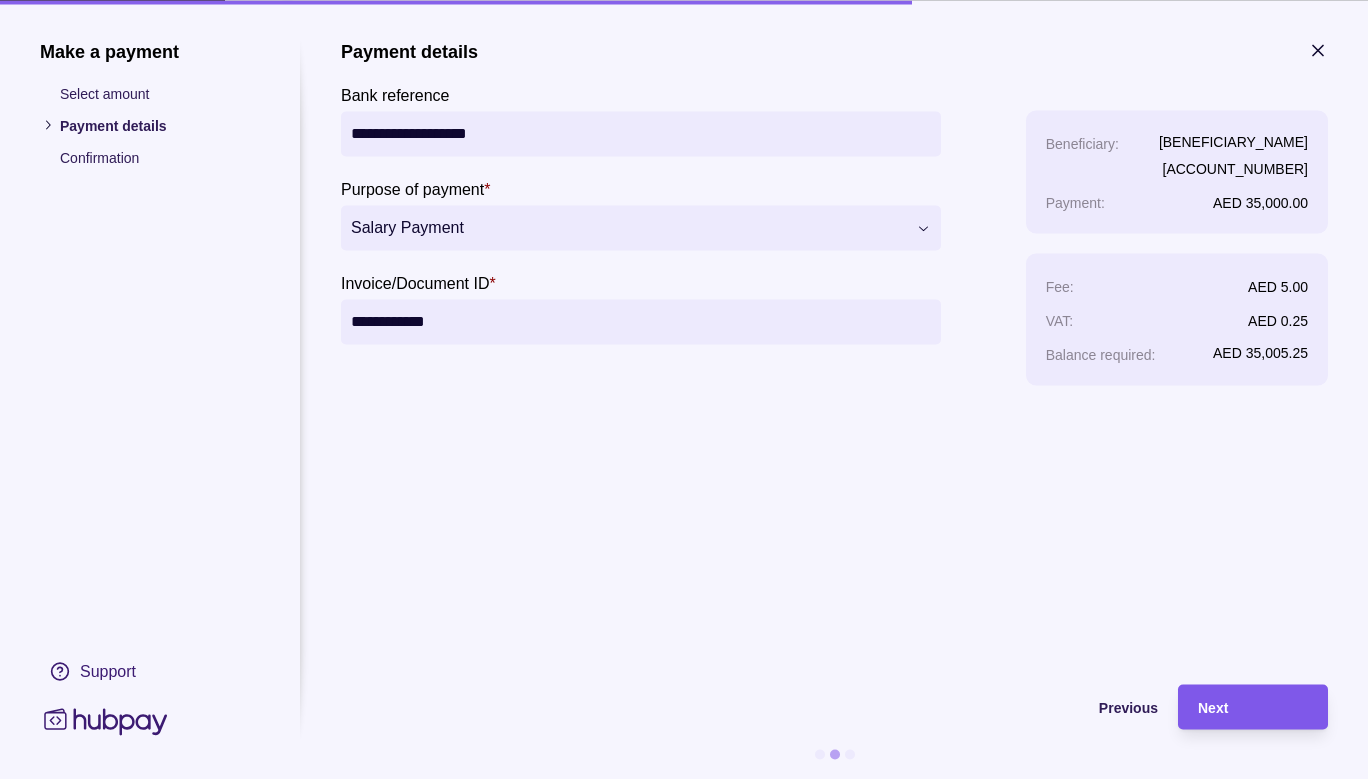 type on "**********" 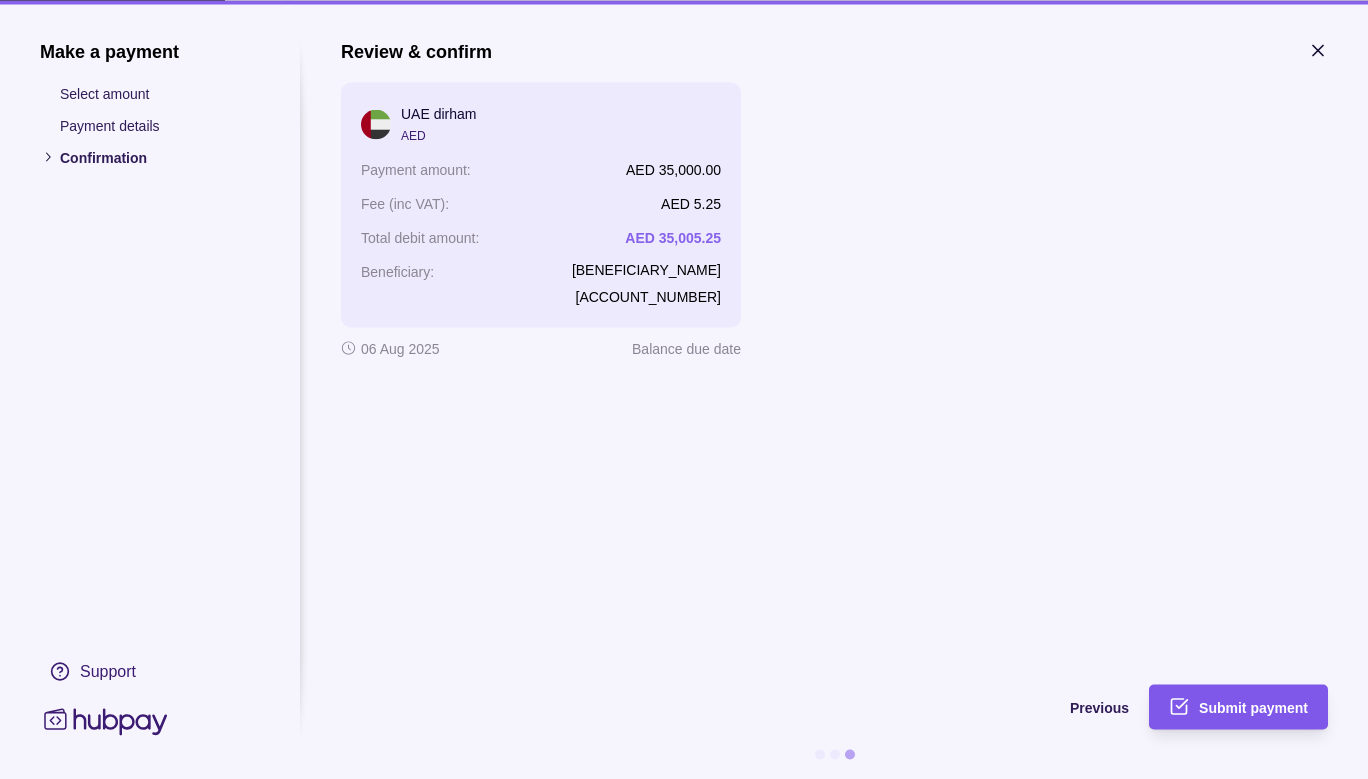 click on "Submit payment" at bounding box center [1253, 708] 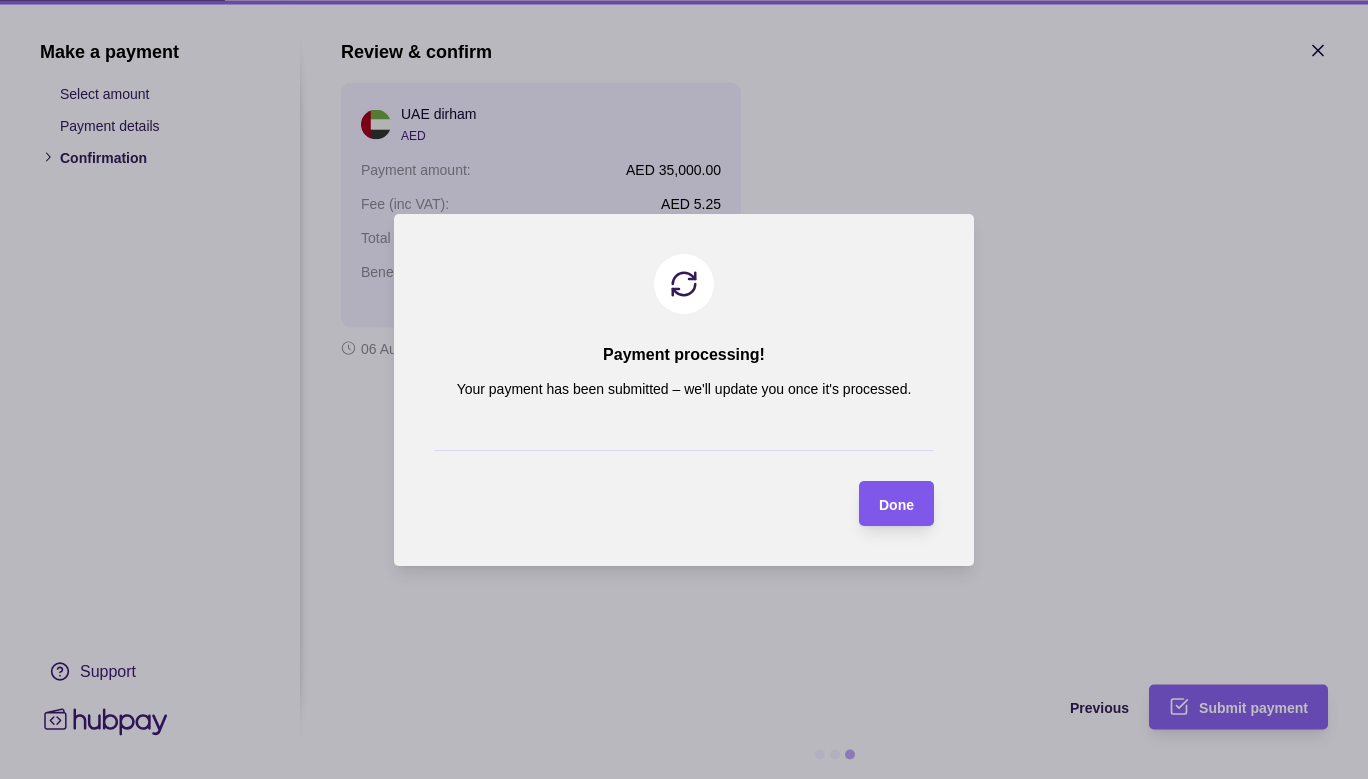click on "Done" at bounding box center [896, 504] 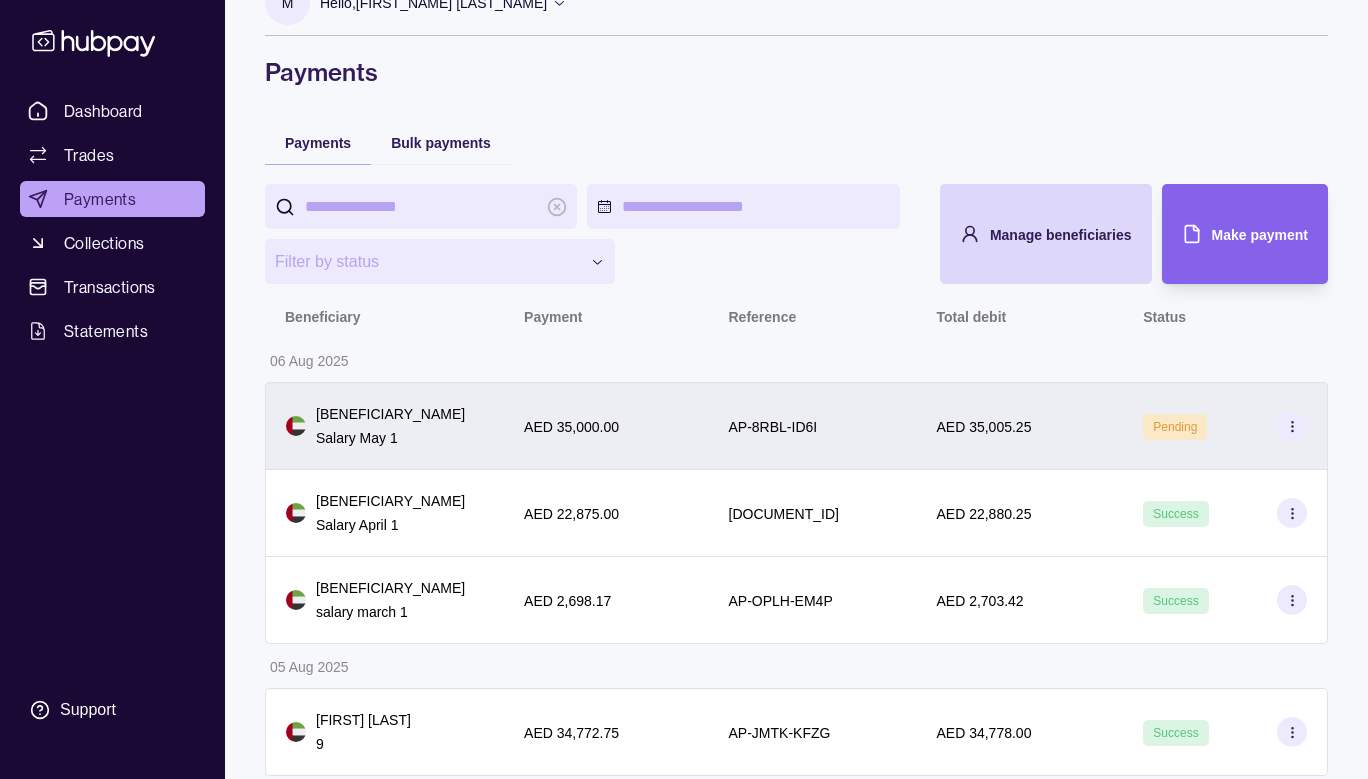 scroll, scrollTop: 45, scrollLeft: 0, axis: vertical 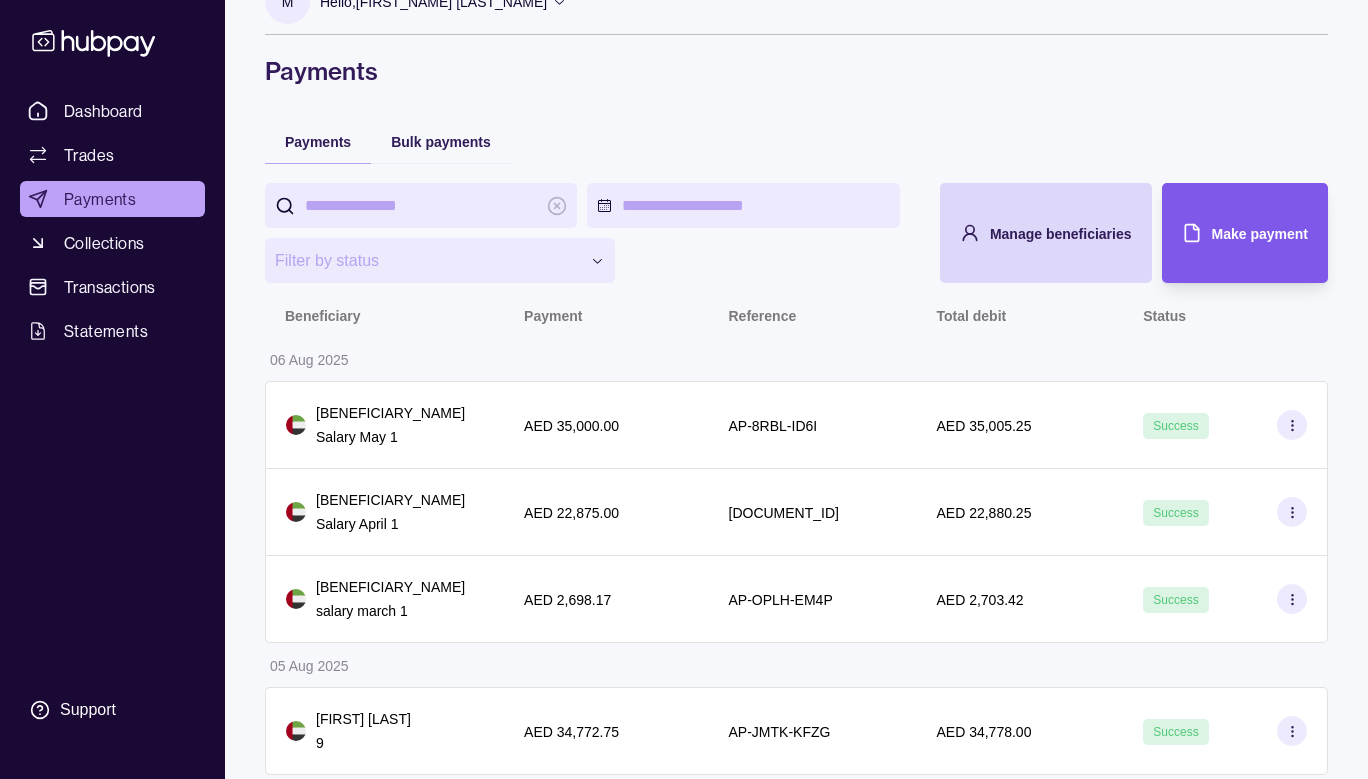 click on "Make payment" at bounding box center (1230, 233) 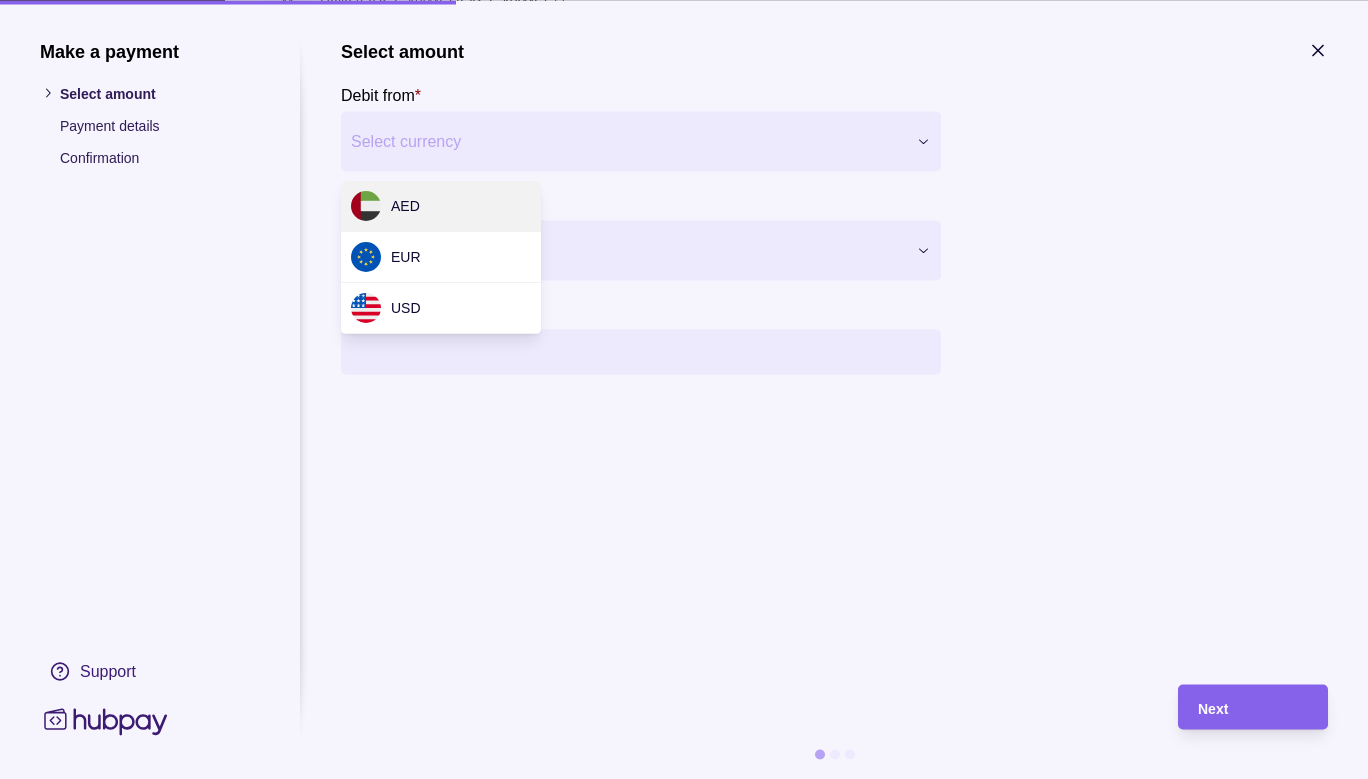 click on "Make a payment Select amount Payment details Confirmation Support Select amount Debit from  * Select currency *** *** *** Pay to  * Select beneficiary Amount  * Payment method  * Select payment method Fee currency  * Select fee currency Next" at bounding box center (684, 3600) 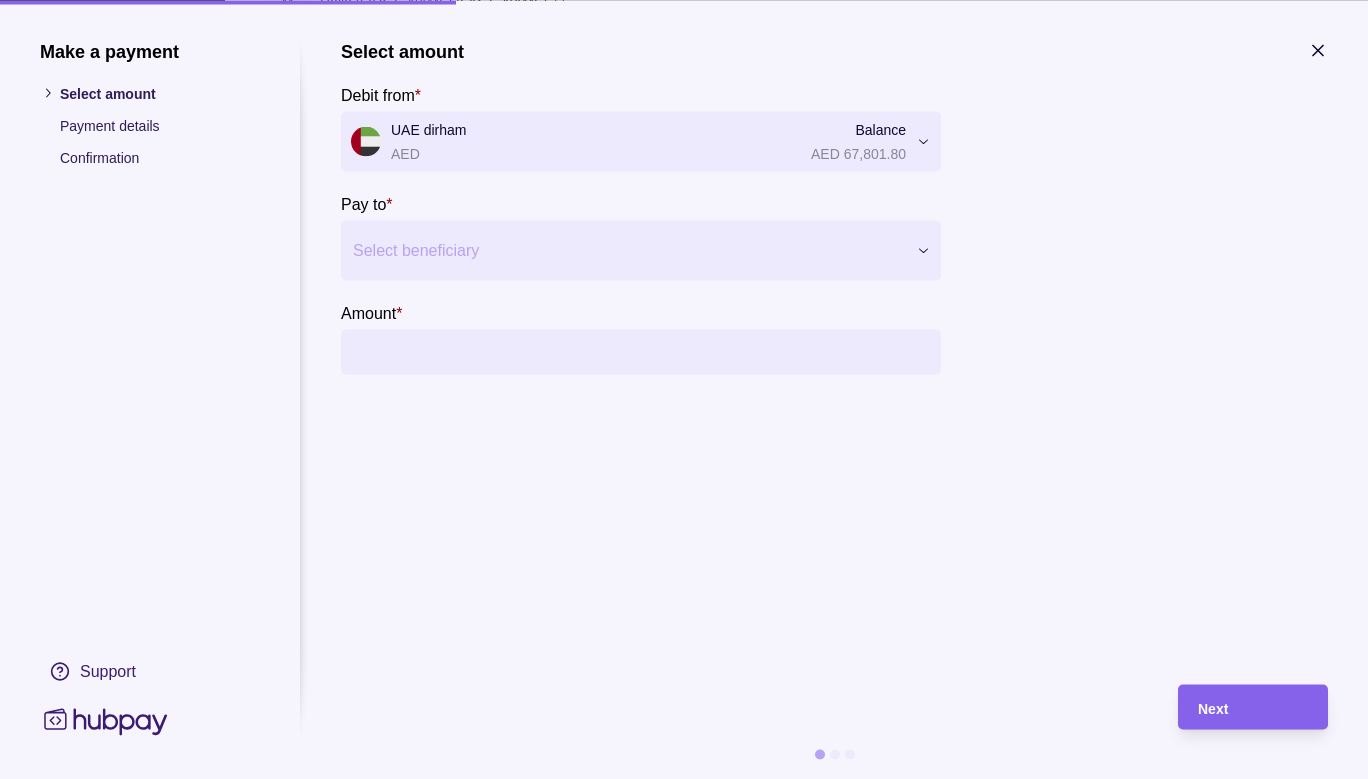 click at bounding box center [628, 250] 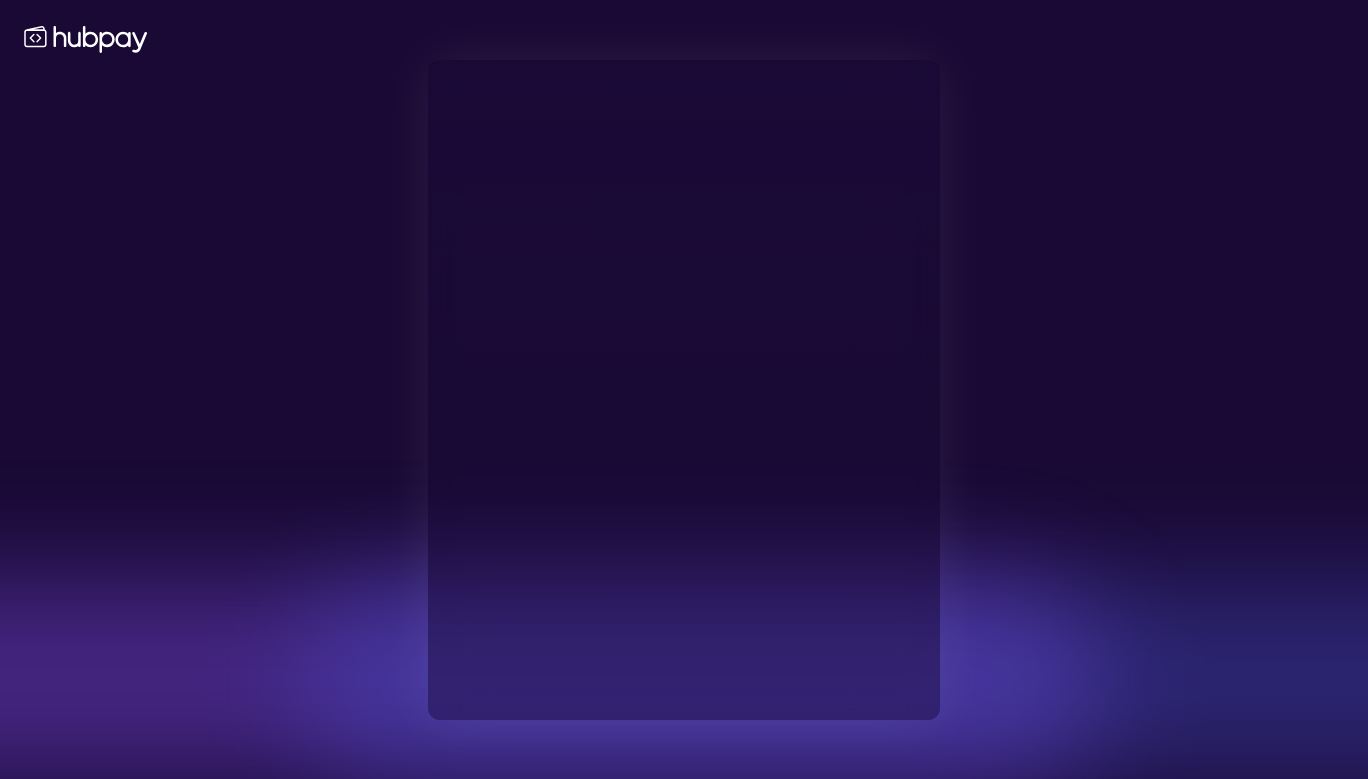 scroll, scrollTop: 0, scrollLeft: 0, axis: both 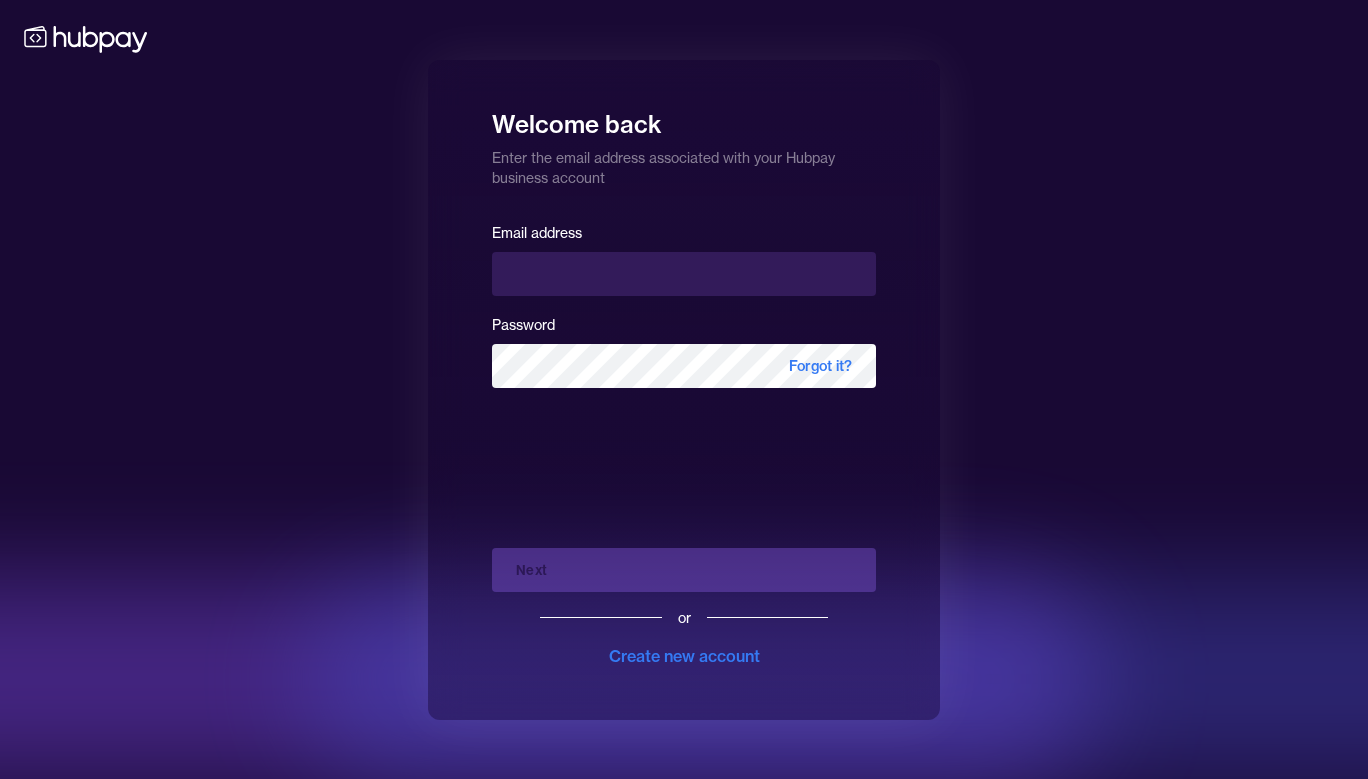 type on "**********" 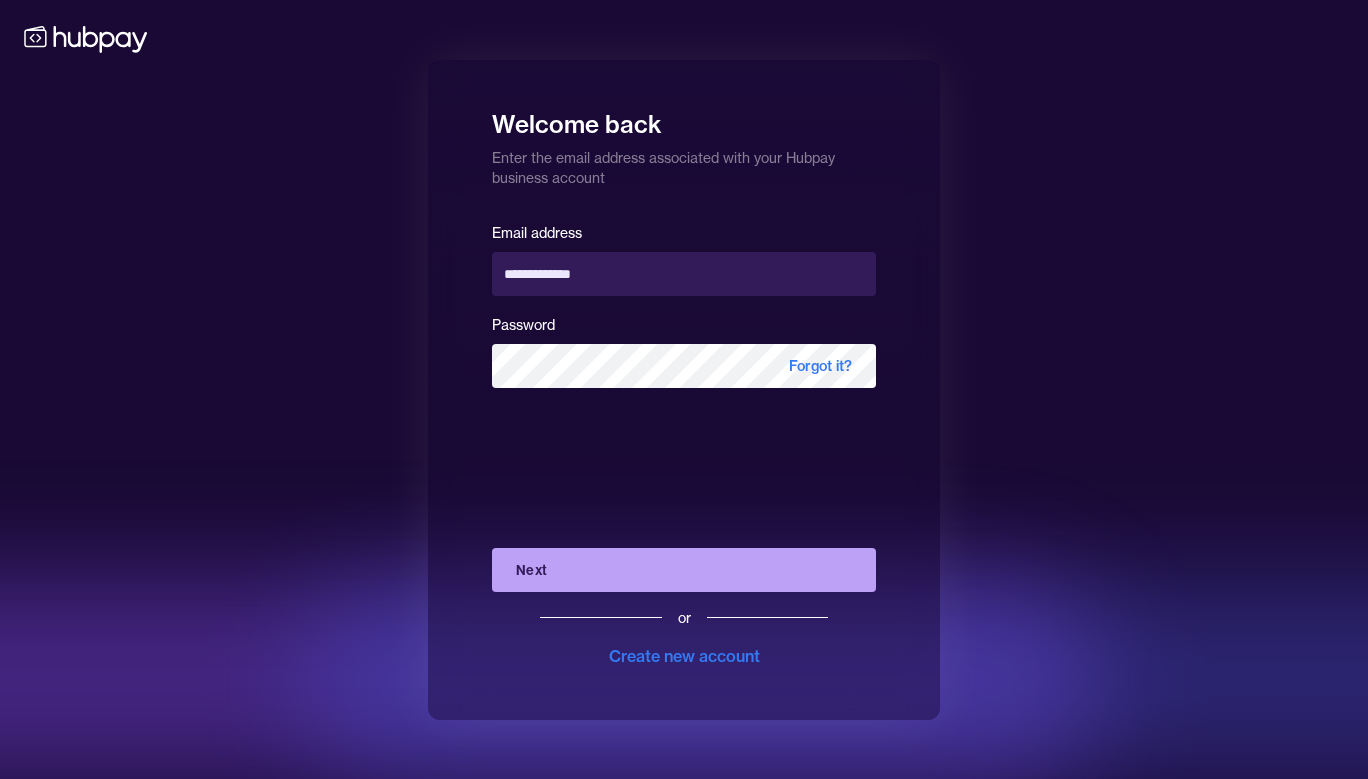 click on "Next" at bounding box center [684, 570] 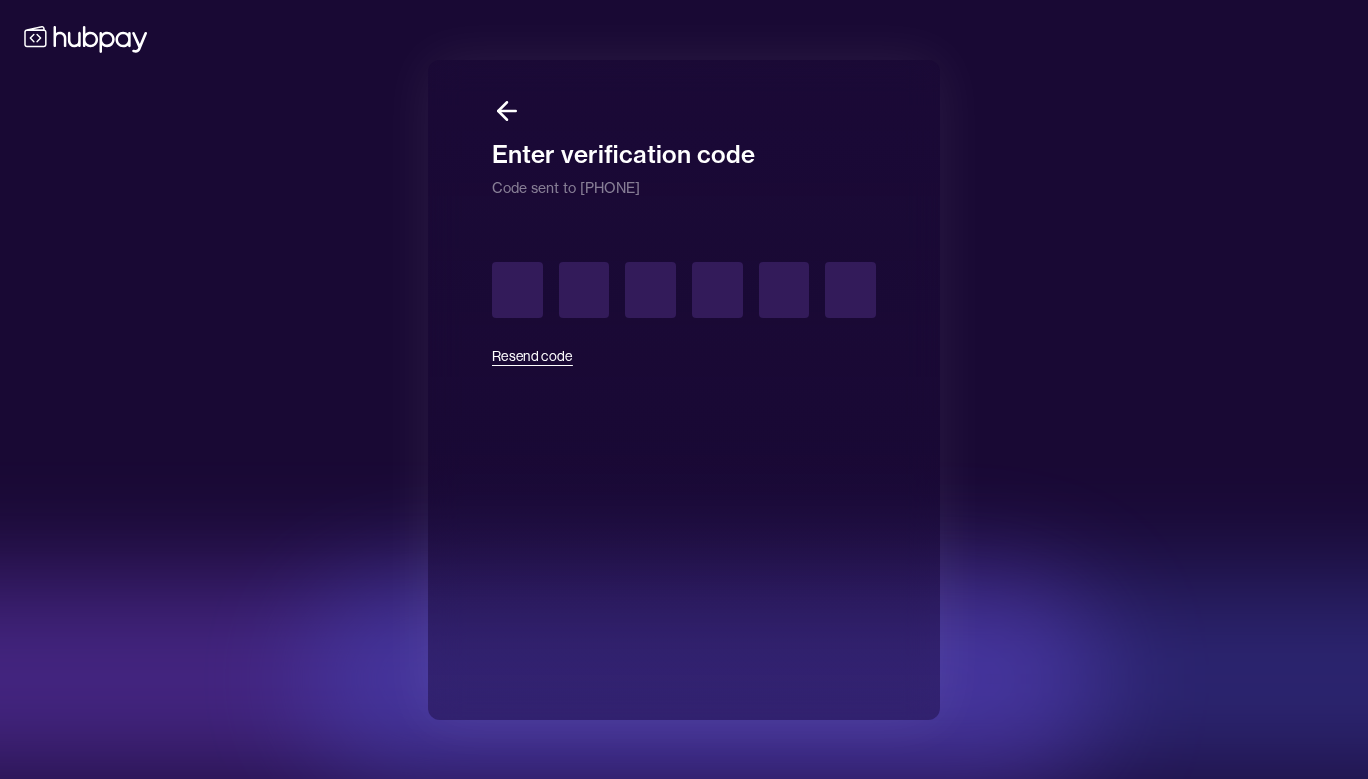 click on "Resend code" at bounding box center (532, 356) 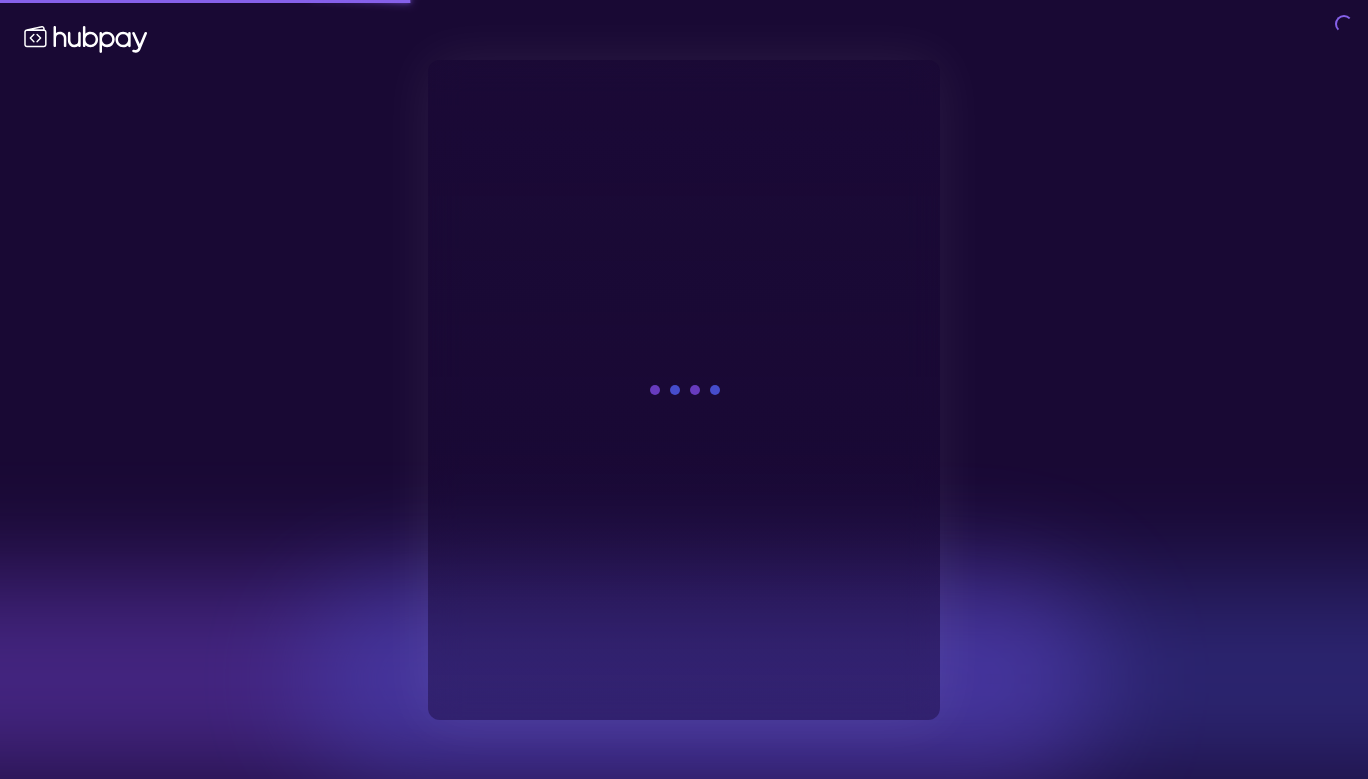 scroll, scrollTop: 0, scrollLeft: 0, axis: both 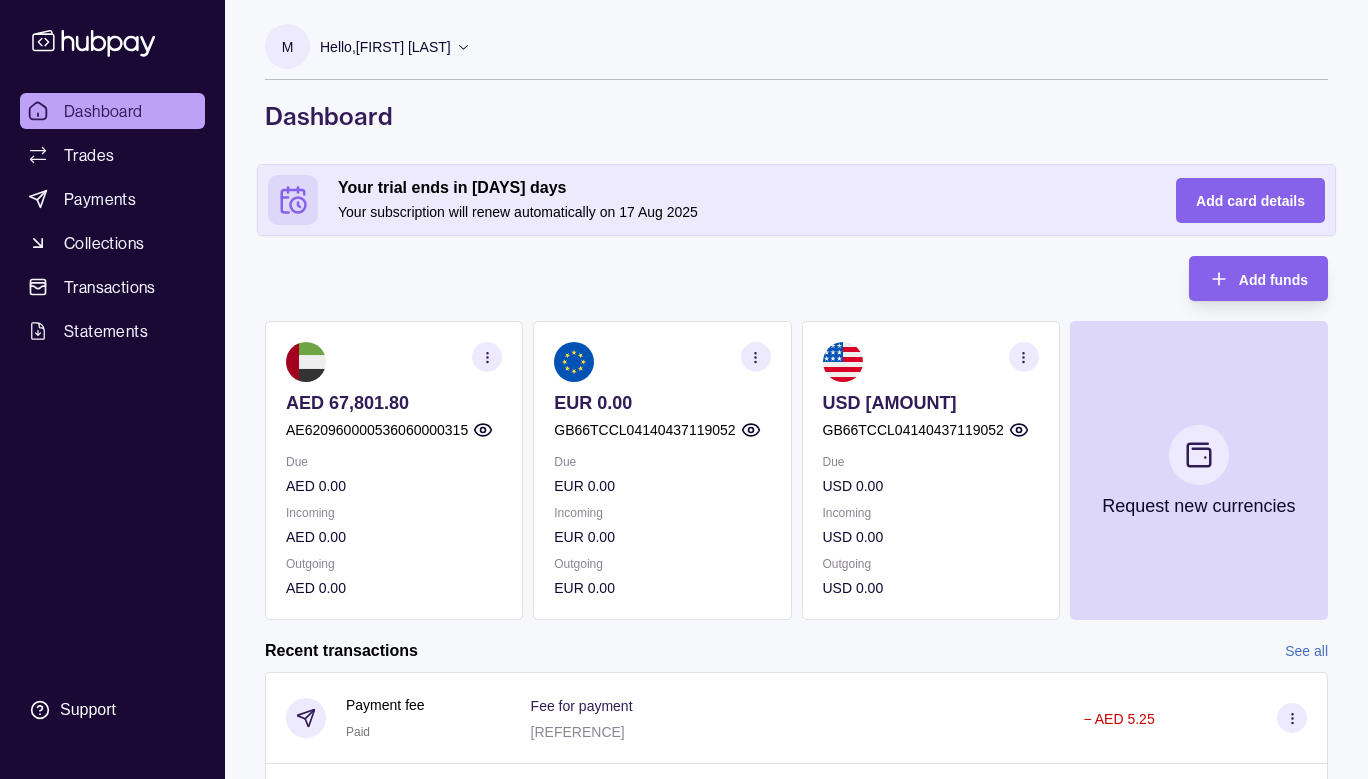 click on "AE620960000536060000315" at bounding box center (377, 430) 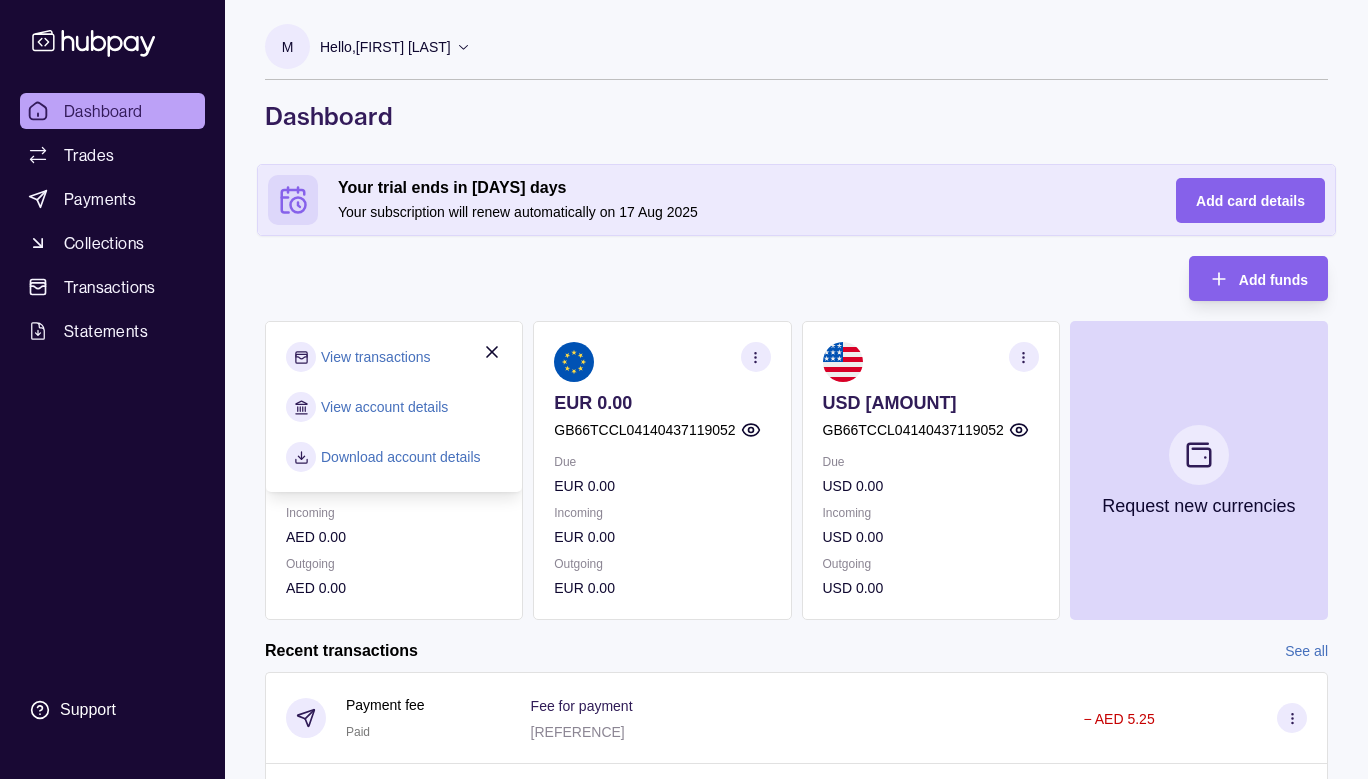 click on "View account details" at bounding box center [384, 407] 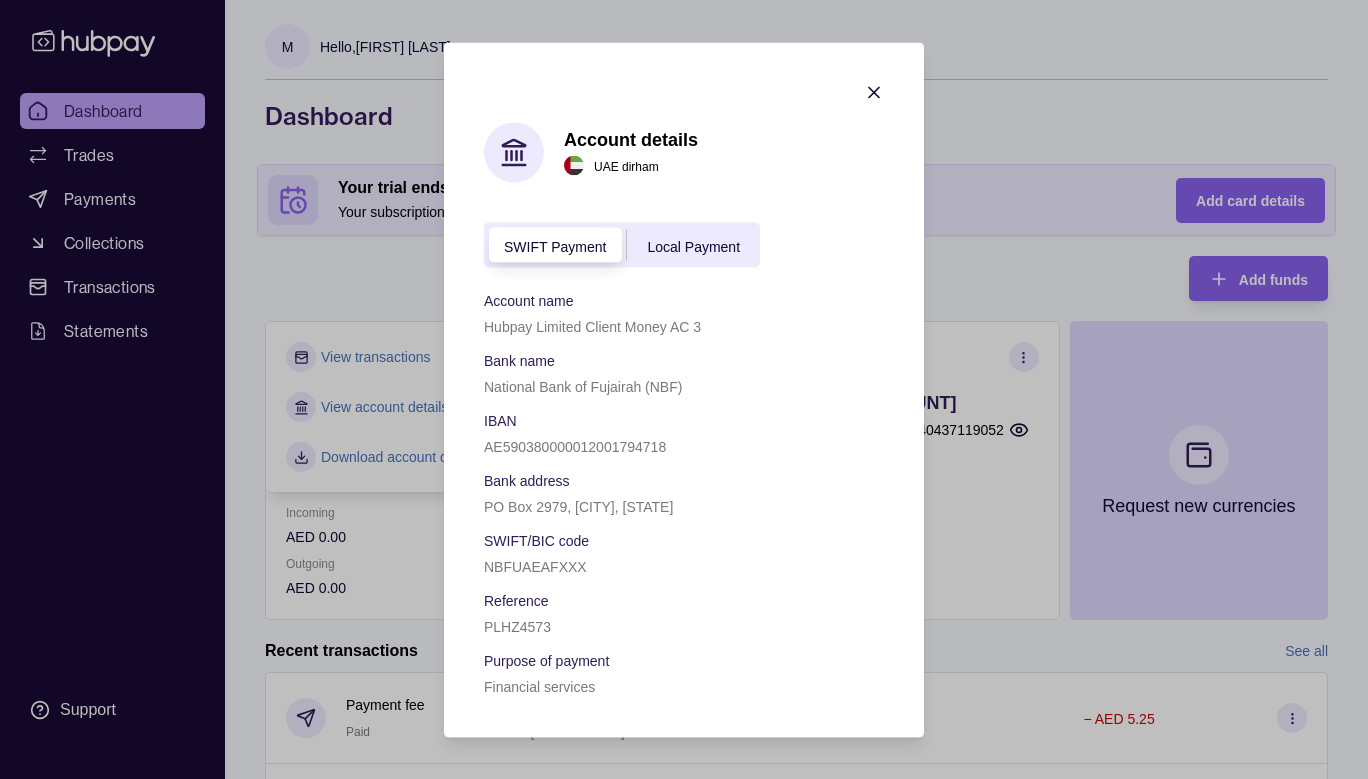 click 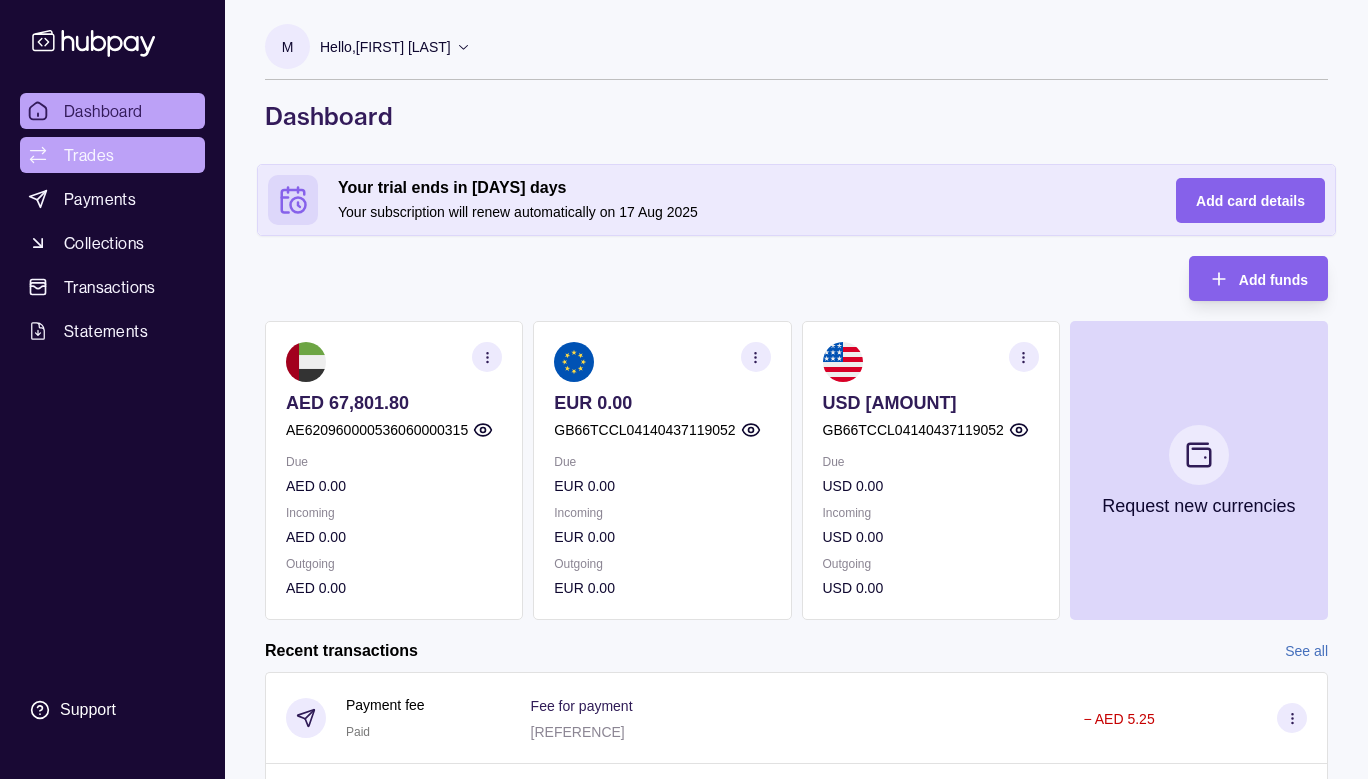 click on "Trades" at bounding box center [112, 155] 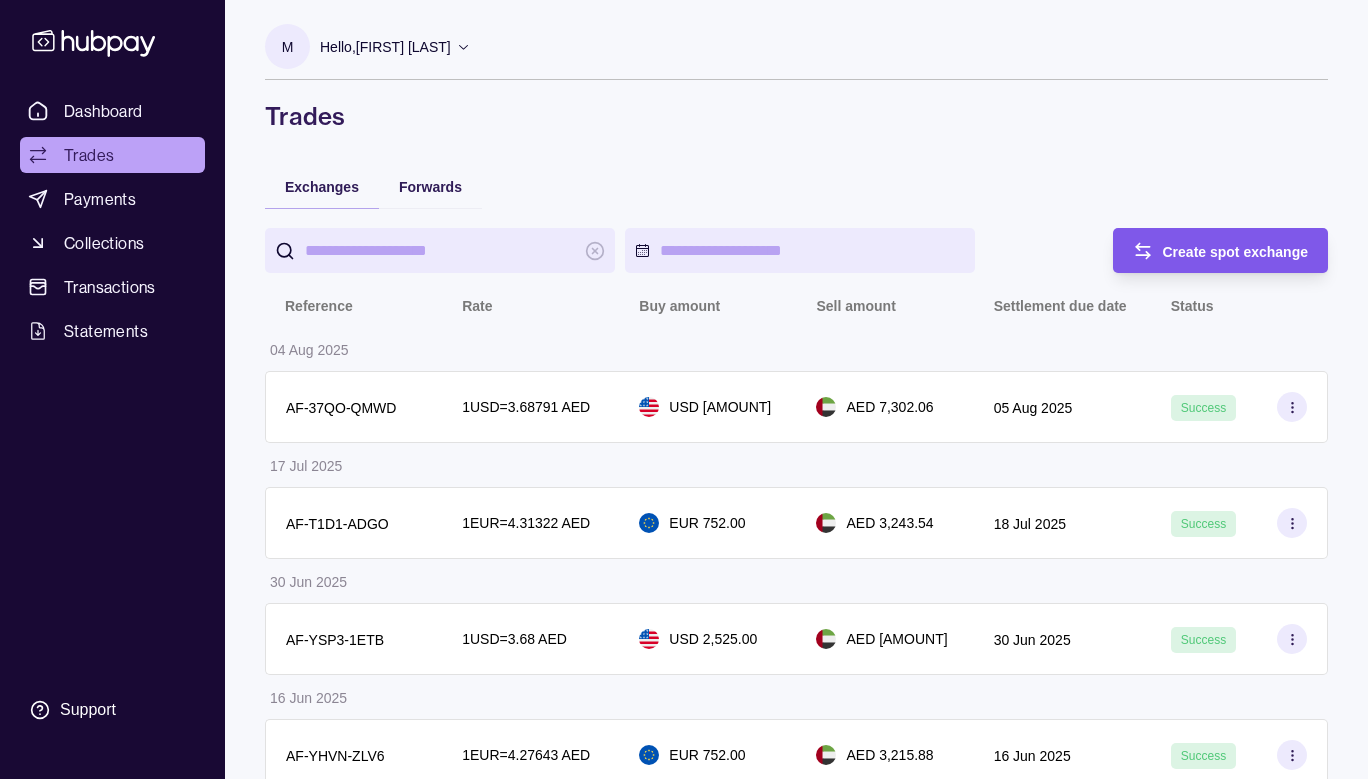 click on "Create spot exchange" at bounding box center (1236, 251) 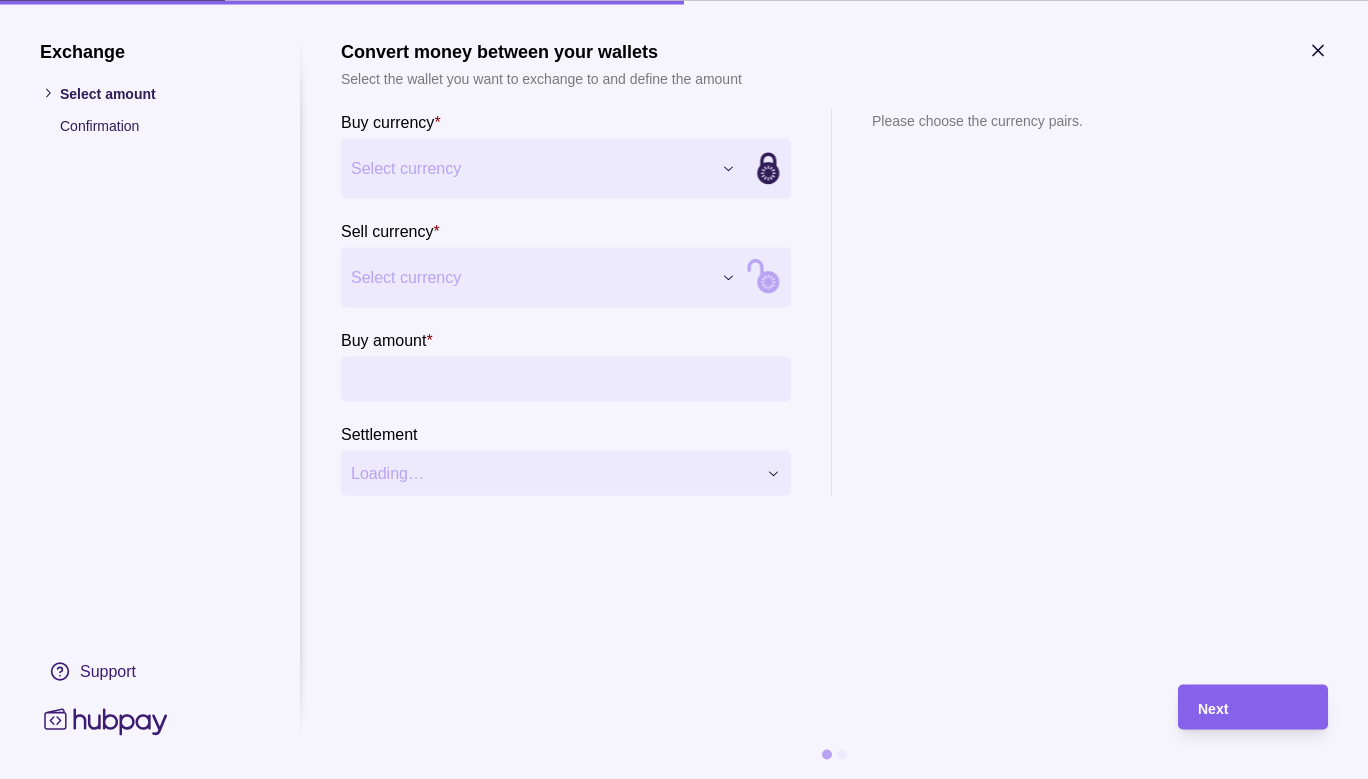 click on "Buy currency  * Select currency *** *** ***" at bounding box center [566, 153] 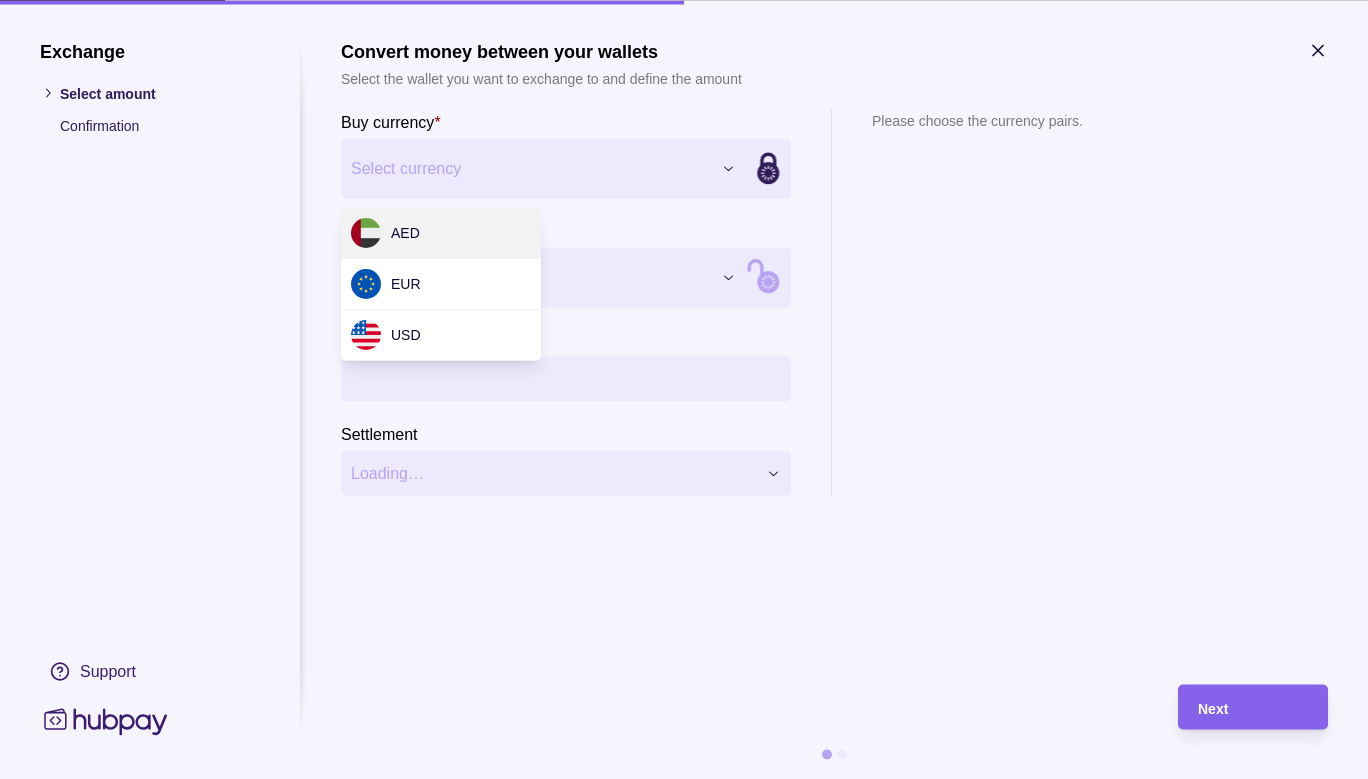 click on "Exchange Select amount Confirmation Support Convert money between your wallets Select the wallet you want to exchange to and define the amount Buy currency  * Select currency *** *** *** Sell currency  * Select currency *** *** *** Buy amount  * Settlement Loading… Please choose the currency pairs. Next" at bounding box center [684, 811] 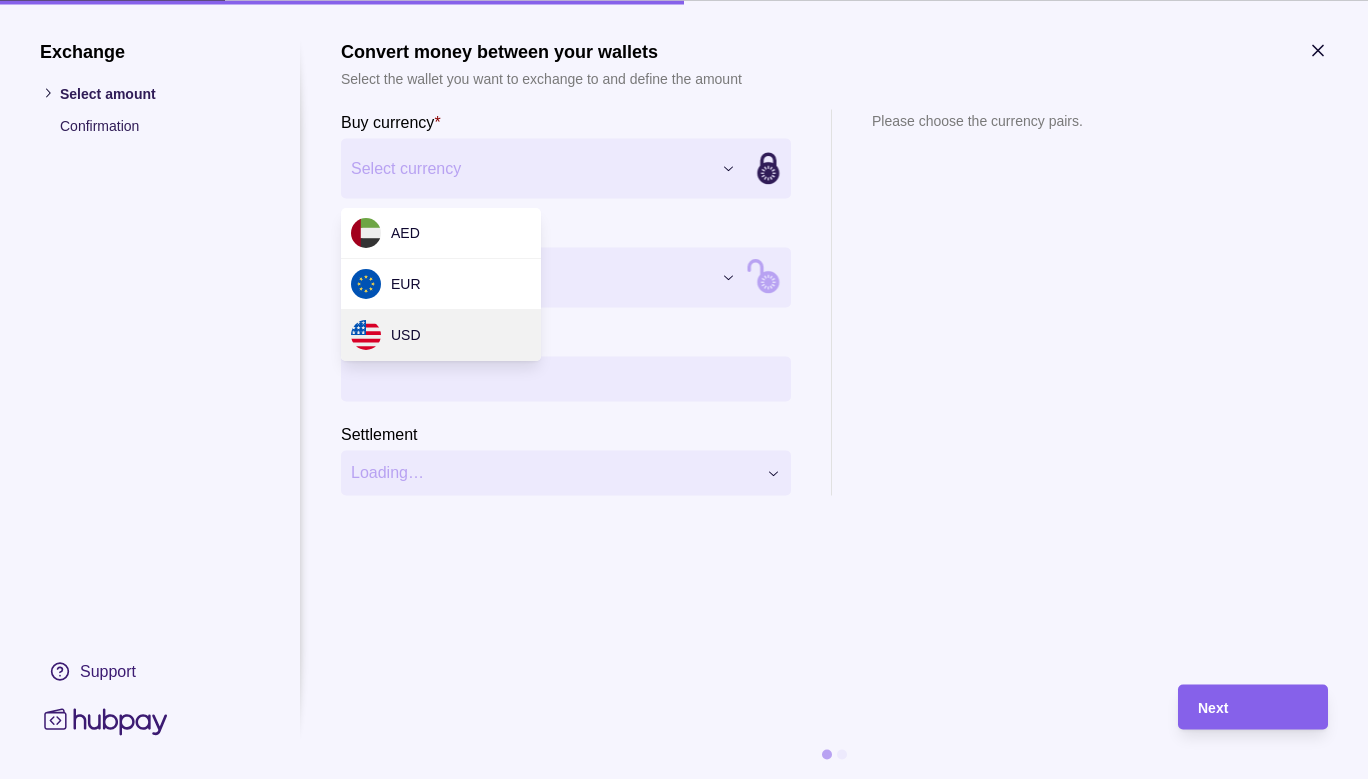 drag, startPoint x: 431, startPoint y: 296, endPoint x: 413, endPoint y: 344, distance: 51.264023 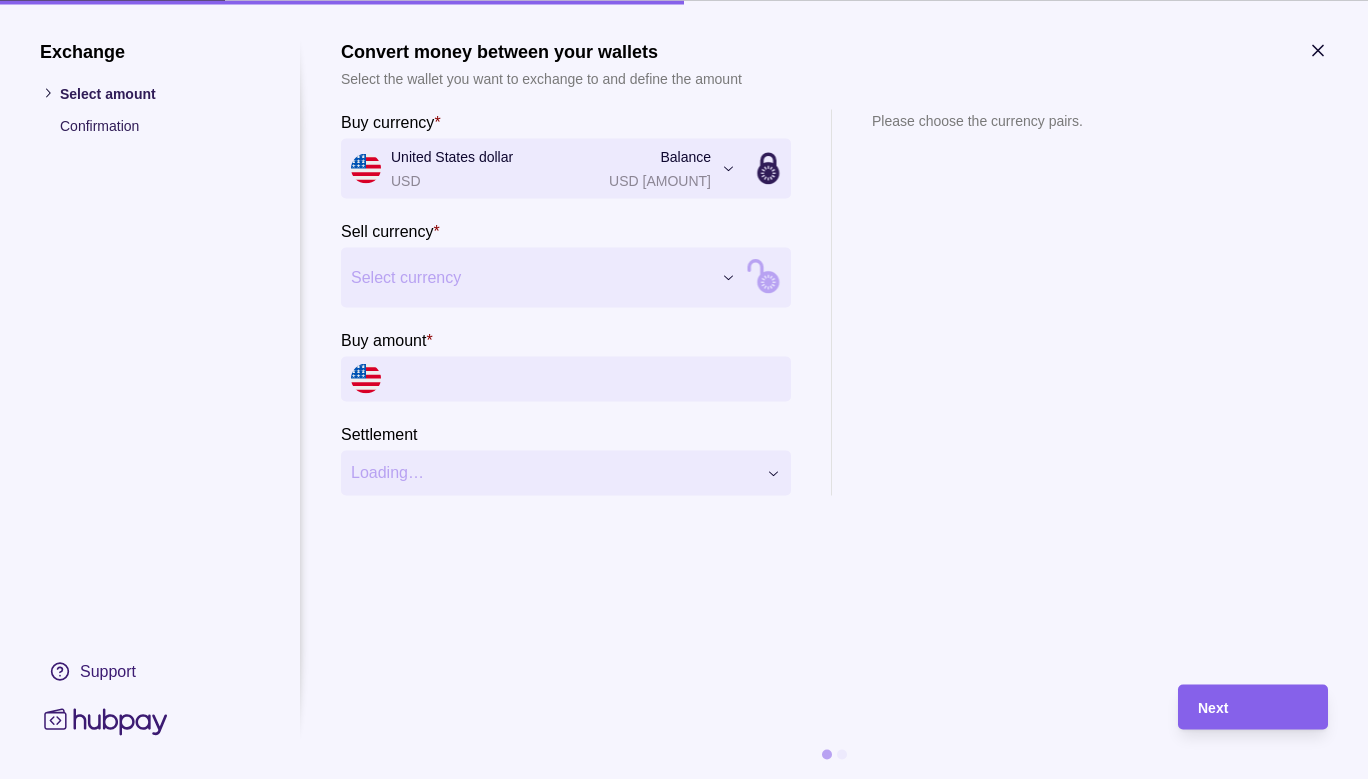 click on "Exchange Select amount Confirmation Support Convert money between your wallets Select the wallet you want to exchange to and define the amount Buy currency  * United States dollar USD Balance USD 1,980.00 *** *** *** Sell currency  * Select currency *** *** *** Buy amount  * Settlement Loading… Please choose the currency pairs. Next" at bounding box center (684, 811) 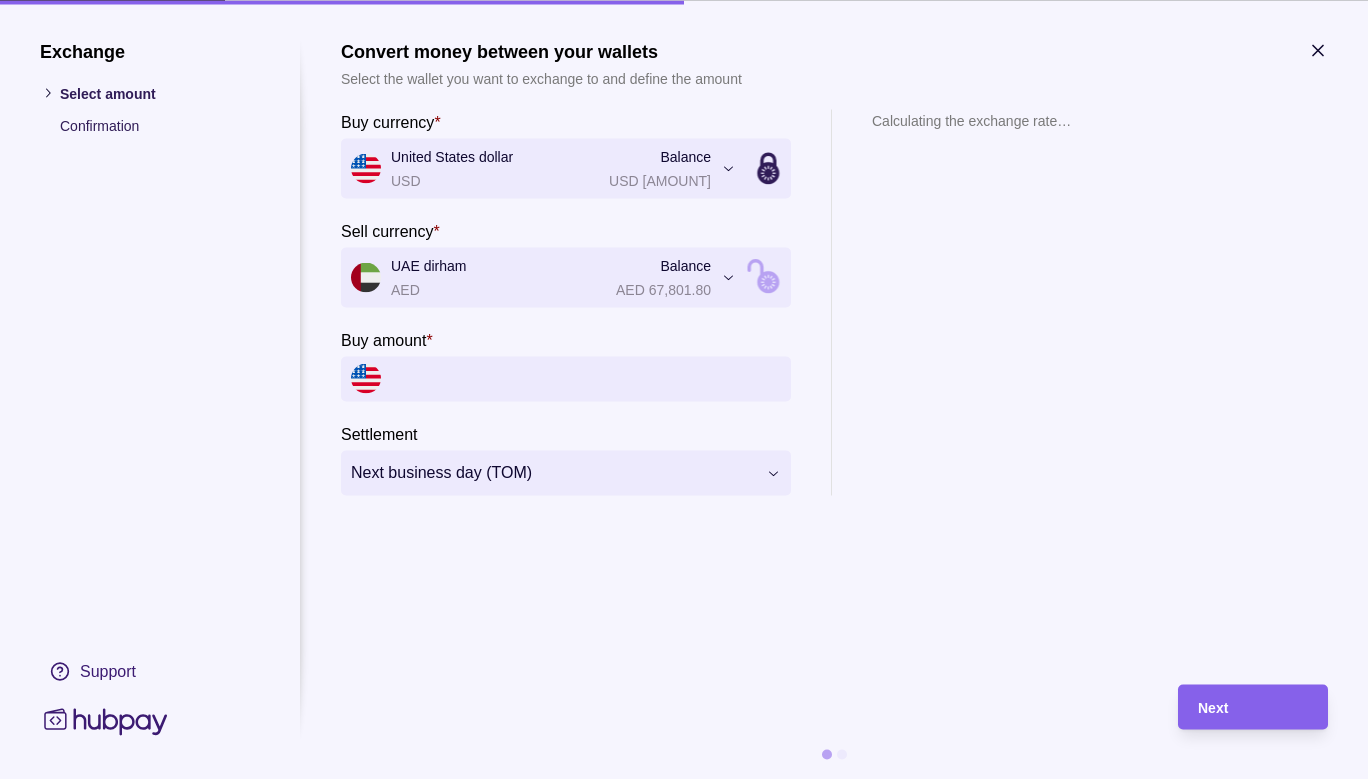 click on "Buy amount  *" at bounding box center (586, 378) 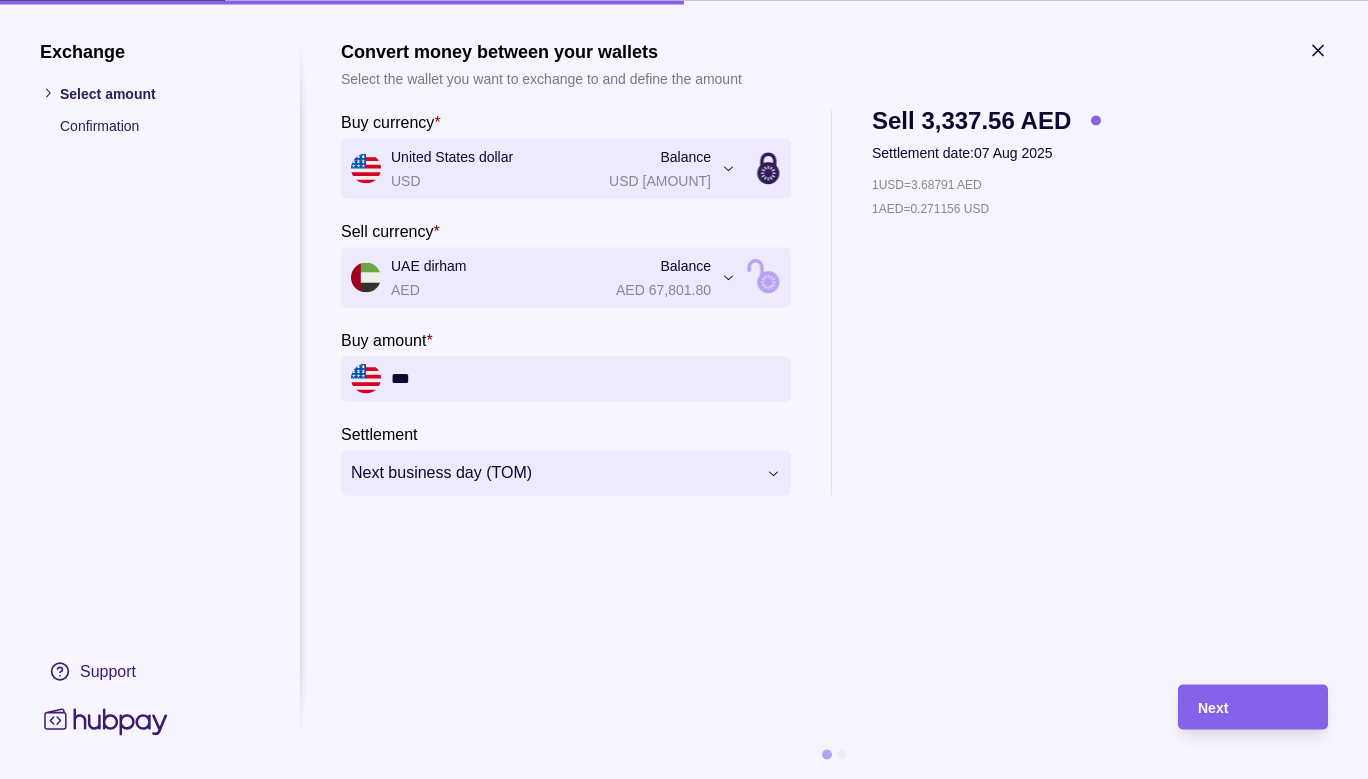type on "***" 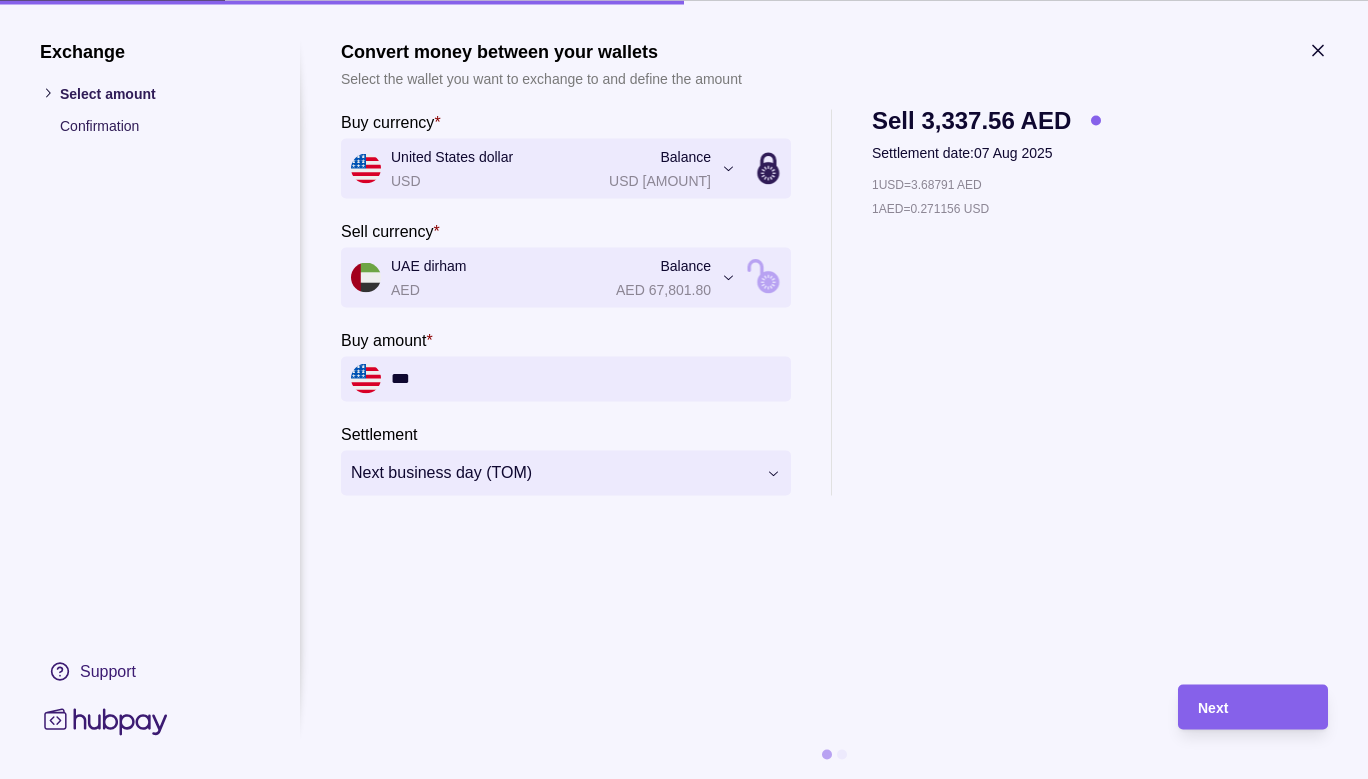 click on "**********" at bounding box center (684, 811) 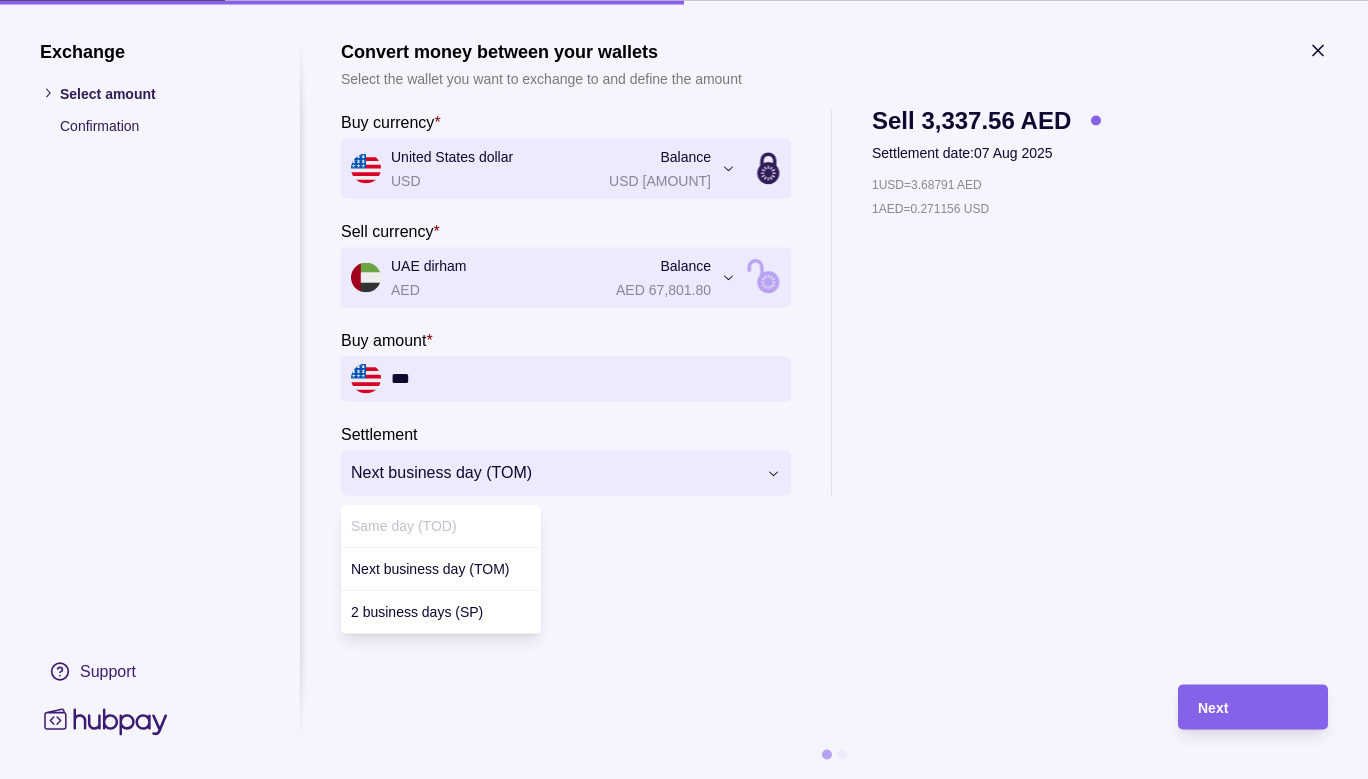 click on "Same day (TOD)" at bounding box center [441, 526] 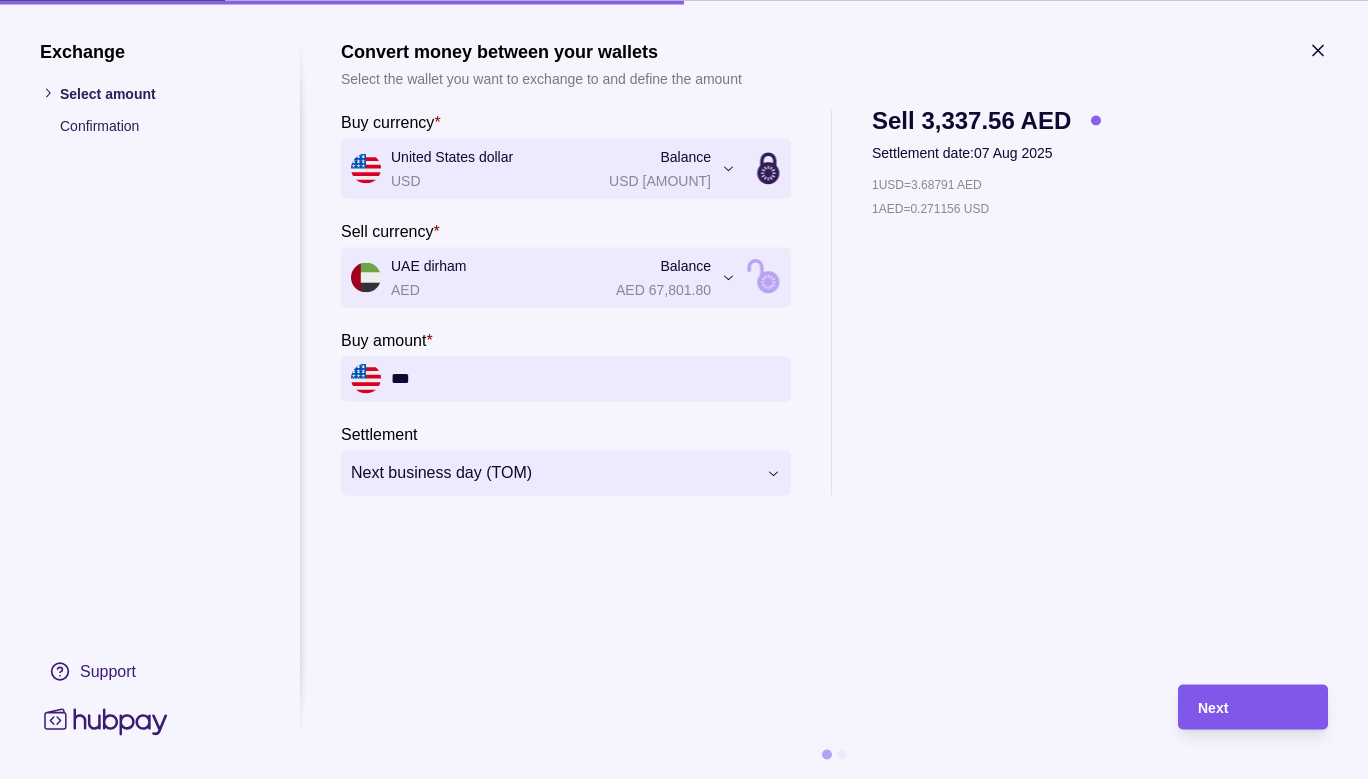 click on "Next" at bounding box center [1238, 706] 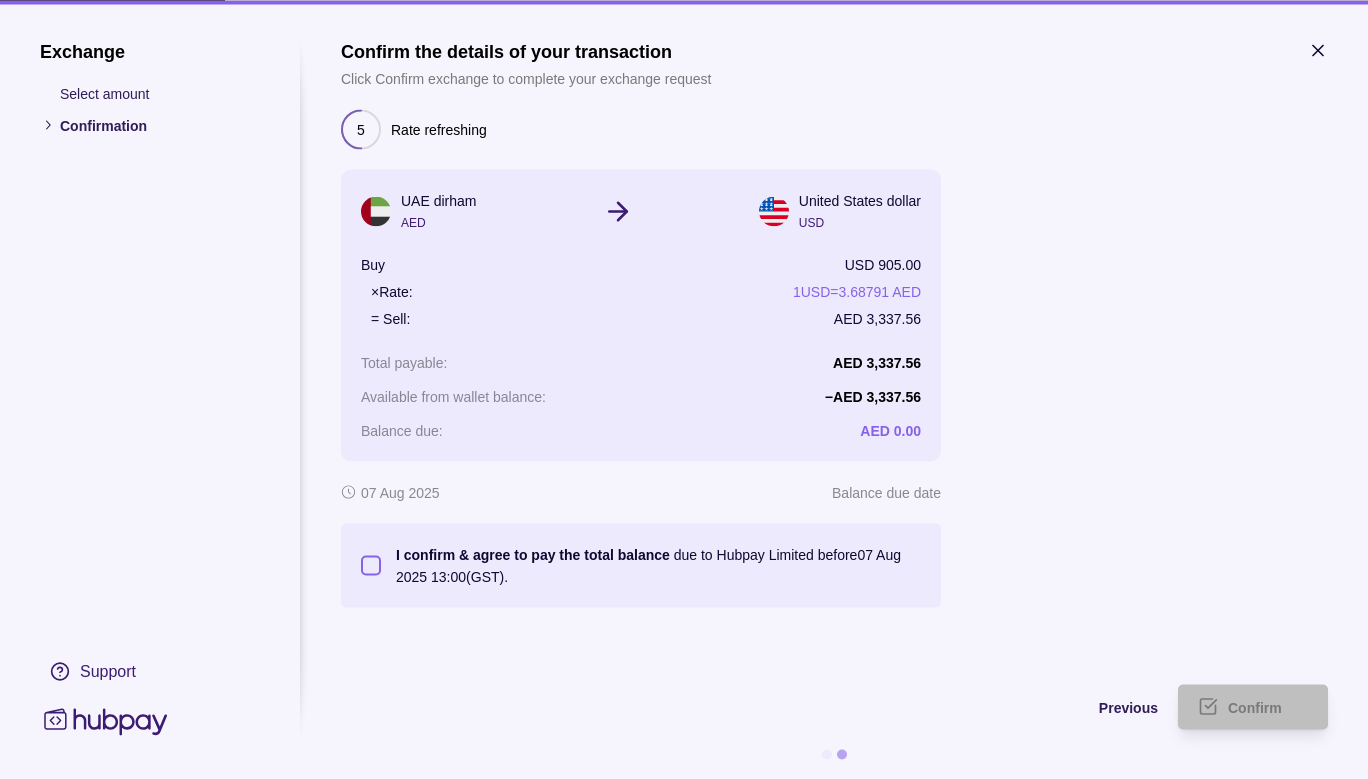 click on "I confirm & agree to pay the total balance   due to Hubpay Limited before  07 Aug 2025   13:00  (GST)." at bounding box center (371, 565) 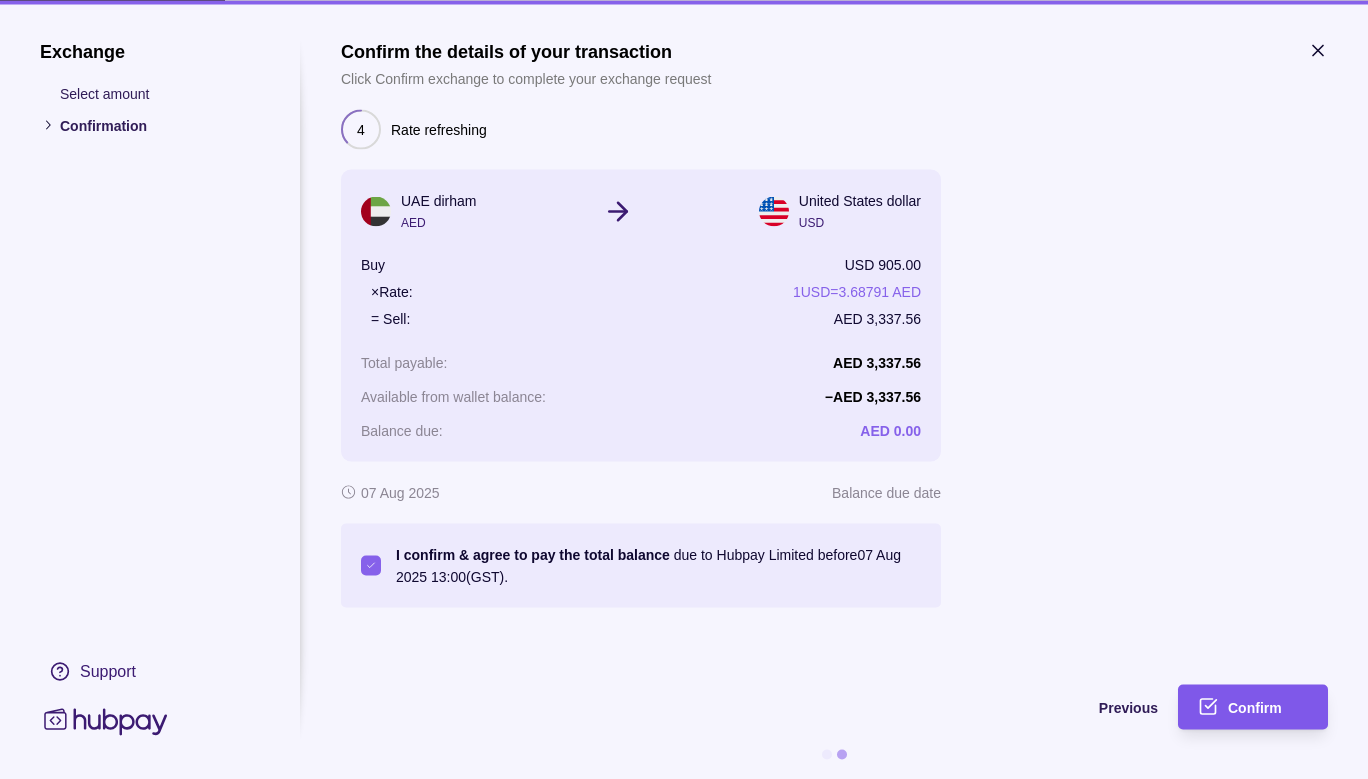 click on "Confirm" at bounding box center [1253, 706] 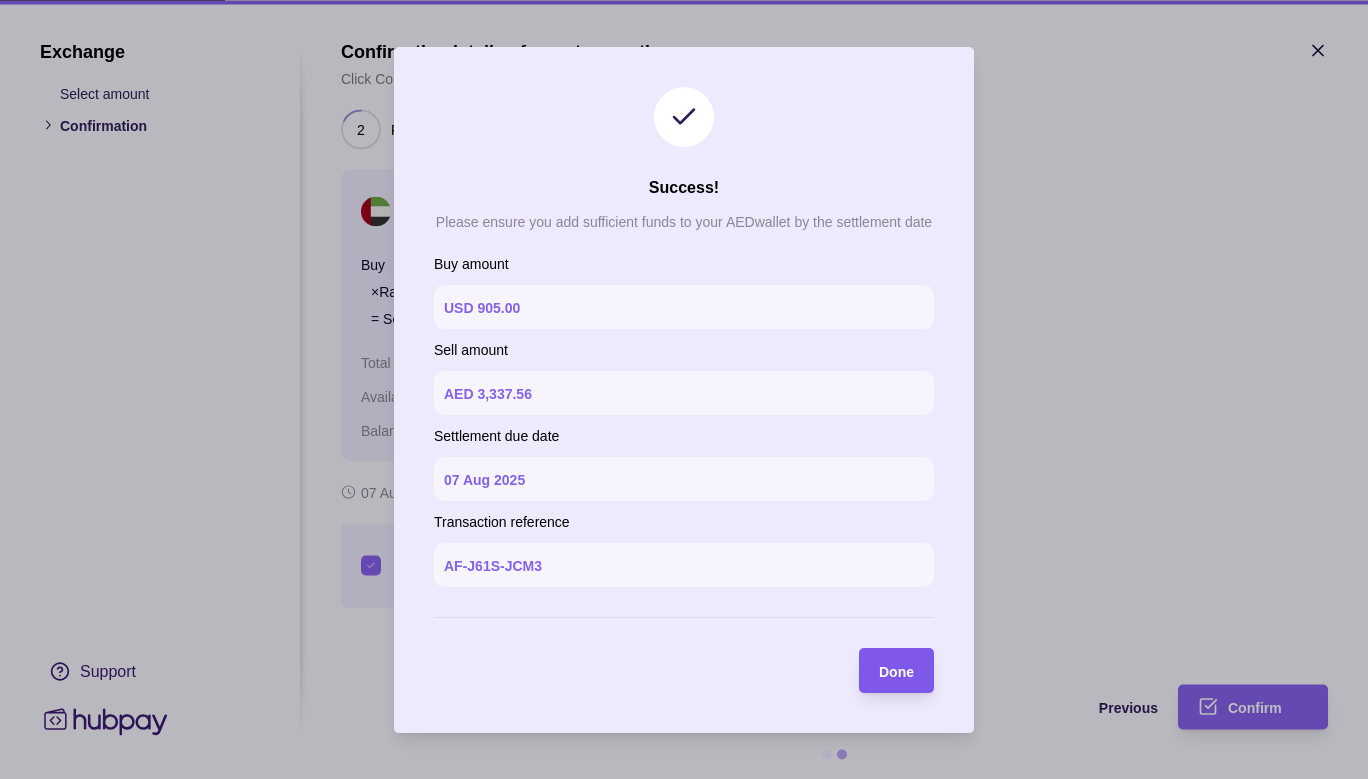 click on "Done" at bounding box center [896, 671] 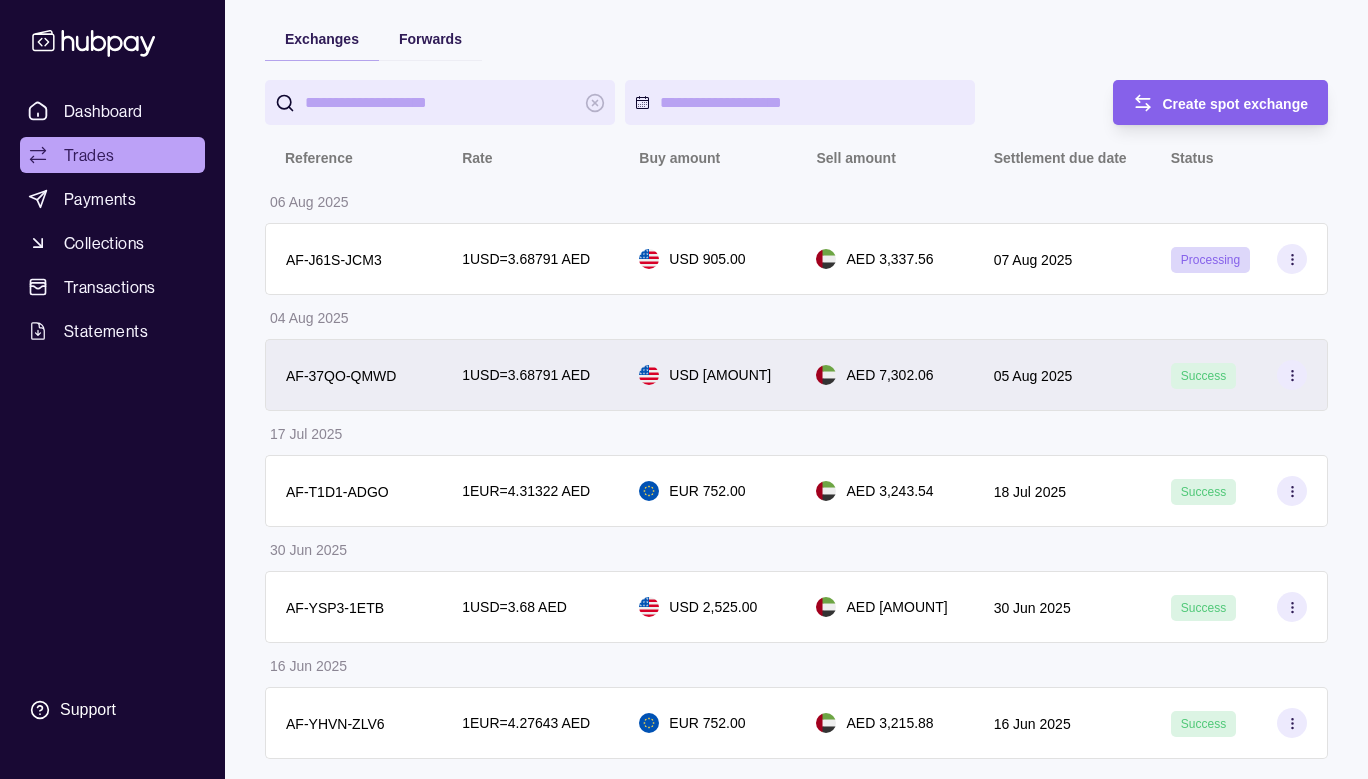 scroll, scrollTop: 0, scrollLeft: 0, axis: both 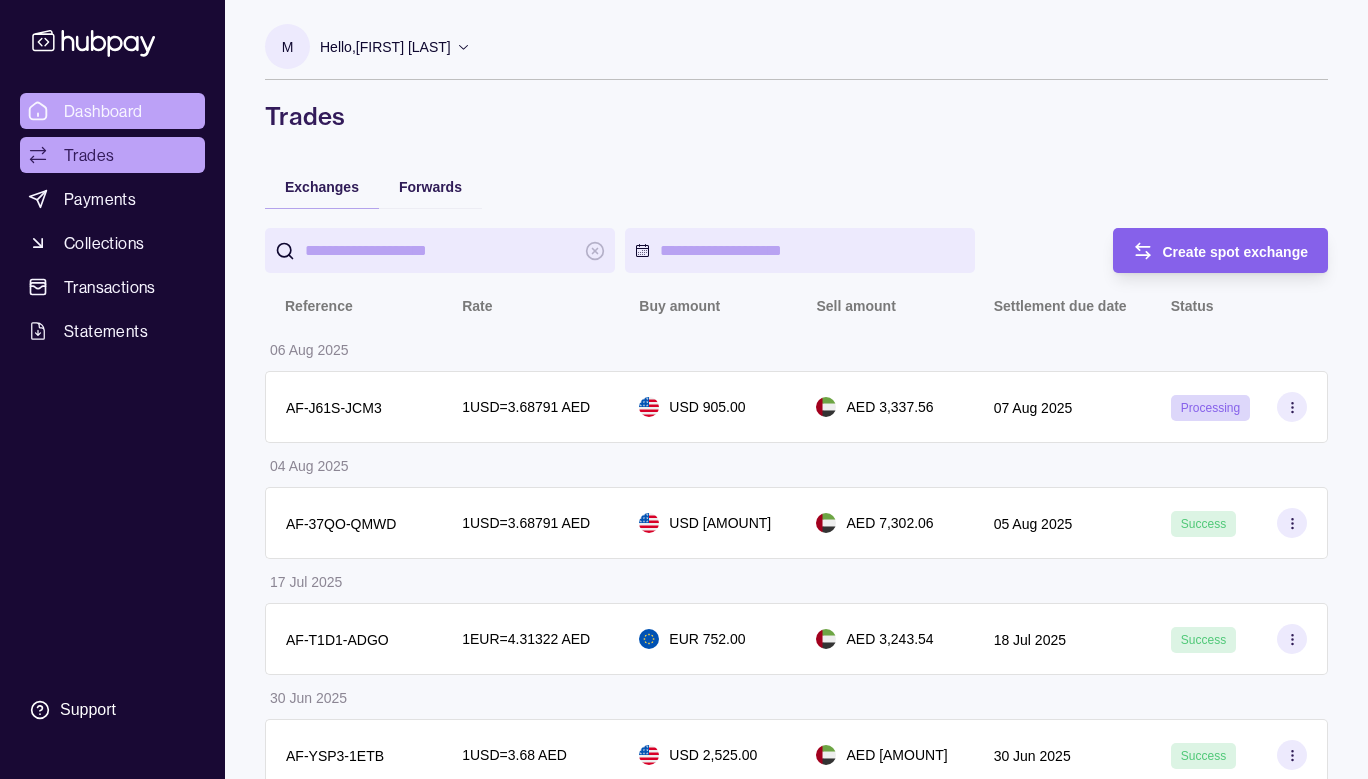 click on "Dashboard" at bounding box center (103, 111) 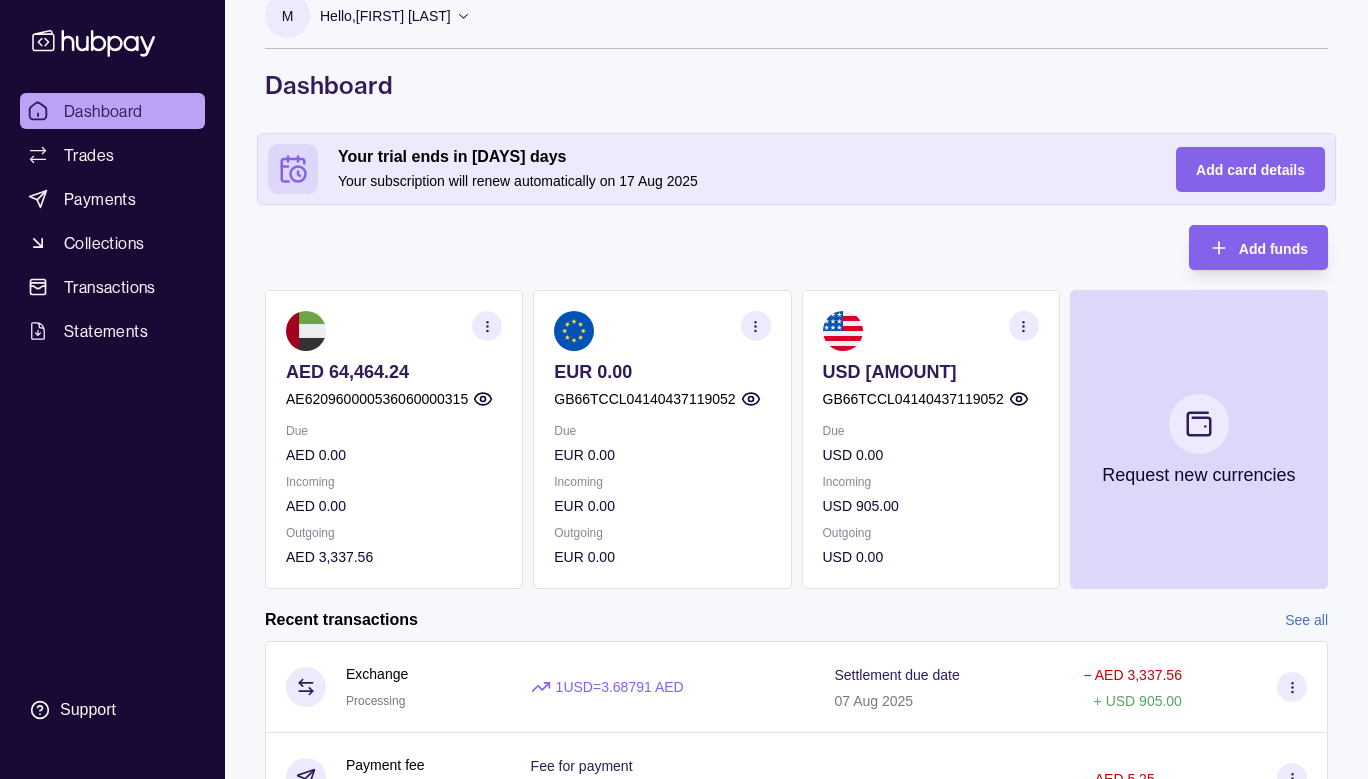 scroll, scrollTop: 0, scrollLeft: 0, axis: both 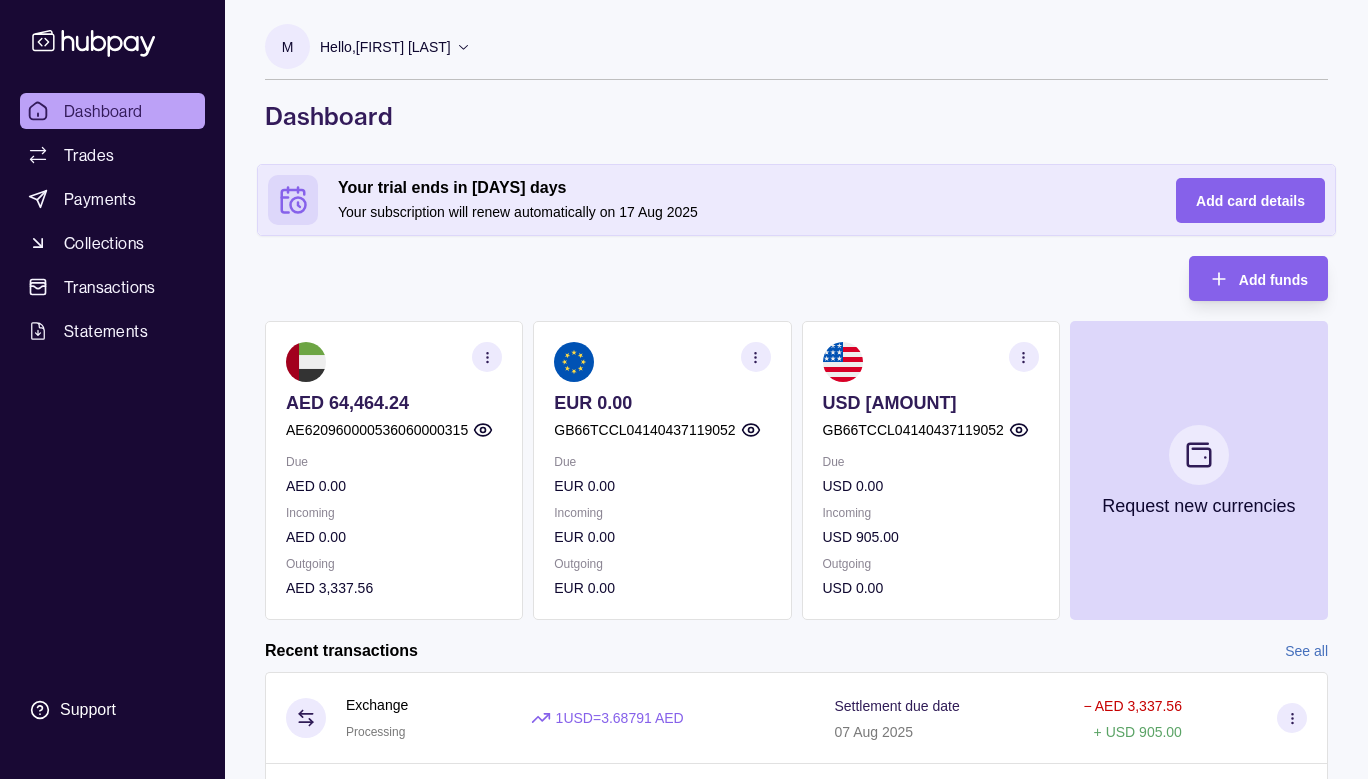 click on "Dashboard" at bounding box center [103, 111] 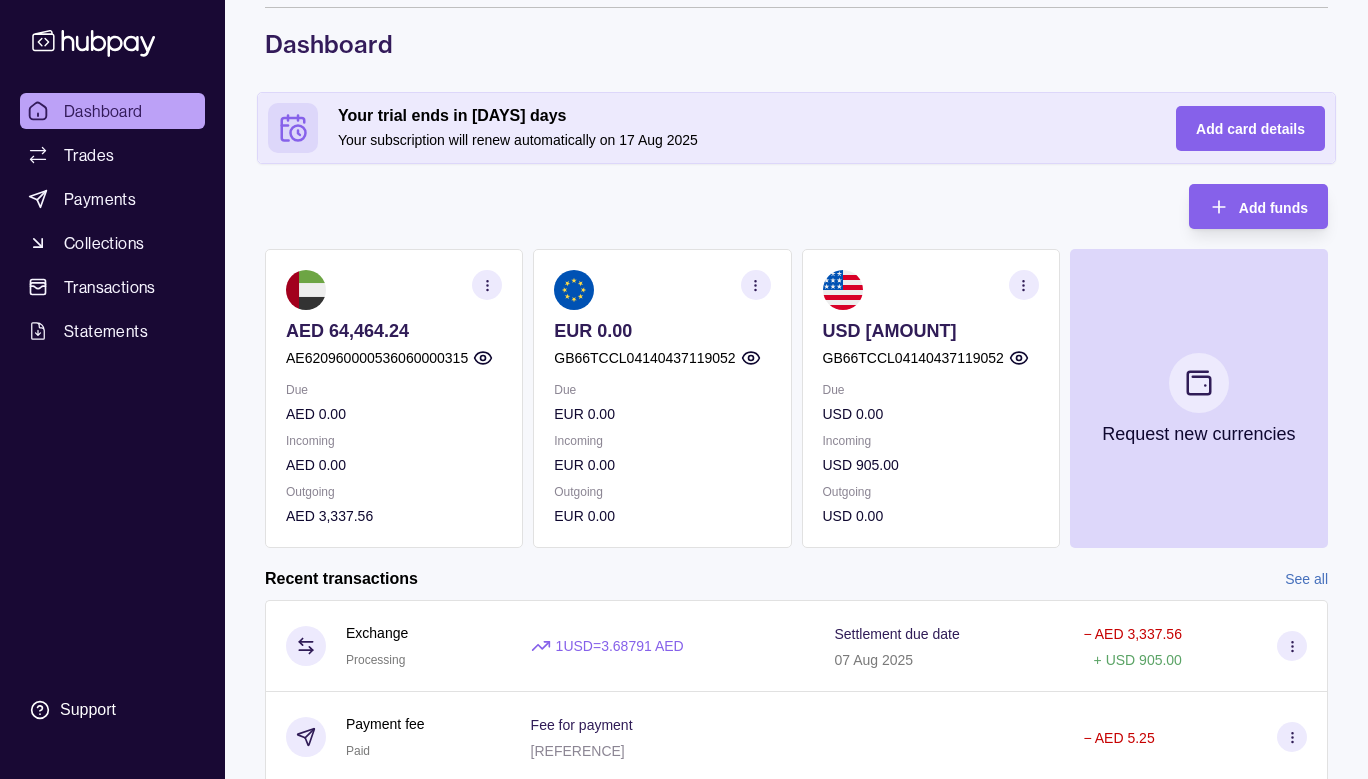 scroll, scrollTop: 0, scrollLeft: 0, axis: both 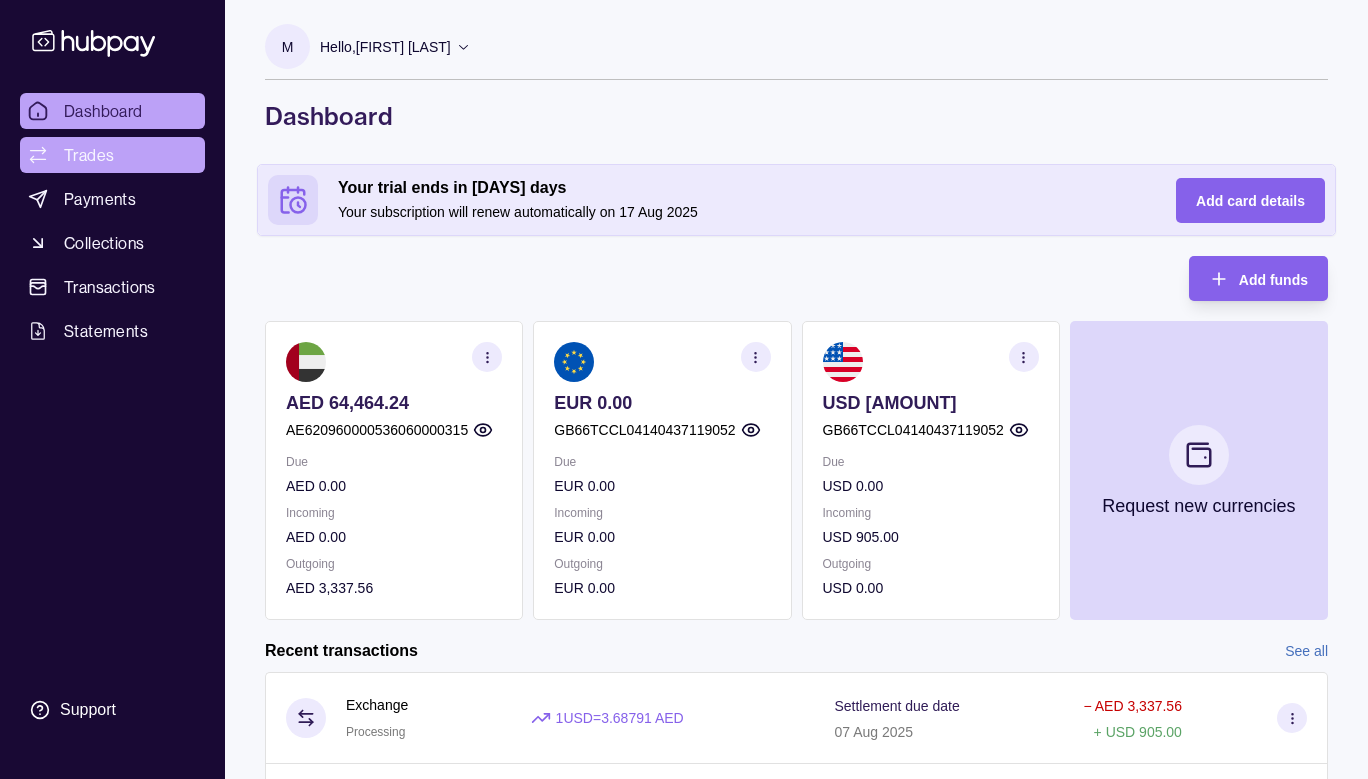 click on "Trades" at bounding box center [112, 155] 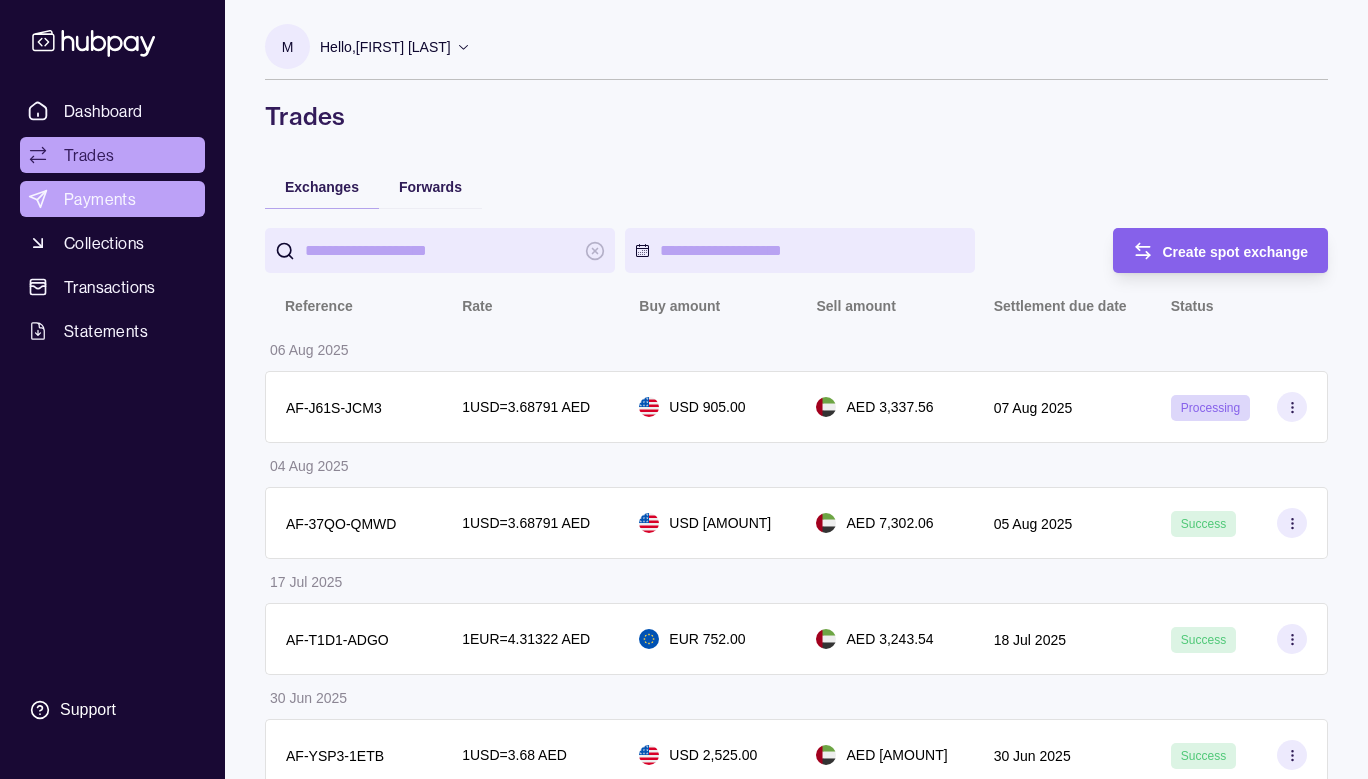 click on "Payments" at bounding box center (100, 199) 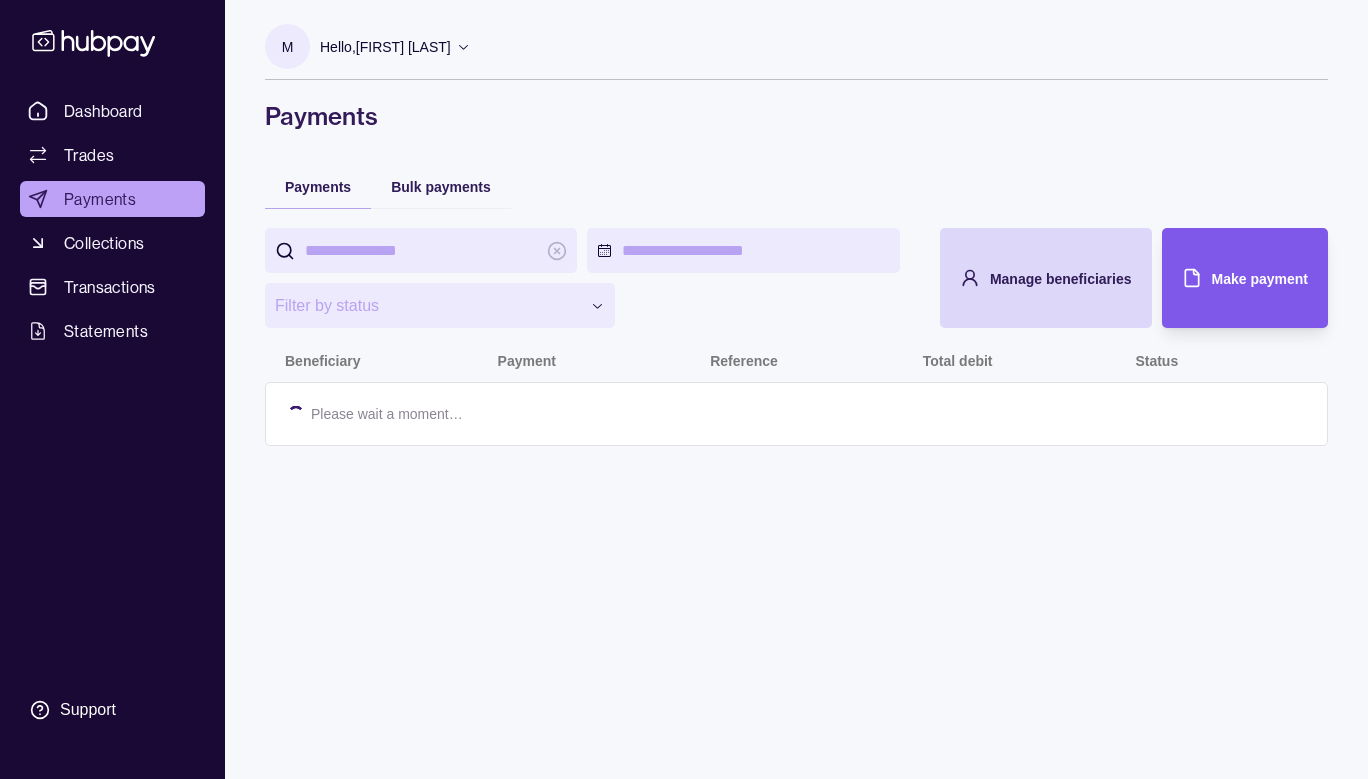 click on "Make payment" at bounding box center [1230, 278] 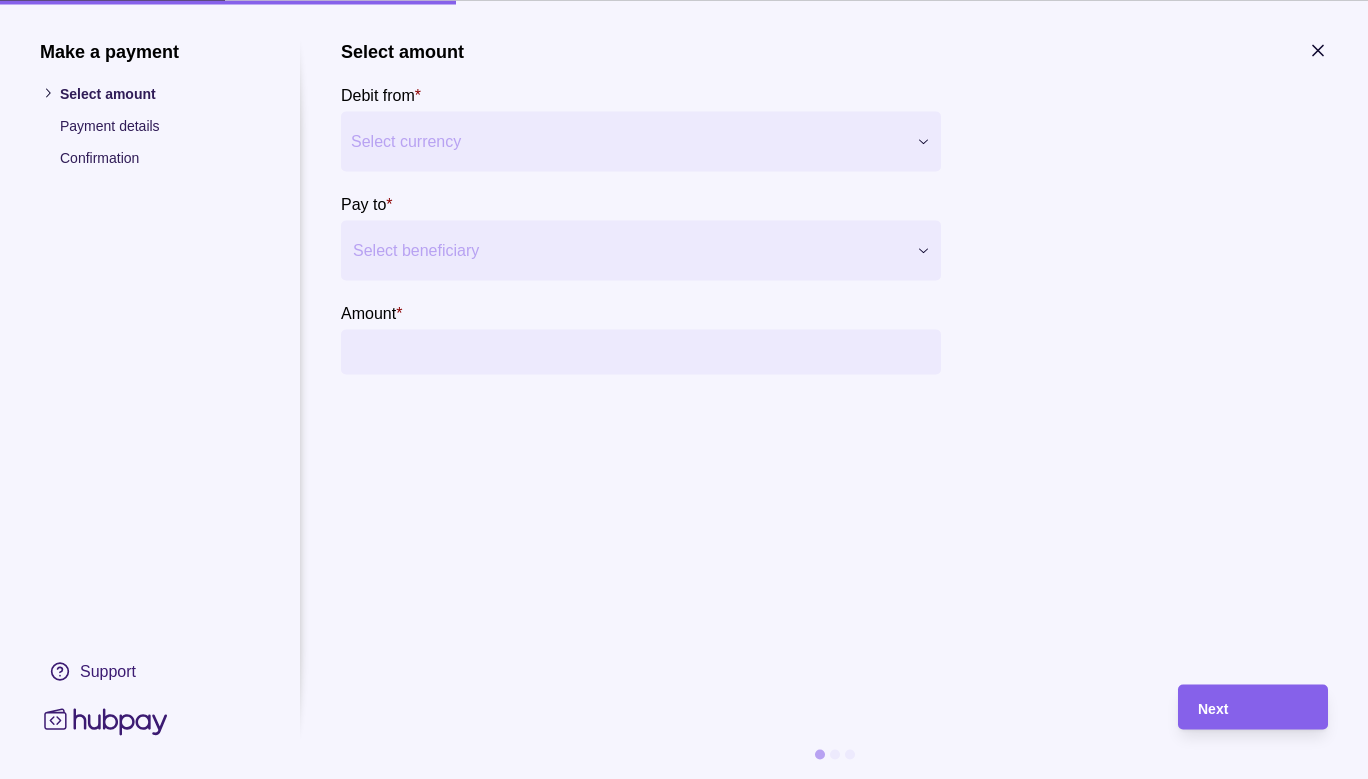 click on "Make a payment Select amount Payment details Confirmation Support Select amount Debit from  * Select currency *** *** *** Pay to  * Select beneficiary Amount  * Payment method  * Select payment method Fee currency  * Select fee currency Next" at bounding box center [684, 2792] 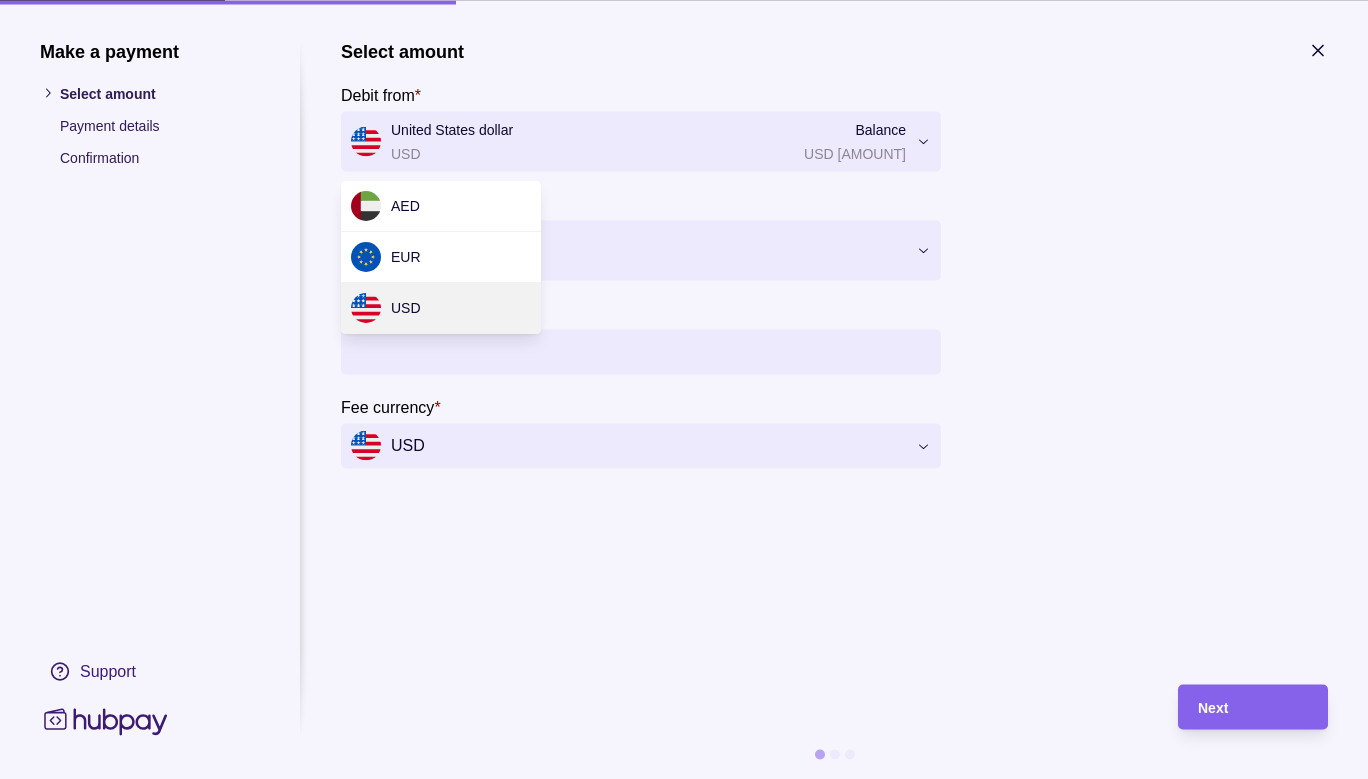 click on "Make a payment Select amount Payment details Confirmation Support Select amount Debit from  * United States dollar USD Balance USD [BALANCE] *** *** *** Pay to  * Select beneficiary Amount  * Payment method  * Select payment method Fee currency  * USD *** *** Next" at bounding box center [684, 2792] 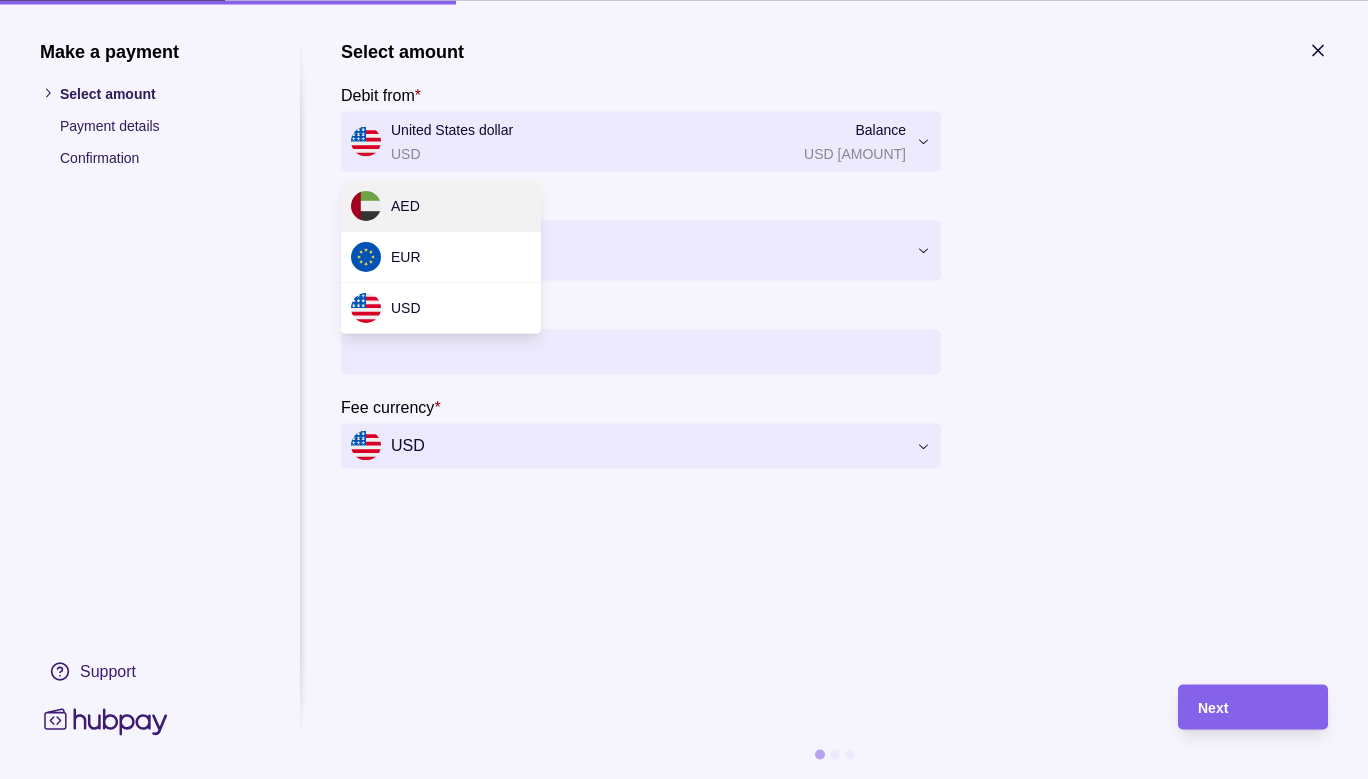 drag, startPoint x: 481, startPoint y: 234, endPoint x: 480, endPoint y: 214, distance: 20.024984 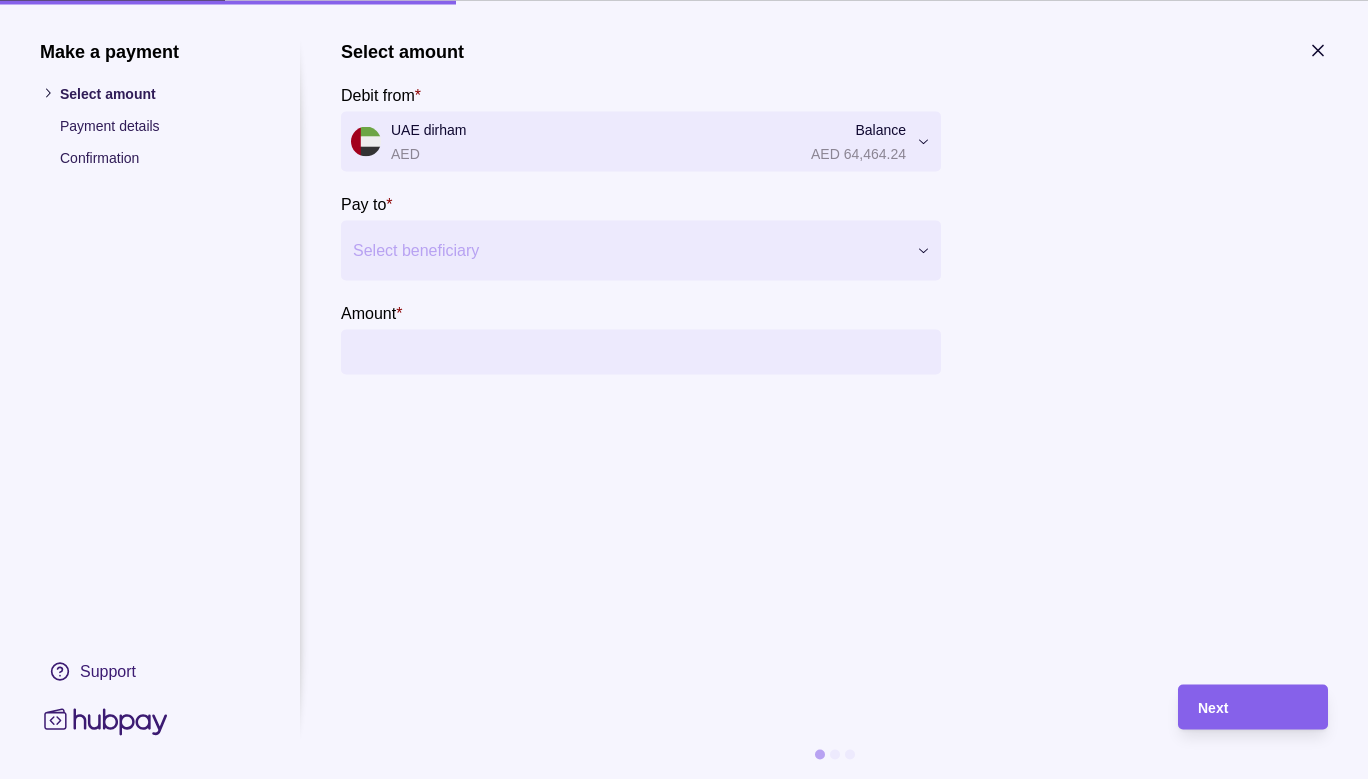 click at bounding box center [628, 250] 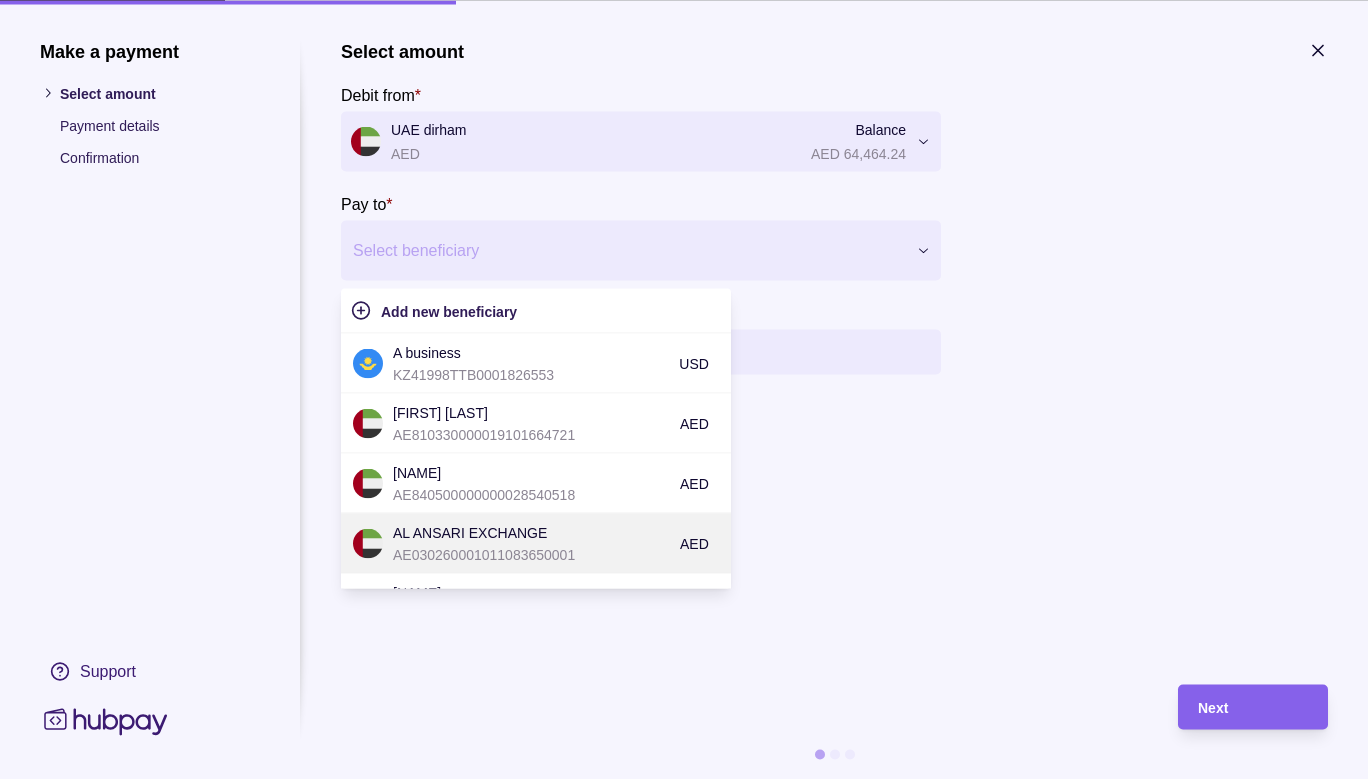 click on "AL ANSARI EXCHANGE" at bounding box center (531, 532) 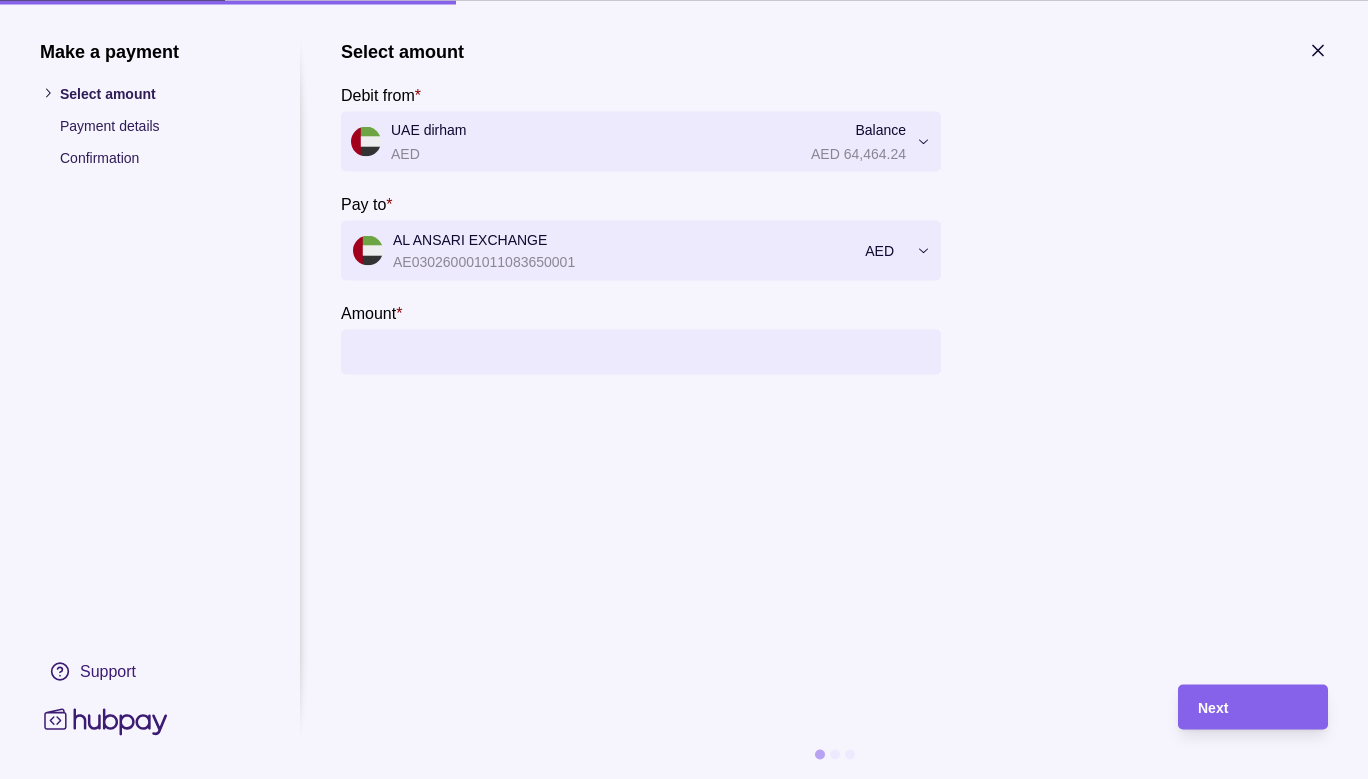click on "Amount  *" at bounding box center (661, 351) 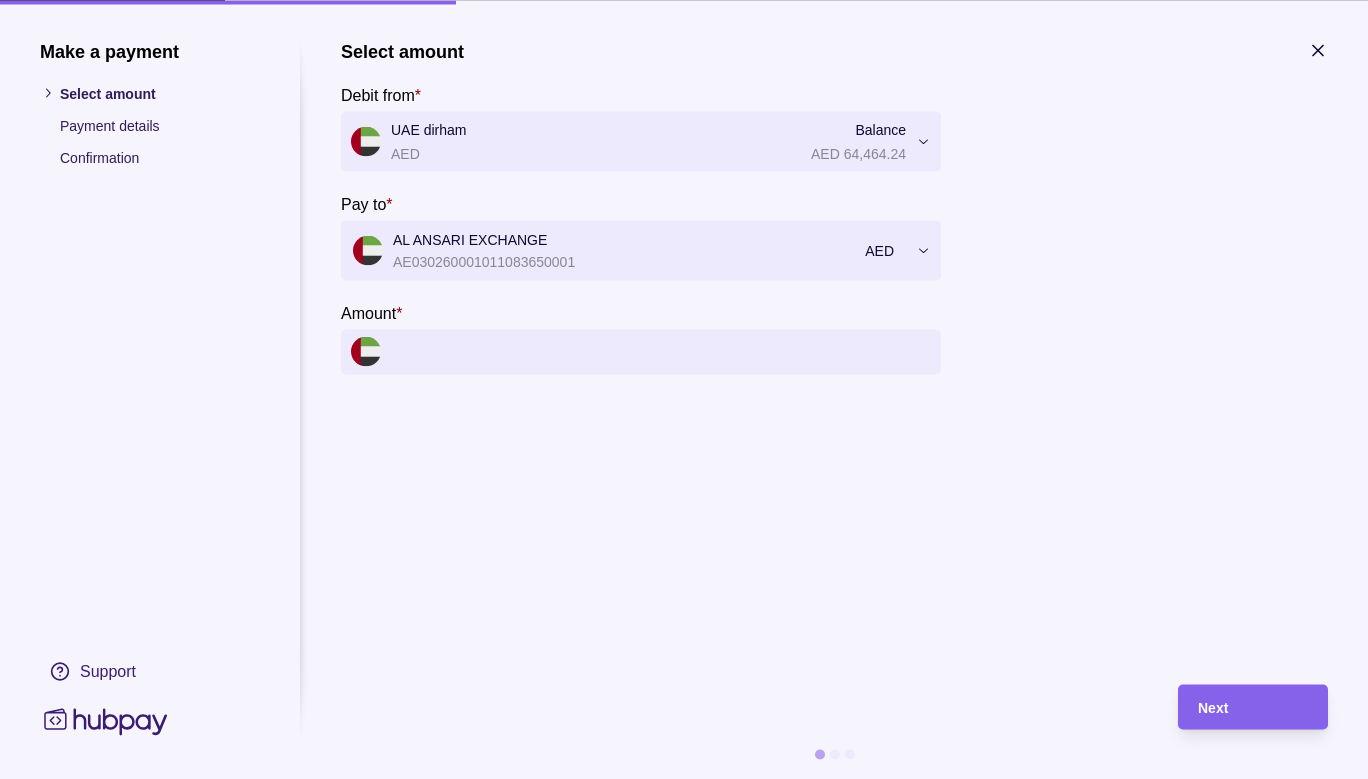 click on "Amount  *" at bounding box center [661, 351] 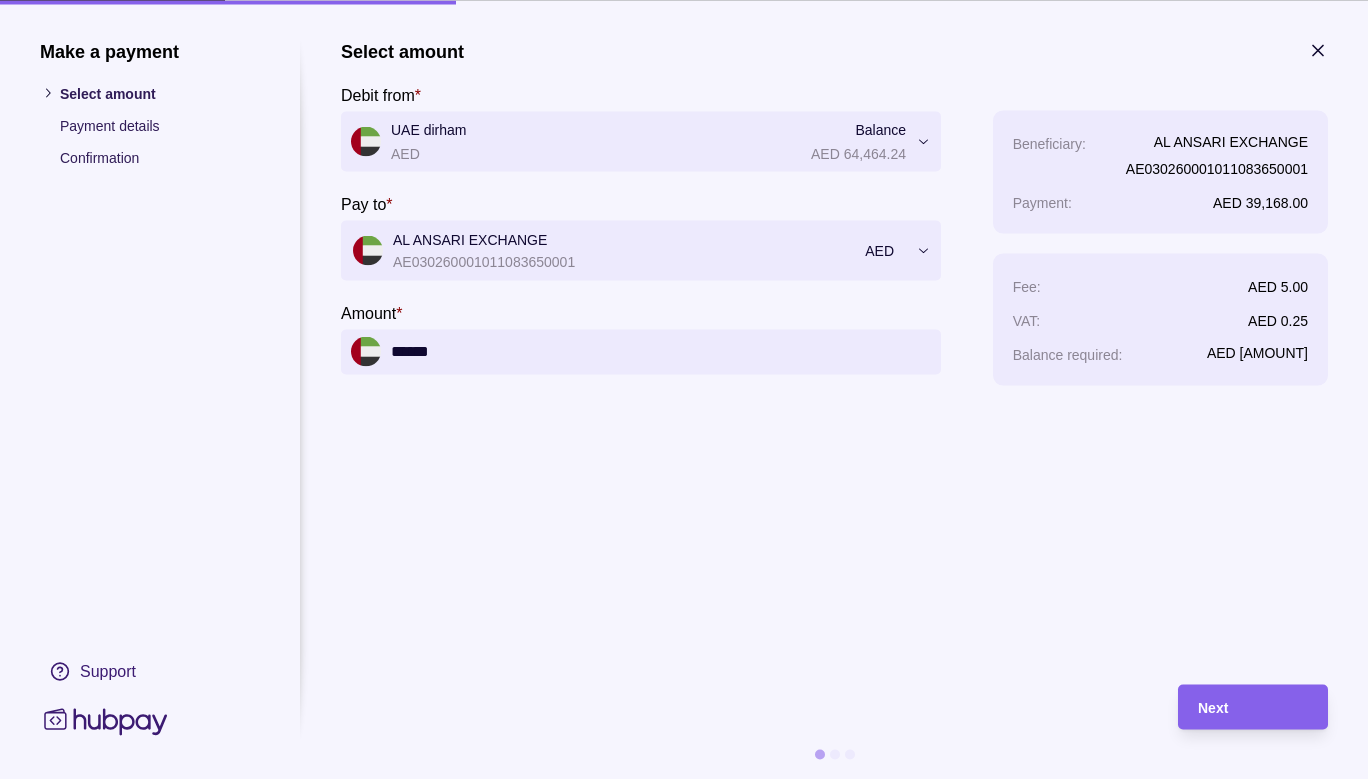 type on "******" 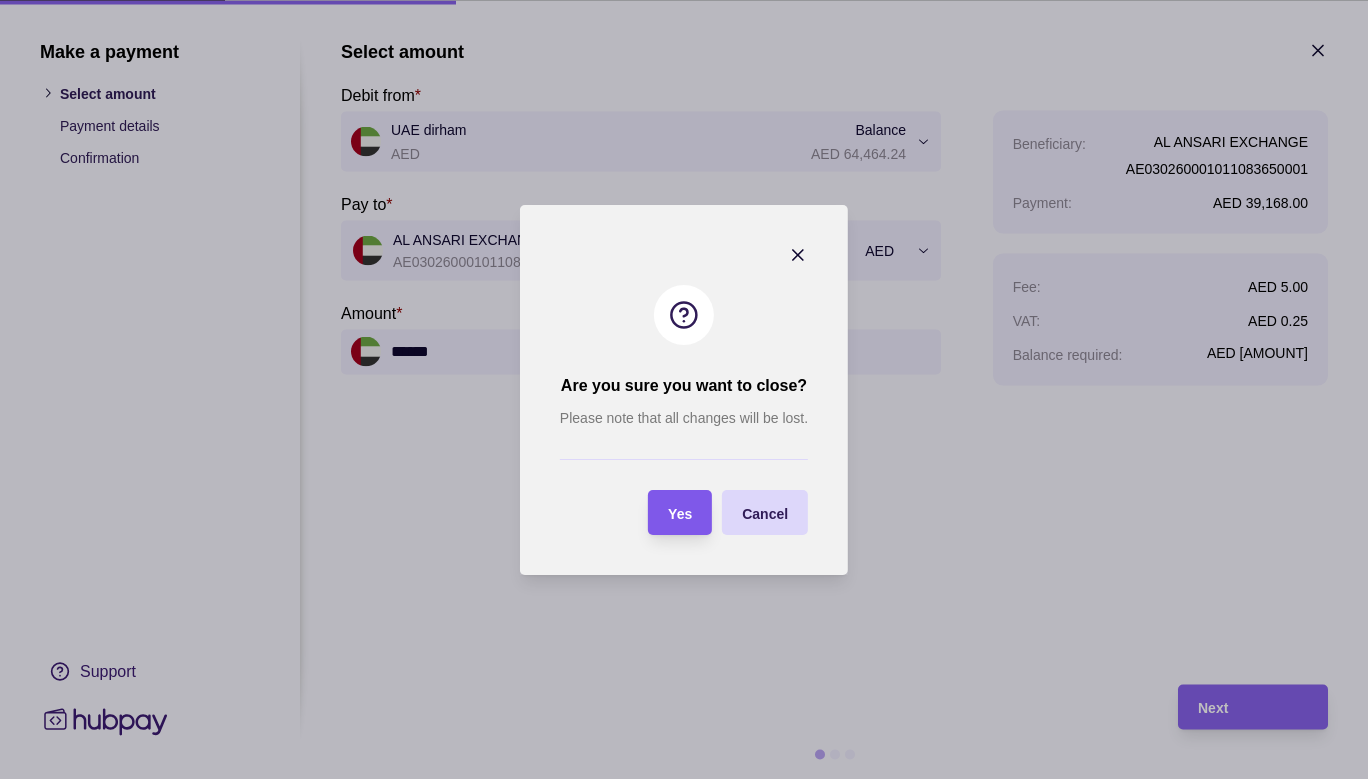 click on "Yes" at bounding box center [680, 513] 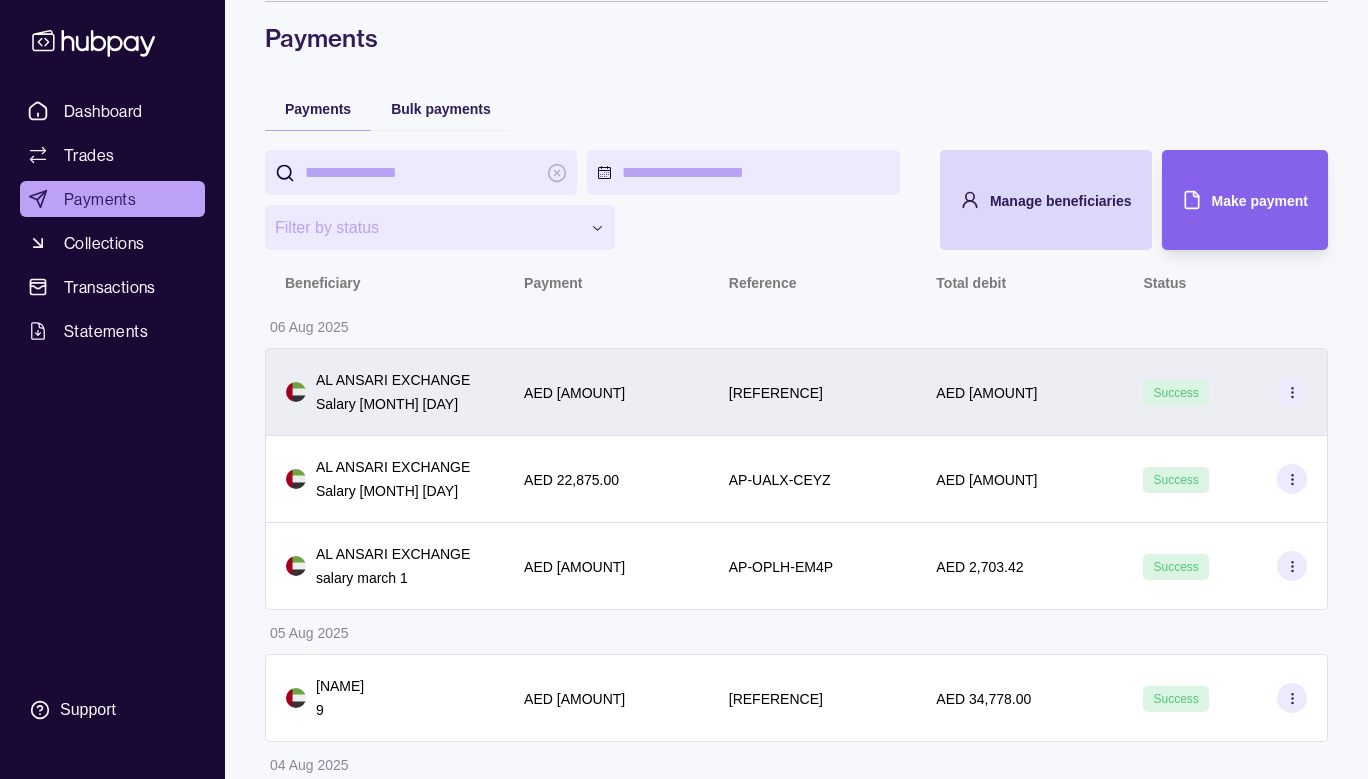 scroll, scrollTop: 79, scrollLeft: 0, axis: vertical 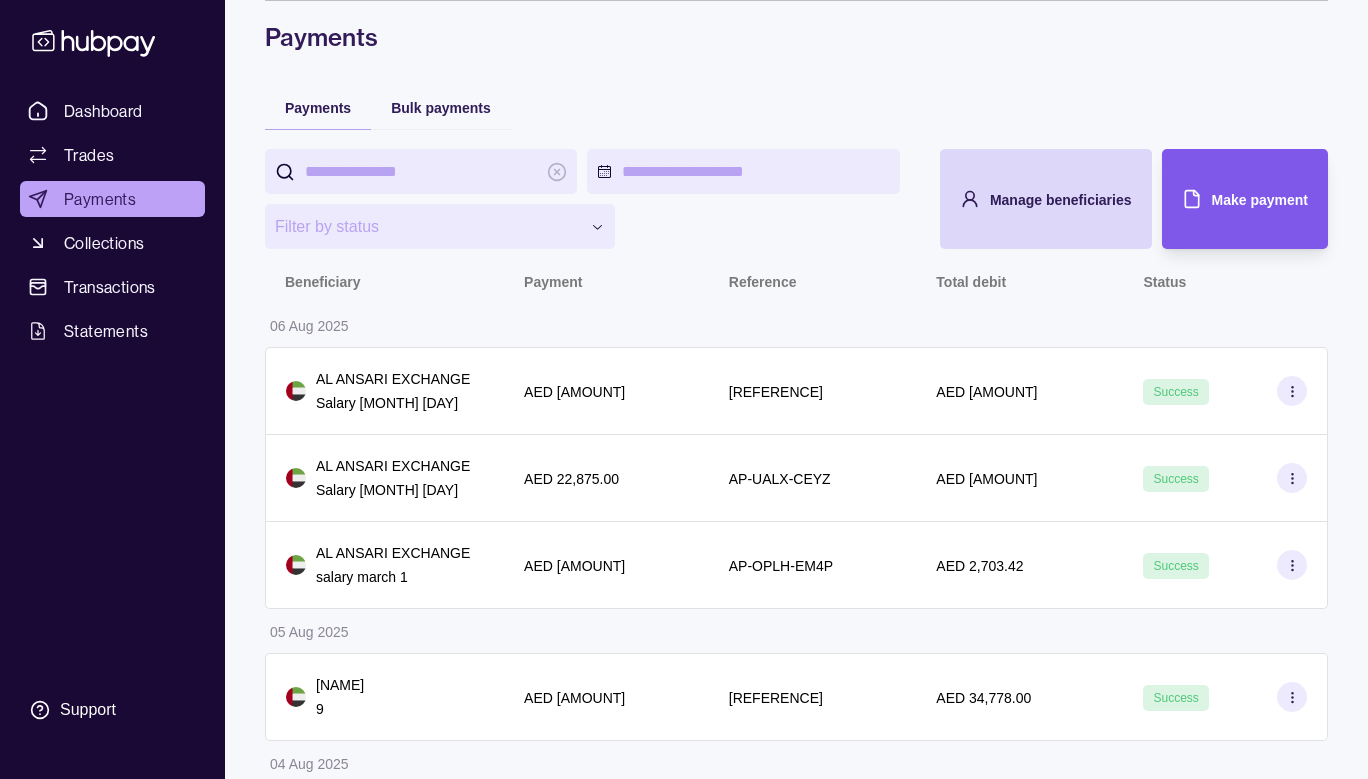 click on "Make payment" at bounding box center (1260, 199) 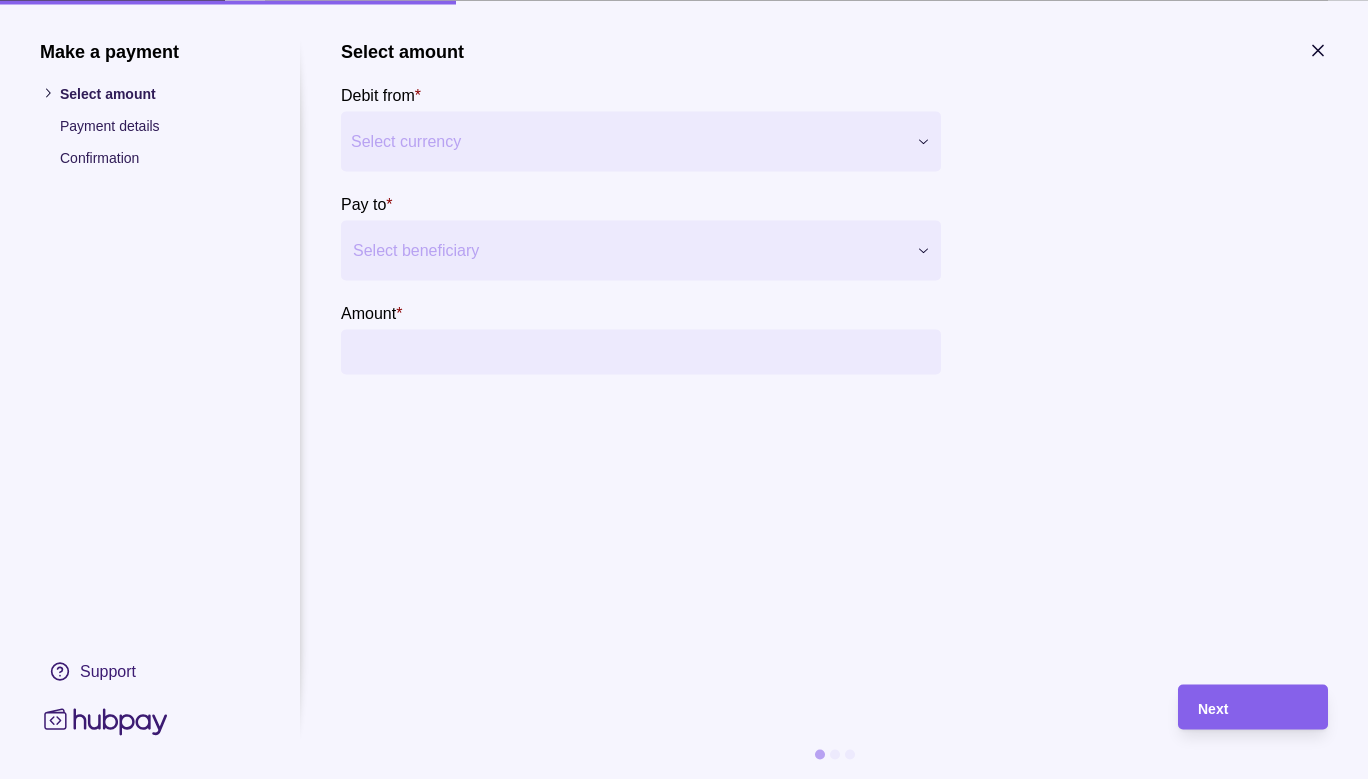 click on "Select currency" at bounding box center (628, 141) 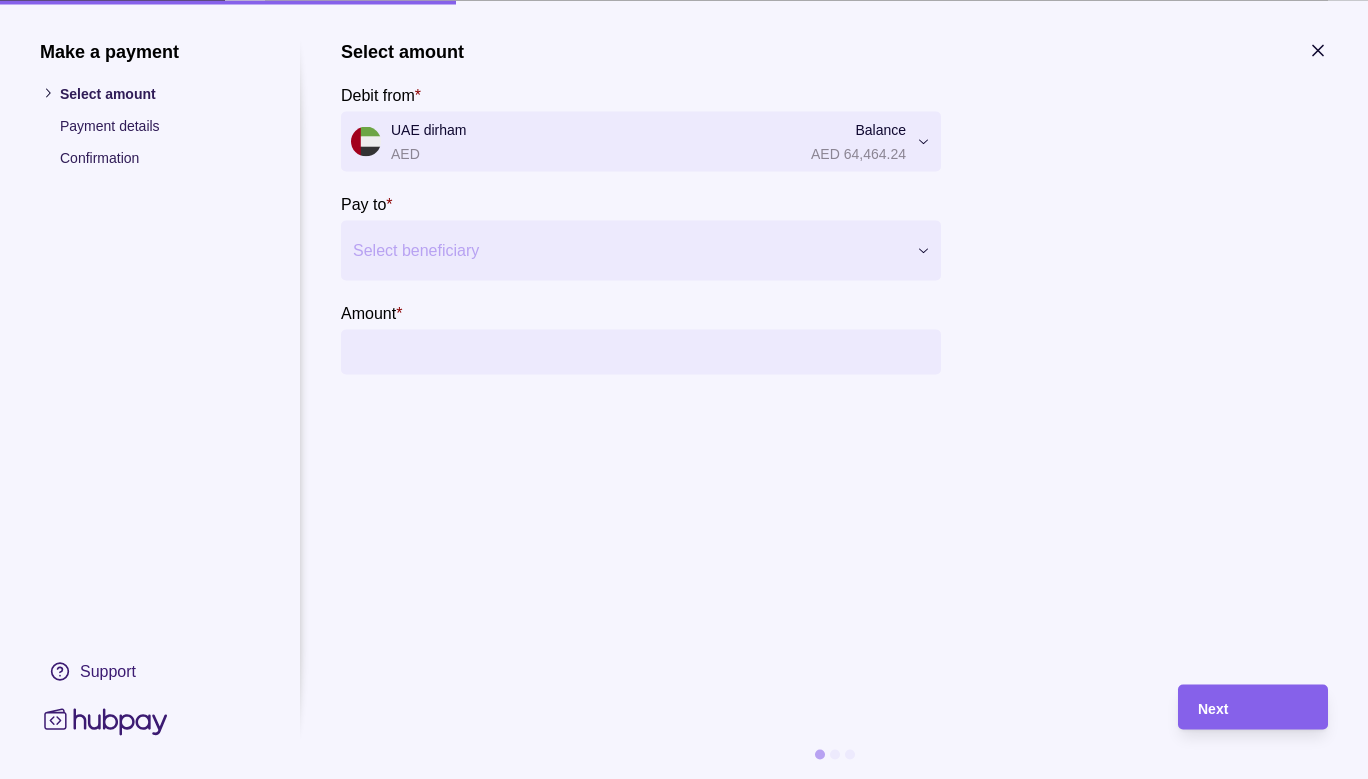 click at bounding box center [628, 250] 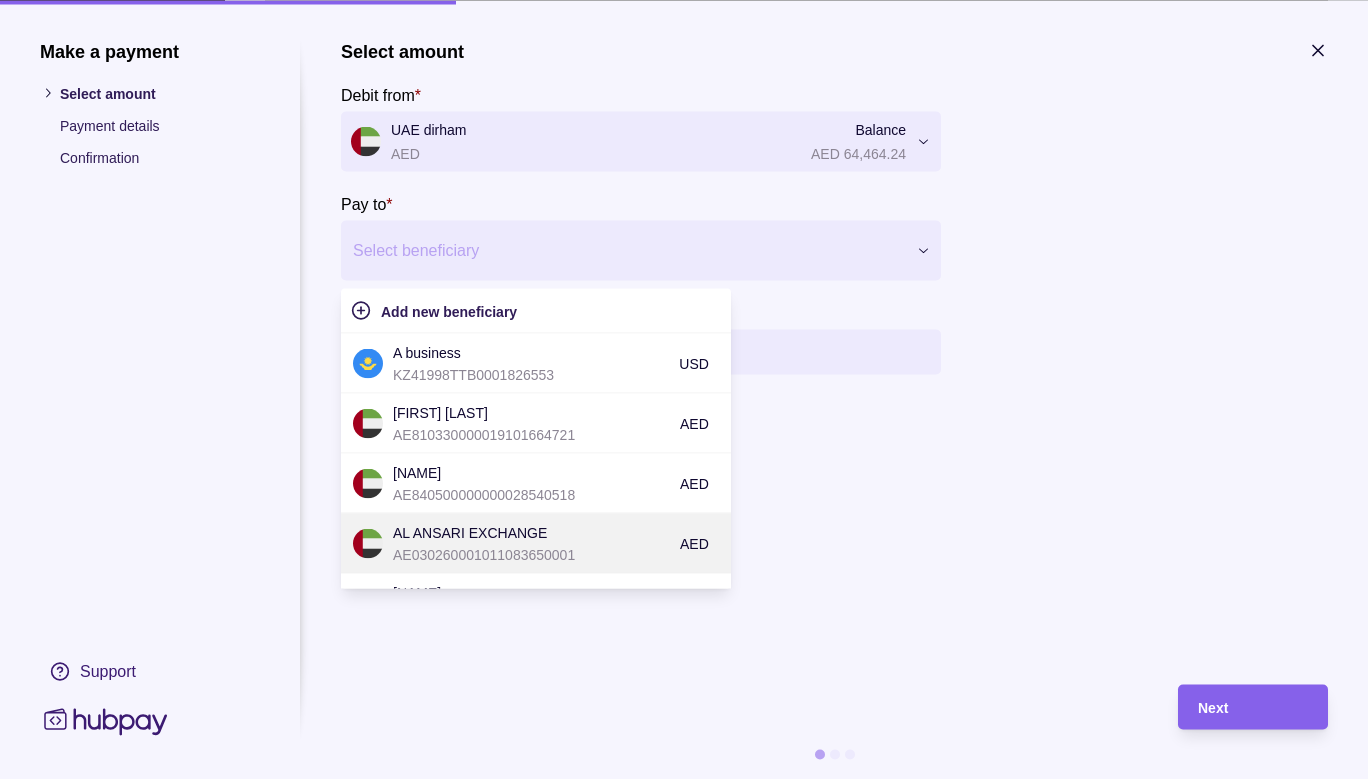 click on "AE030260001011083650001" at bounding box center (531, 554) 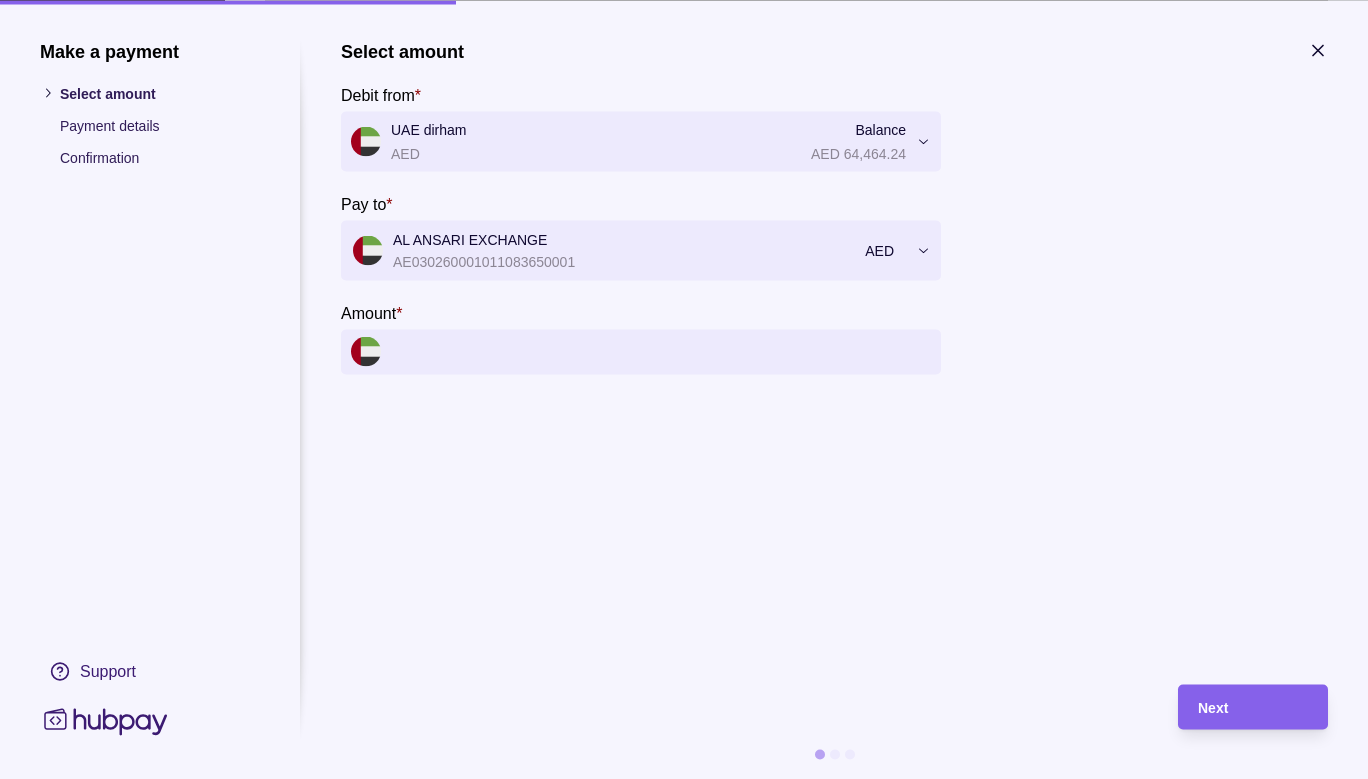 click on "Amount  *" at bounding box center (661, 351) 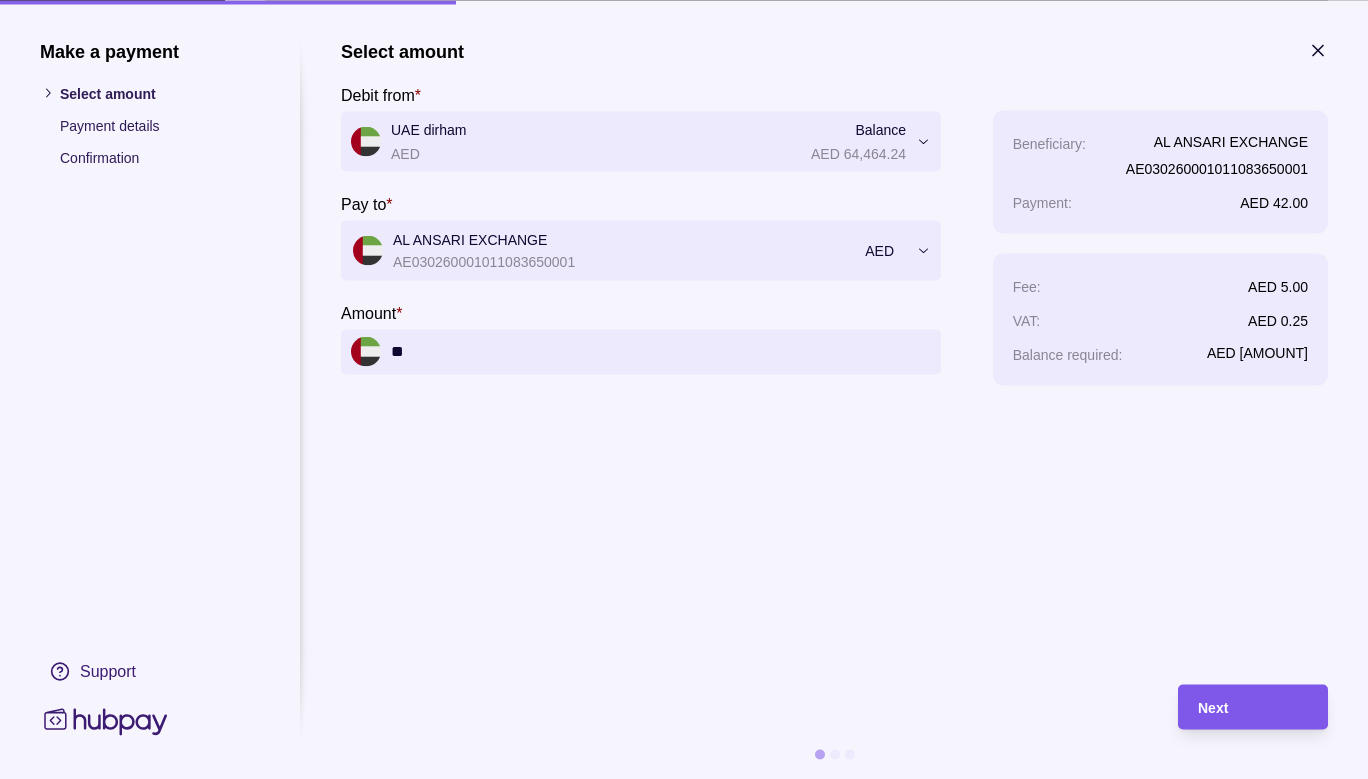 type on "**" 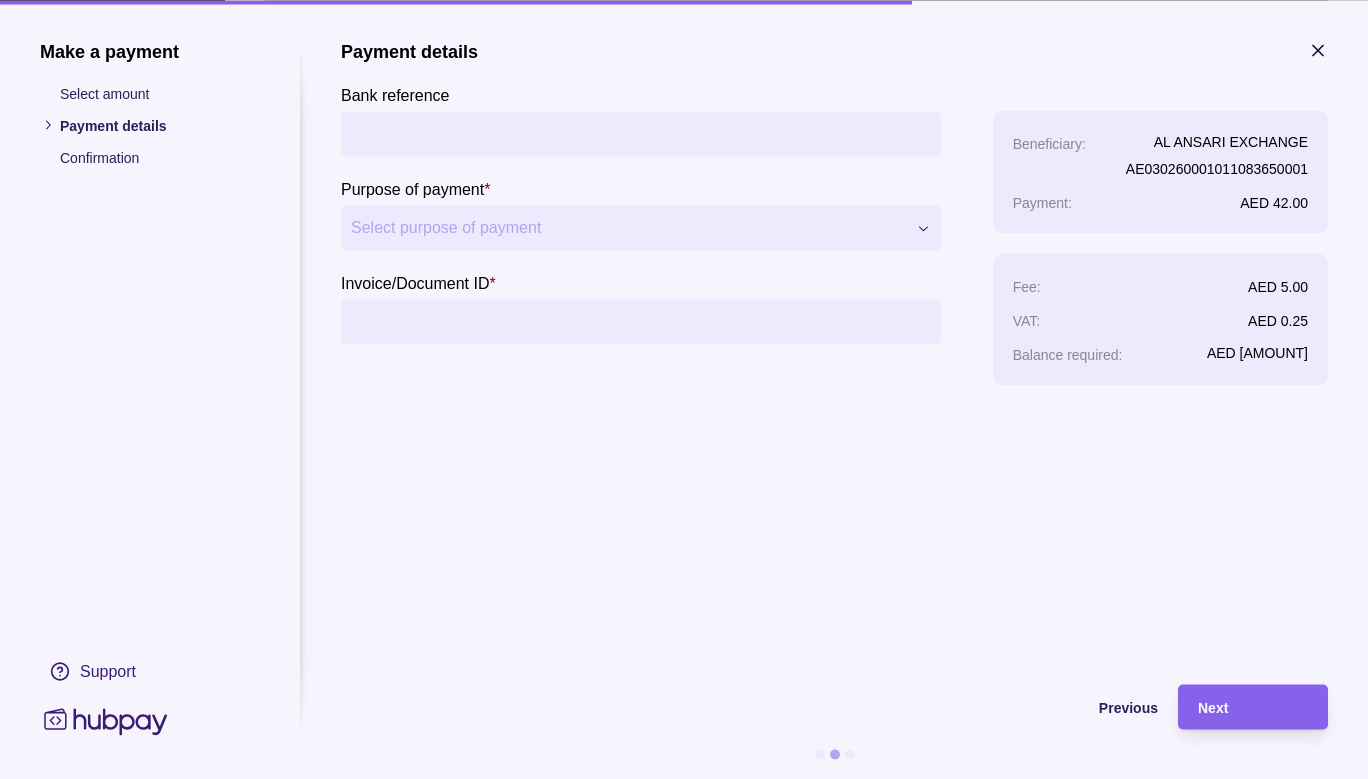 click on "Bank reference" at bounding box center [641, 133] 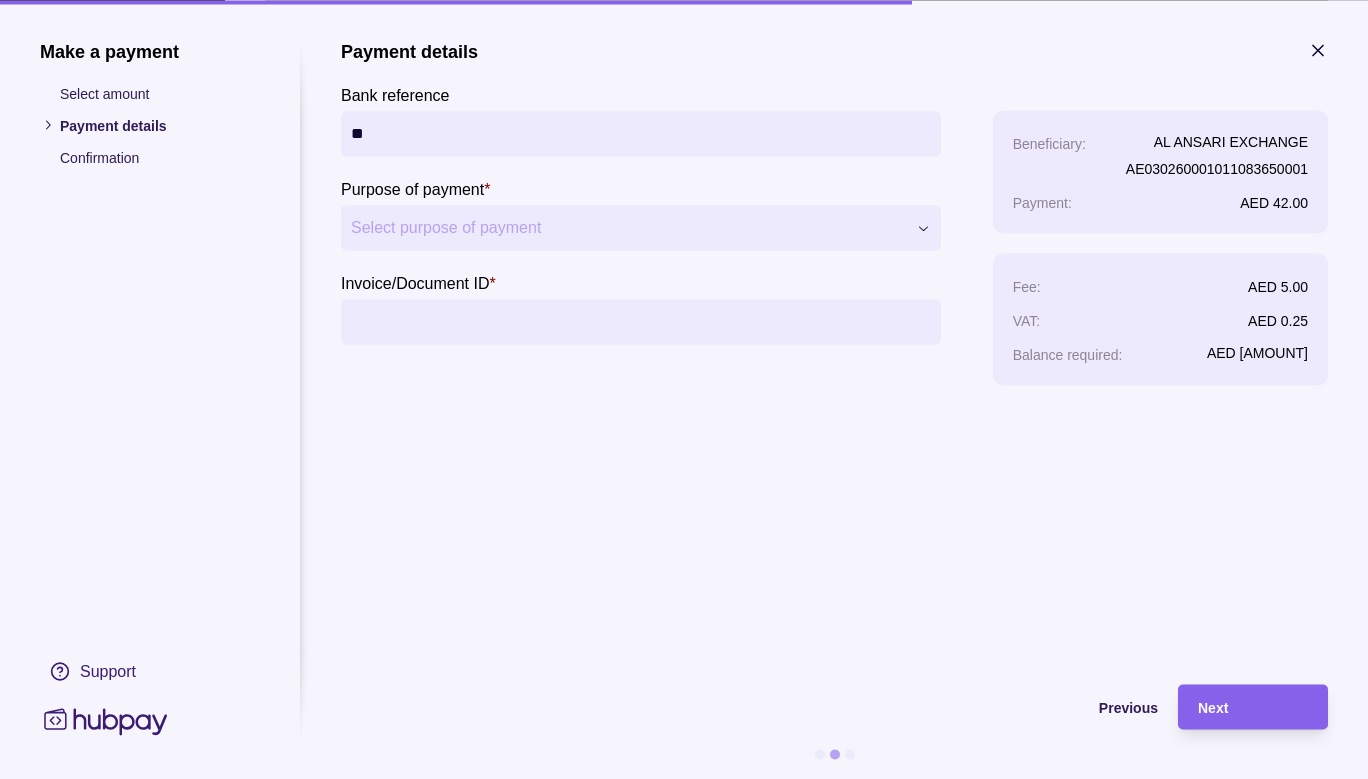 type on "*" 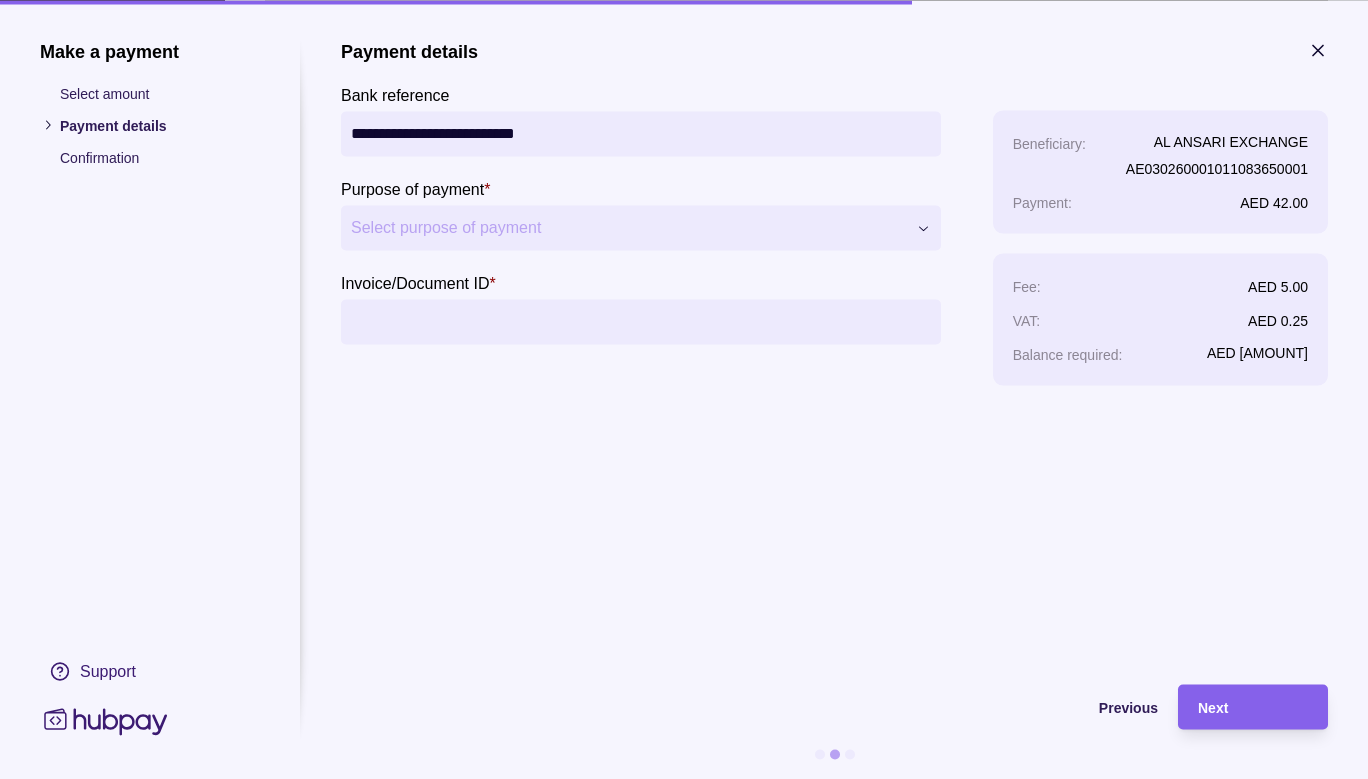 type on "**********" 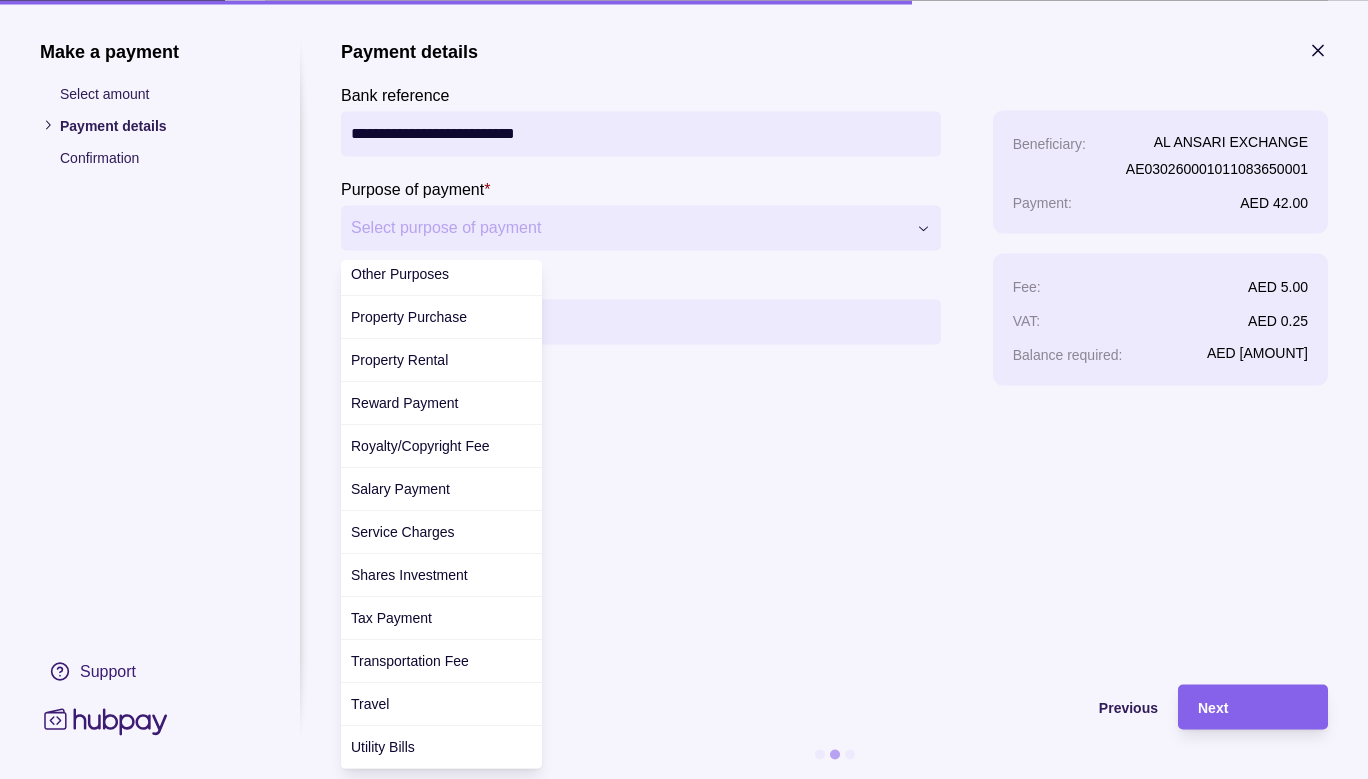 scroll, scrollTop: 603, scrollLeft: 0, axis: vertical 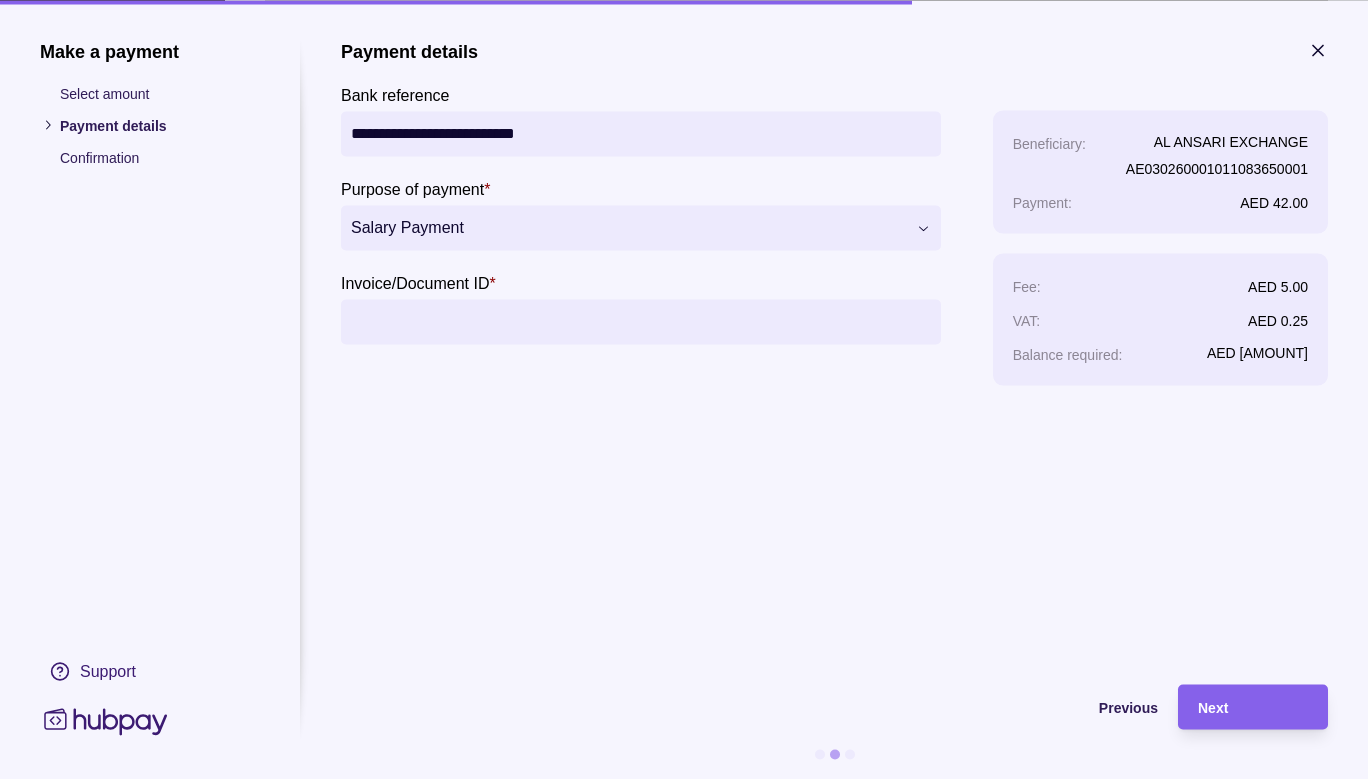 click on "Invoice/Document ID  *" at bounding box center (641, 321) 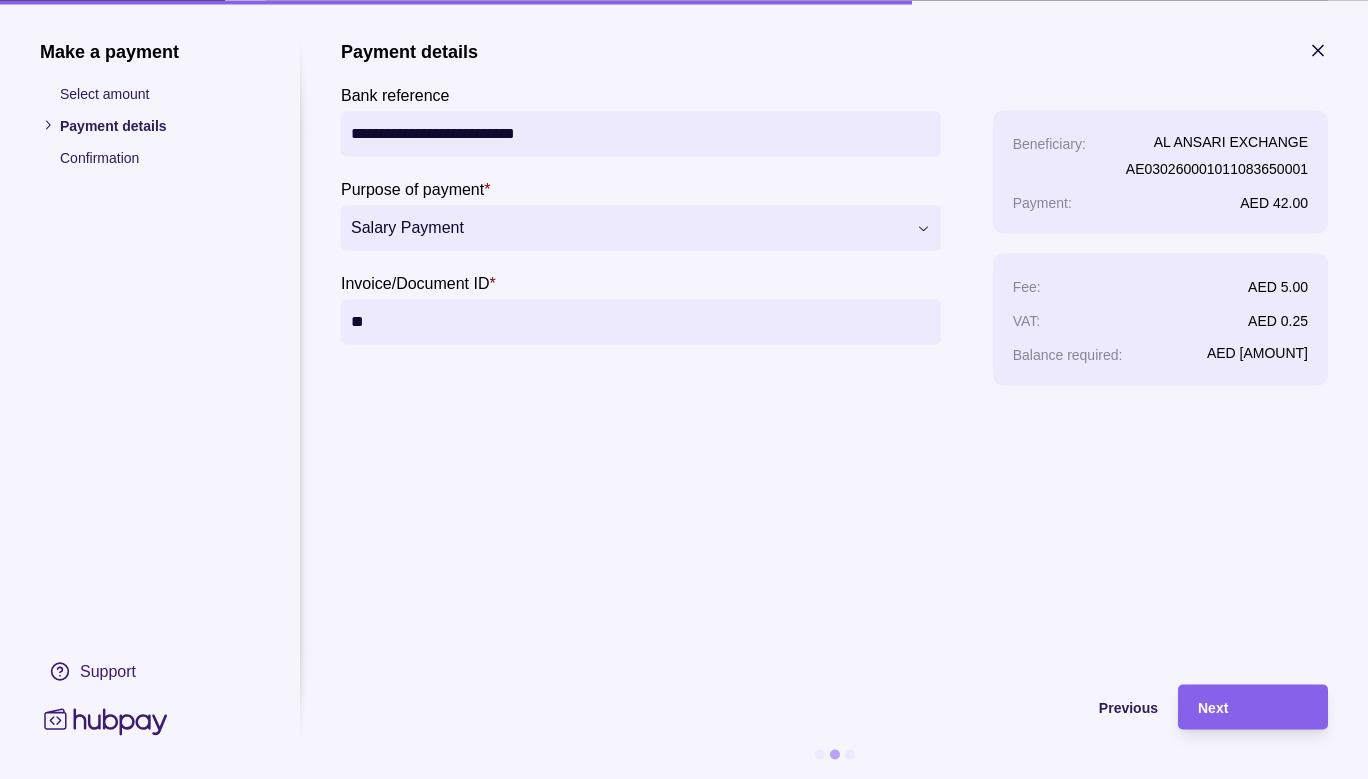 type on "*" 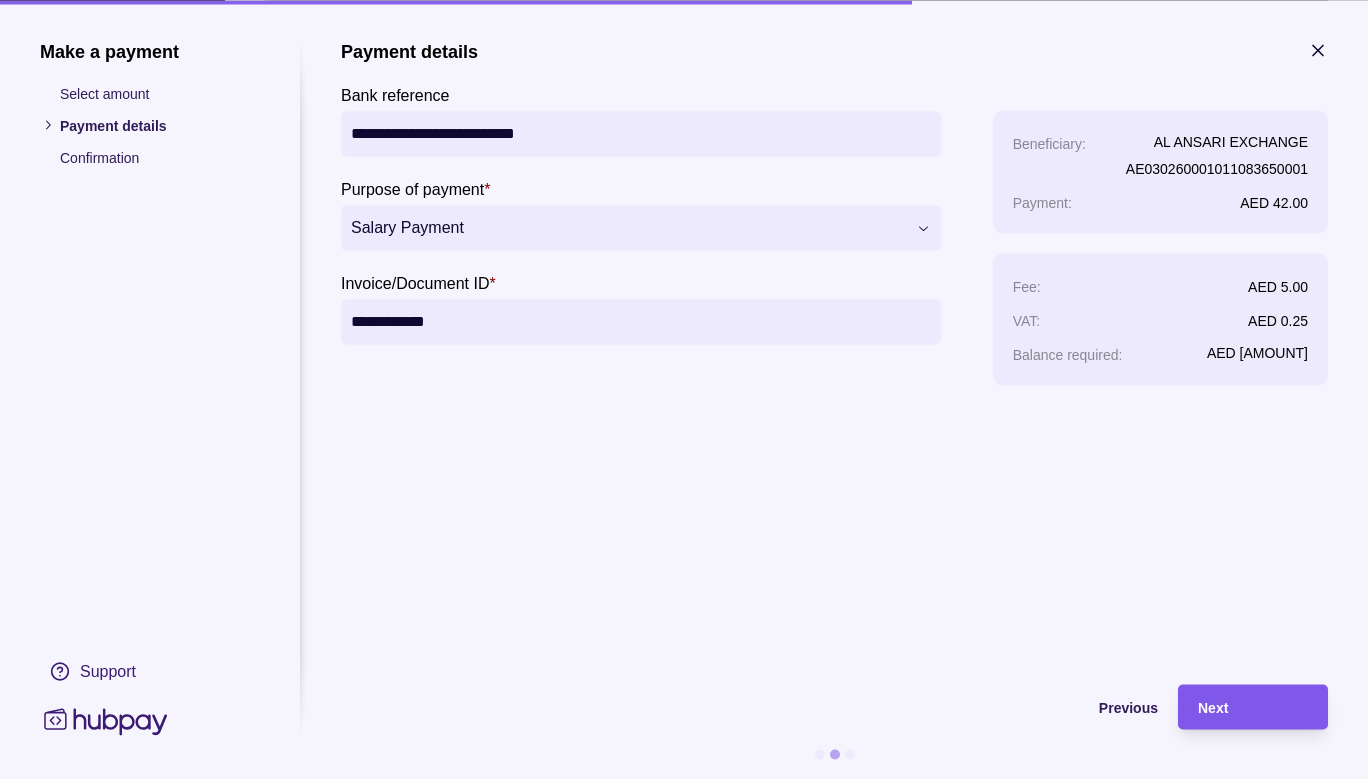 type on "**********" 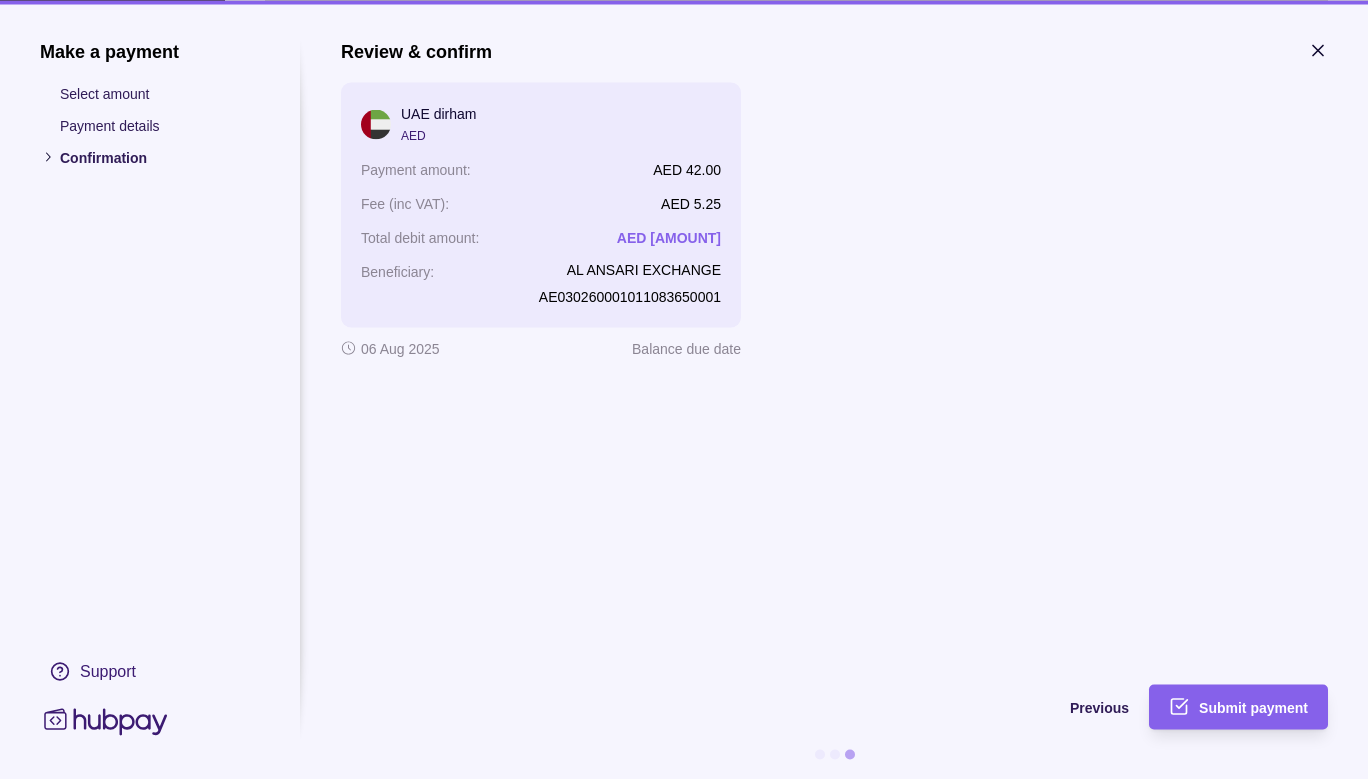click on "Submit payment" at bounding box center (1253, 708) 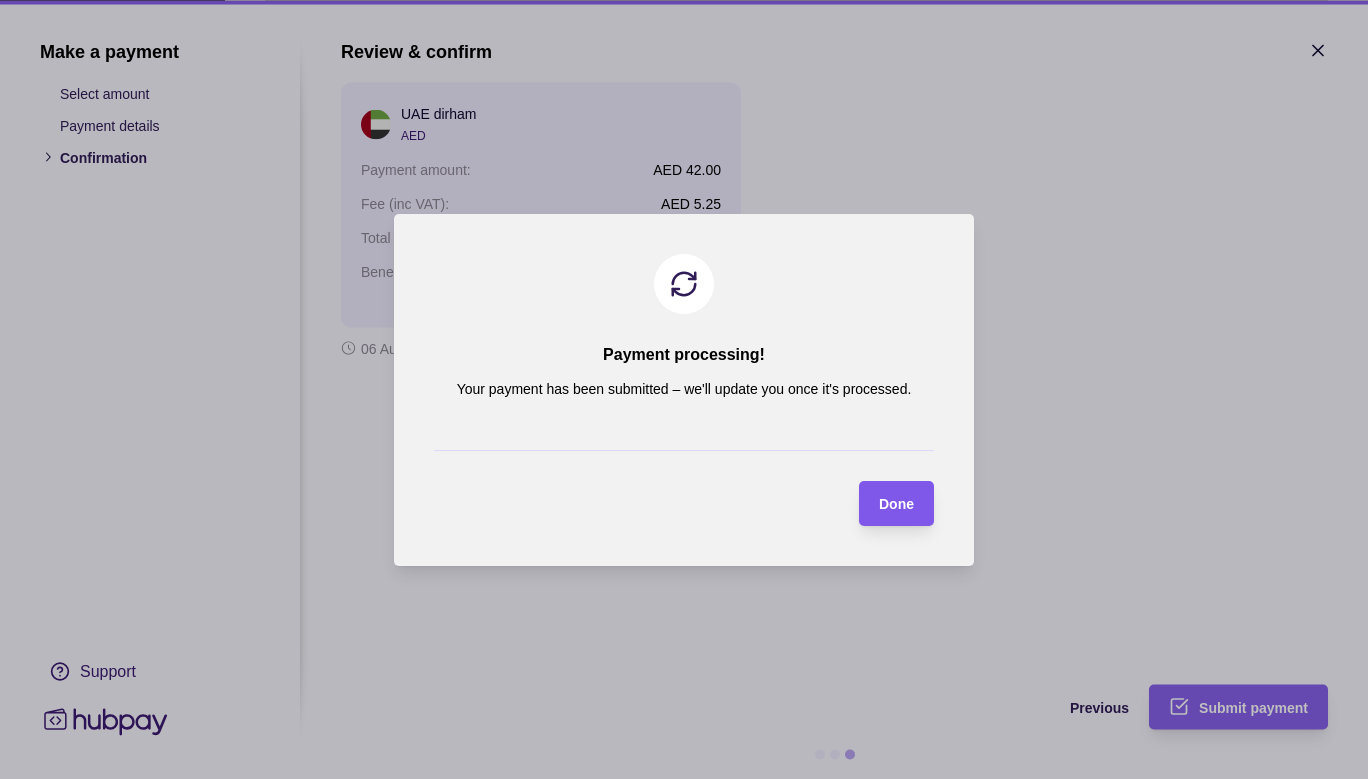 click on "Done" at bounding box center [896, 503] 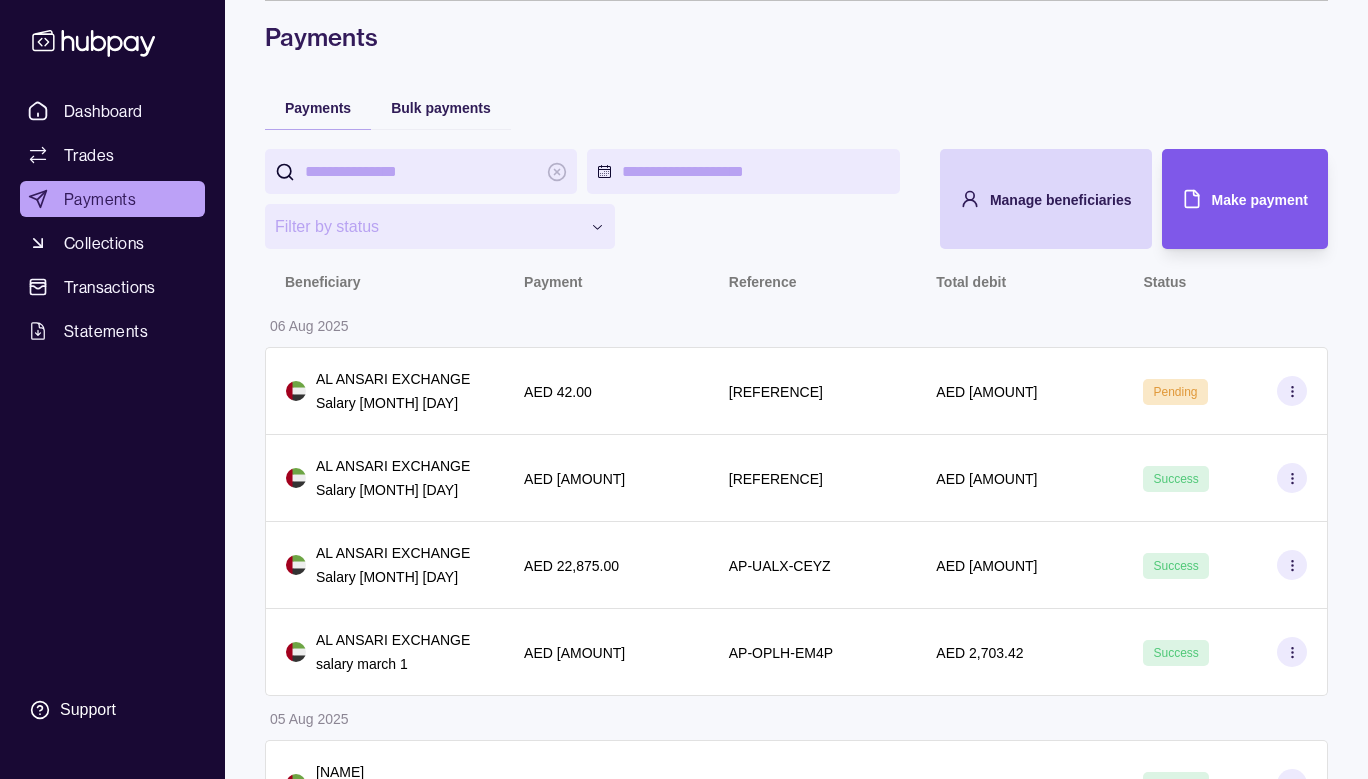 click on "Make payment" at bounding box center (1260, 200) 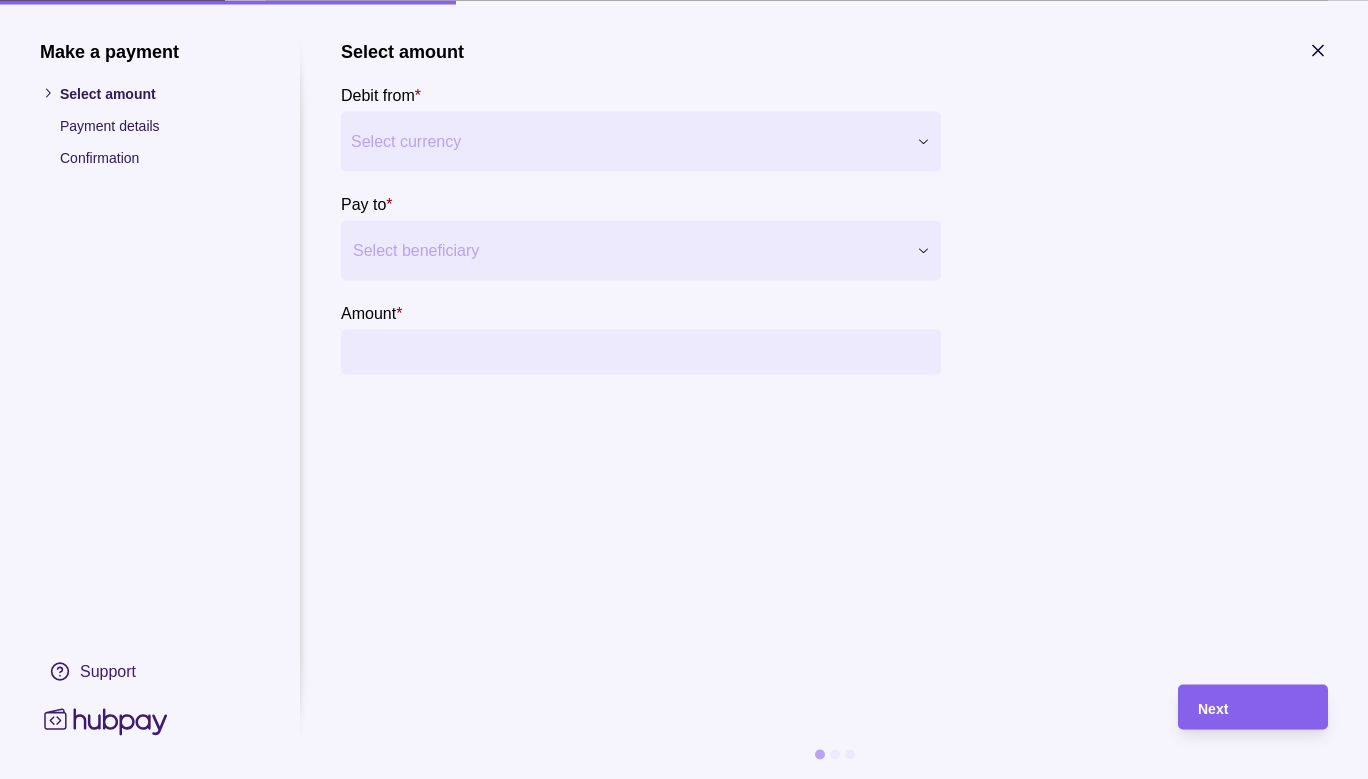 click on "Make a payment Select amount Payment details Confirmation Support Select amount Debit from  * Select currency *** *** *** Pay to  * Select beneficiary Amount  * Payment method  * Select payment method Fee currency  * Select fee currency Next" at bounding box center [684, 2691] 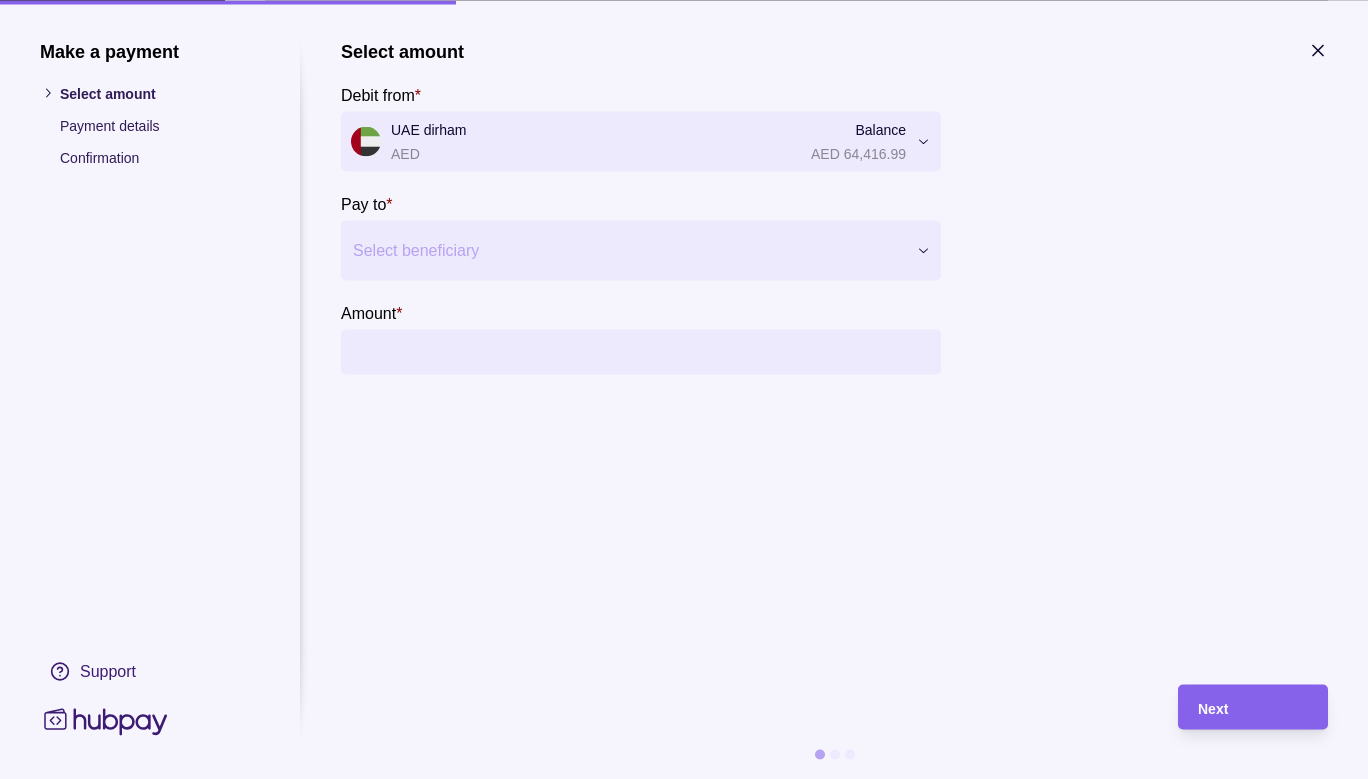 click at bounding box center [628, 250] 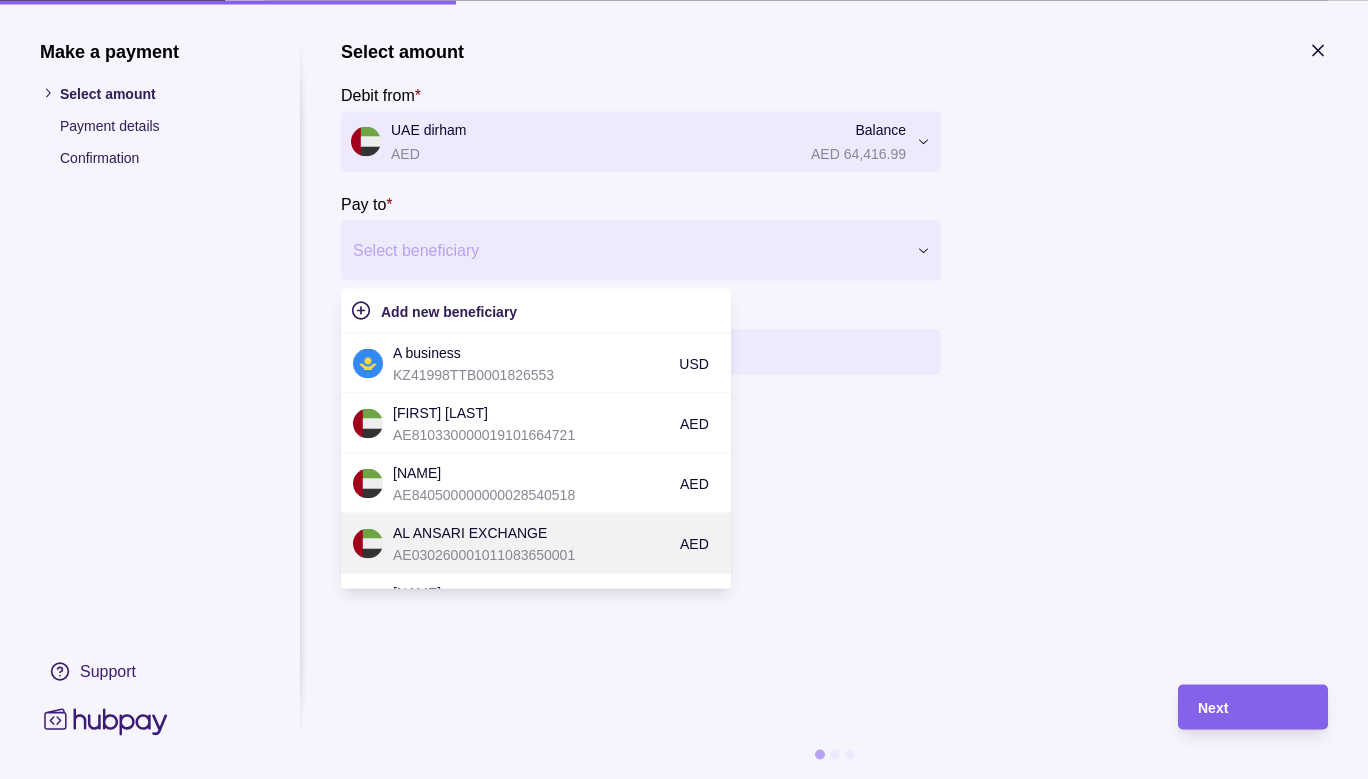 click on "AL ANSARI EXCHANGE" at bounding box center [531, 532] 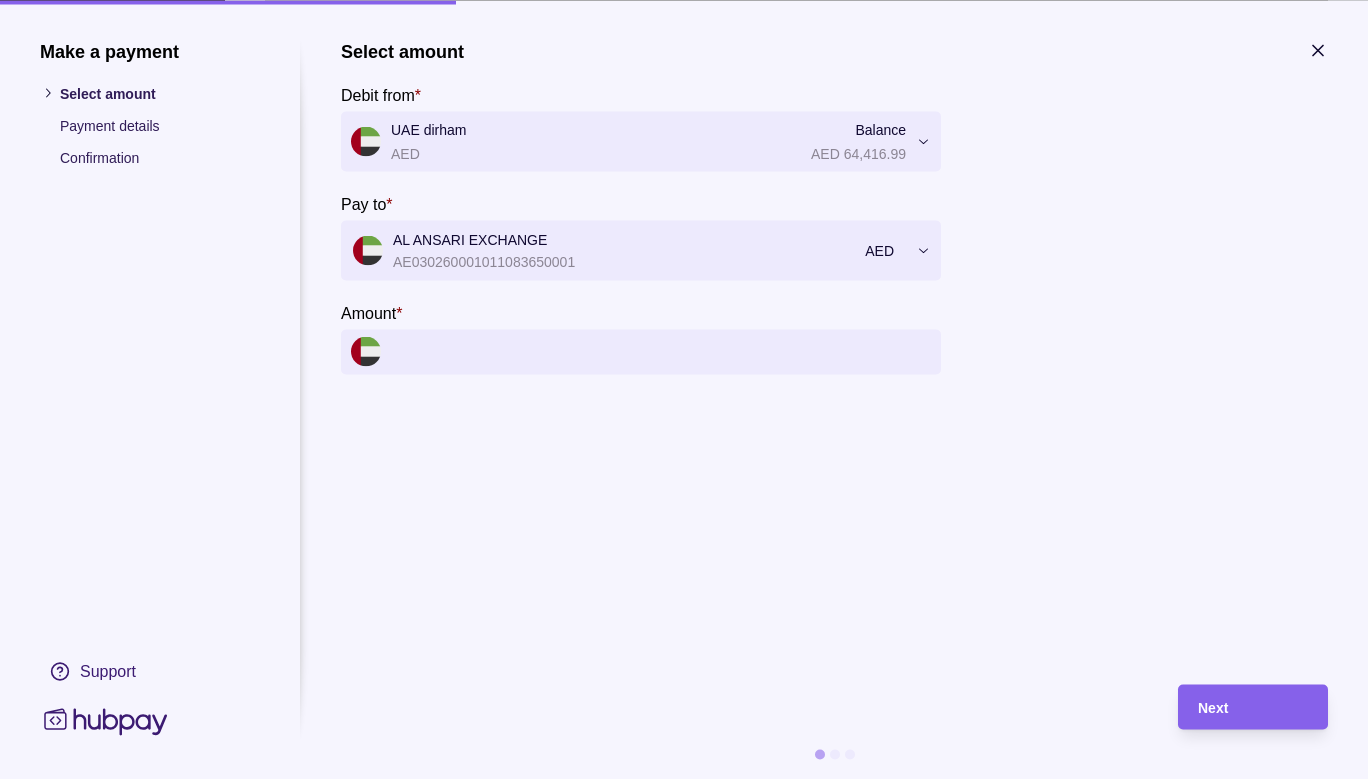 click on "Amount  *" at bounding box center [661, 351] 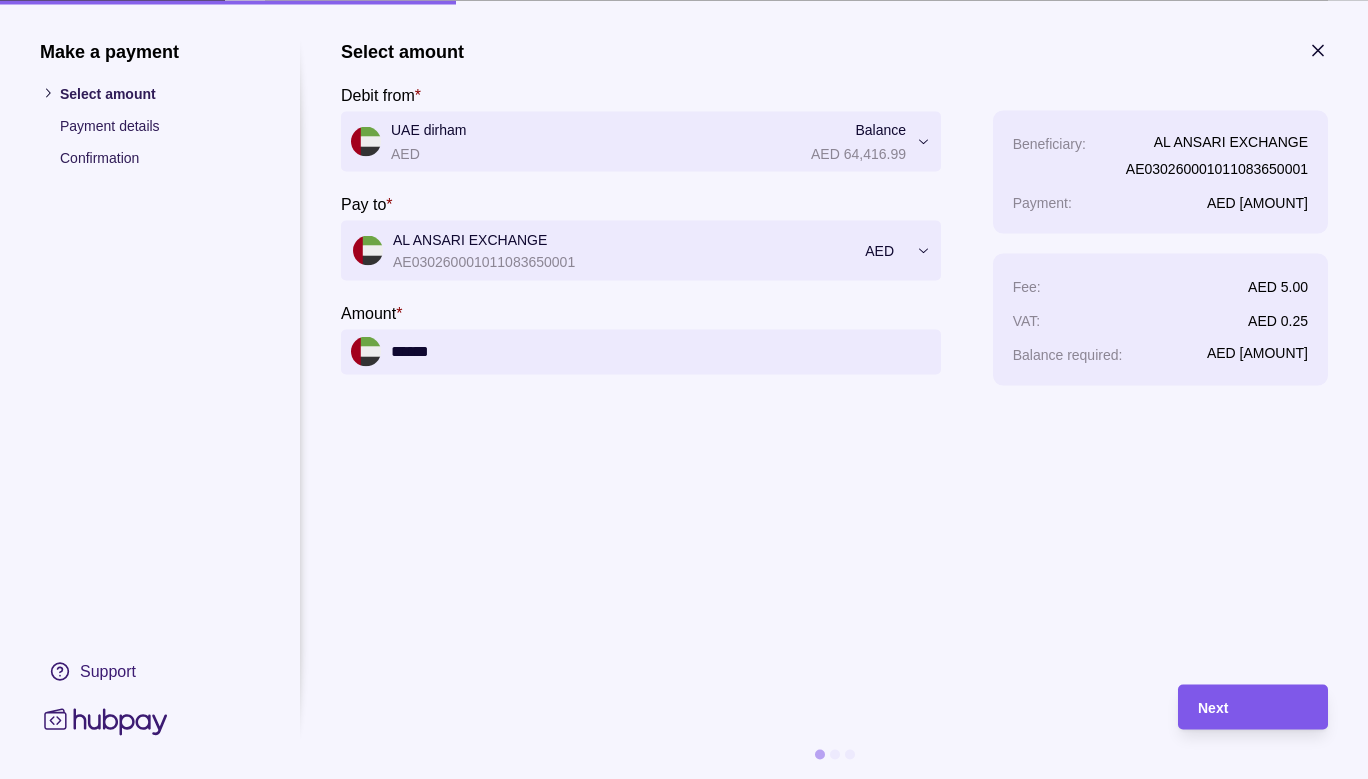 type on "******" 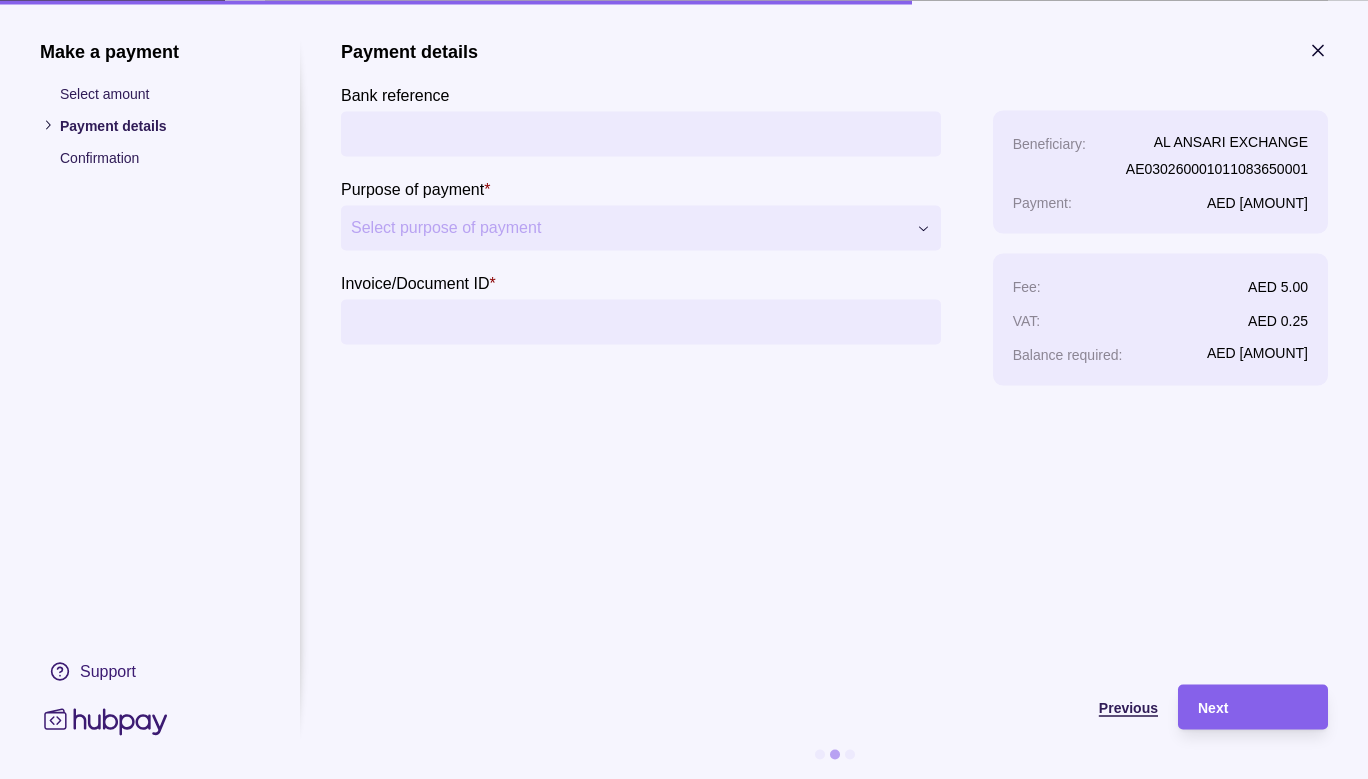 click on "Previous" at bounding box center (749, 707) 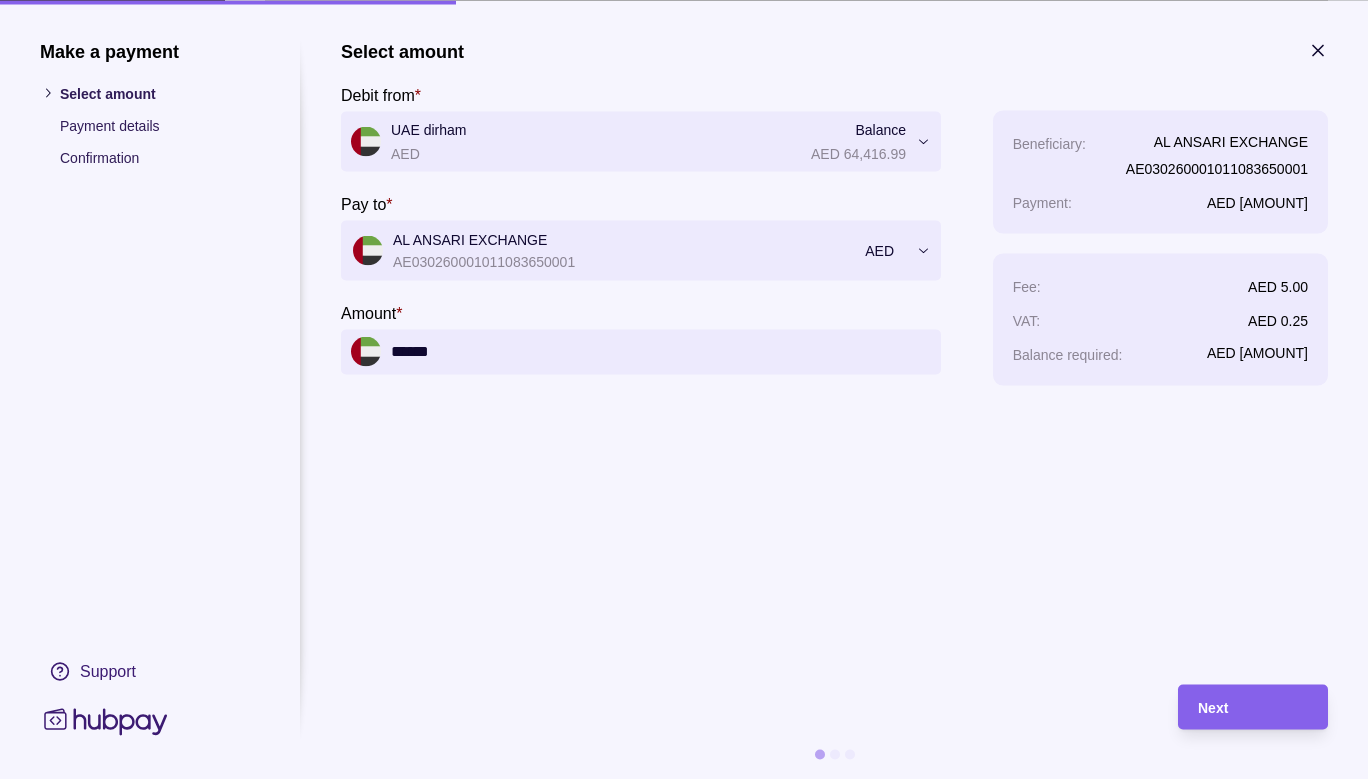click on "******" at bounding box center (661, 351) 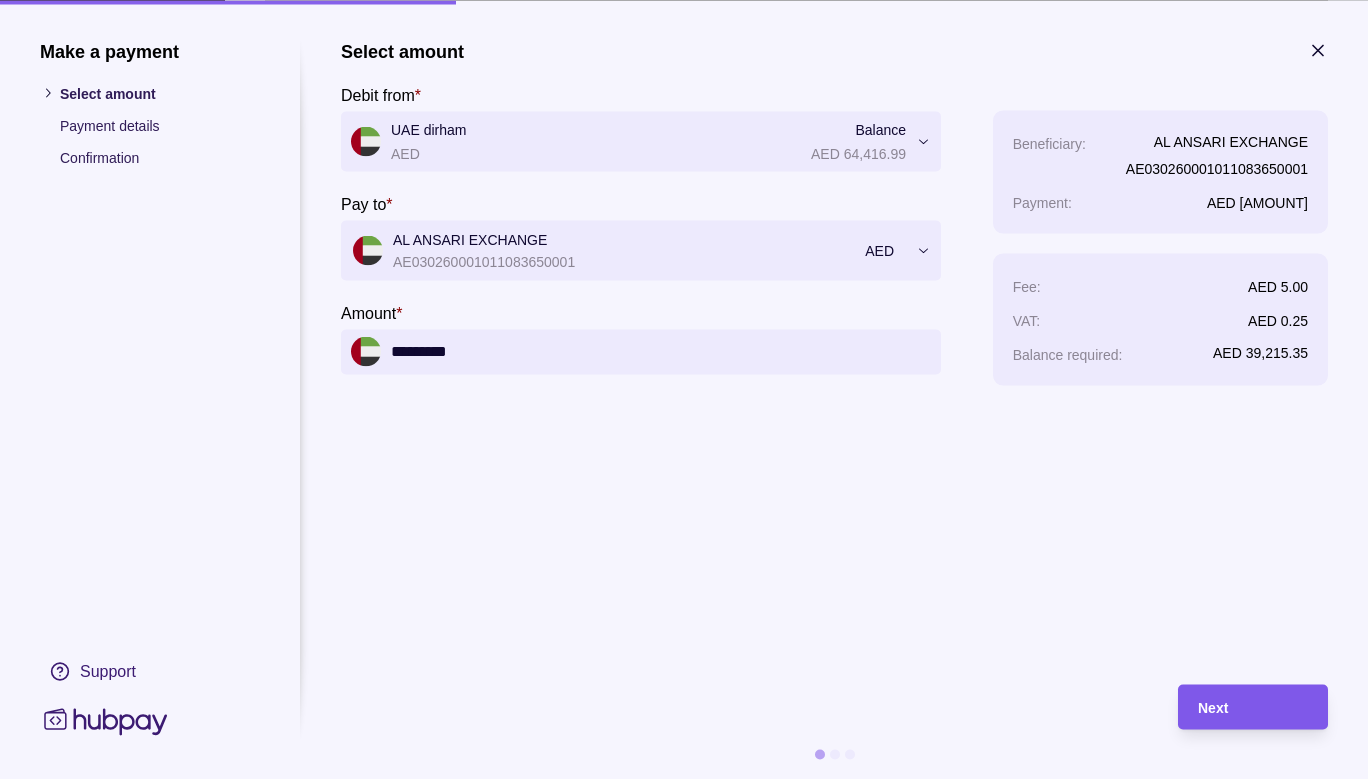 type on "*********" 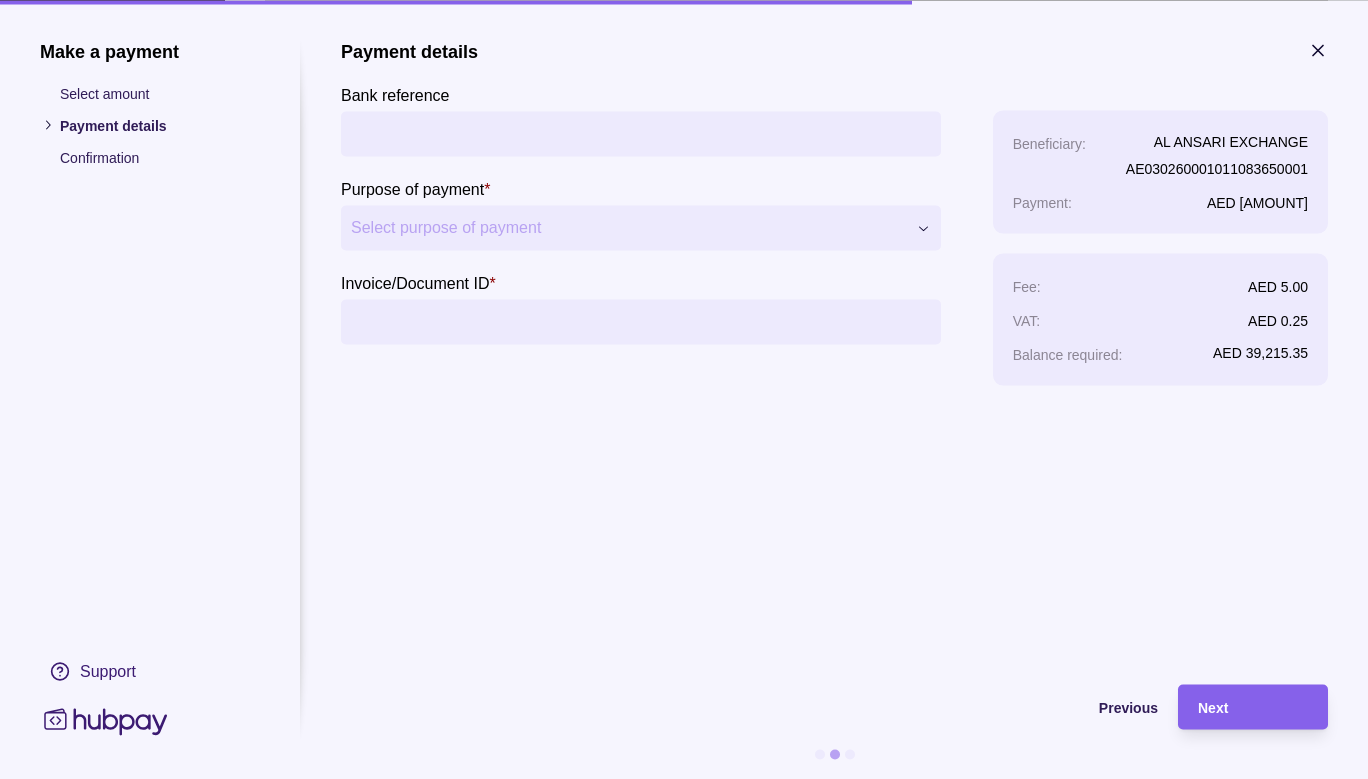 click on "Bank reference" at bounding box center [641, 133] 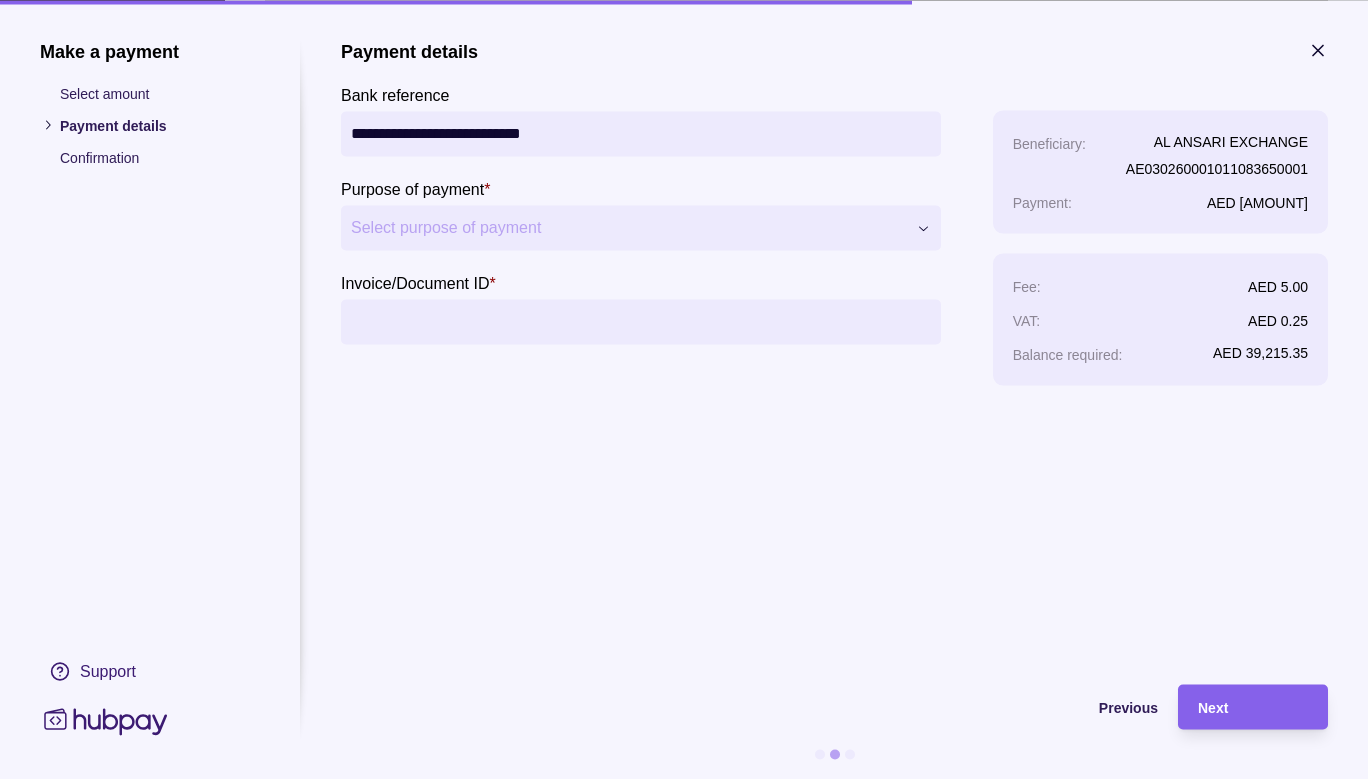 type on "**********" 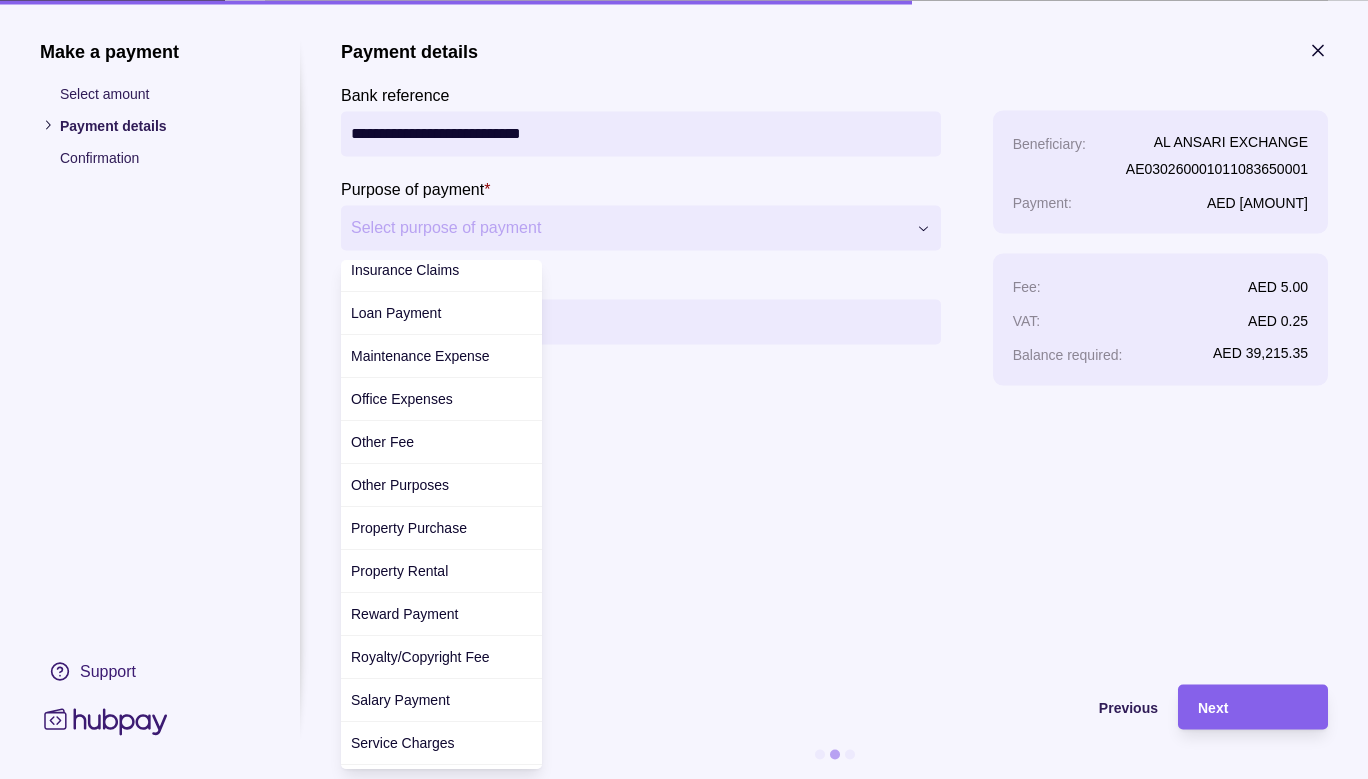 scroll, scrollTop: 540, scrollLeft: 0, axis: vertical 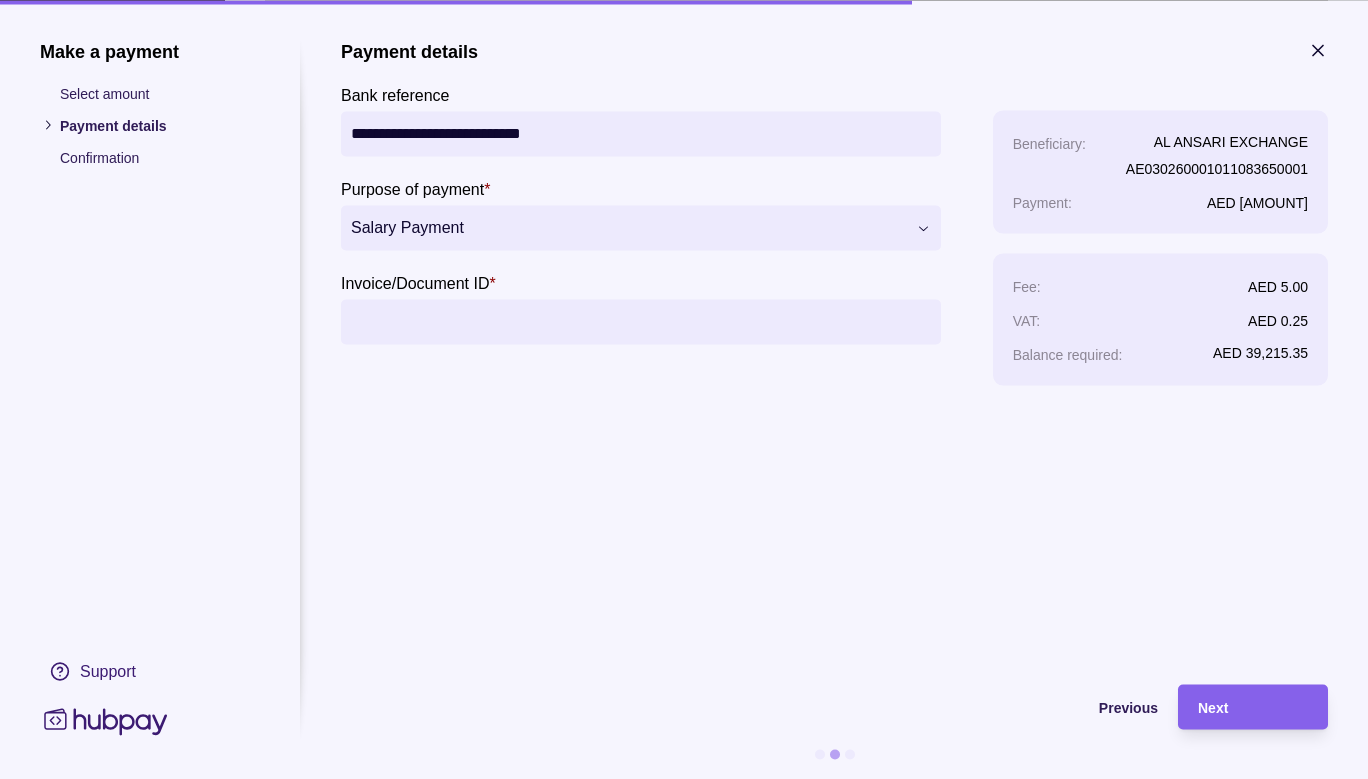 click on "**********" at bounding box center [834, 352] 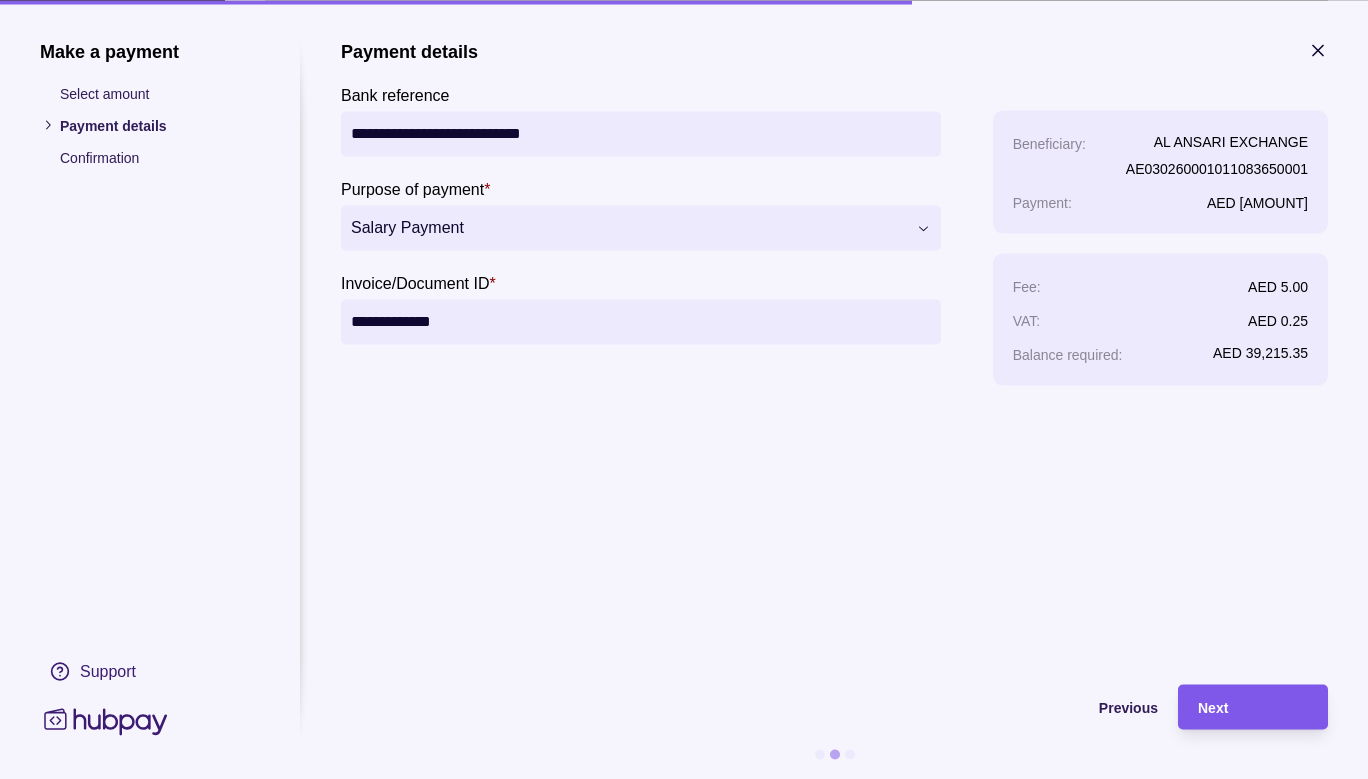 type on "**********" 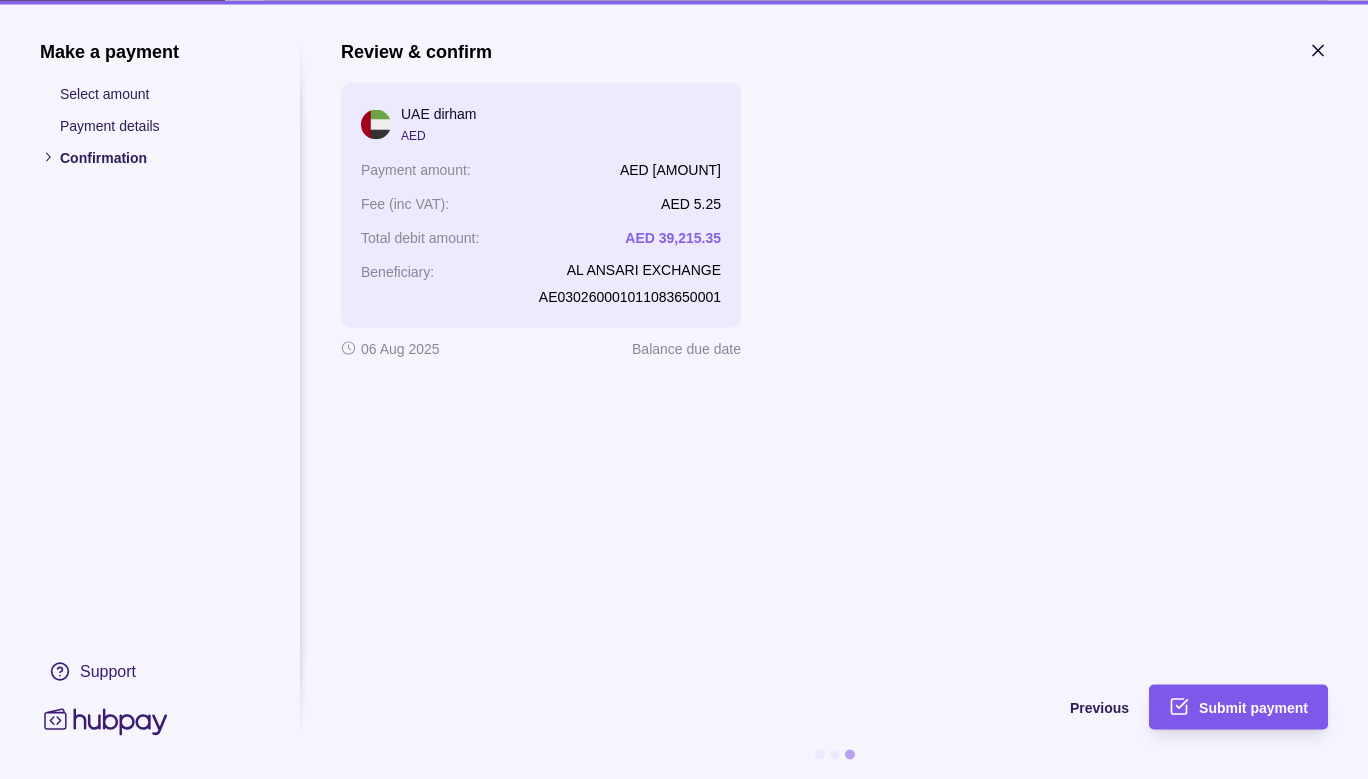 click on "Submit payment" at bounding box center [1253, 708] 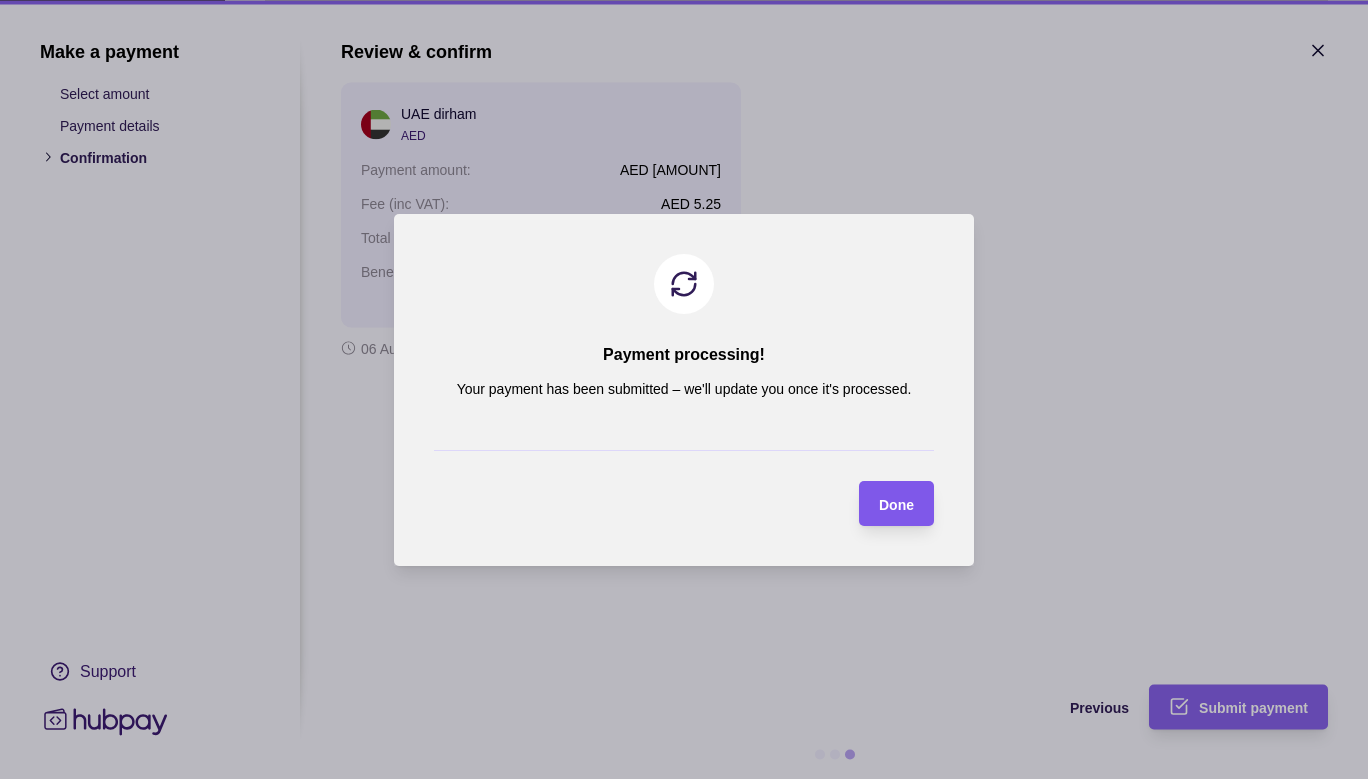 click on "Done" at bounding box center (896, 504) 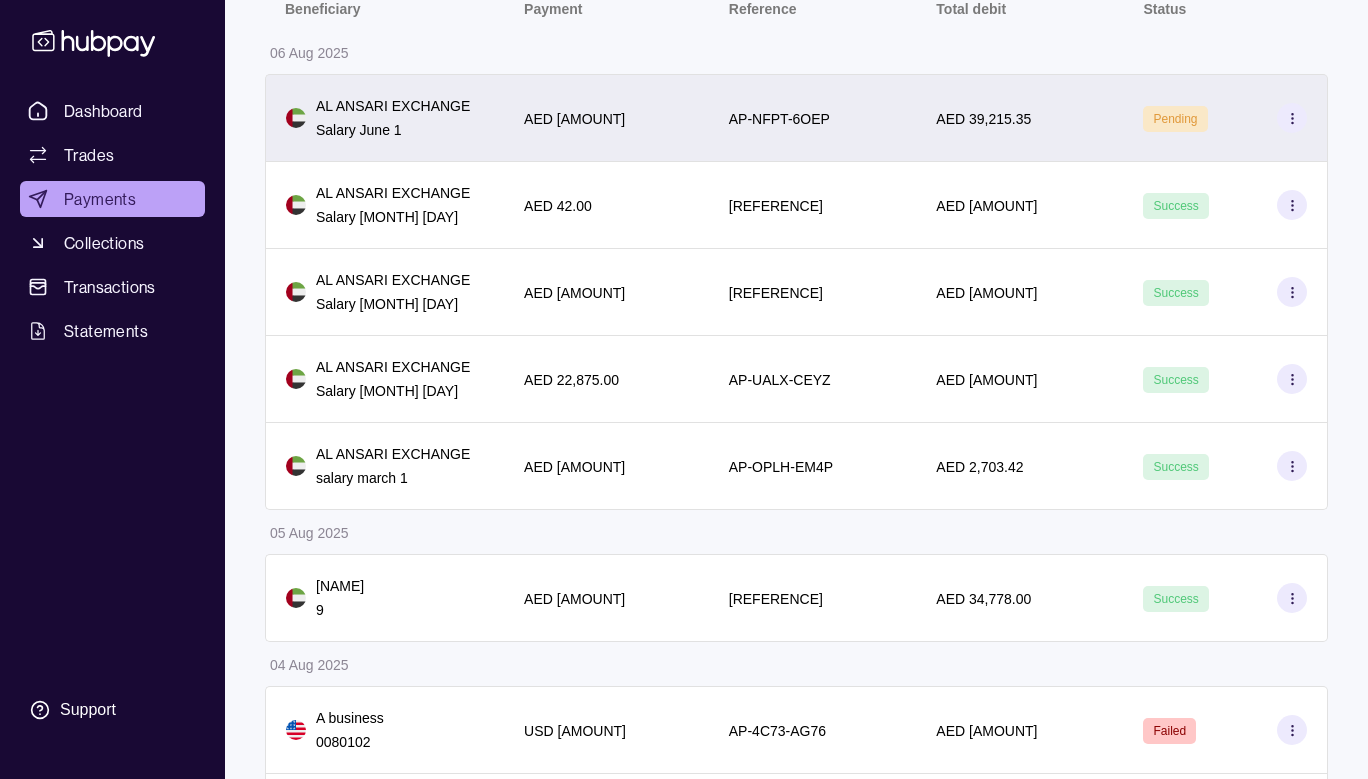 scroll, scrollTop: 356, scrollLeft: 0, axis: vertical 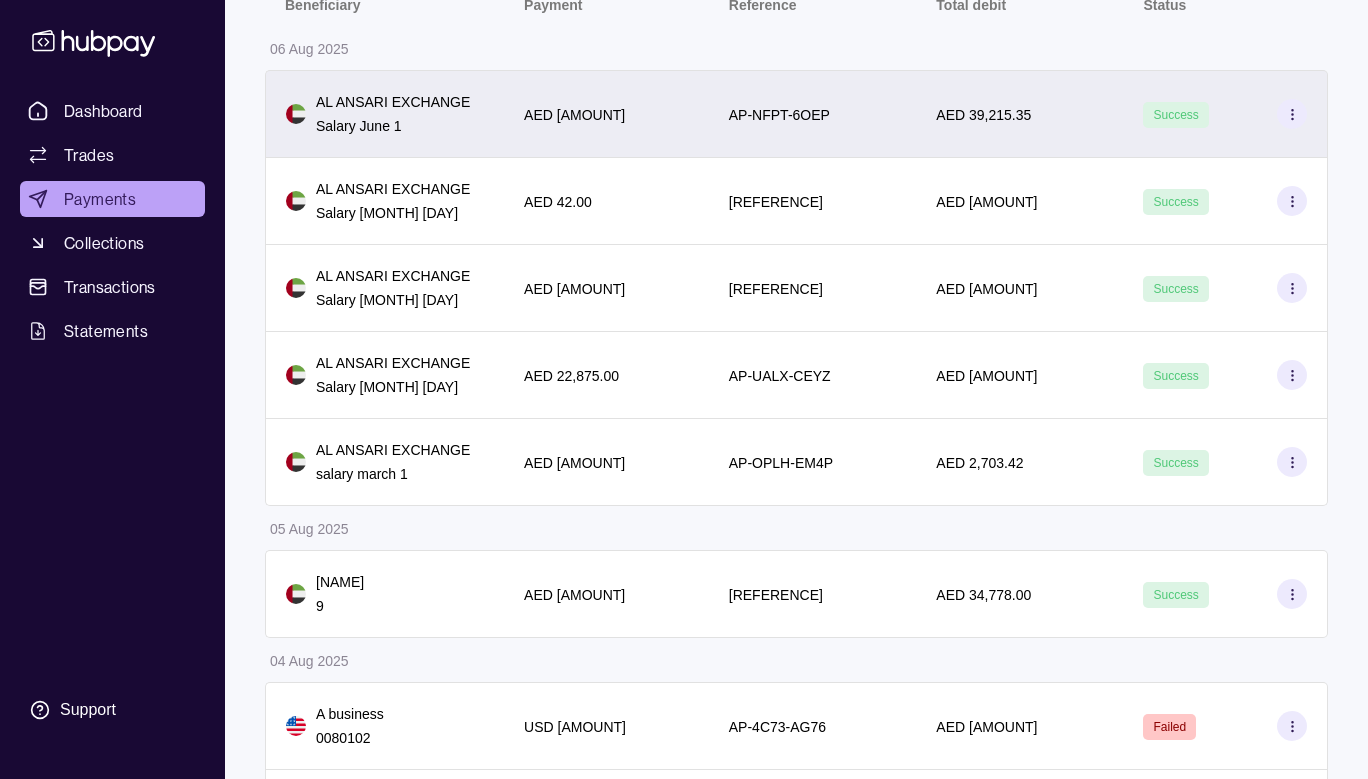 click on "AED [AMOUNT]" at bounding box center [1019, 375] 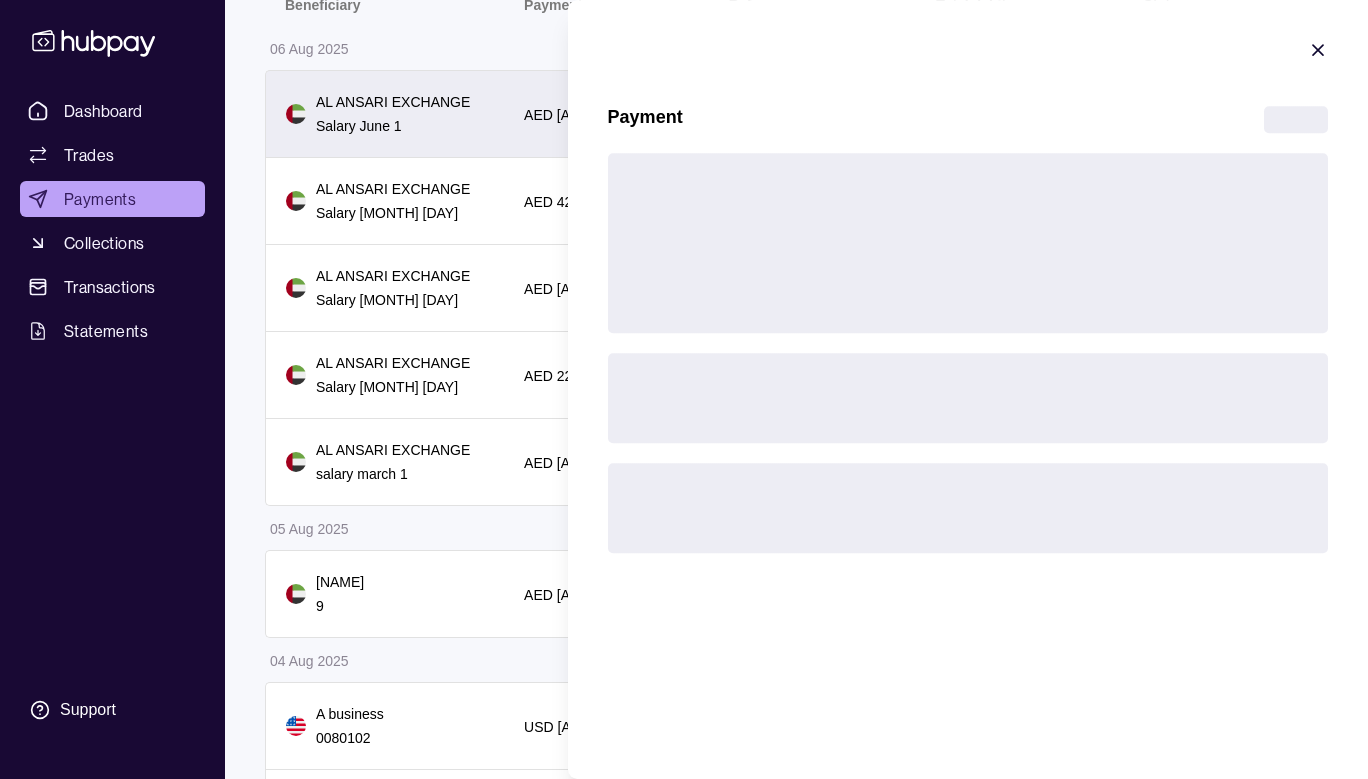 click on "Payment GBP [AMOUNT] – Total fees (incl. 5% VAT) Purpose of payment Unavailable – – Payment reference – Beneficiary name [NAME] Account number [ACCOUNT_NUMBER] Approve payment Decline payment Confirm payment" at bounding box center (968, 363) 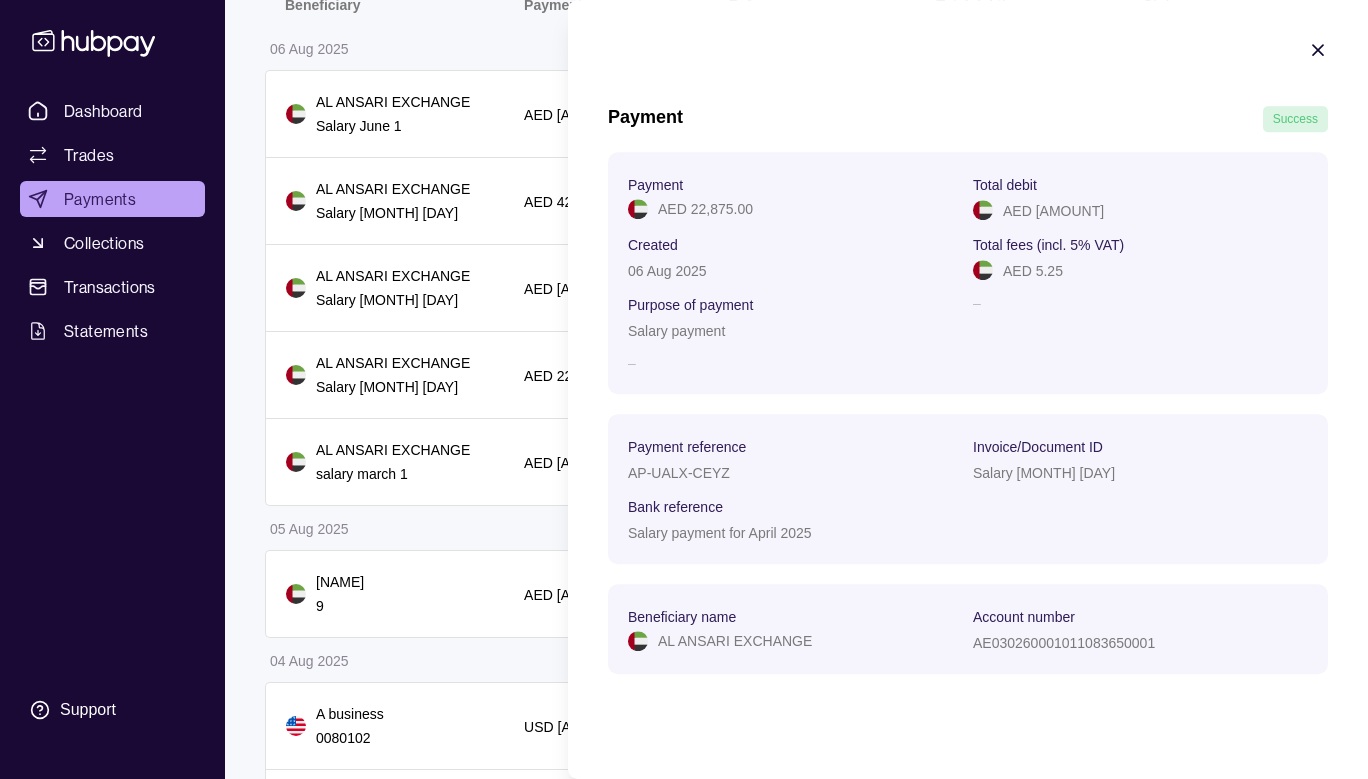 click 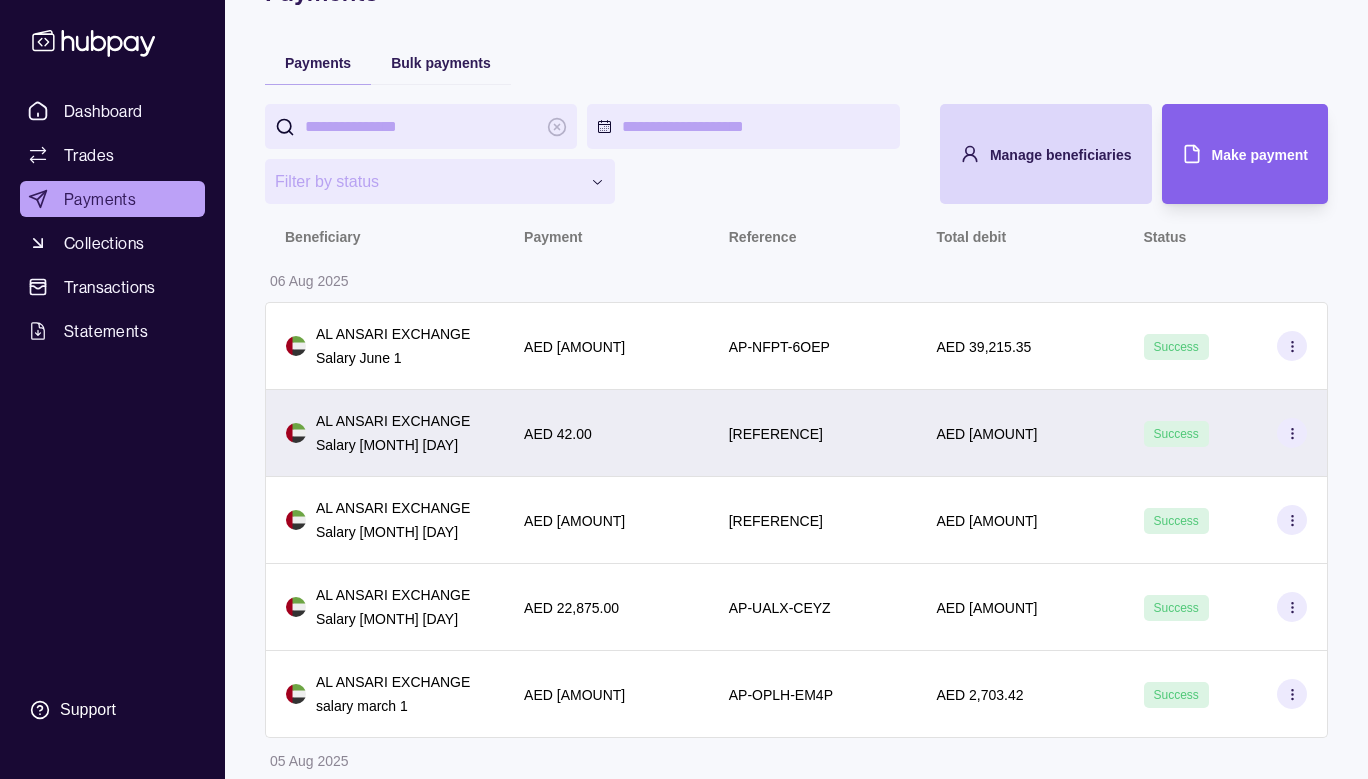 scroll, scrollTop: 0, scrollLeft: 0, axis: both 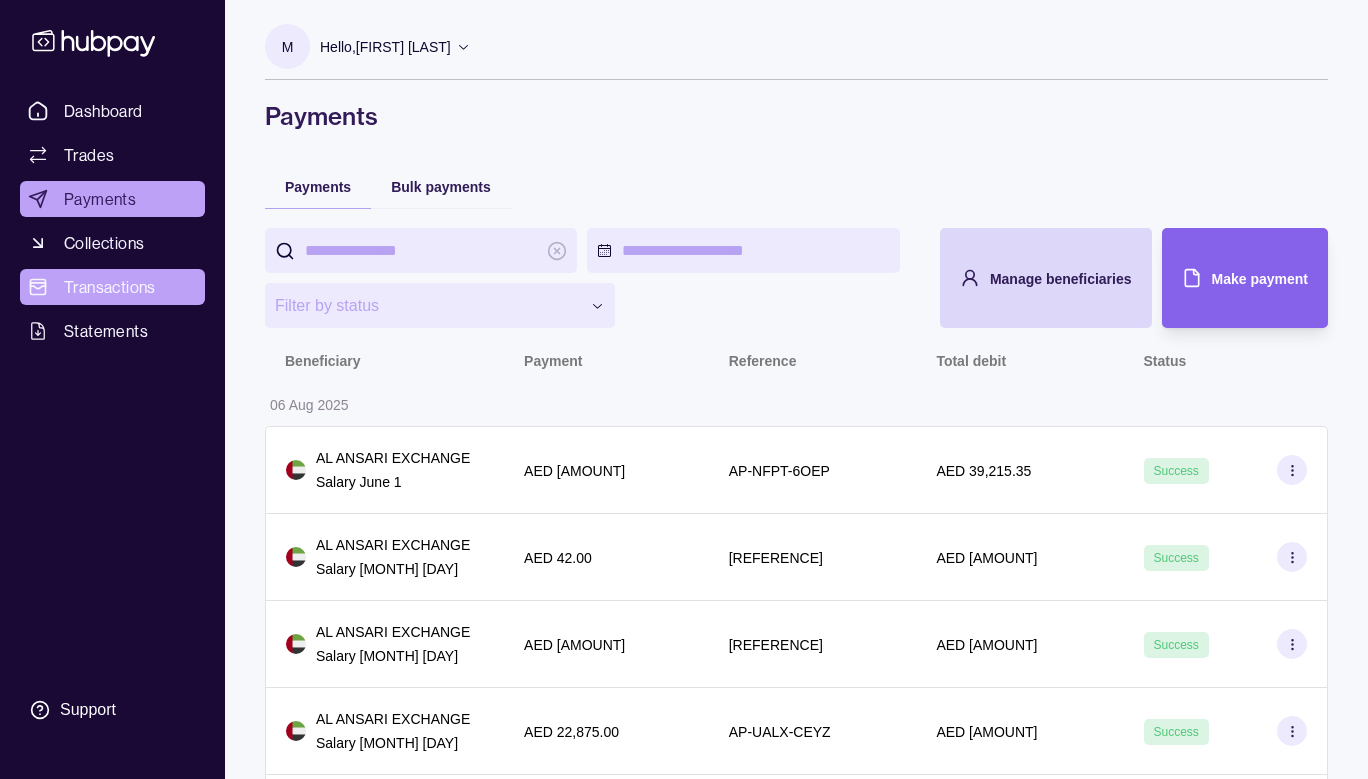 click on "Transactions" at bounding box center (112, 287) 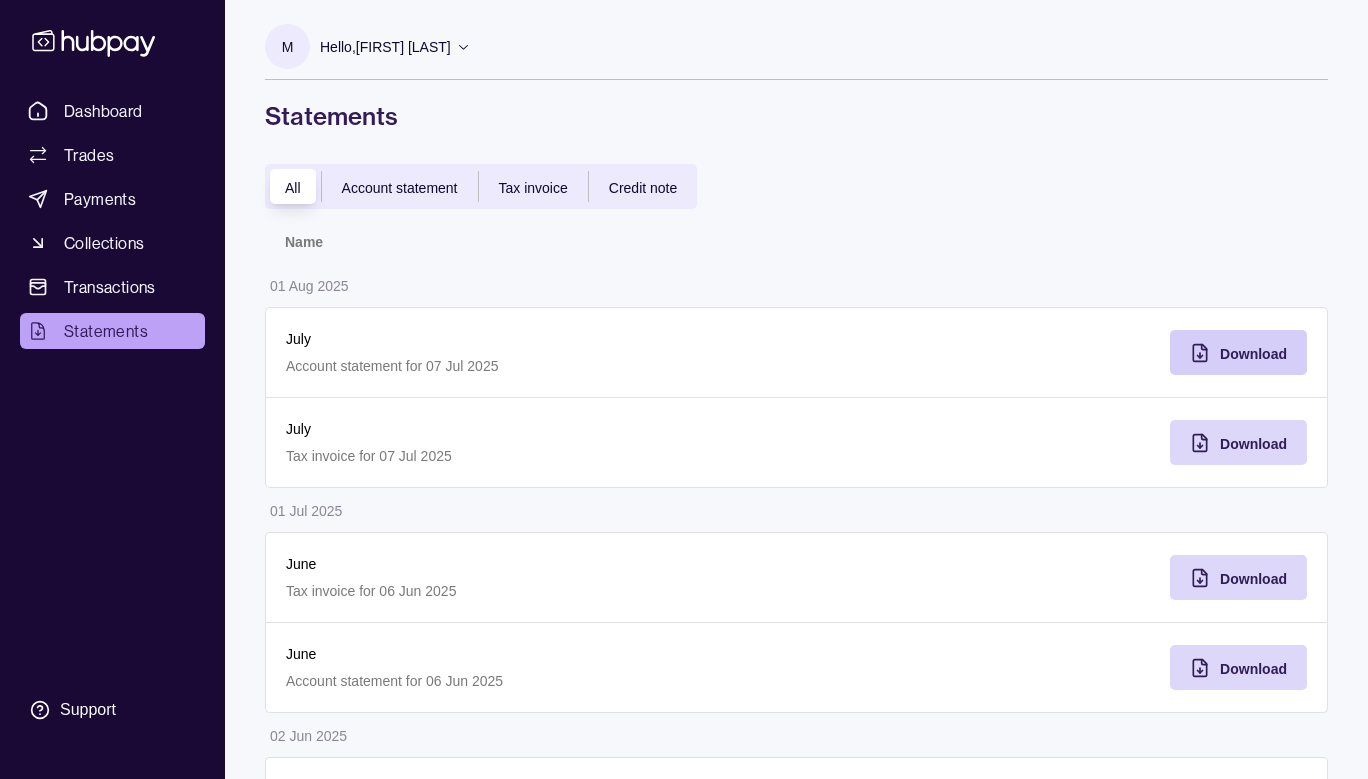 click on "Download" at bounding box center (1223, 352) 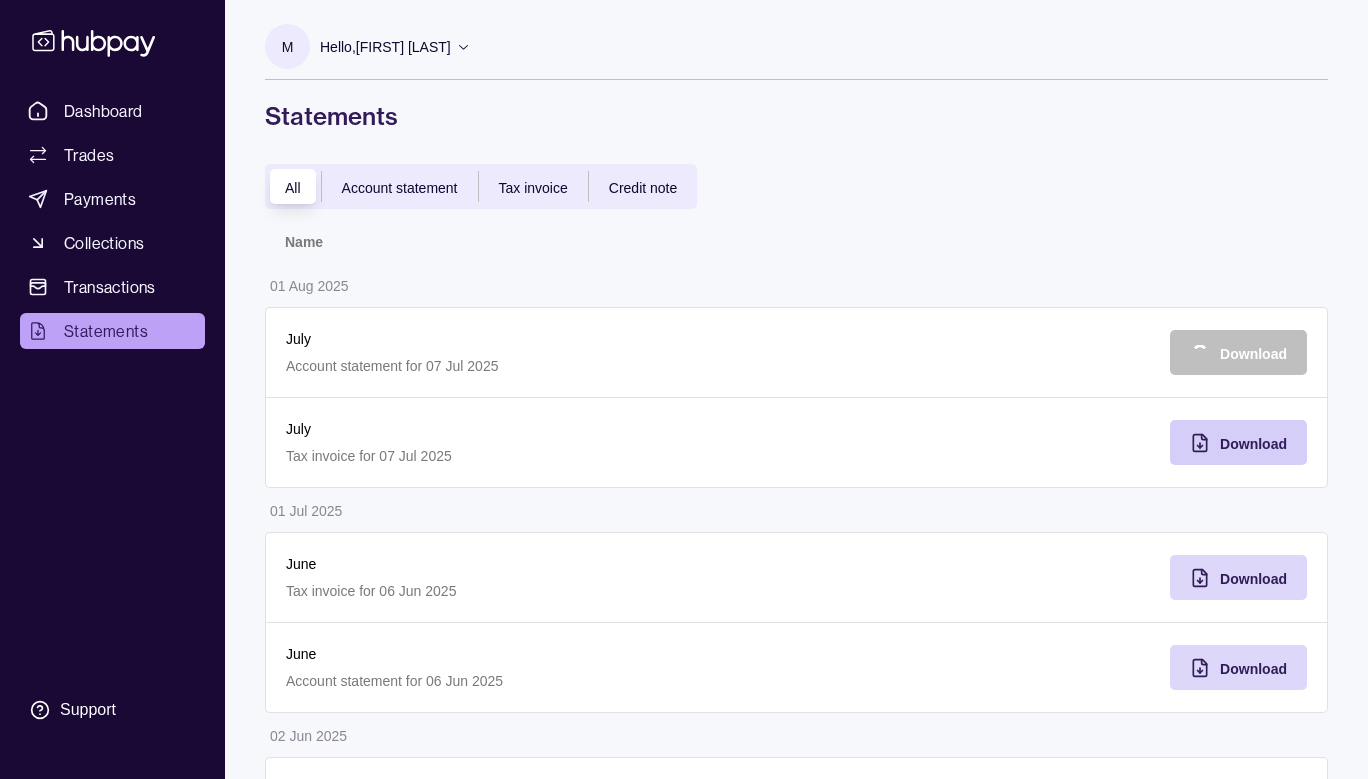 click on "Download" at bounding box center [1253, 444] 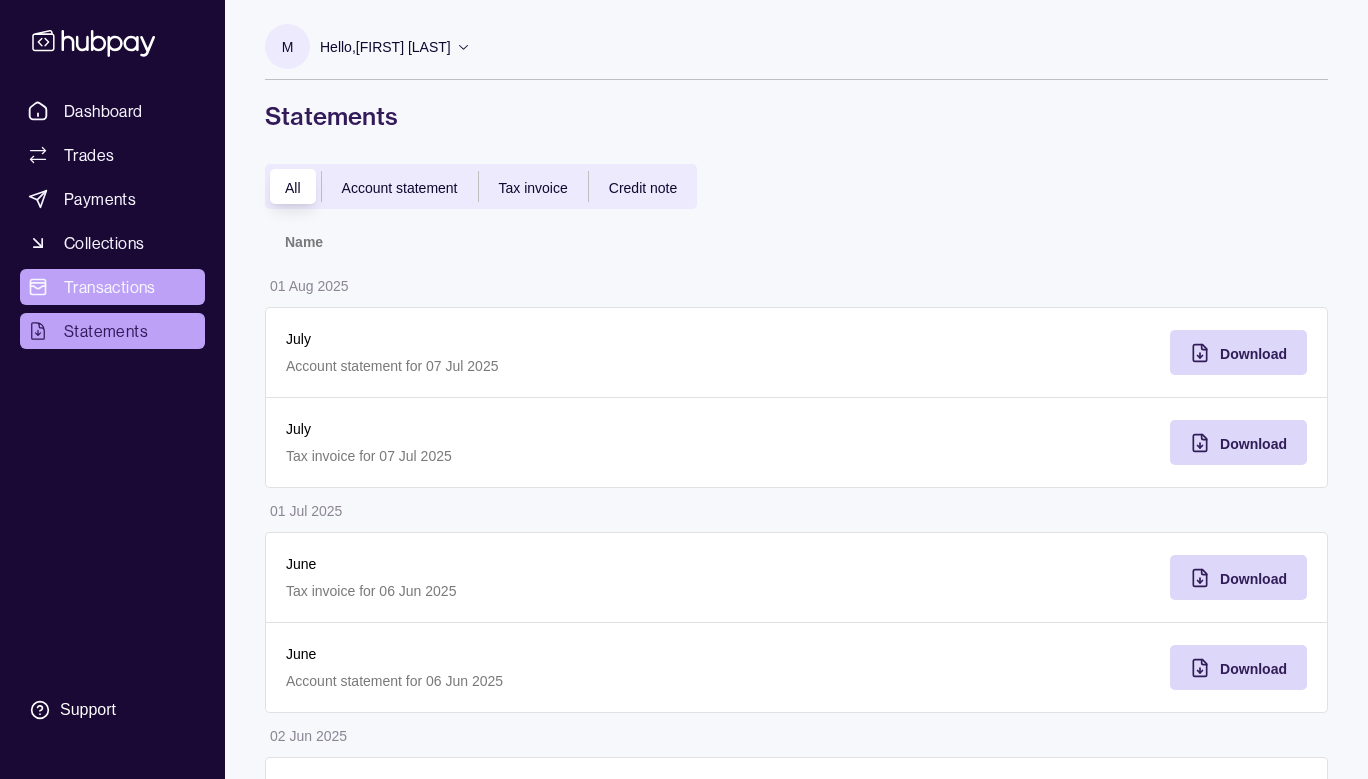 click on "Transactions" at bounding box center (110, 287) 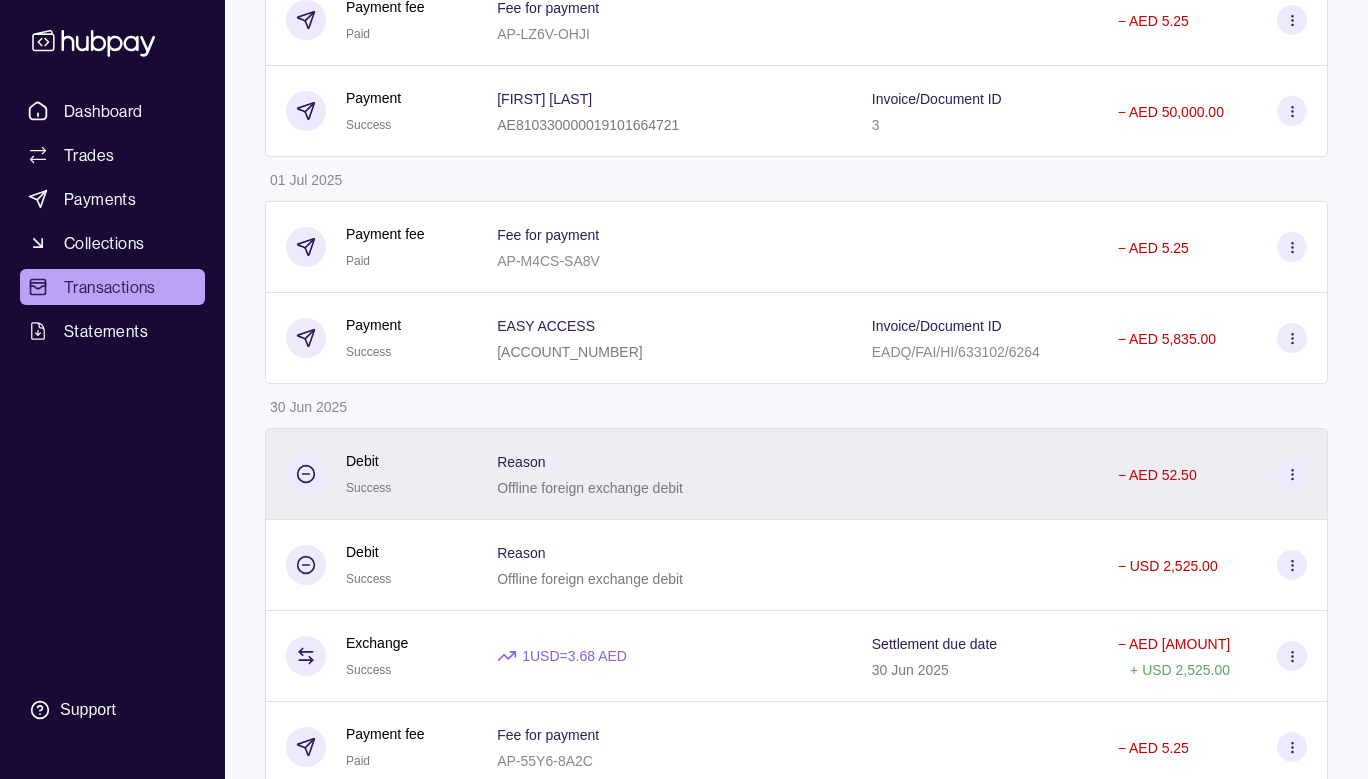 scroll, scrollTop: 4379, scrollLeft: 0, axis: vertical 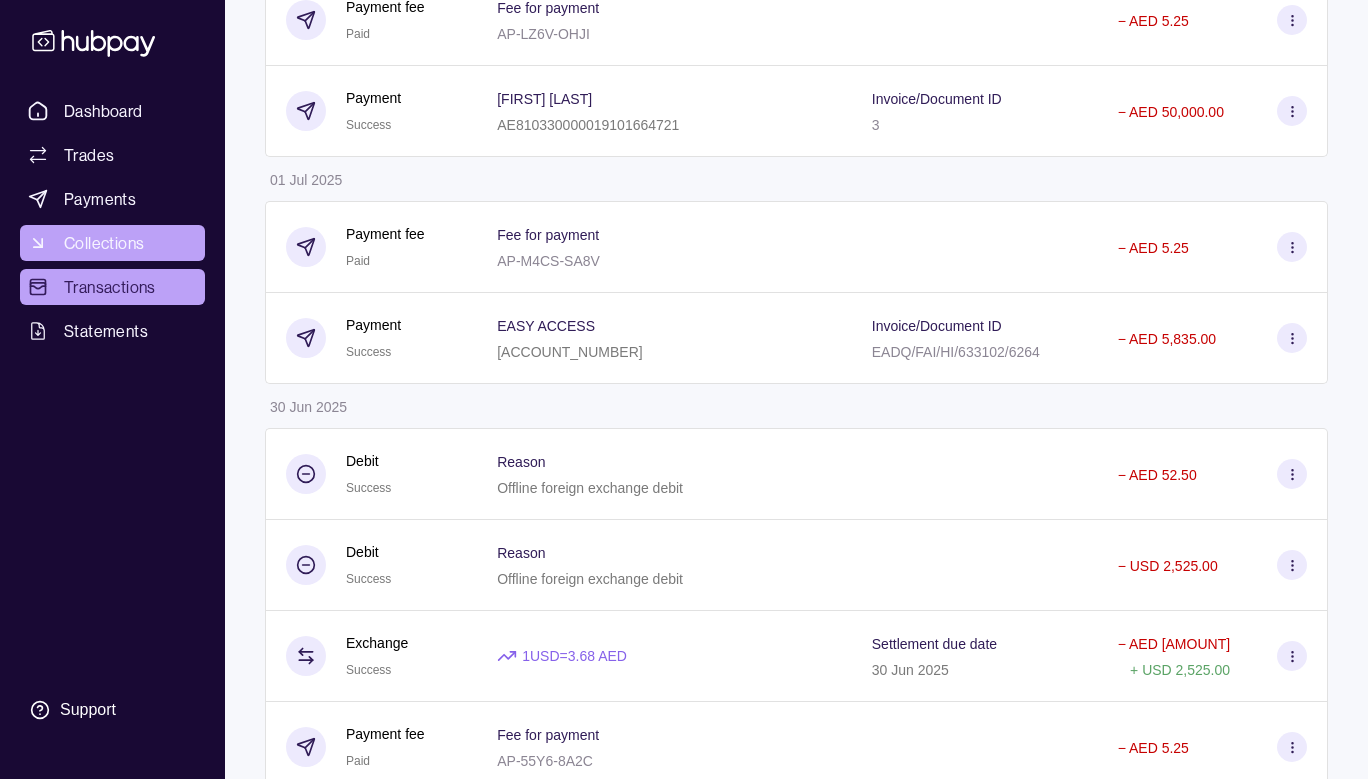 click on "Collections" at bounding box center [112, 243] 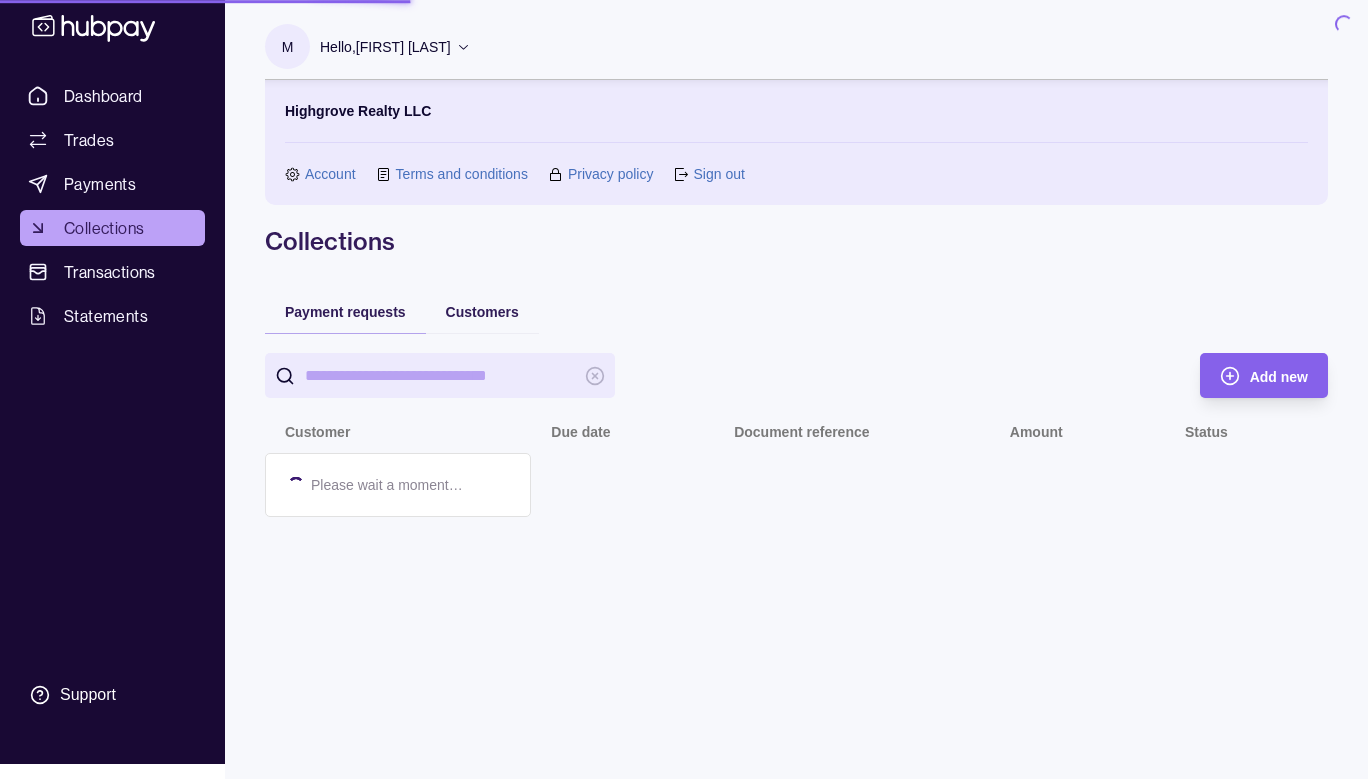 scroll, scrollTop: 0, scrollLeft: 0, axis: both 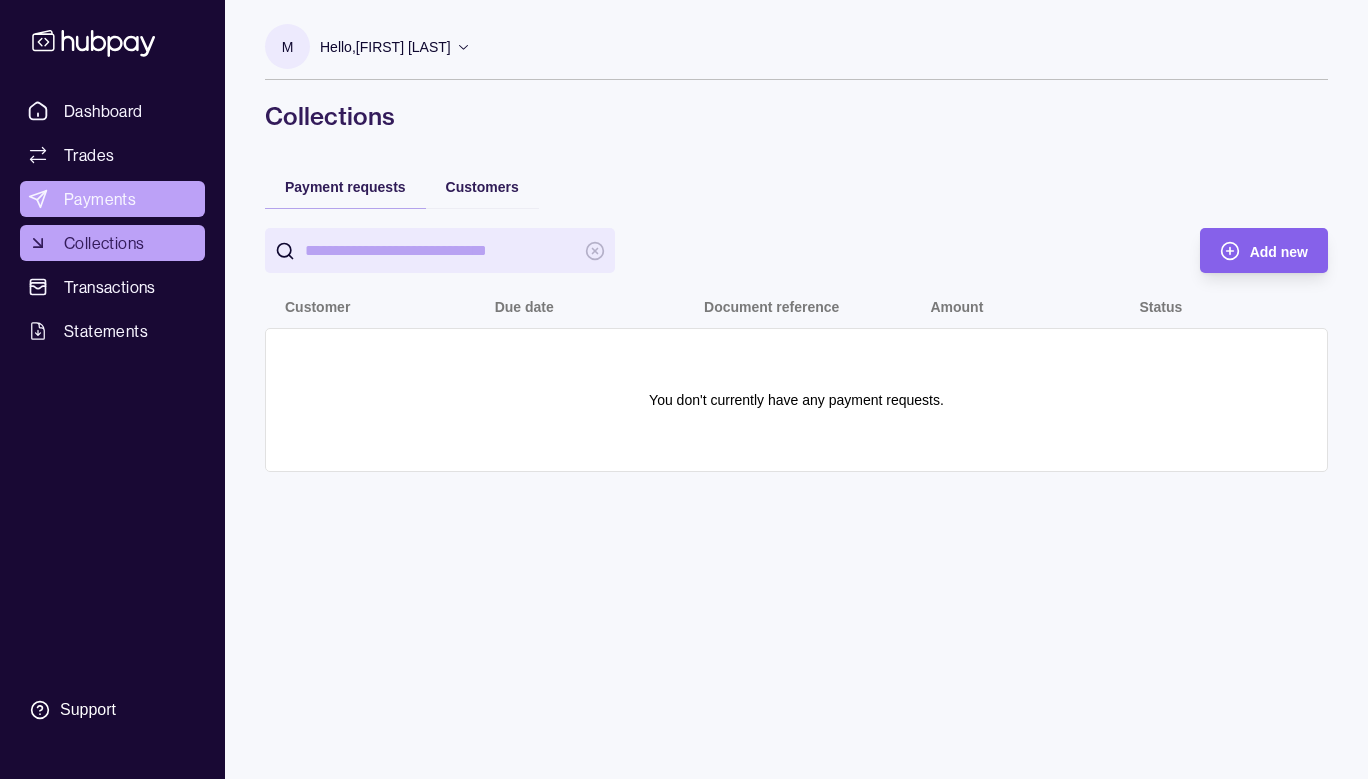 click on "Payments" at bounding box center (112, 199) 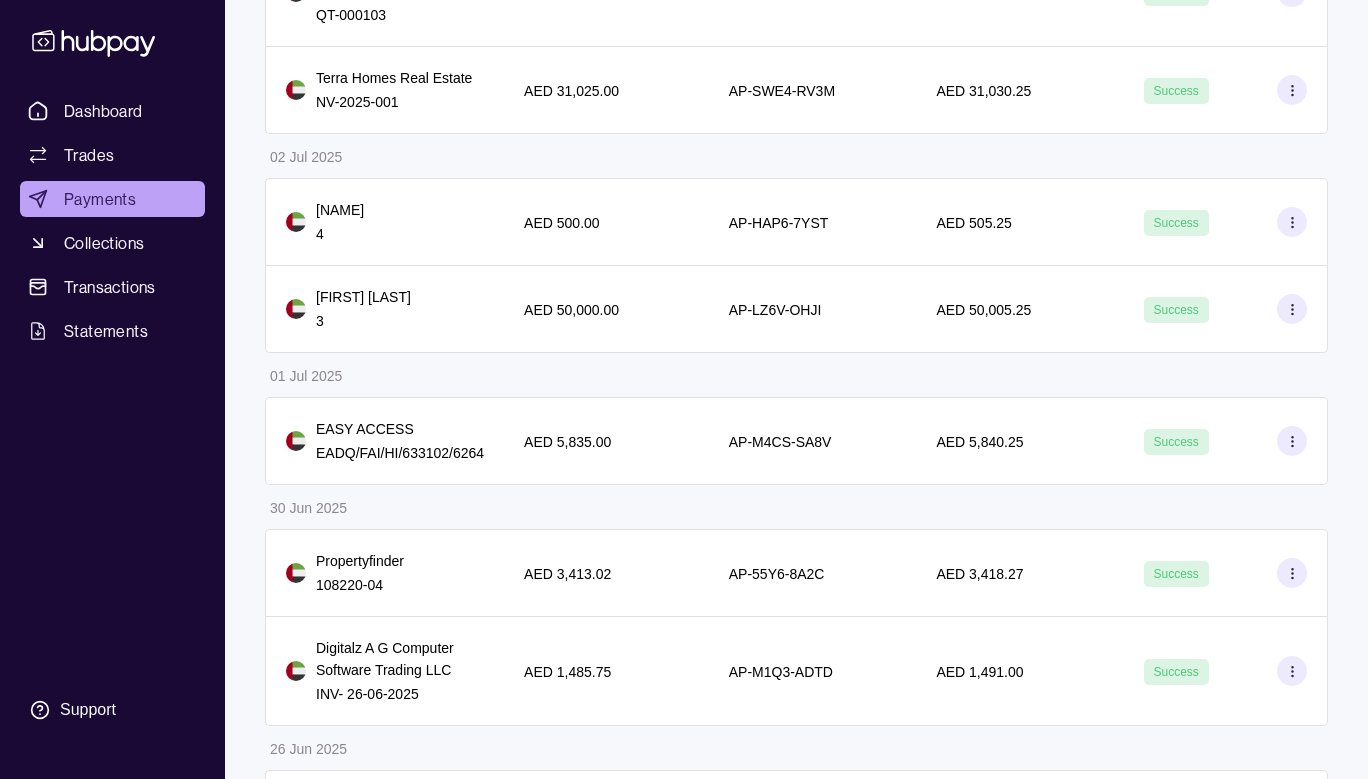 scroll, scrollTop: 2221, scrollLeft: 0, axis: vertical 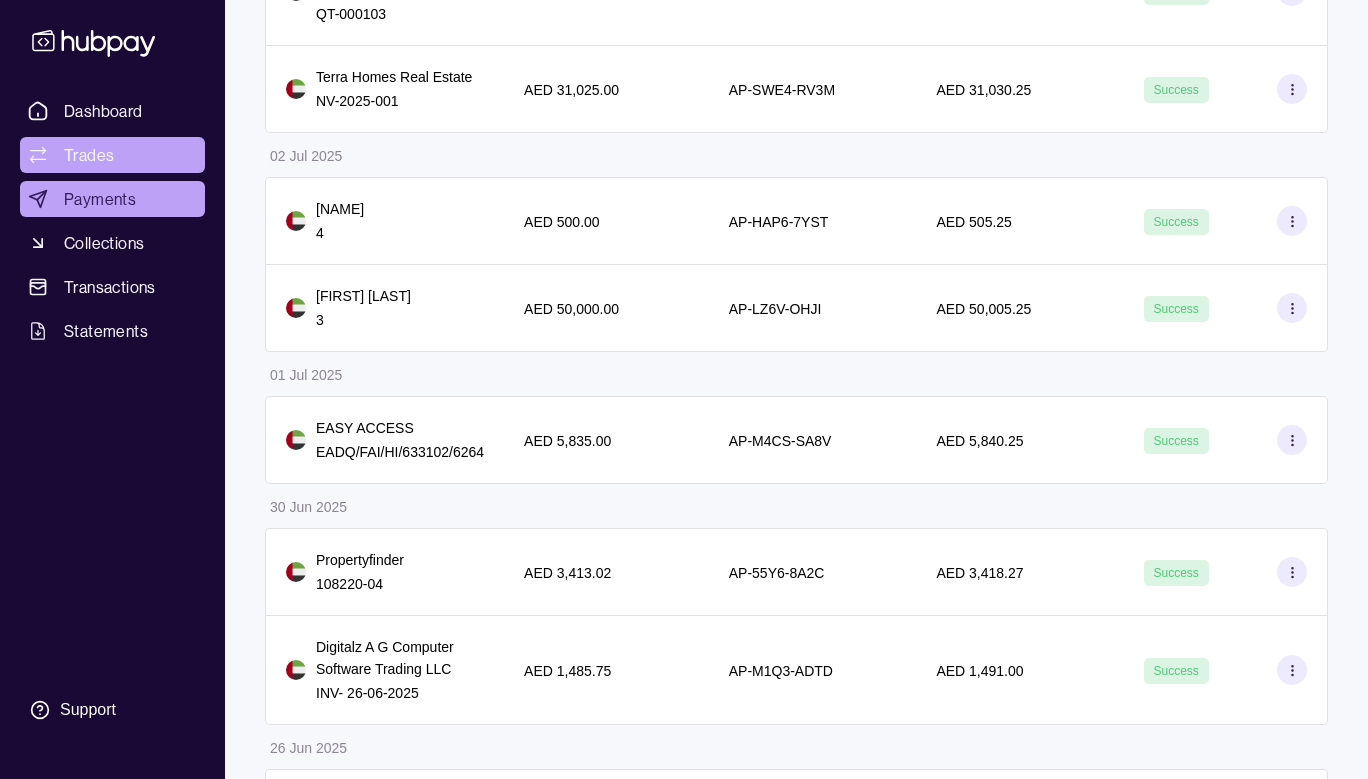 click on "Trades" at bounding box center (112, 155) 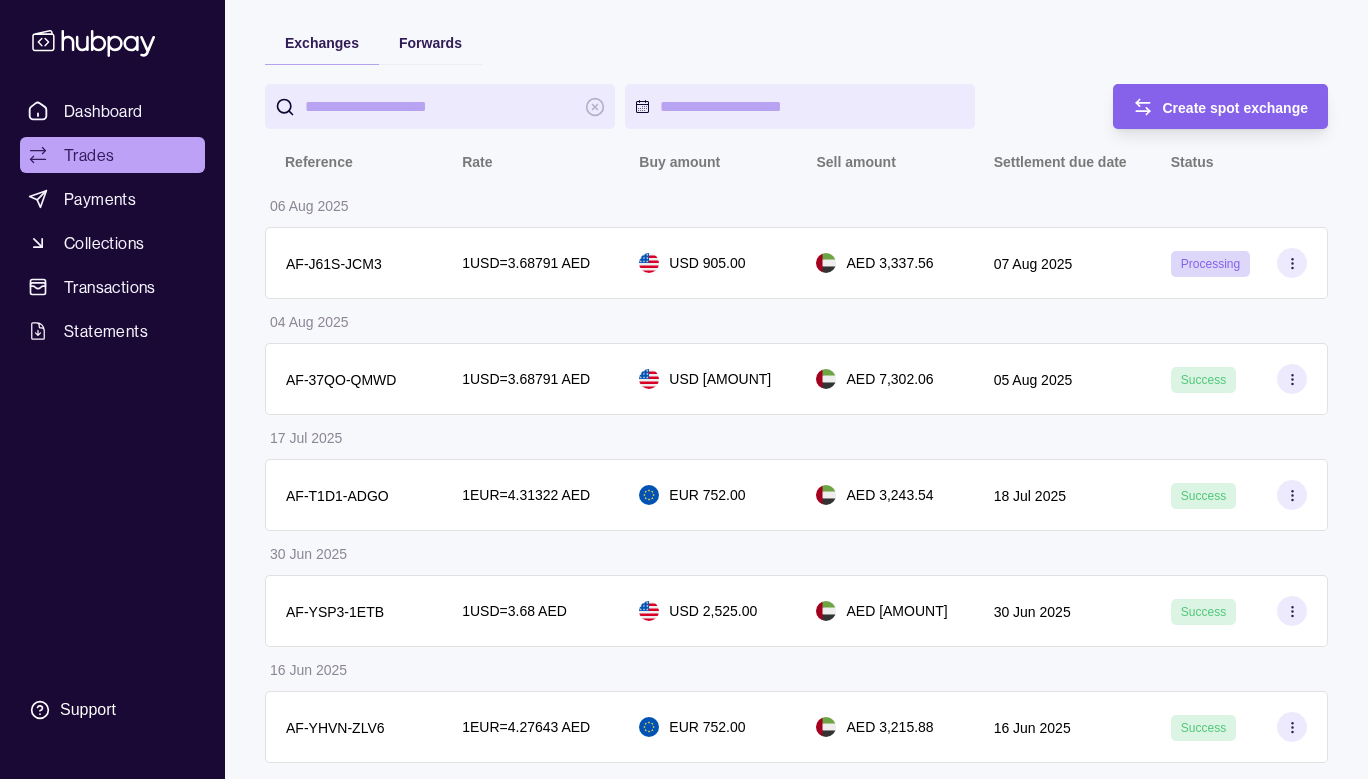 scroll, scrollTop: 149, scrollLeft: 0, axis: vertical 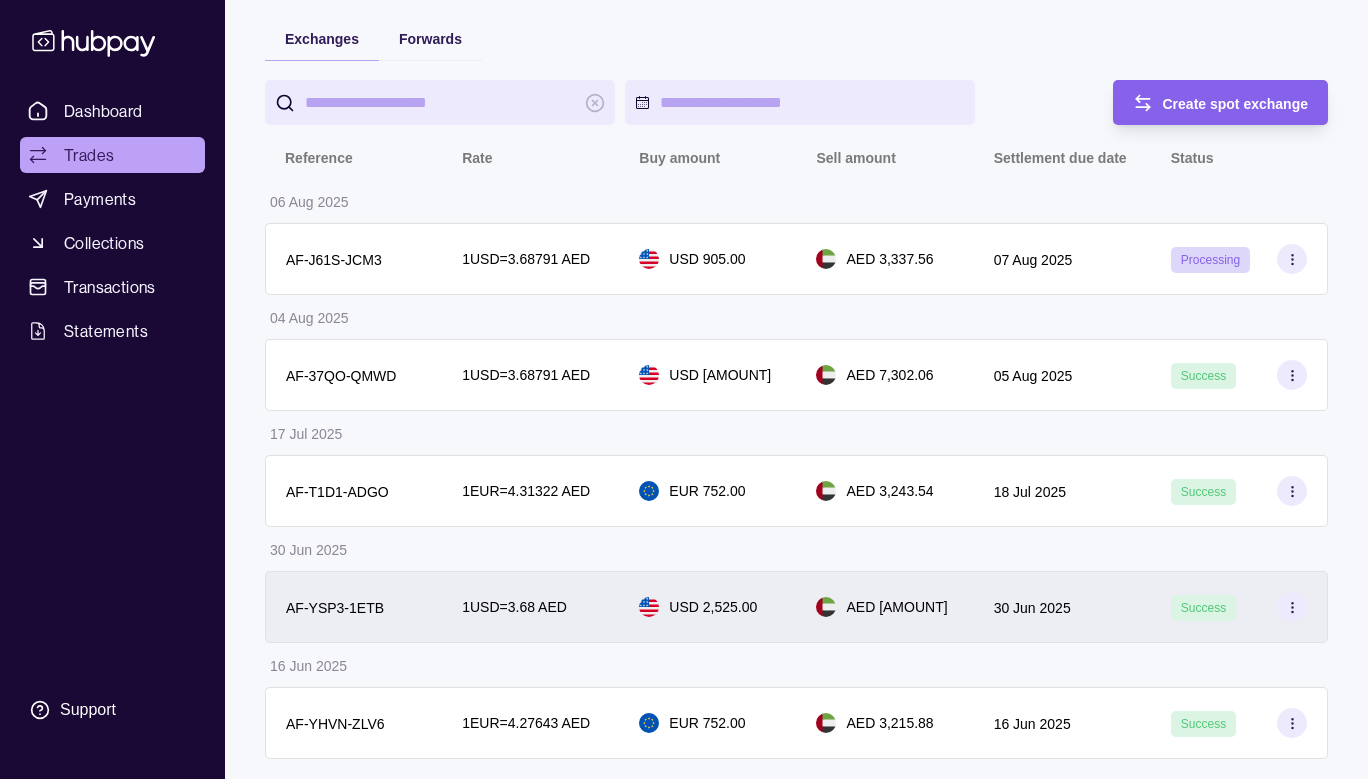 click on "USD 2,525.00" at bounding box center (713, 607) 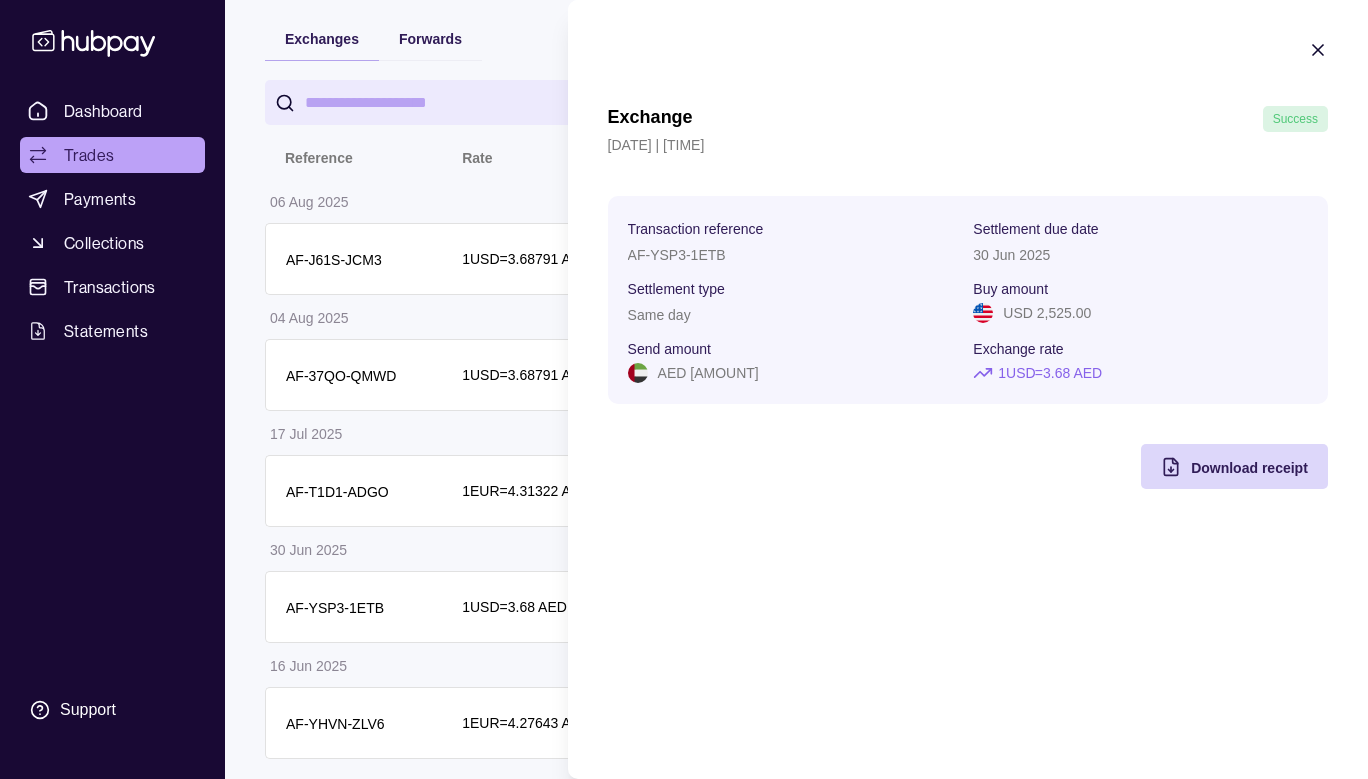 click on "Exchange Success 30 Jun 2025 | 13:00 Transaction reference [REFERENCE] Settlement due date 30 Jun 2025 Settlement type Same day Buy amount USD [AMOUNT] Send amount AED [AMOUNT] Exchange rate 1  USD  =  [RATE]   AED Download receipt" at bounding box center (968, 264) 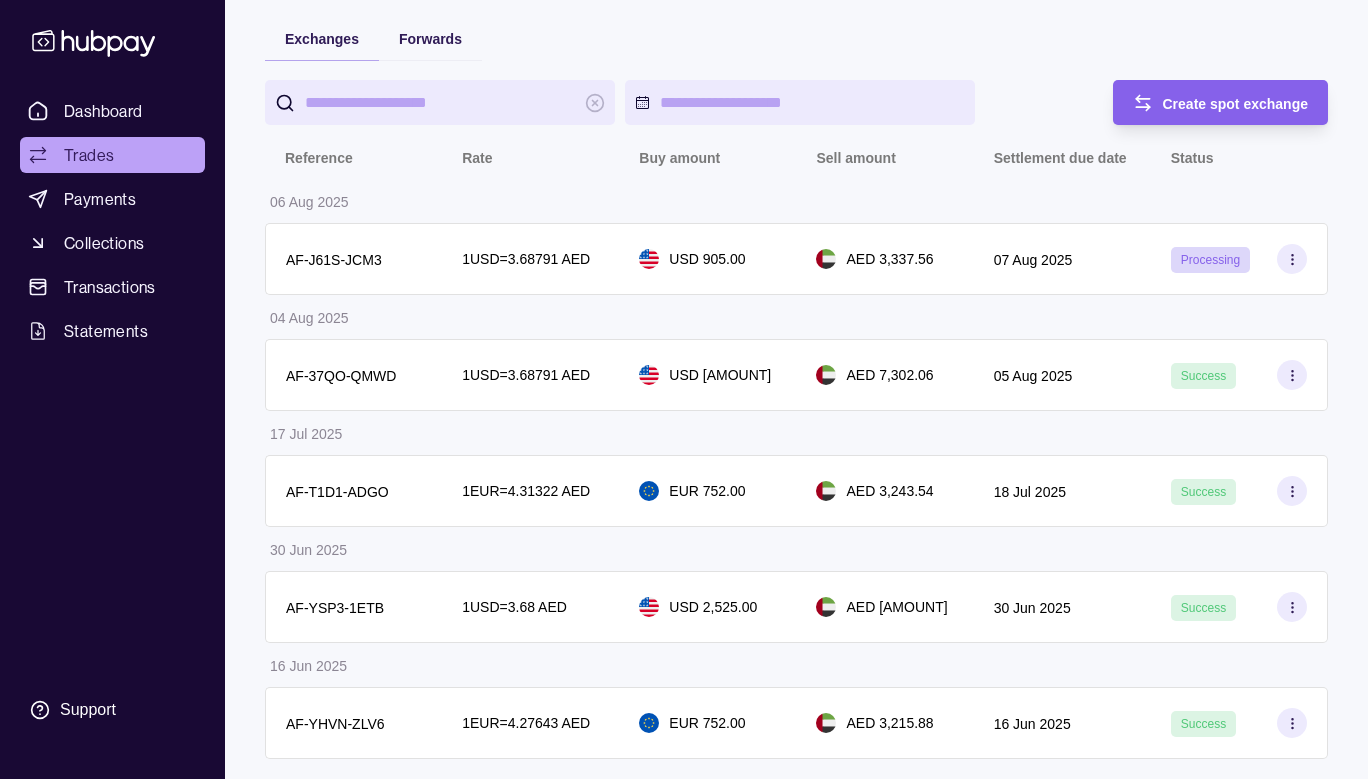 click on "Dashboard Trades Payments Collections Transactions Statements" at bounding box center [112, 221] 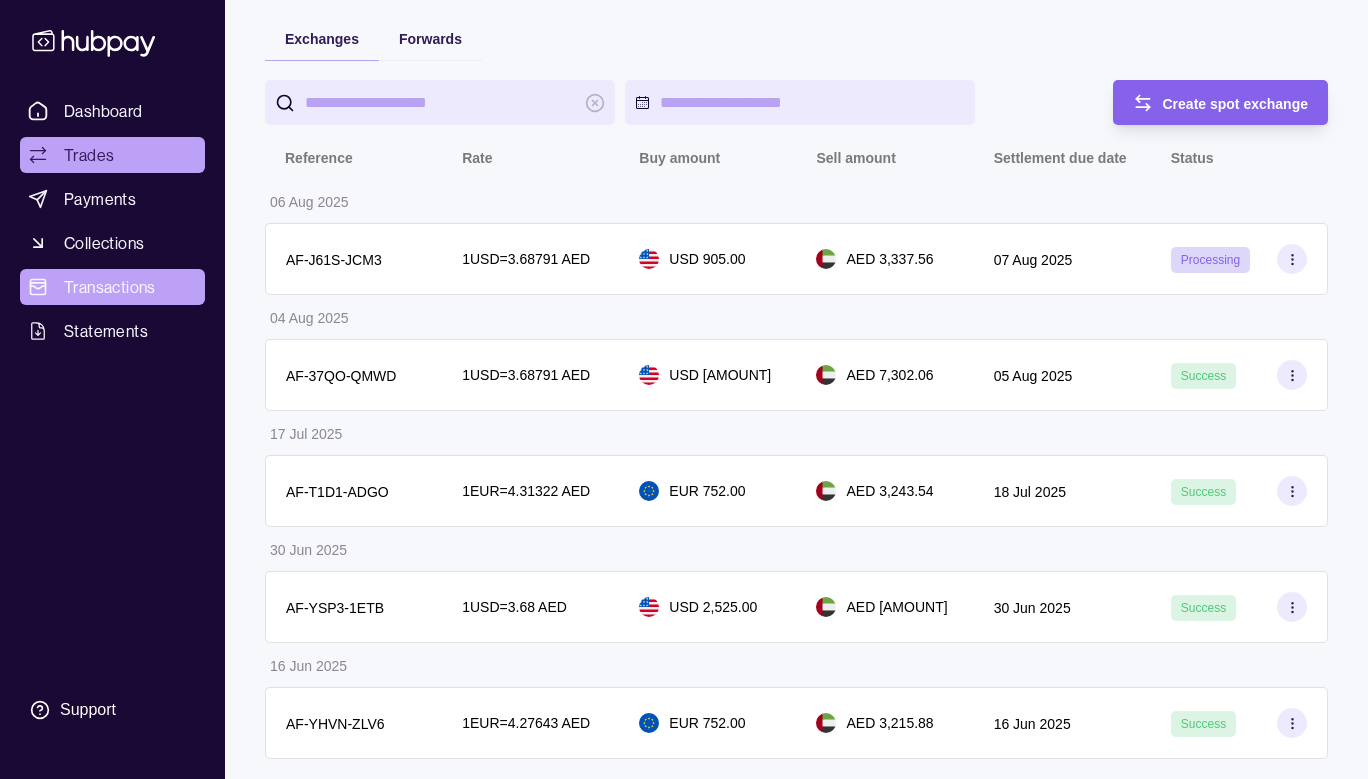 click on "Transactions" at bounding box center (112, 287) 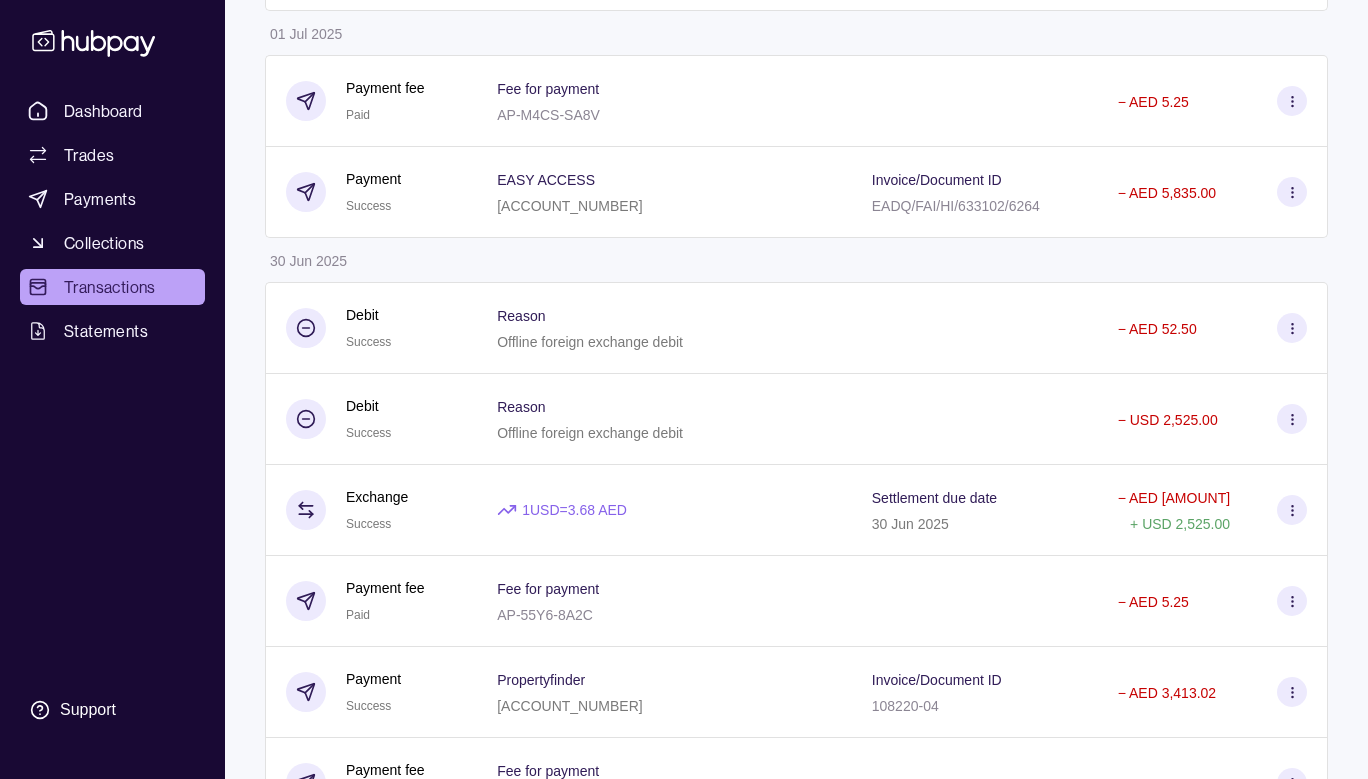 scroll, scrollTop: 4525, scrollLeft: 0, axis: vertical 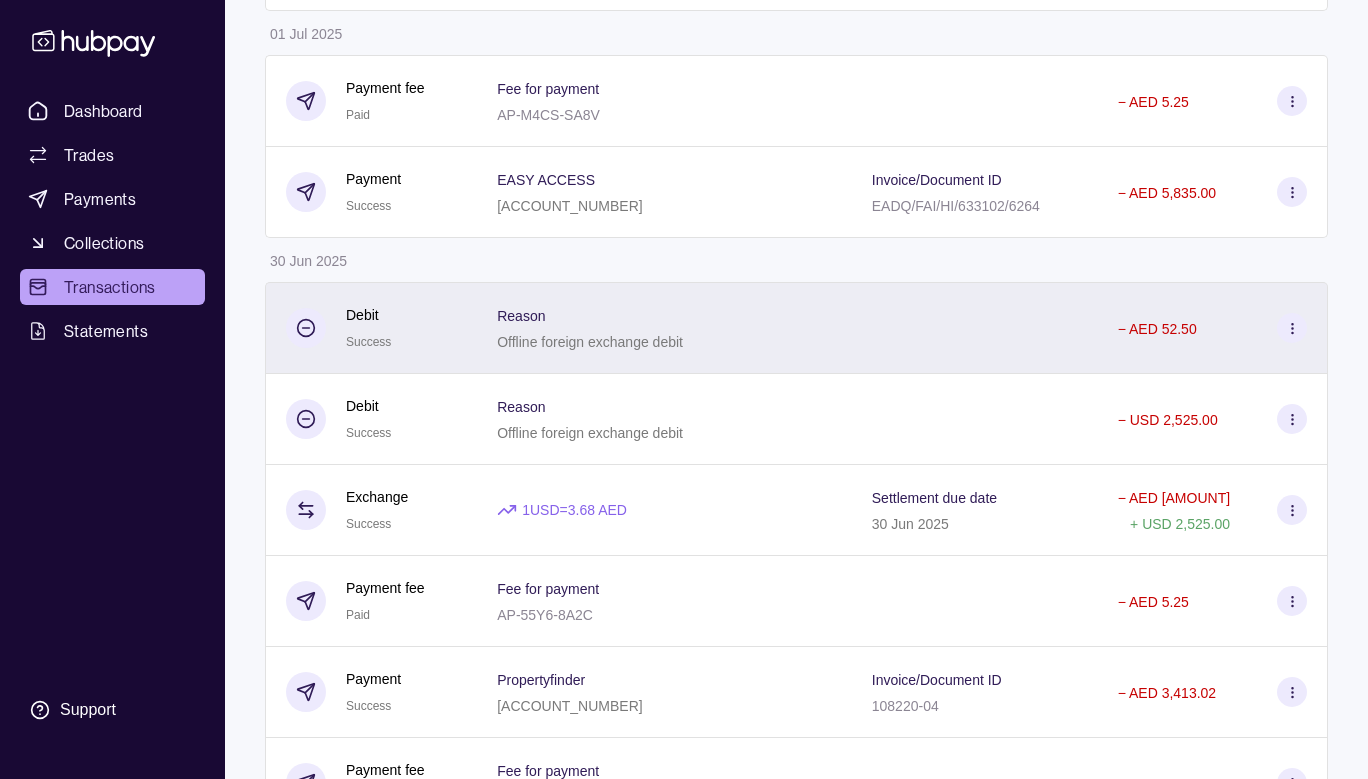 click at bounding box center (975, 328) 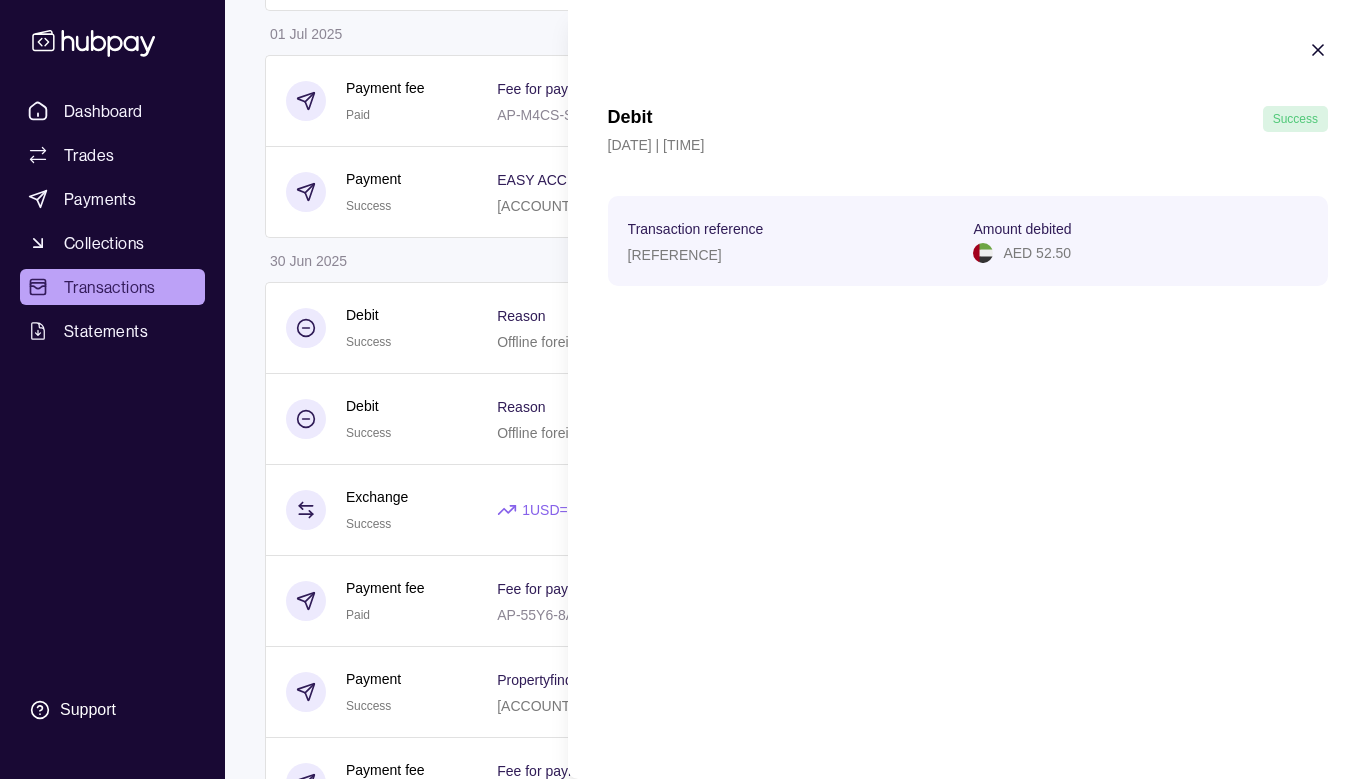 click 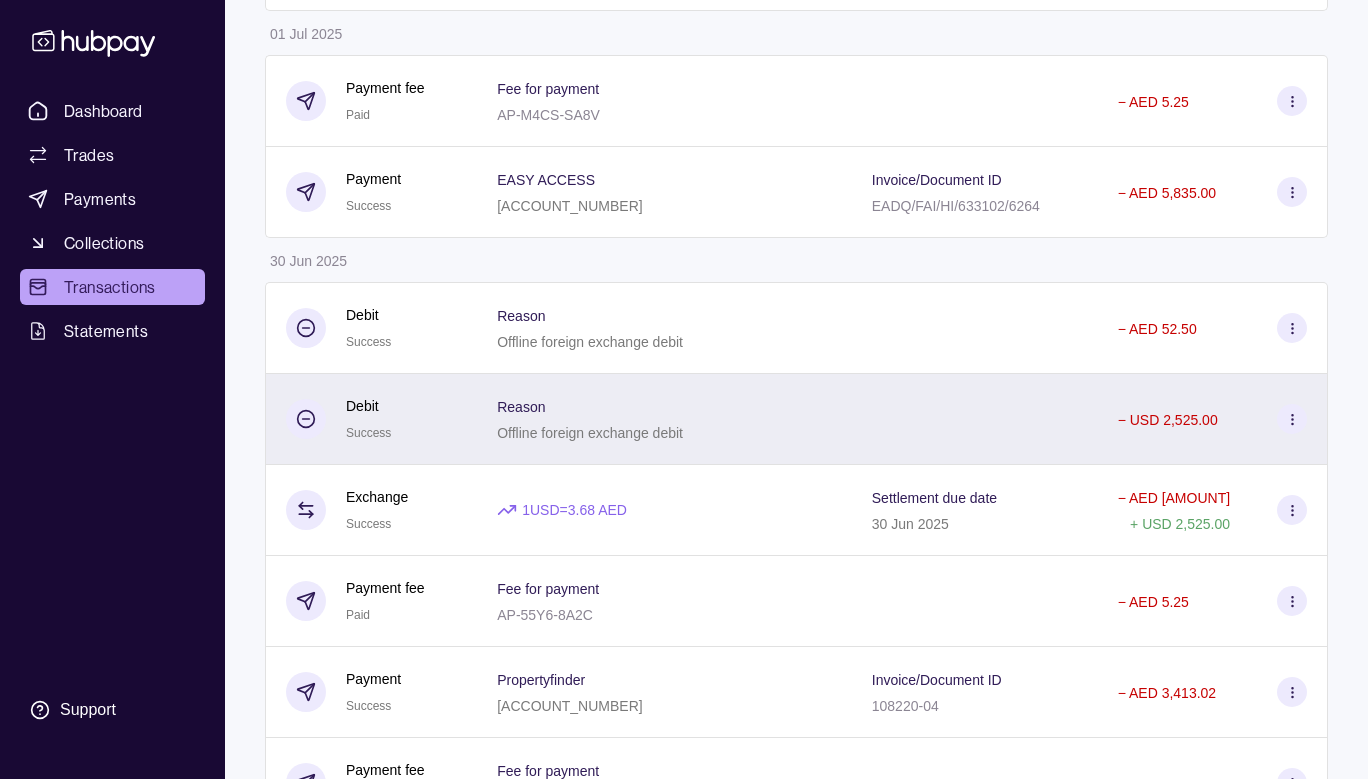 click at bounding box center [975, 419] 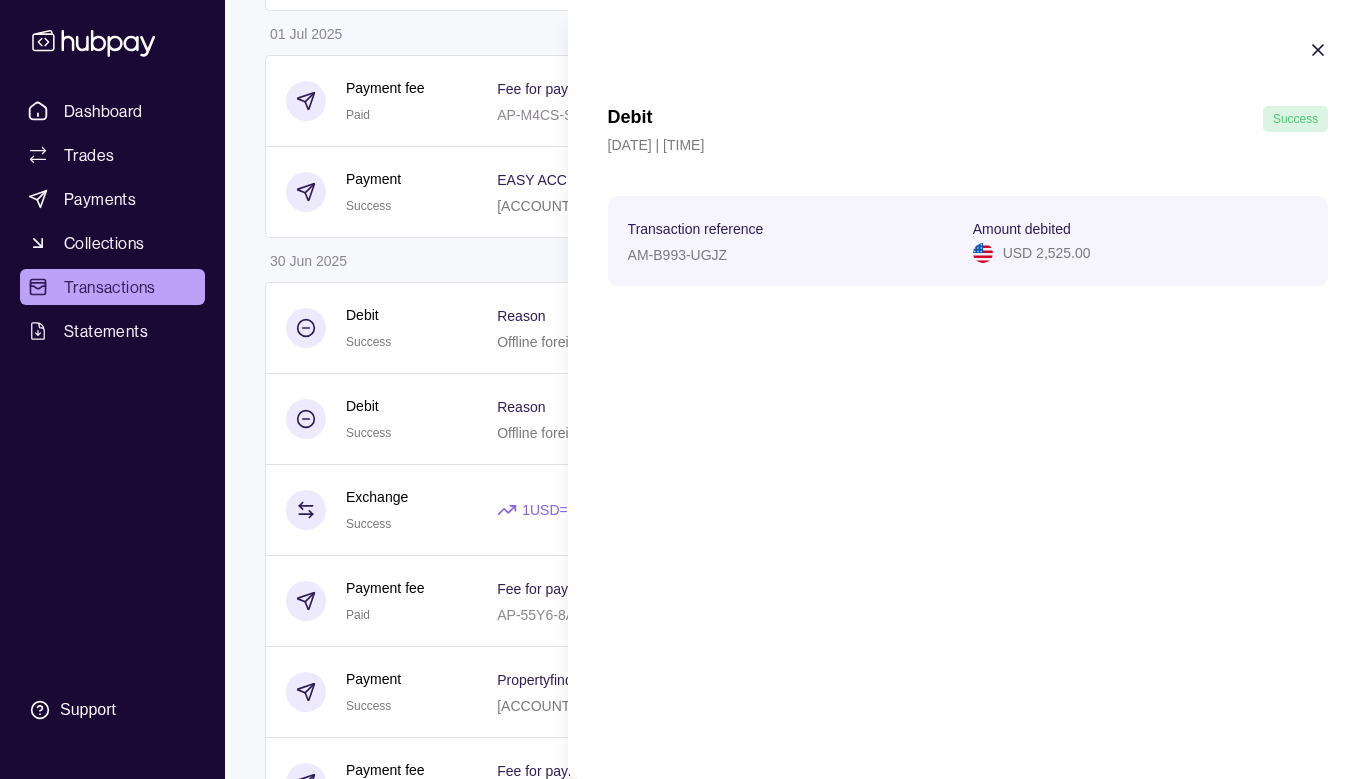 click 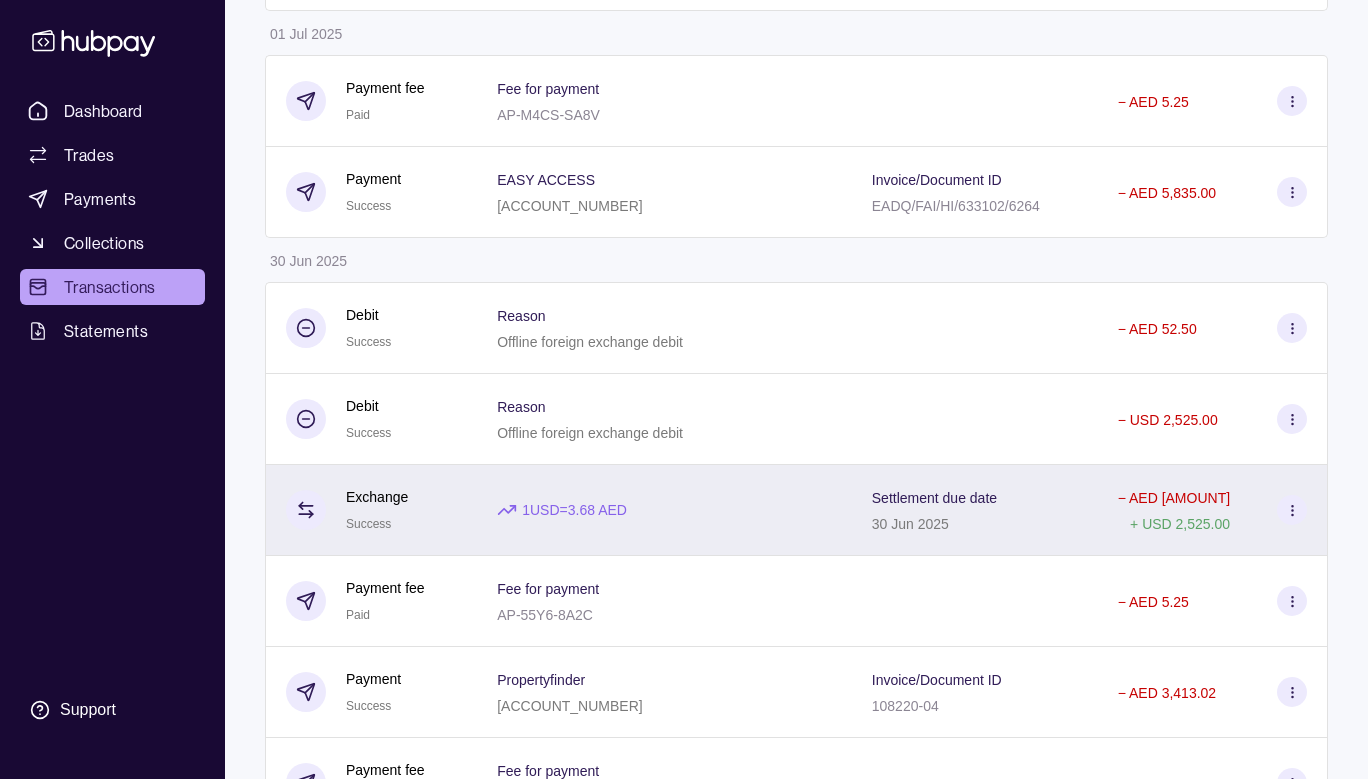 click on "Settlement due date 30 Jun 2025" at bounding box center [975, 510] 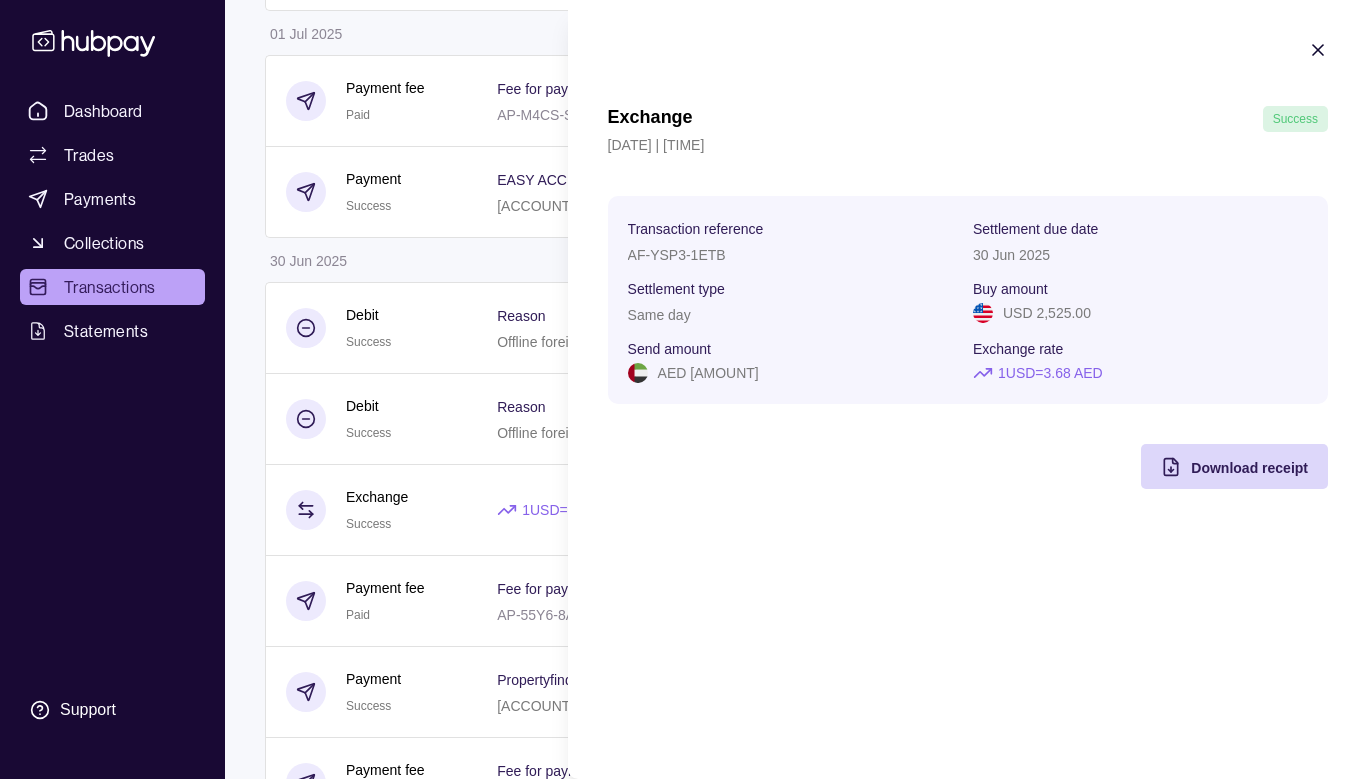 click 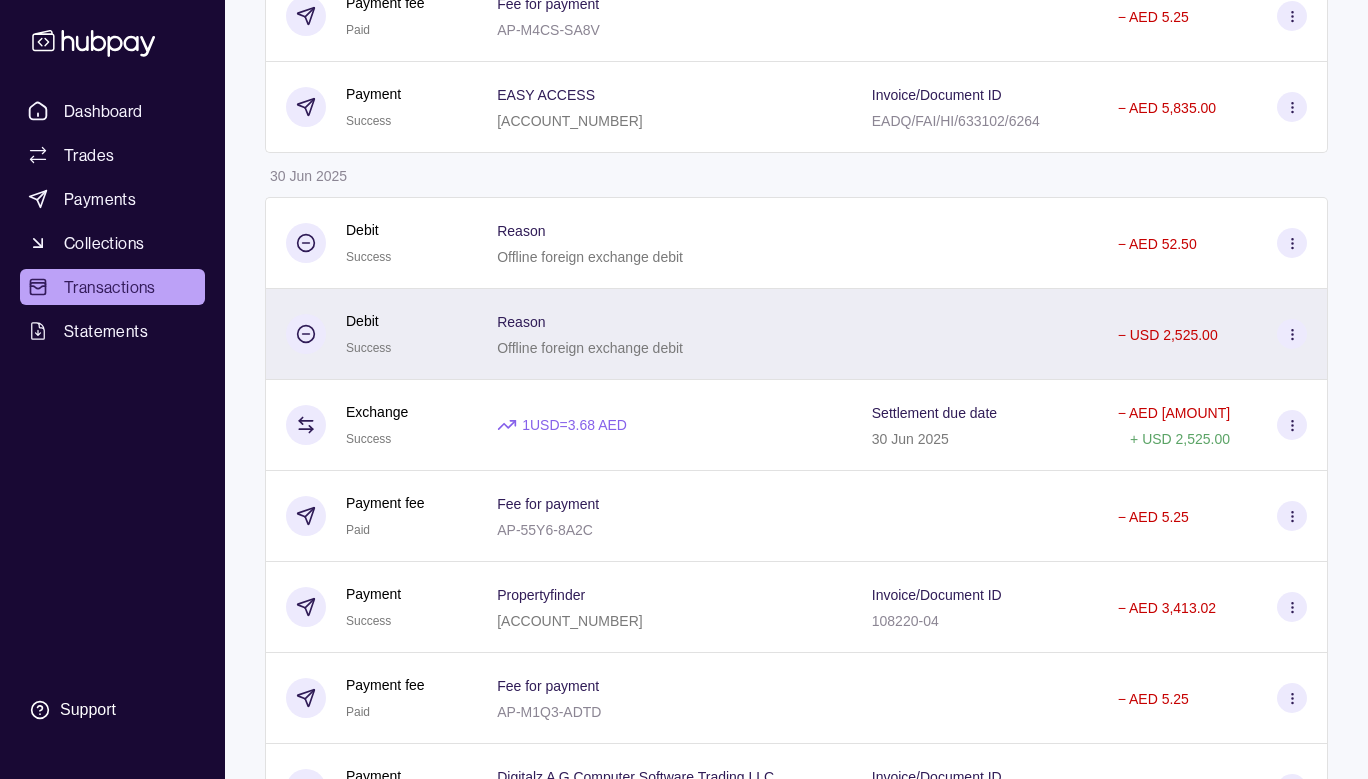 scroll, scrollTop: 4610, scrollLeft: 0, axis: vertical 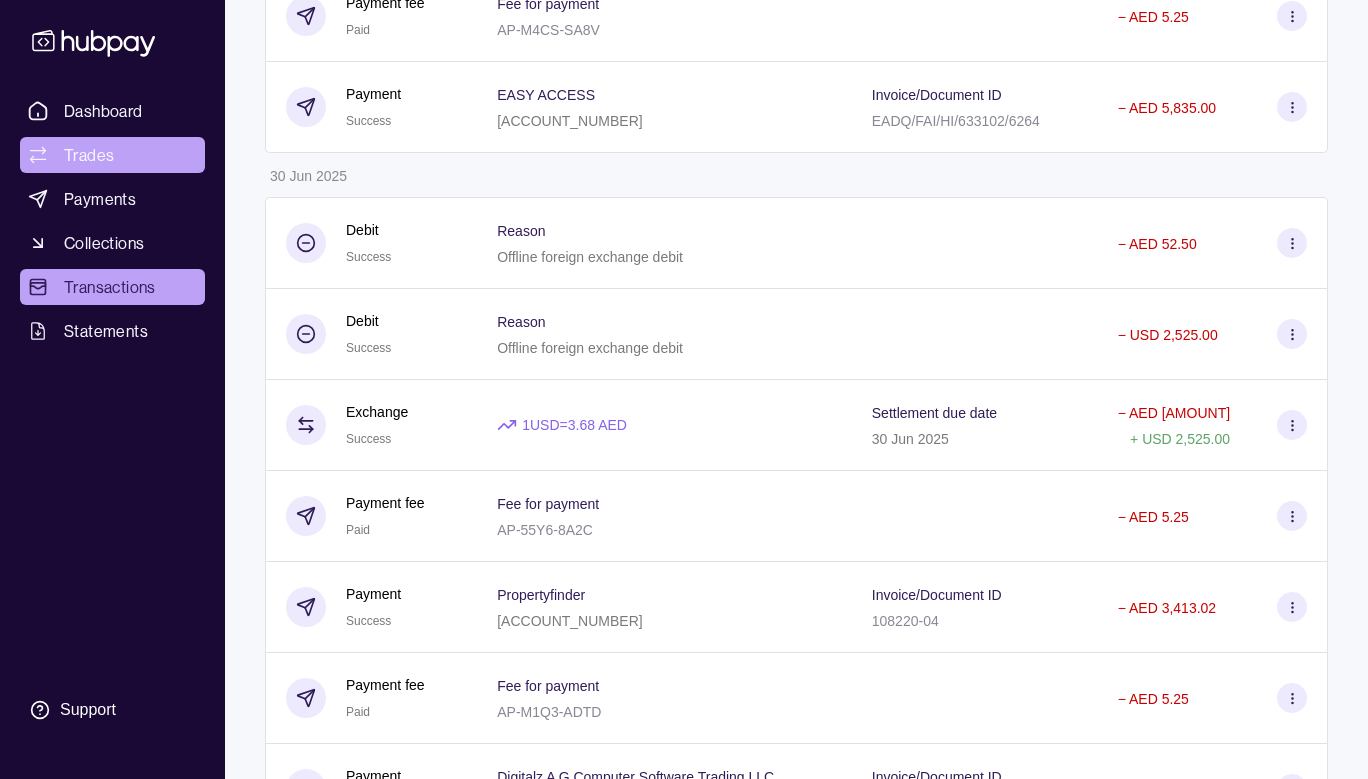 click on "Trades" at bounding box center [112, 155] 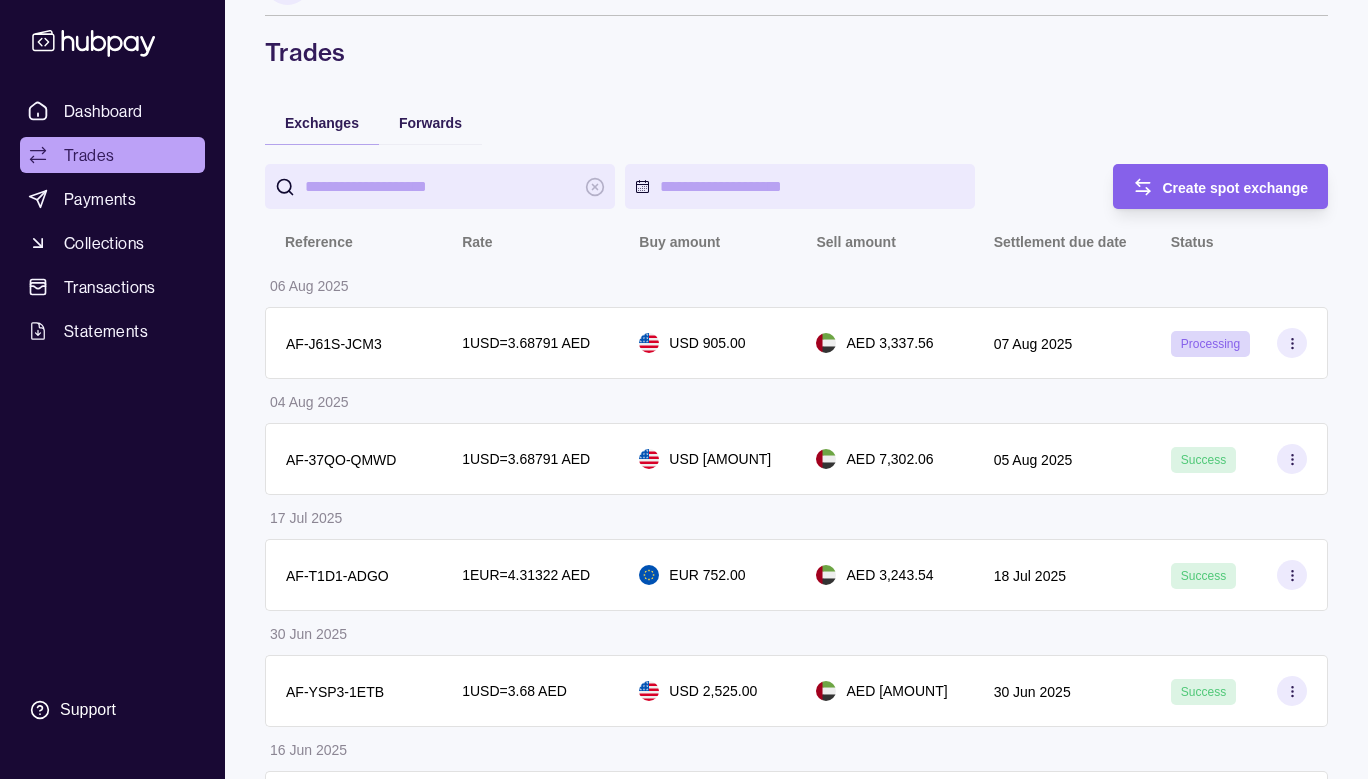 scroll, scrollTop: 43, scrollLeft: 0, axis: vertical 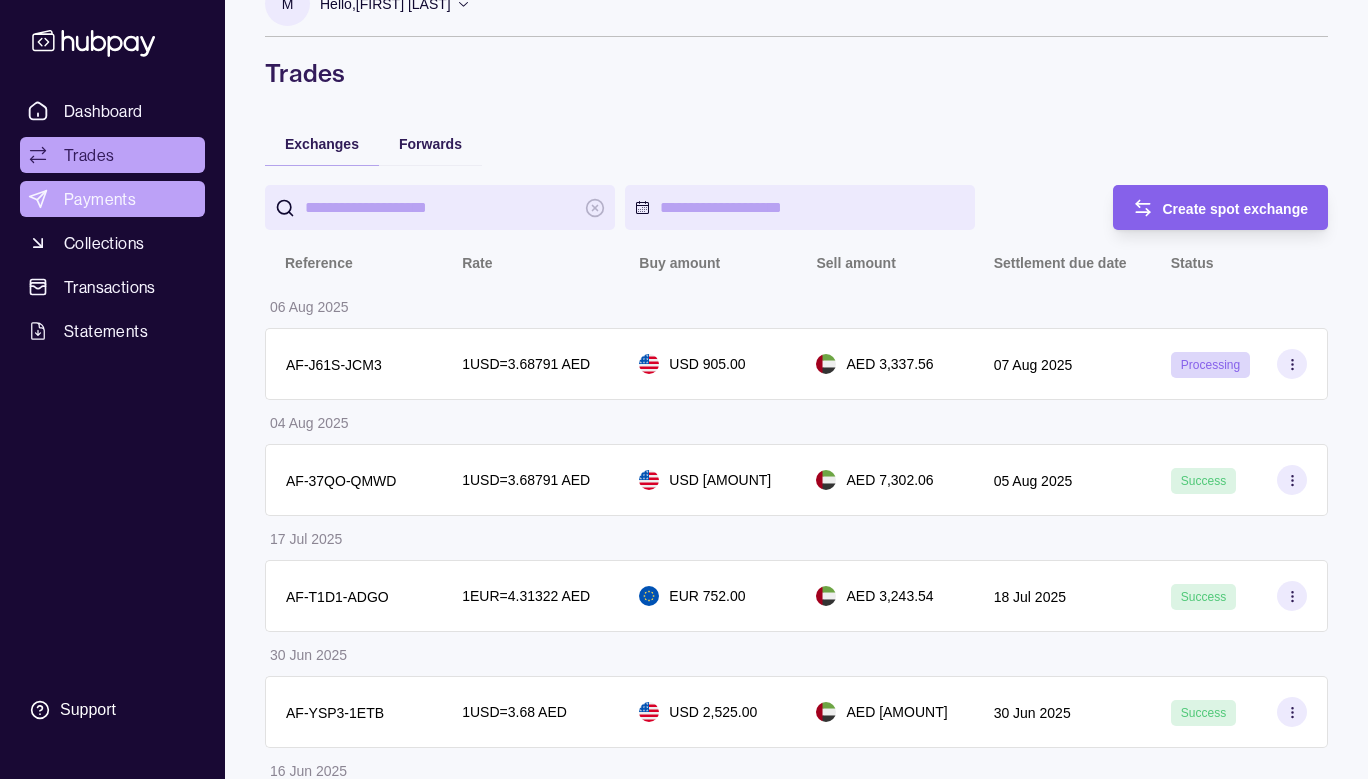 click on "Payments" at bounding box center (100, 199) 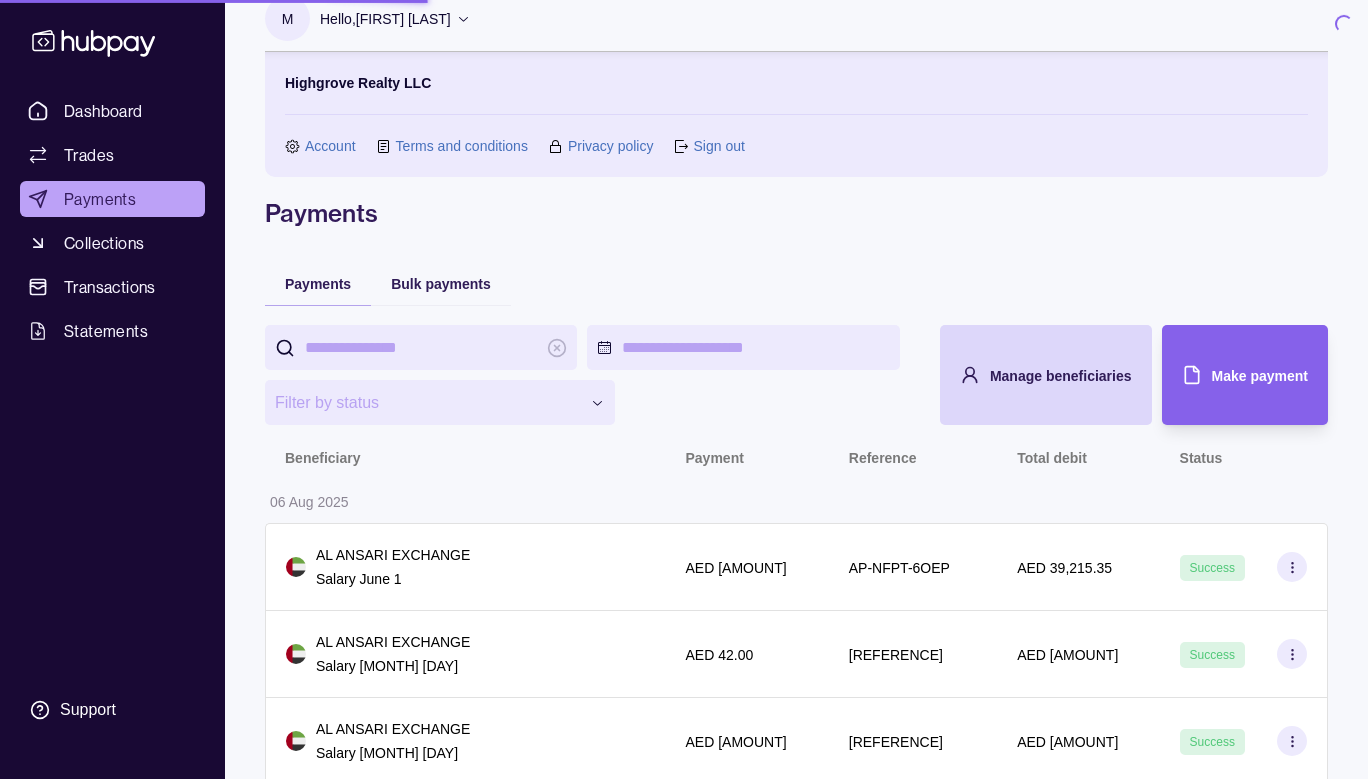scroll, scrollTop: 0, scrollLeft: 0, axis: both 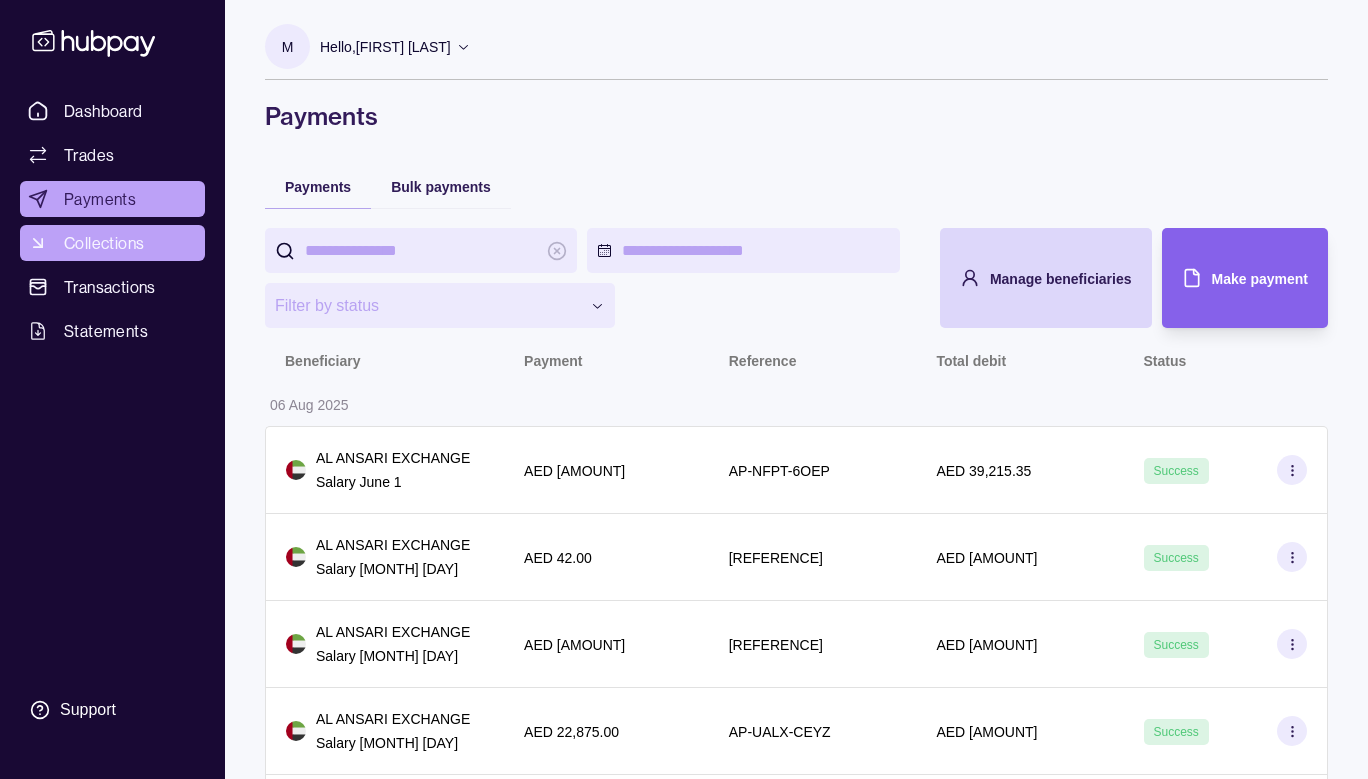 click on "Collections" at bounding box center (104, 243) 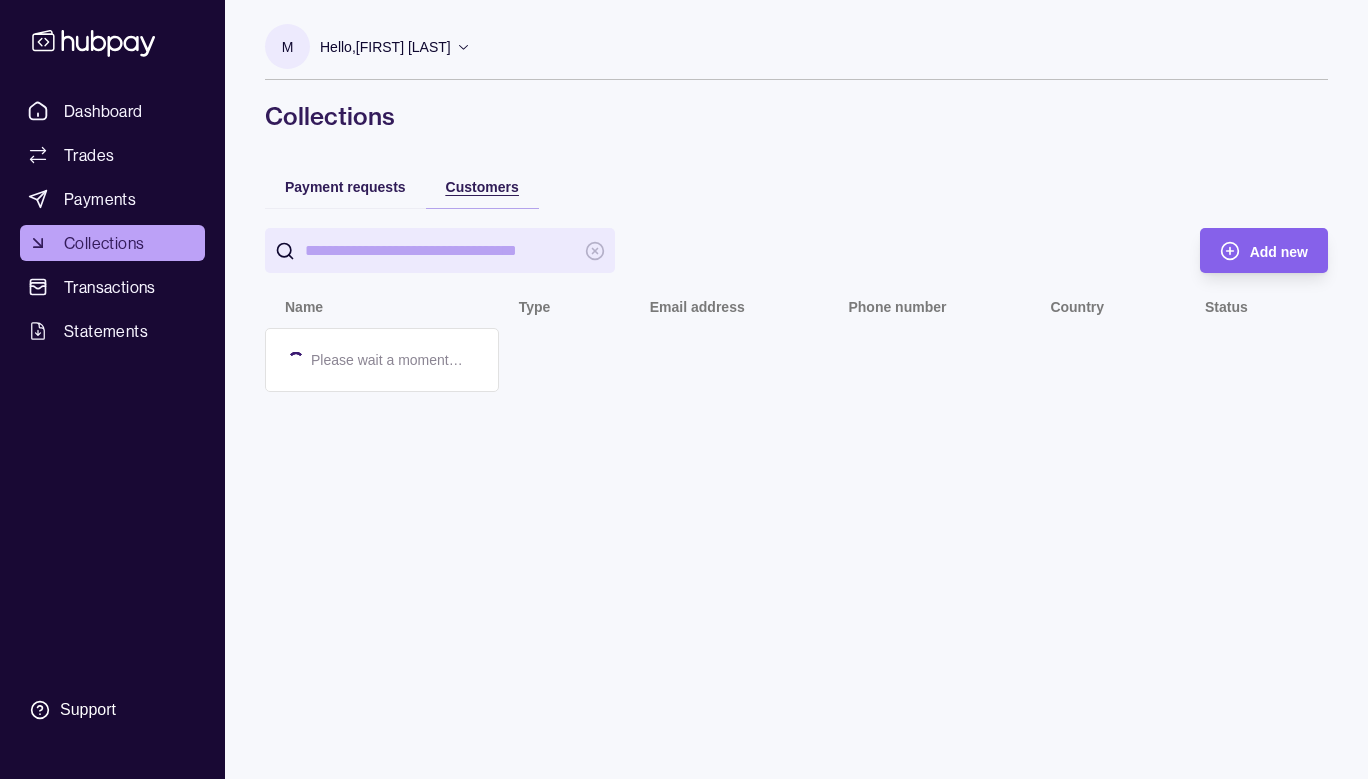 click on "Customers" at bounding box center (482, 187) 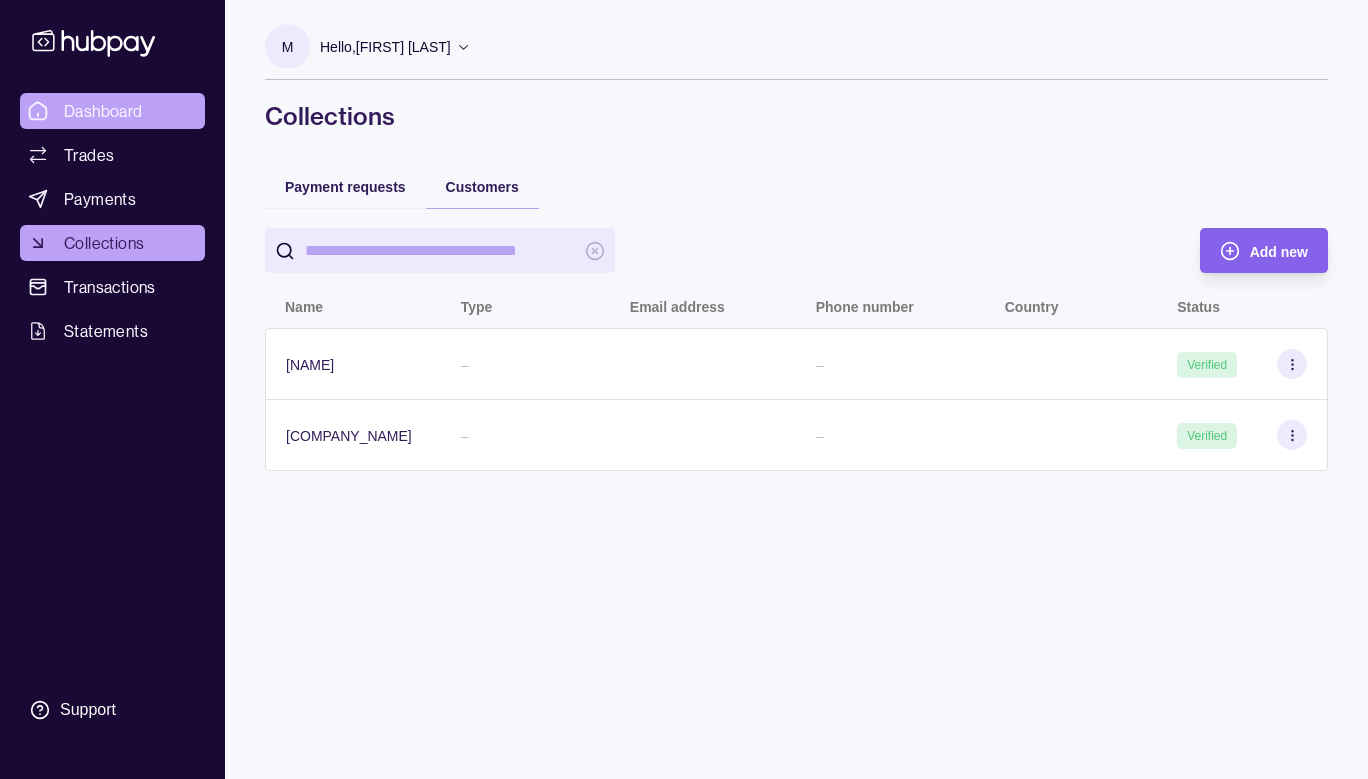 click on "Dashboard" at bounding box center (103, 111) 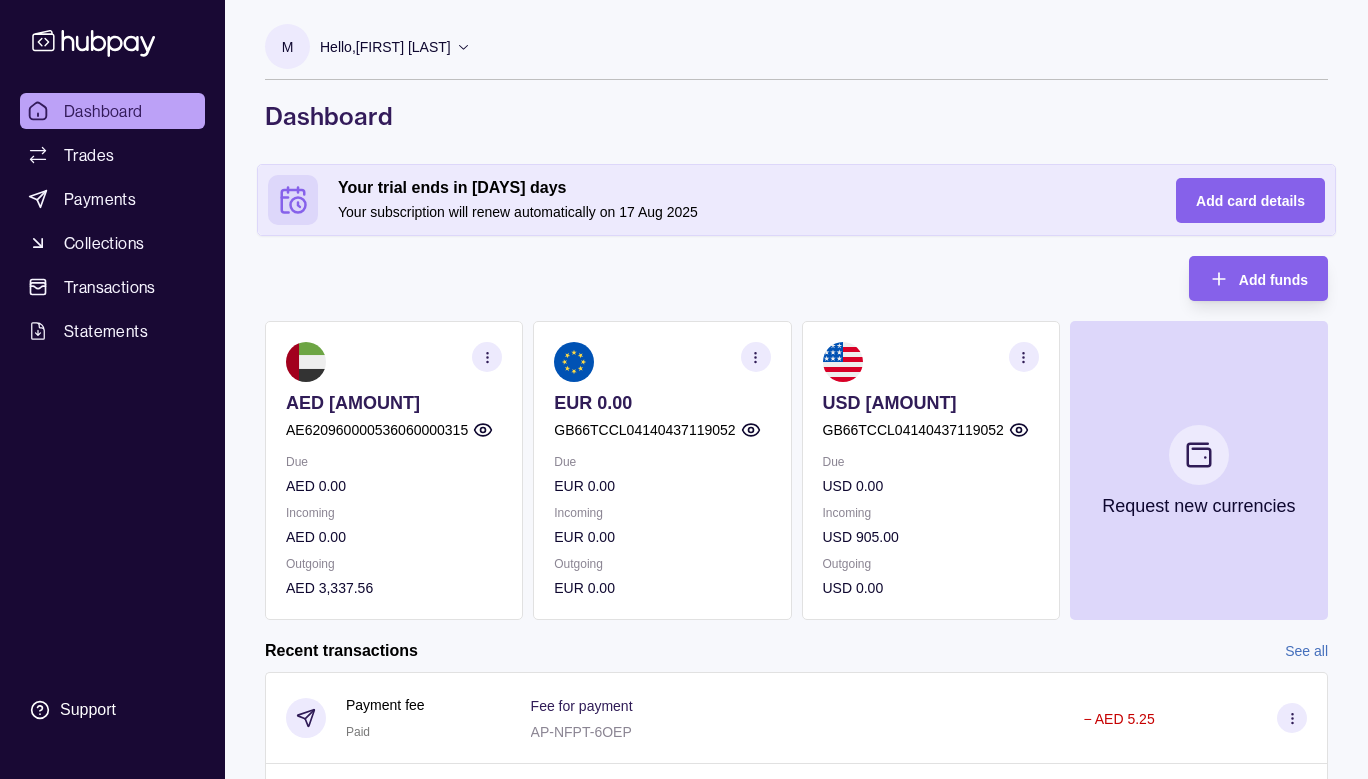 click on "Due" at bounding box center [394, 462] 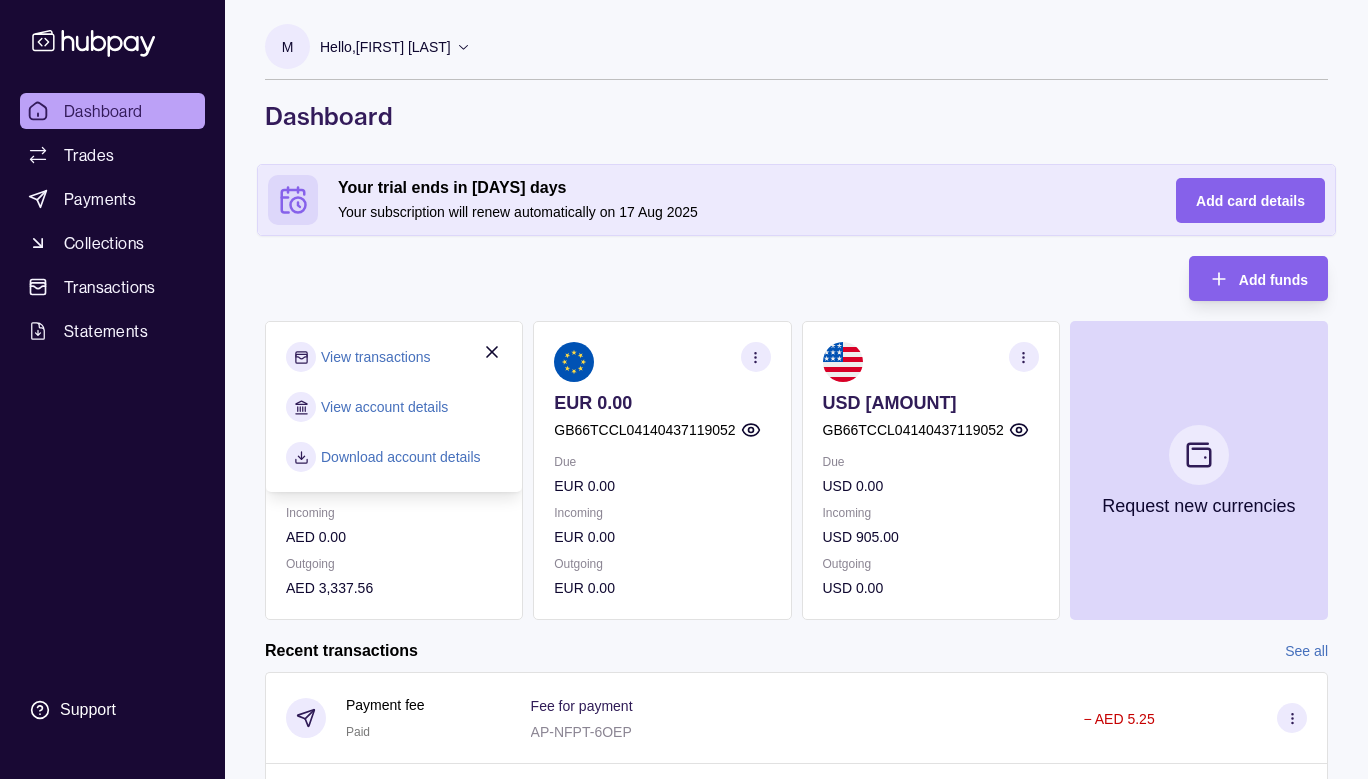 click on "View transactions" at bounding box center [375, 357] 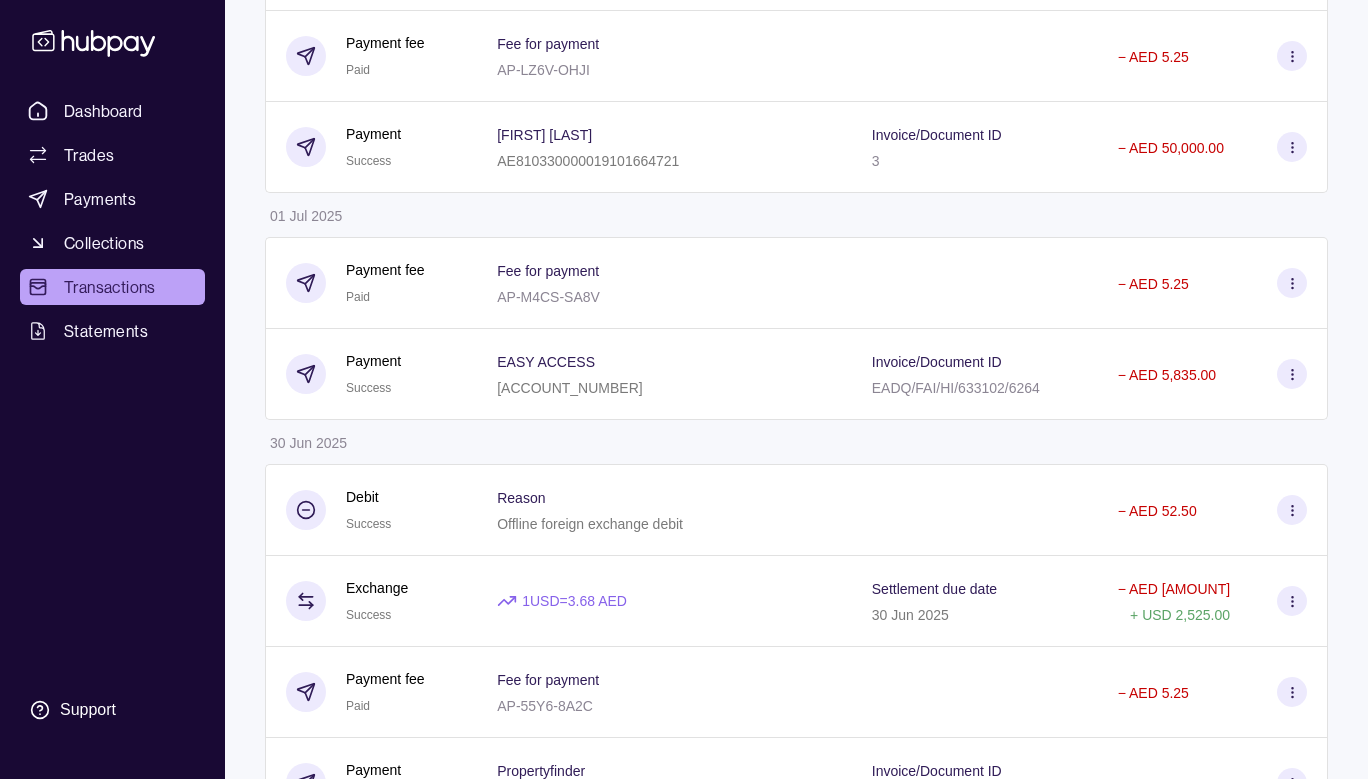 scroll, scrollTop: 4162, scrollLeft: 0, axis: vertical 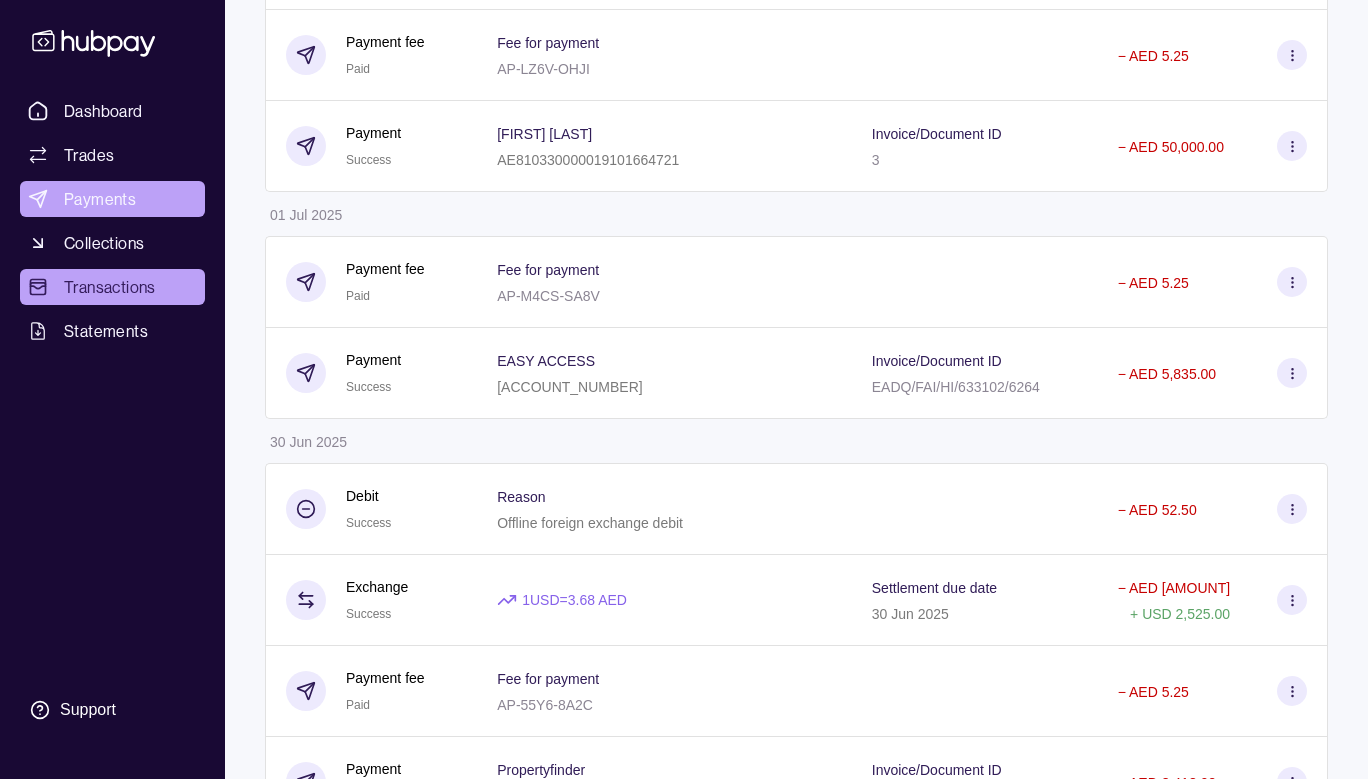 click on "Payments" at bounding box center (112, 199) 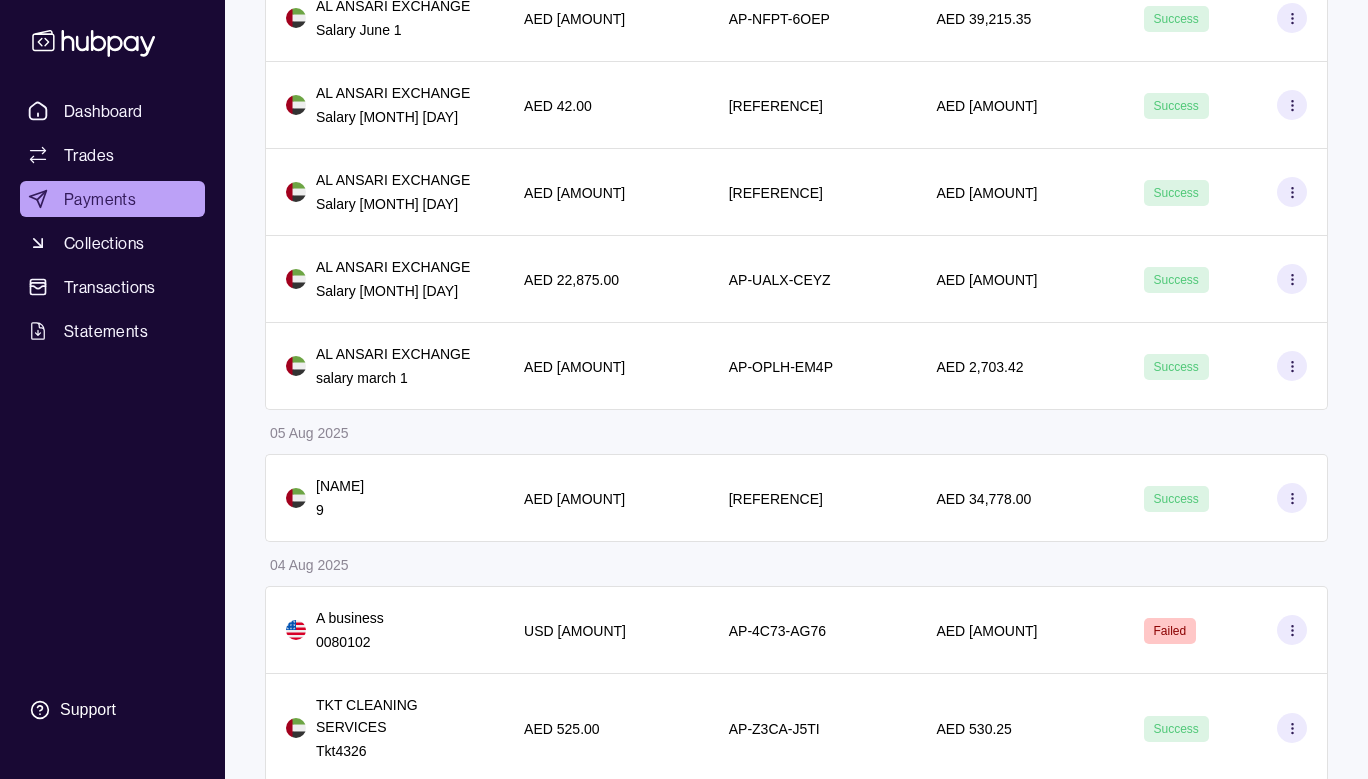 scroll, scrollTop: 457, scrollLeft: 0, axis: vertical 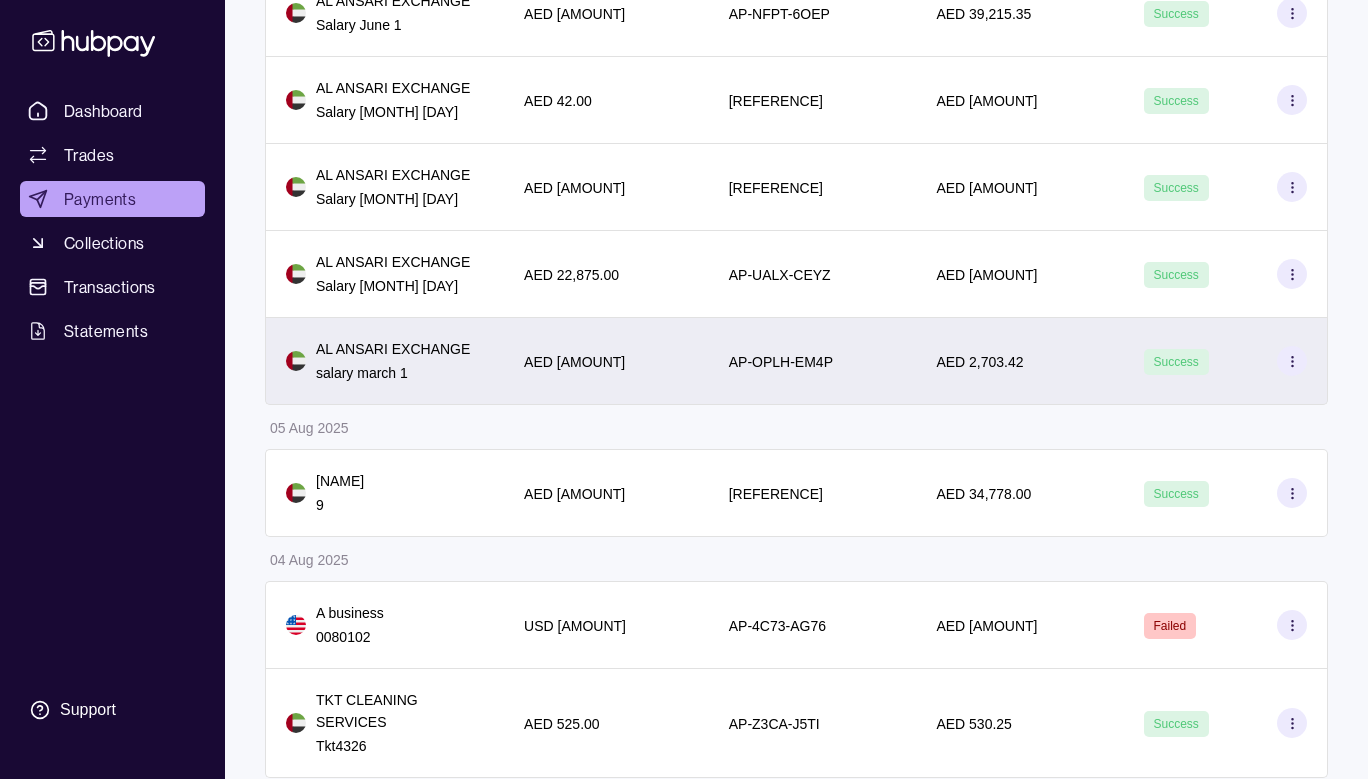 click on "AED 2,703.42" at bounding box center (1019, 361) 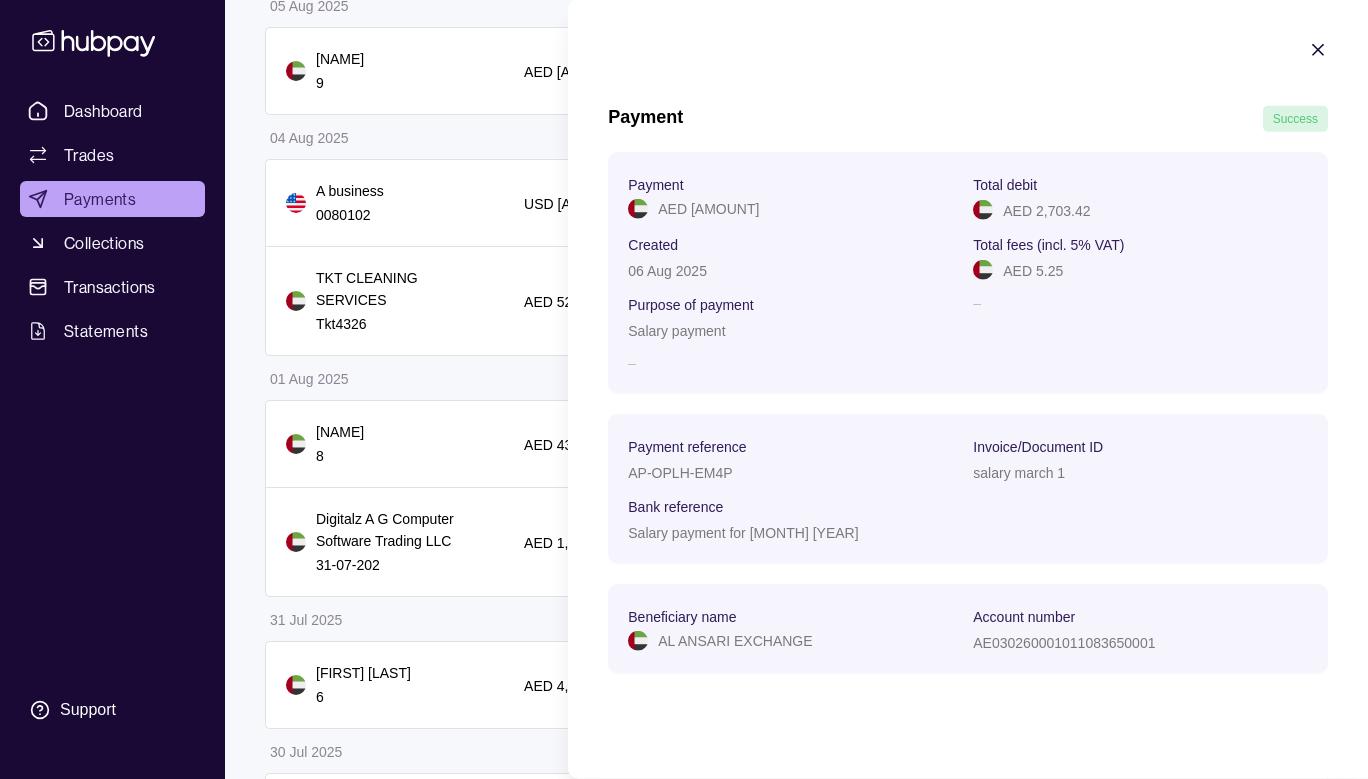 scroll, scrollTop: 879, scrollLeft: 0, axis: vertical 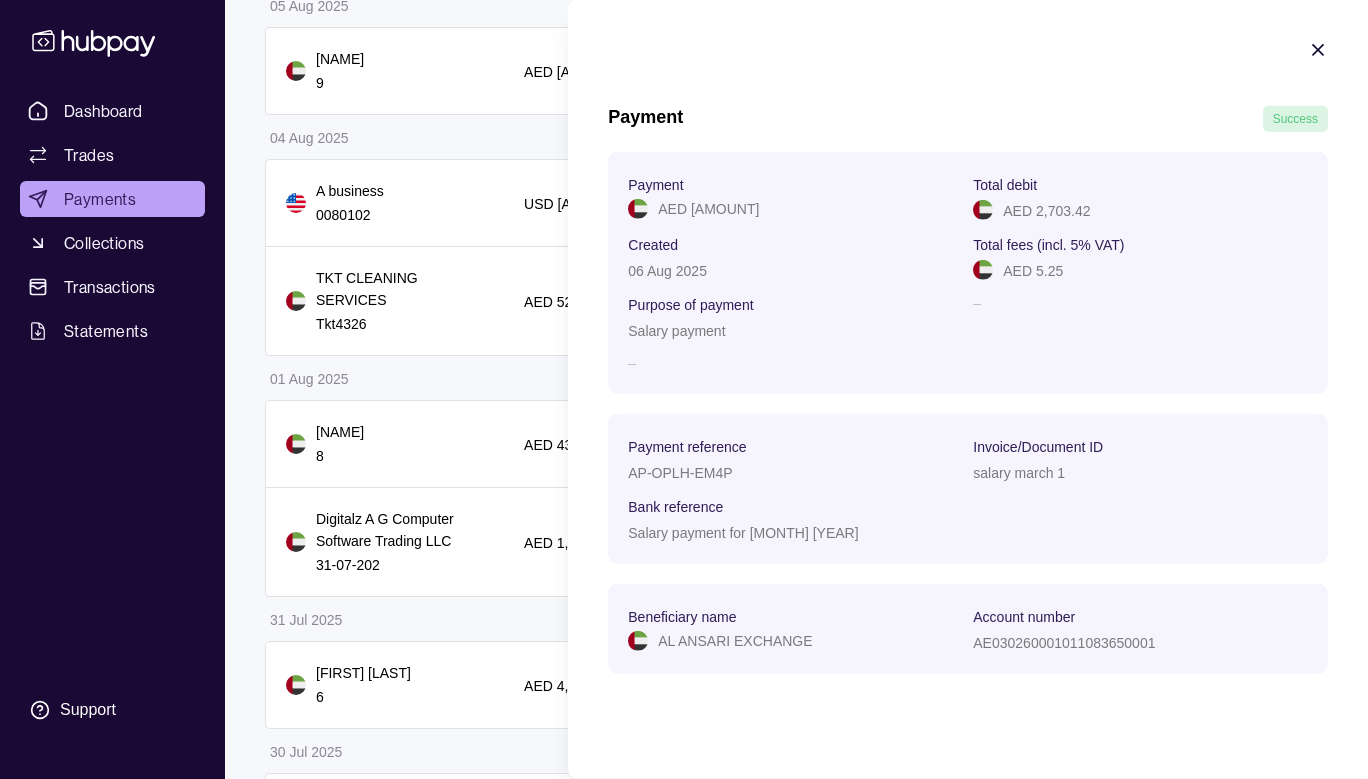 click 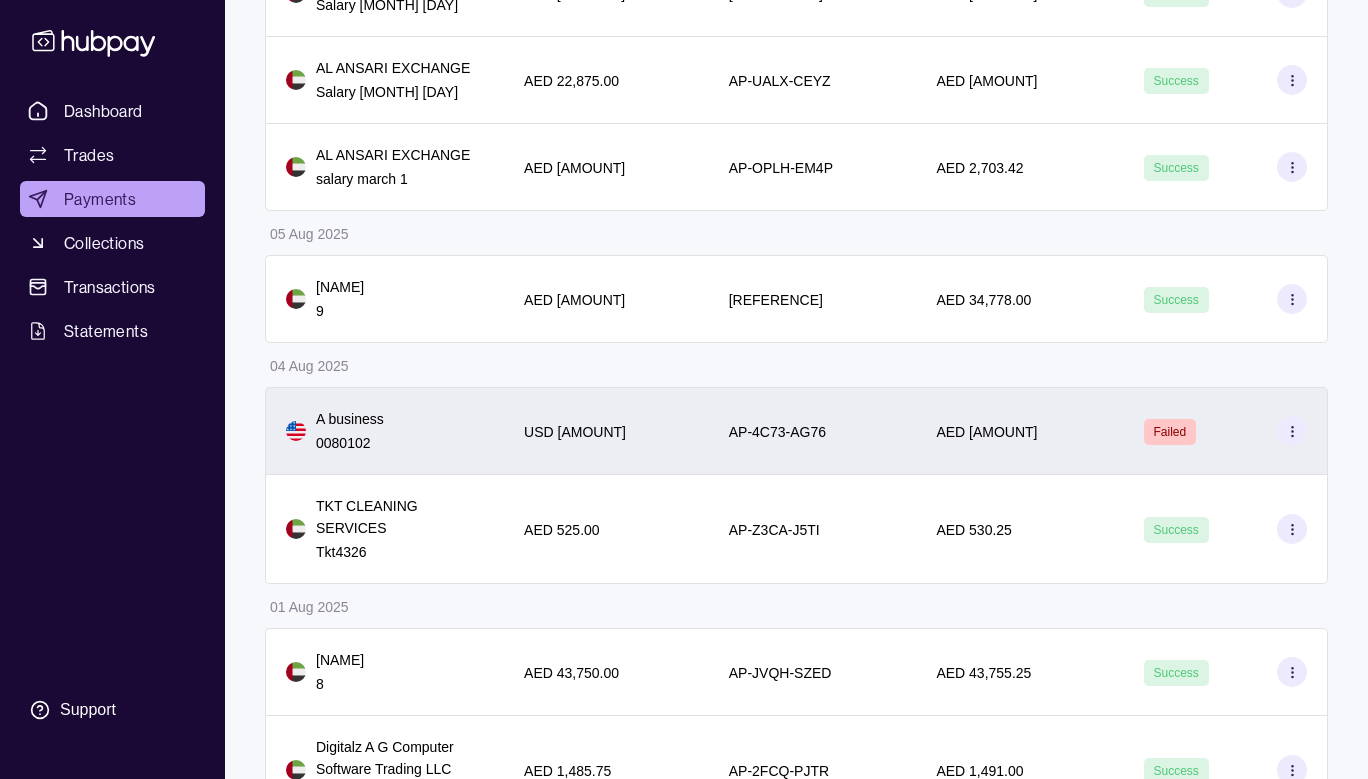 scroll, scrollTop: 650, scrollLeft: 0, axis: vertical 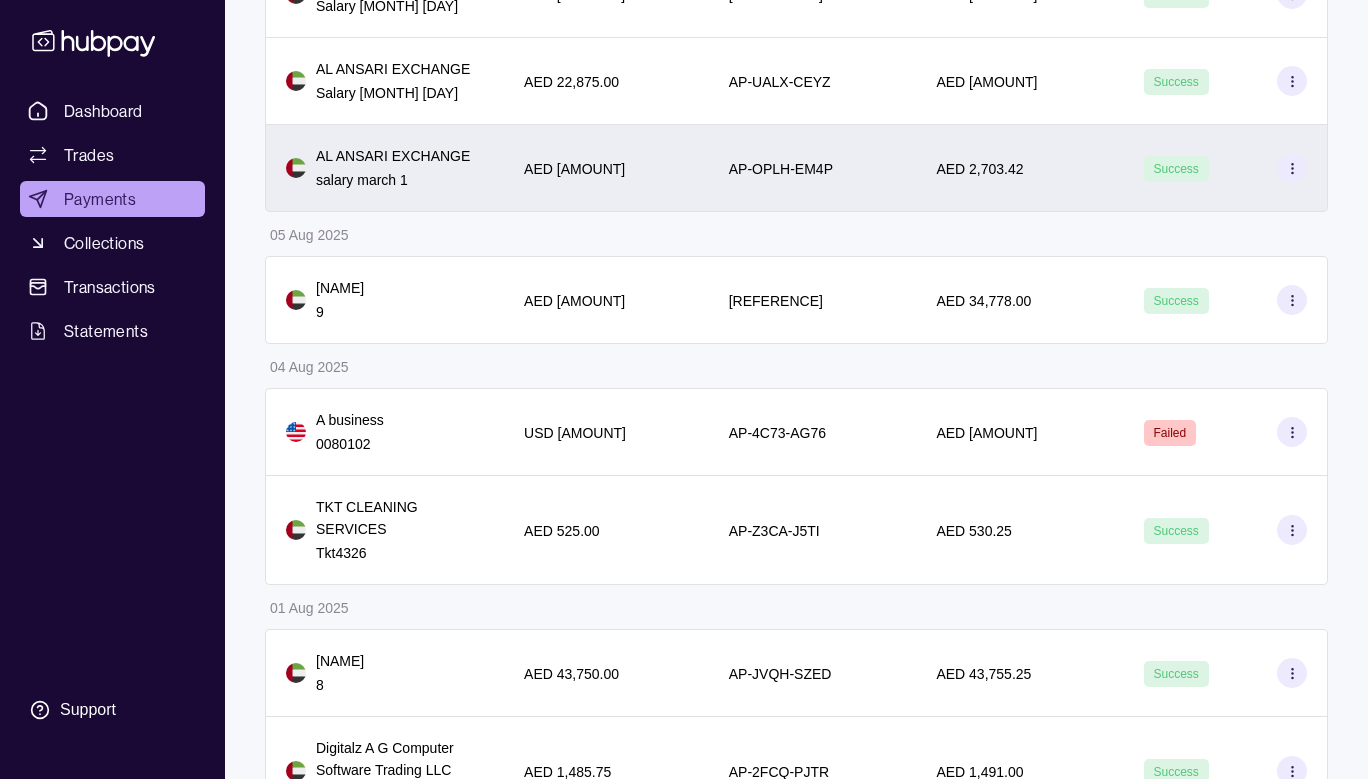 click 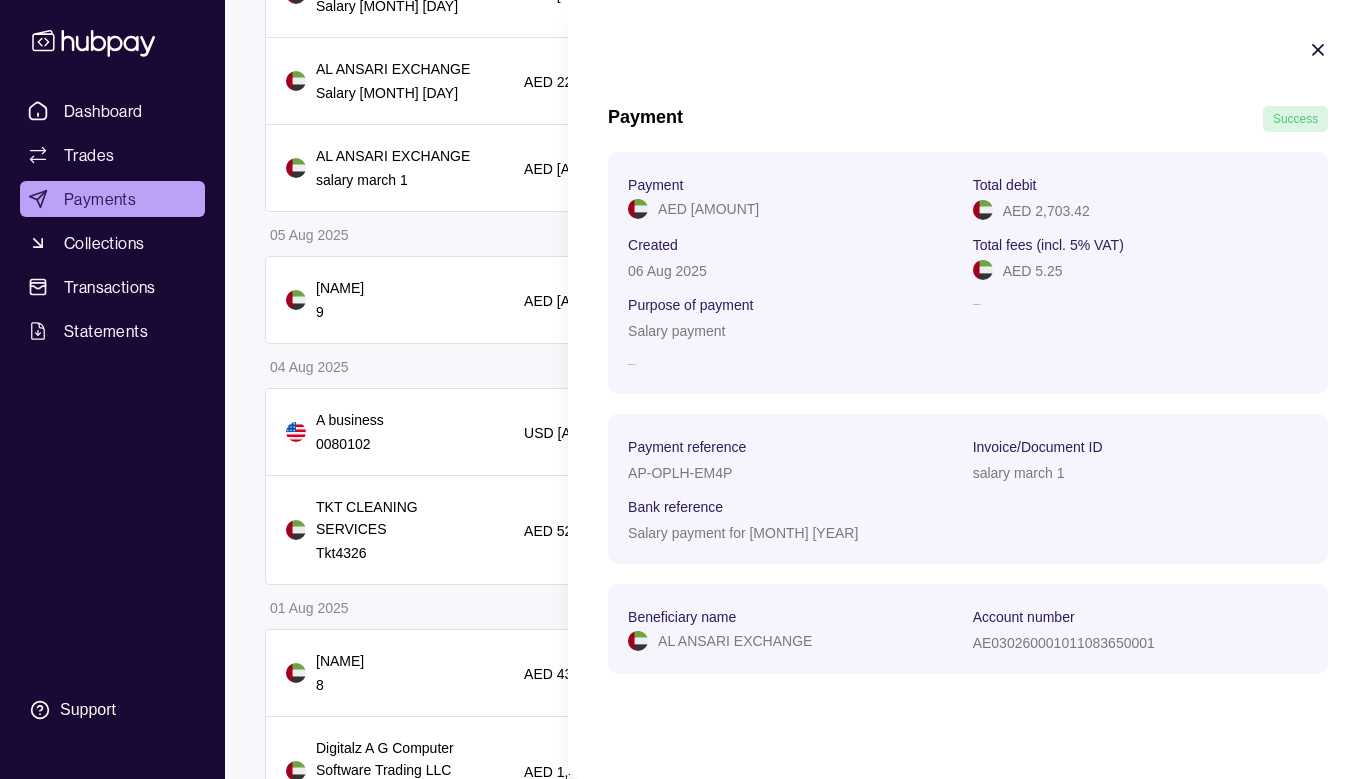 click 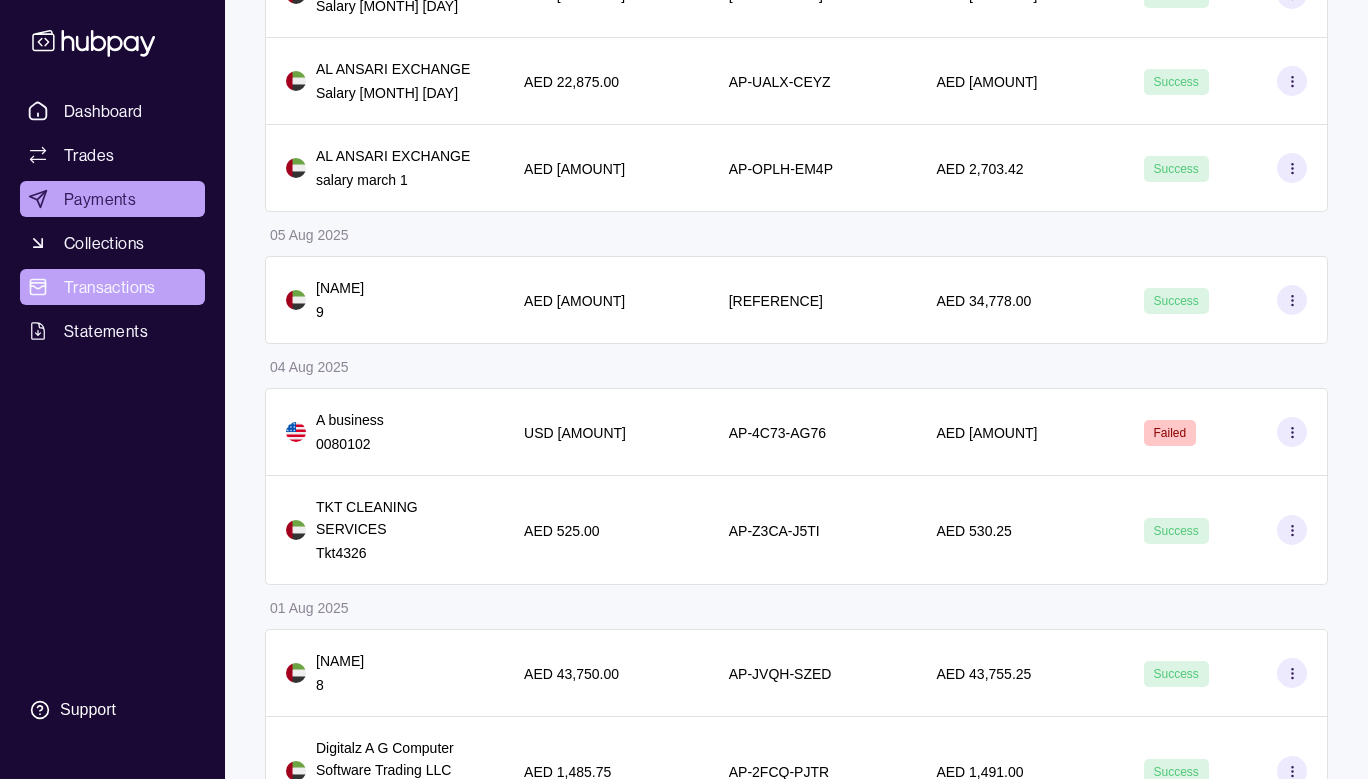 click on "Transactions" at bounding box center (112, 287) 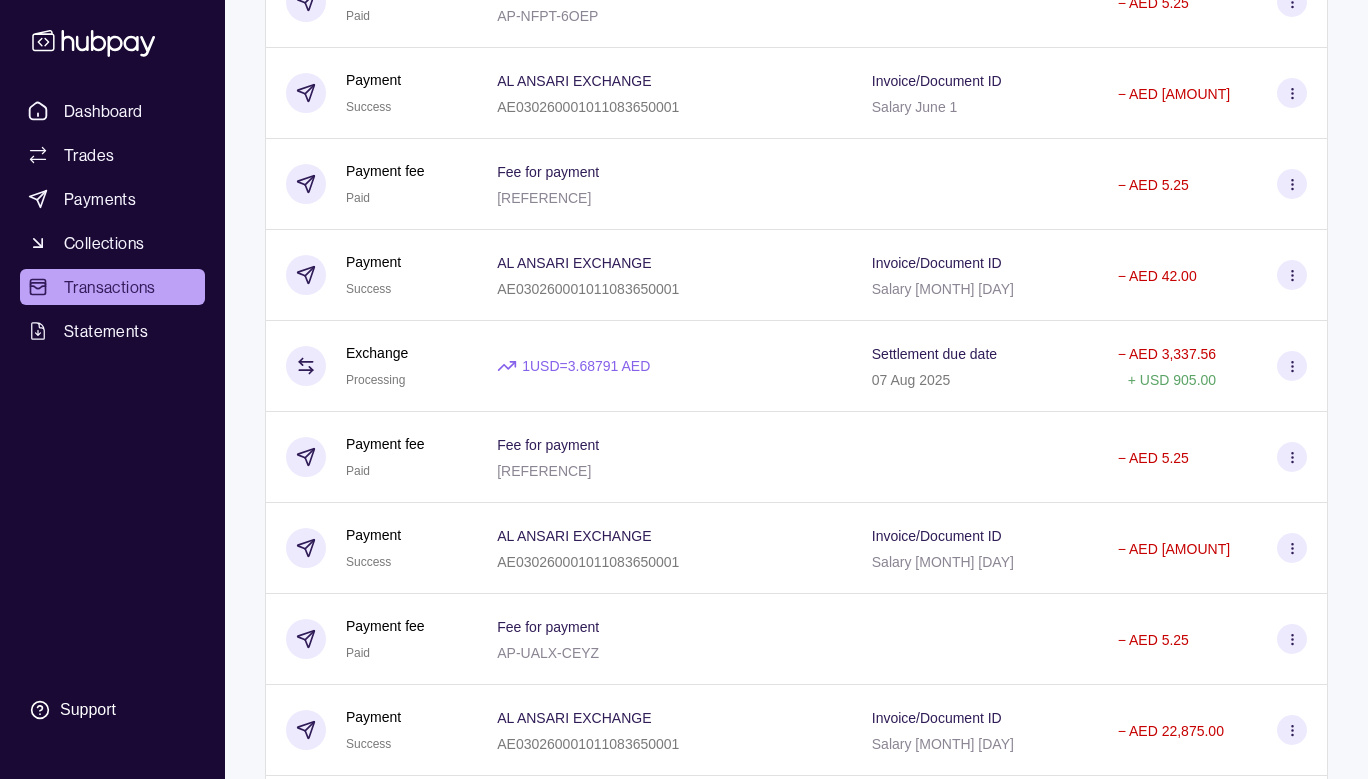 scroll, scrollTop: 307, scrollLeft: 0, axis: vertical 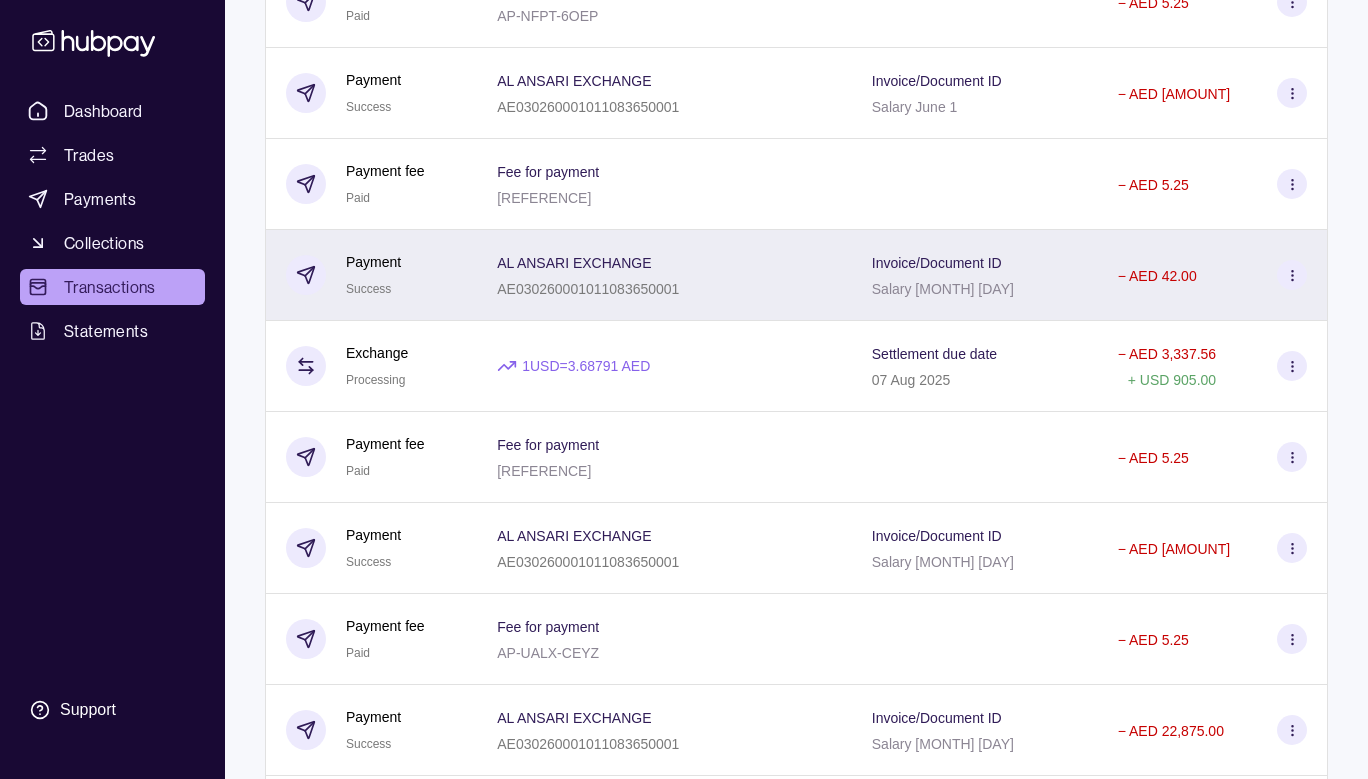 click on "AL ANSARI EXCHANGE [ACCOUNT_NUMBER]" at bounding box center [664, 275] 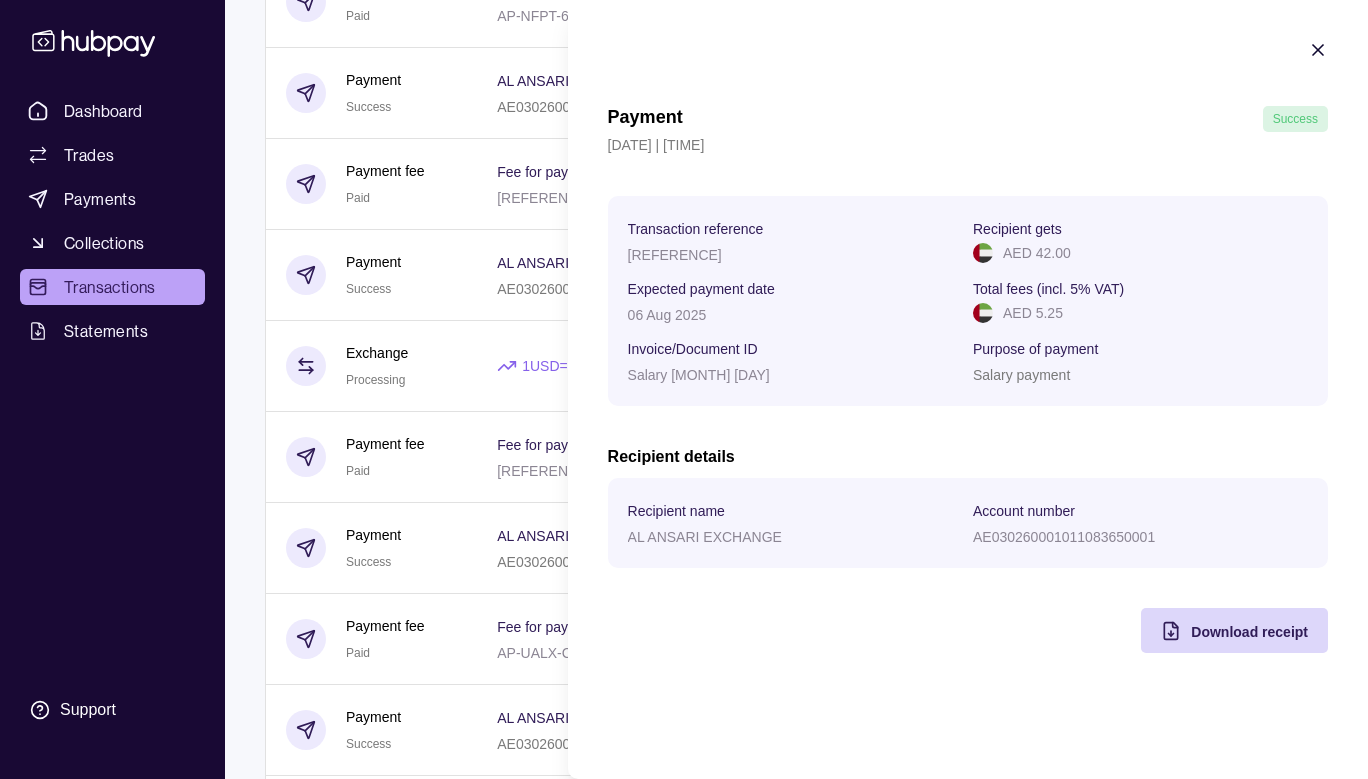 click 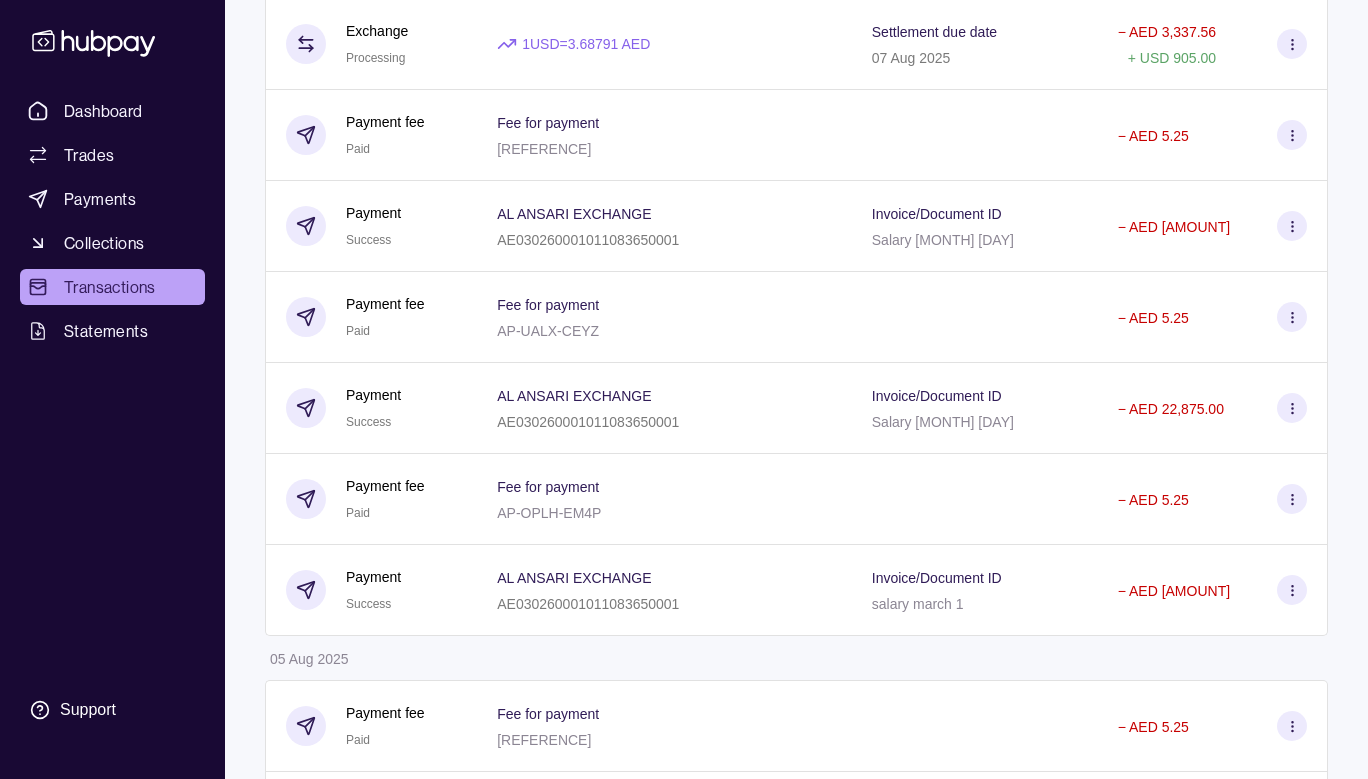 scroll, scrollTop: 708, scrollLeft: 0, axis: vertical 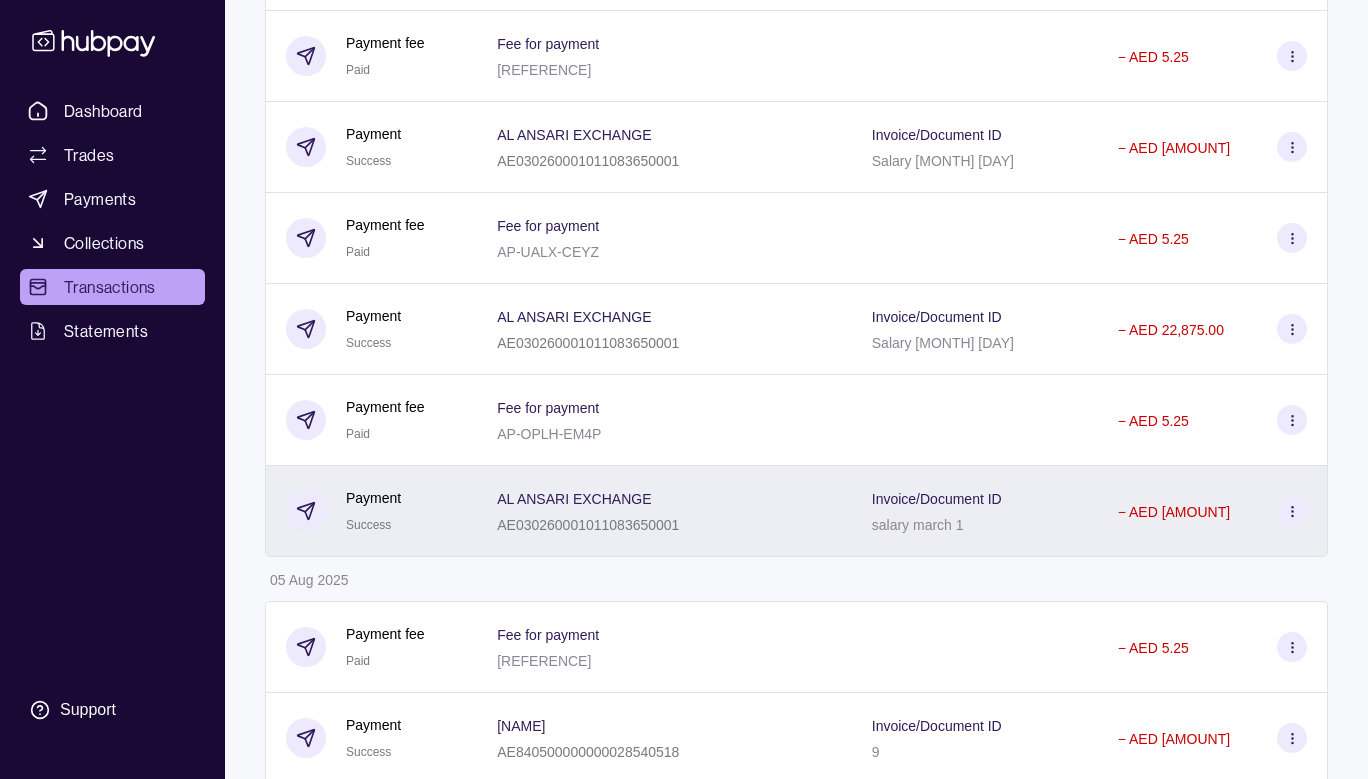 click on "Invoice/Document ID salary march 1" at bounding box center (975, 511) 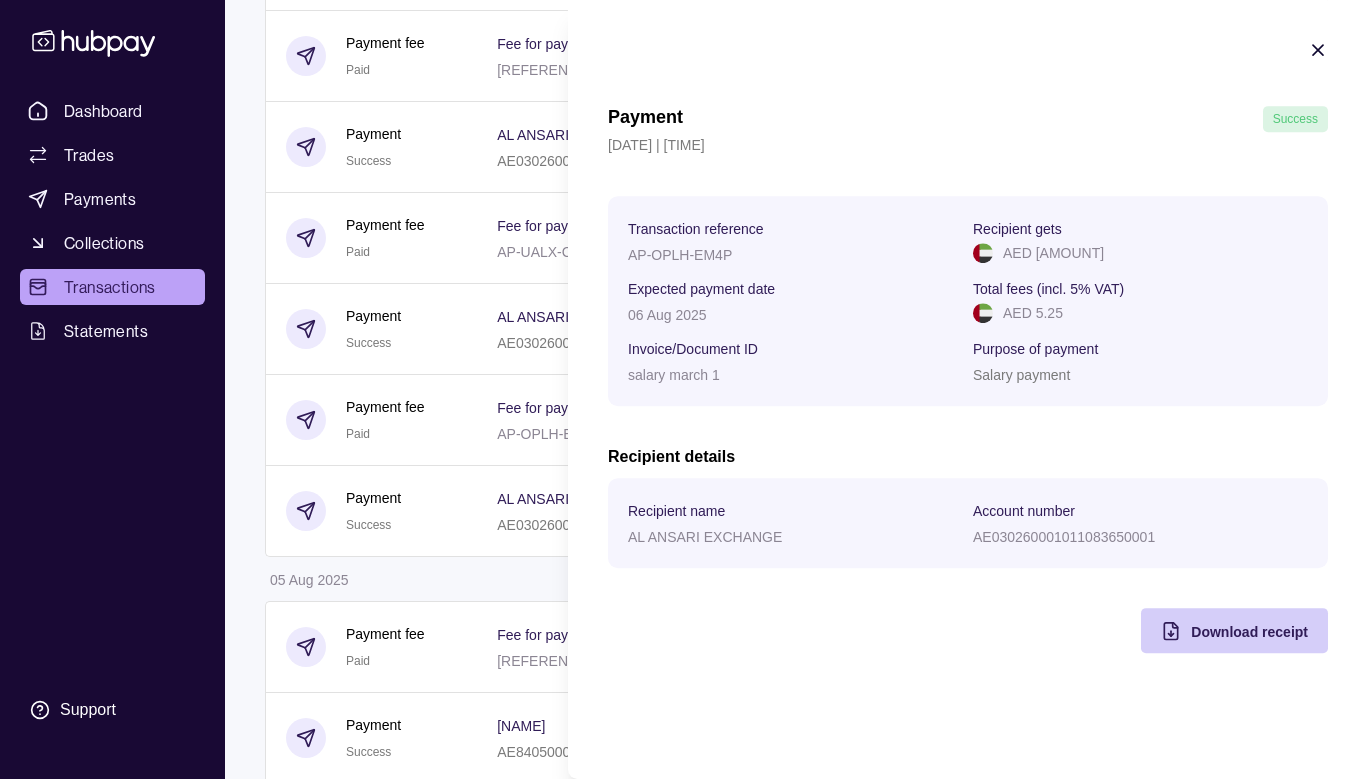 click on "Download receipt" at bounding box center (1249, 632) 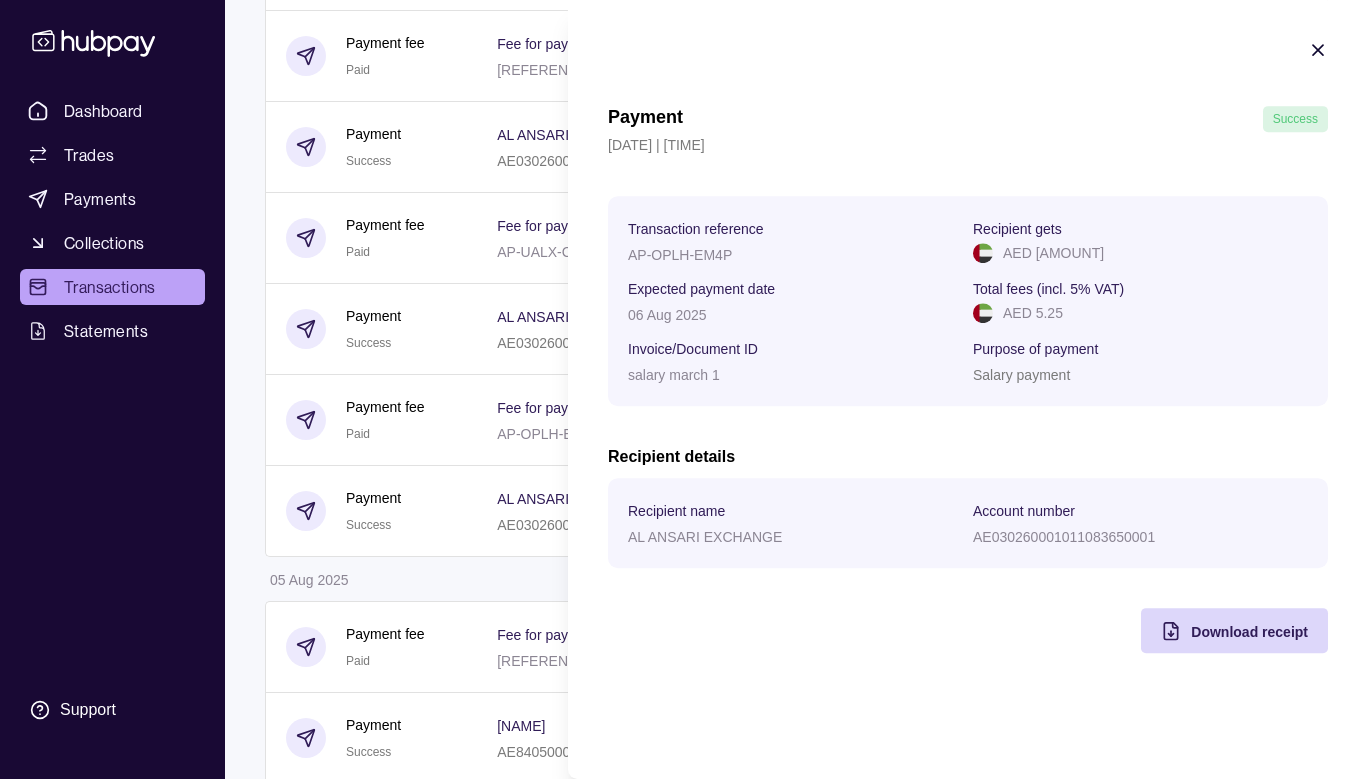 click 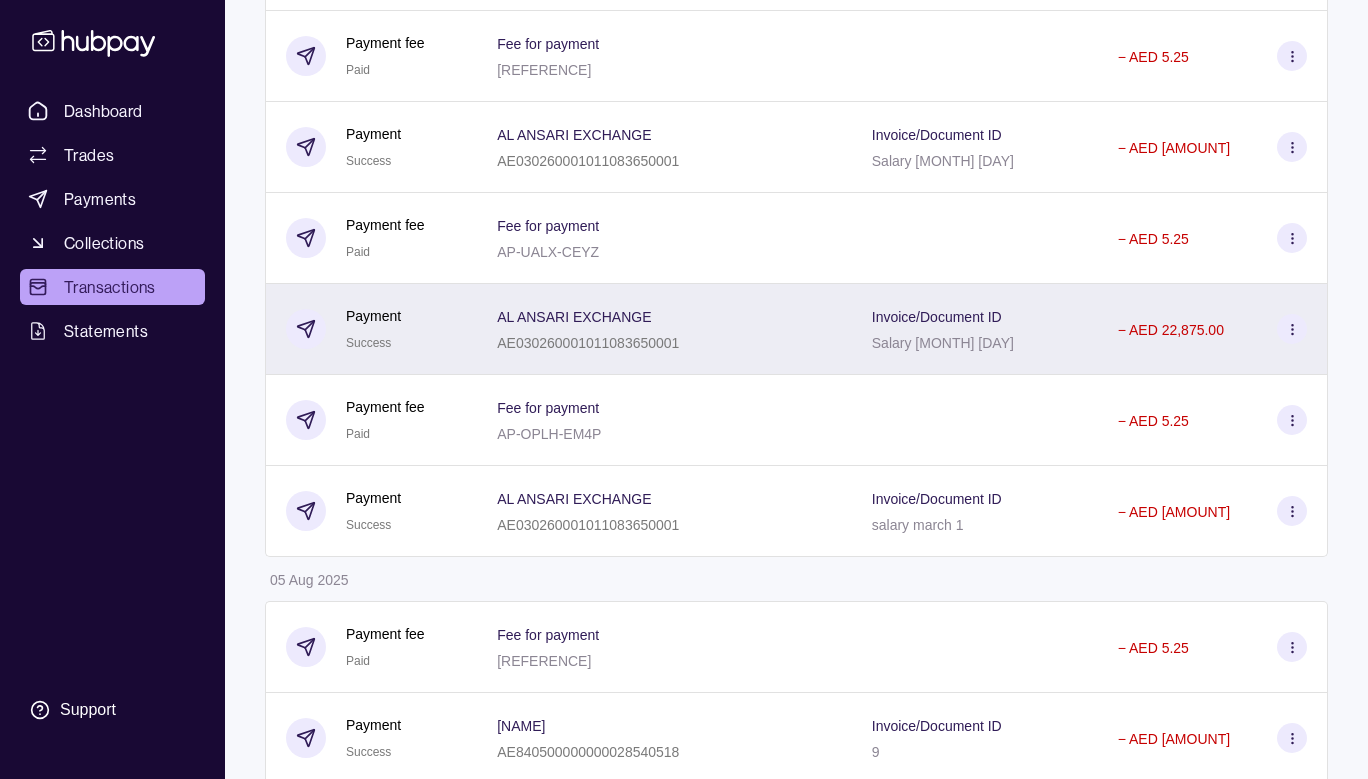 click on "−   AED [AMOUNT]" at bounding box center (1213, 329) 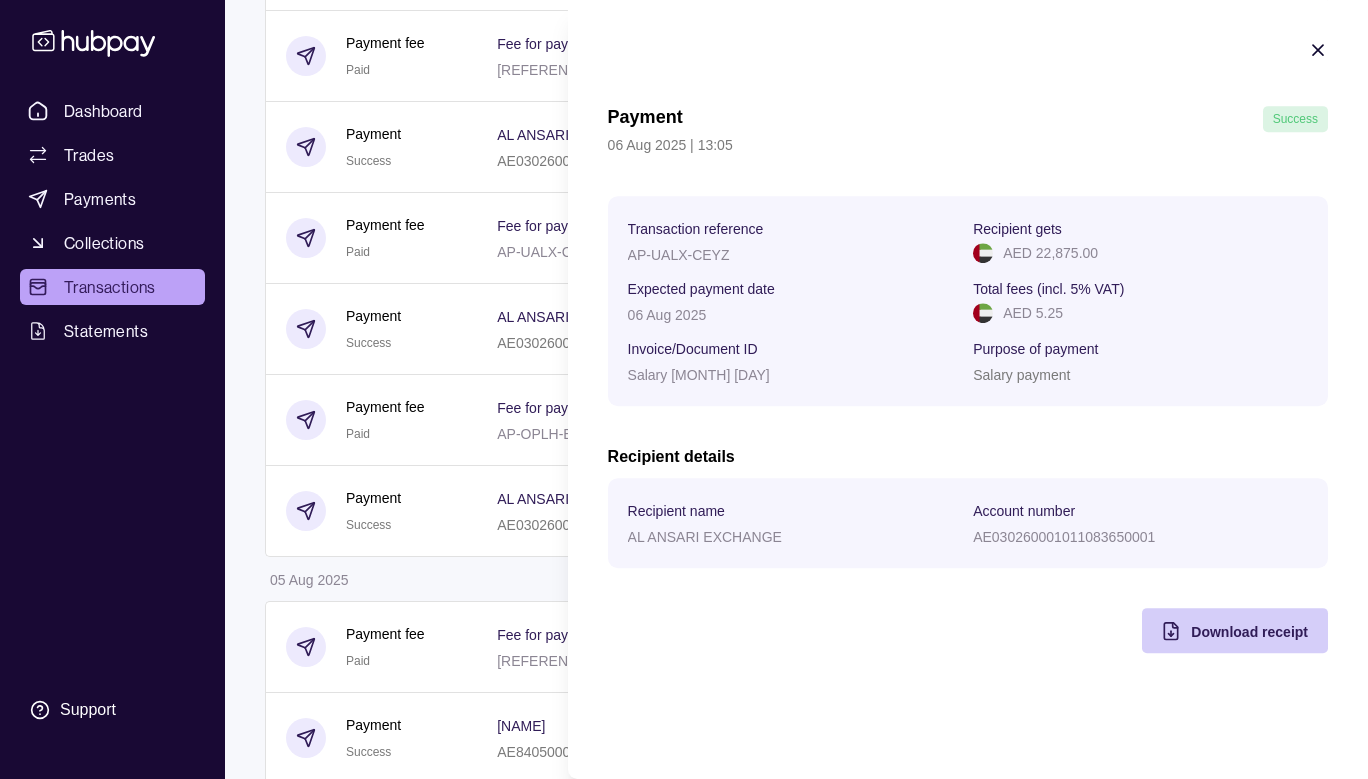 click on "Download receipt" at bounding box center (1249, 632) 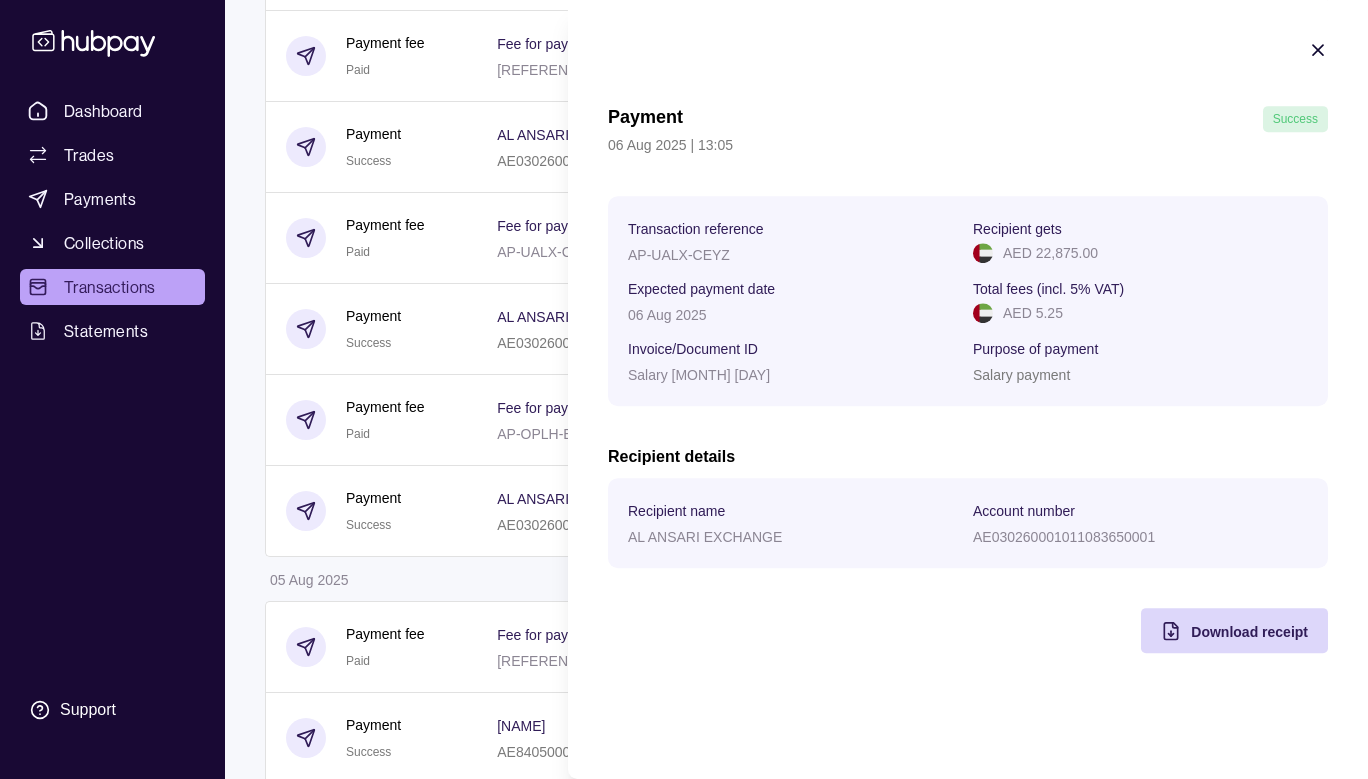 click 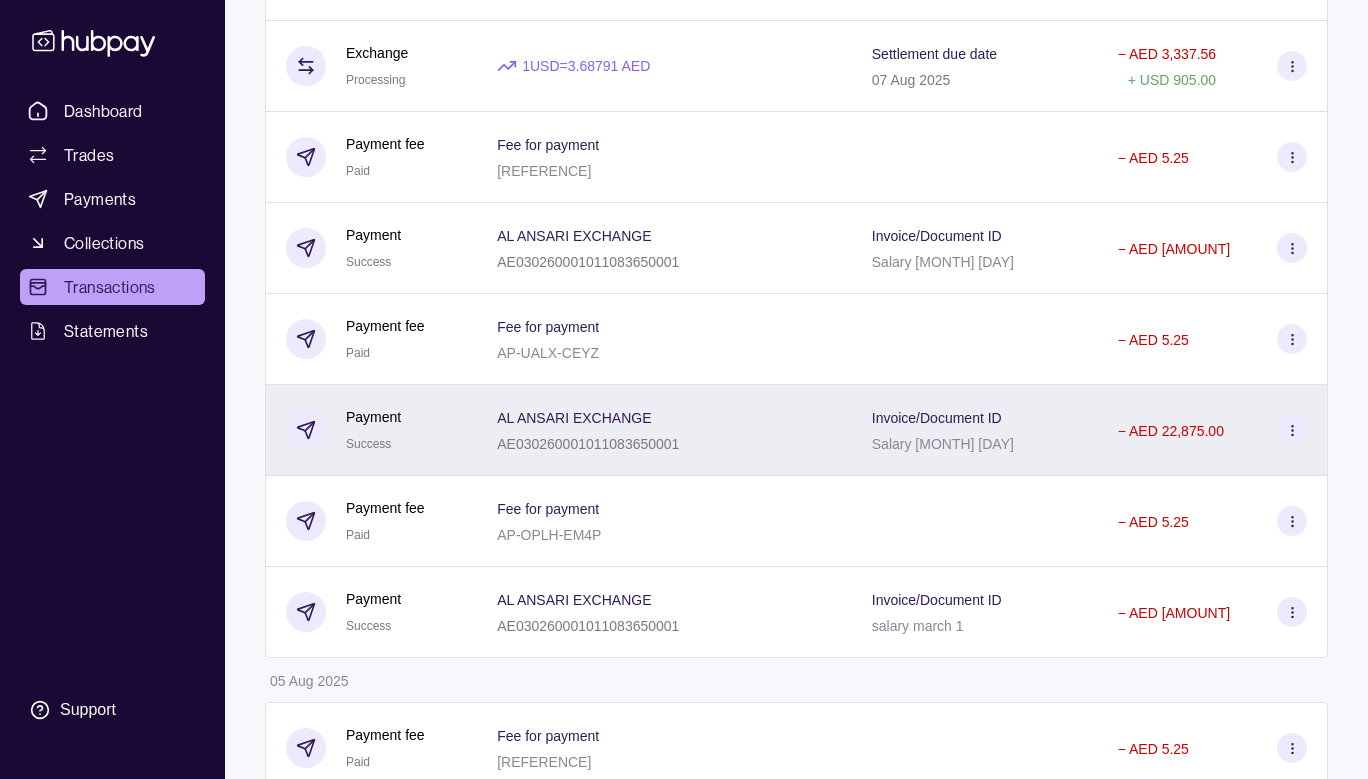 scroll, scrollTop: 606, scrollLeft: 0, axis: vertical 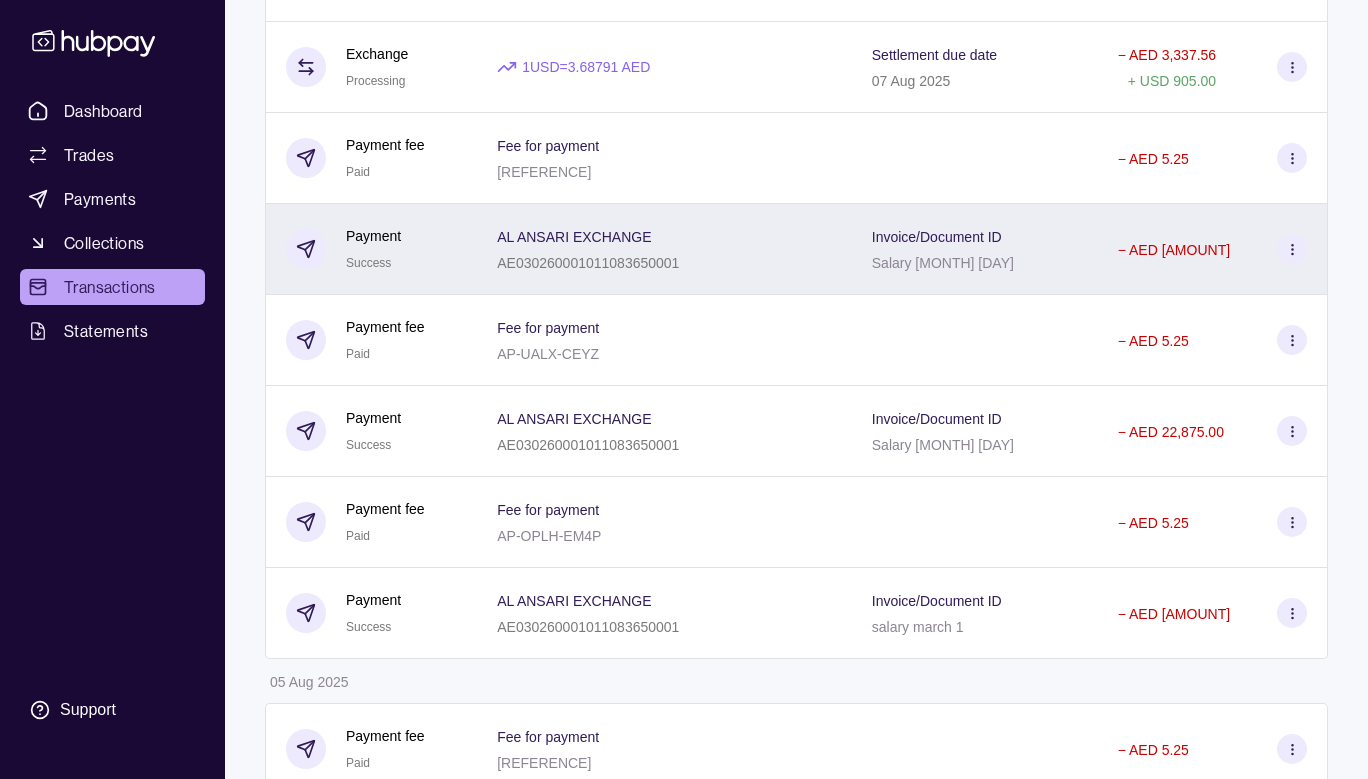 click on "−   AED [AMOUNT]" at bounding box center [1213, 249] 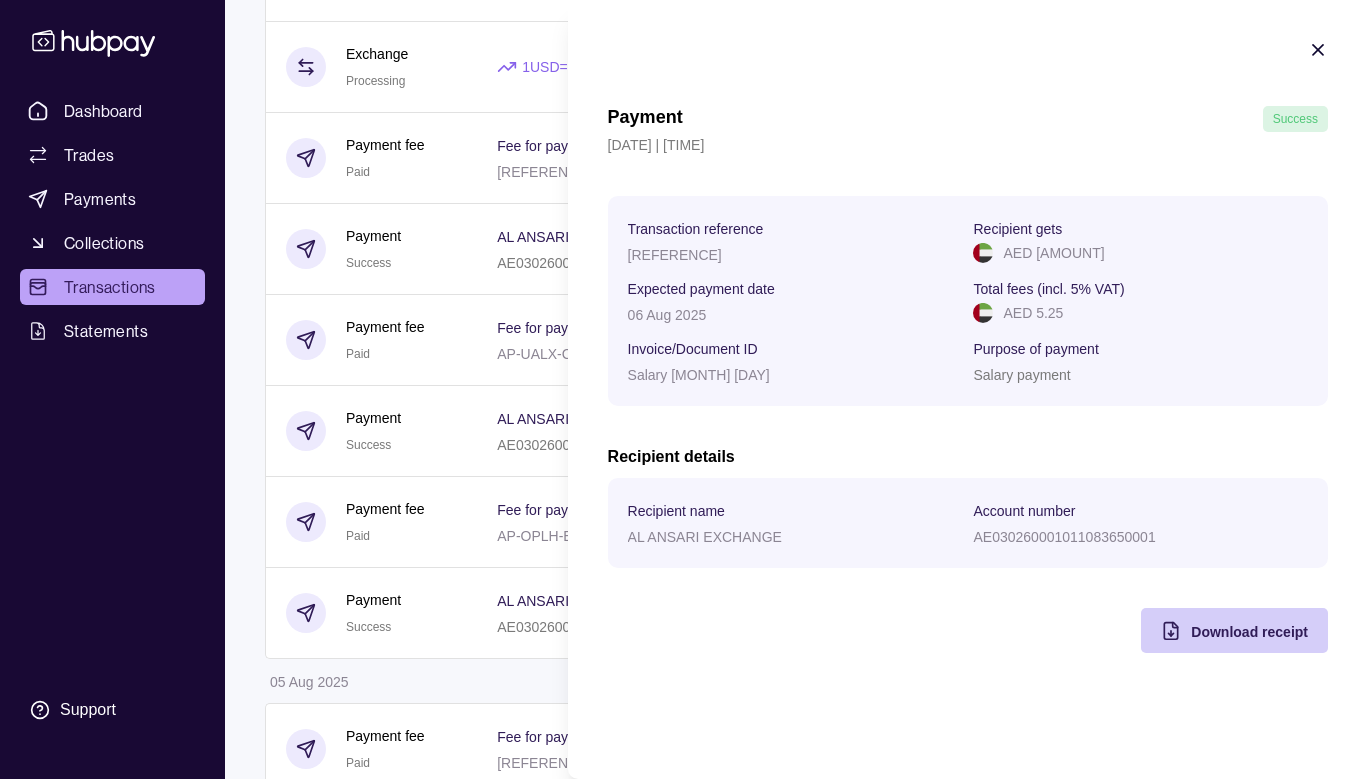 click on "Download receipt" at bounding box center [1249, 631] 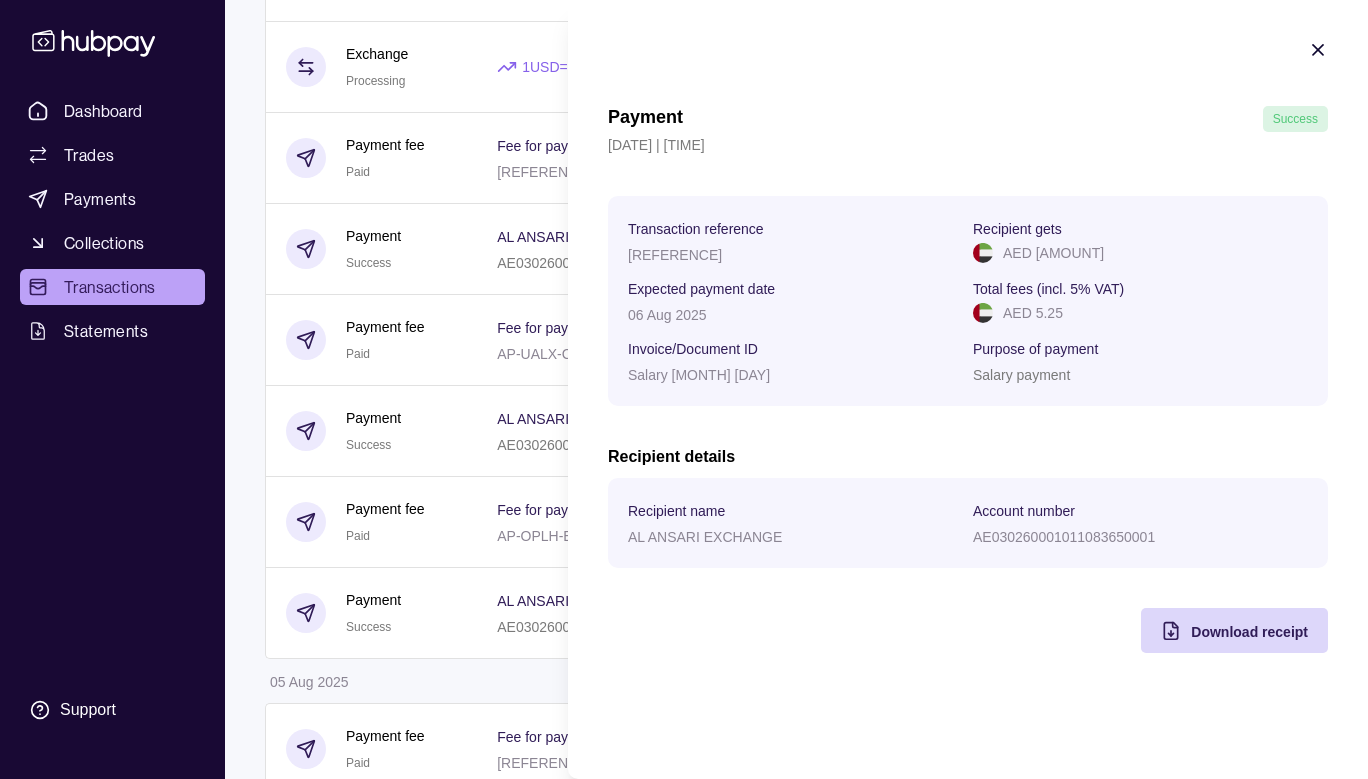 click 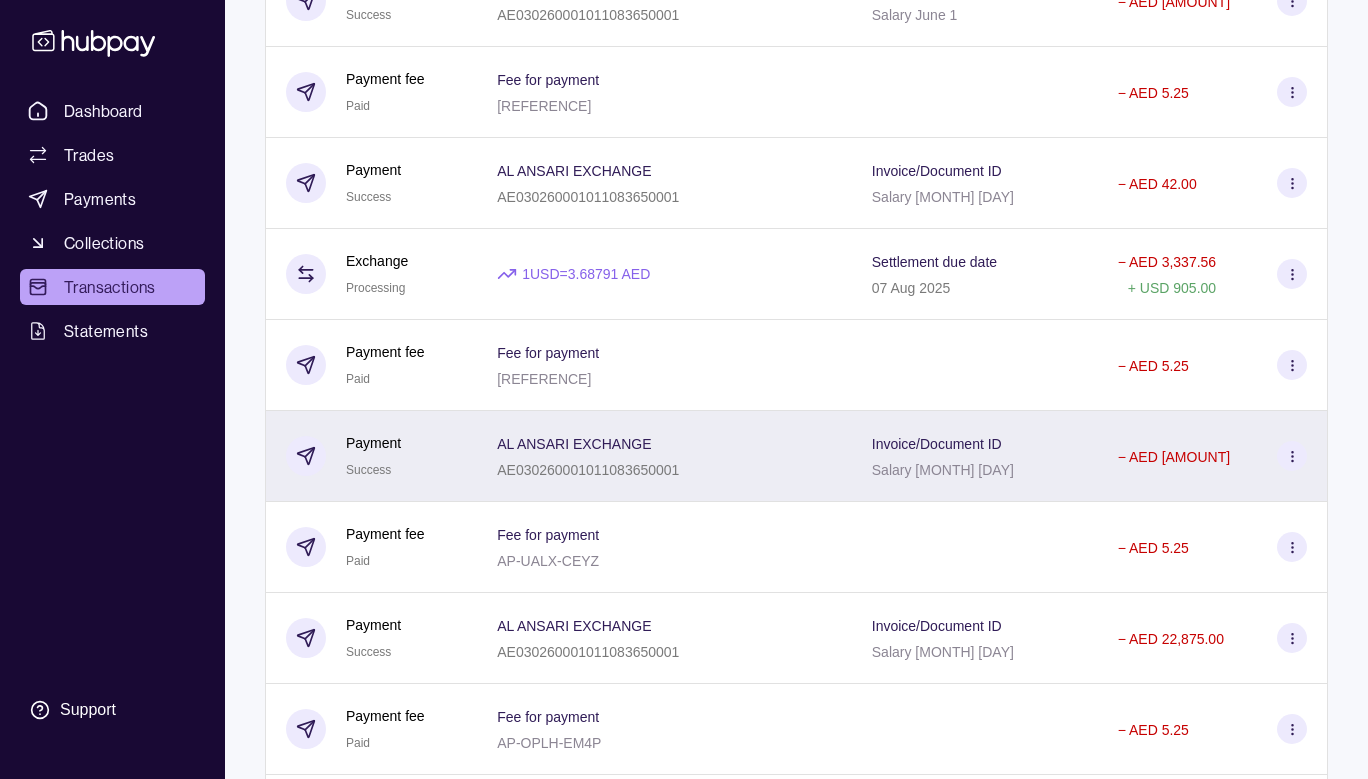 scroll, scrollTop: 375, scrollLeft: 0, axis: vertical 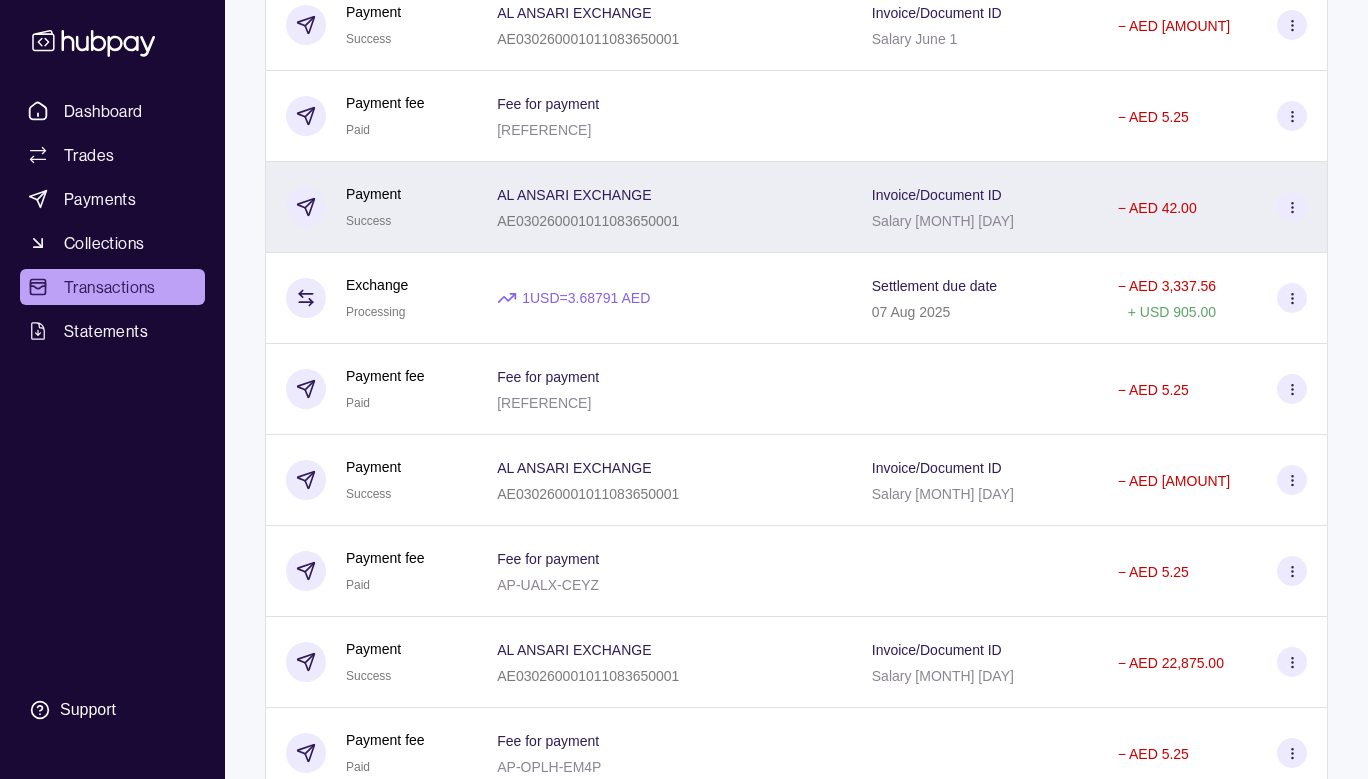 click on "−   AED 42.00" at bounding box center (1213, 207) 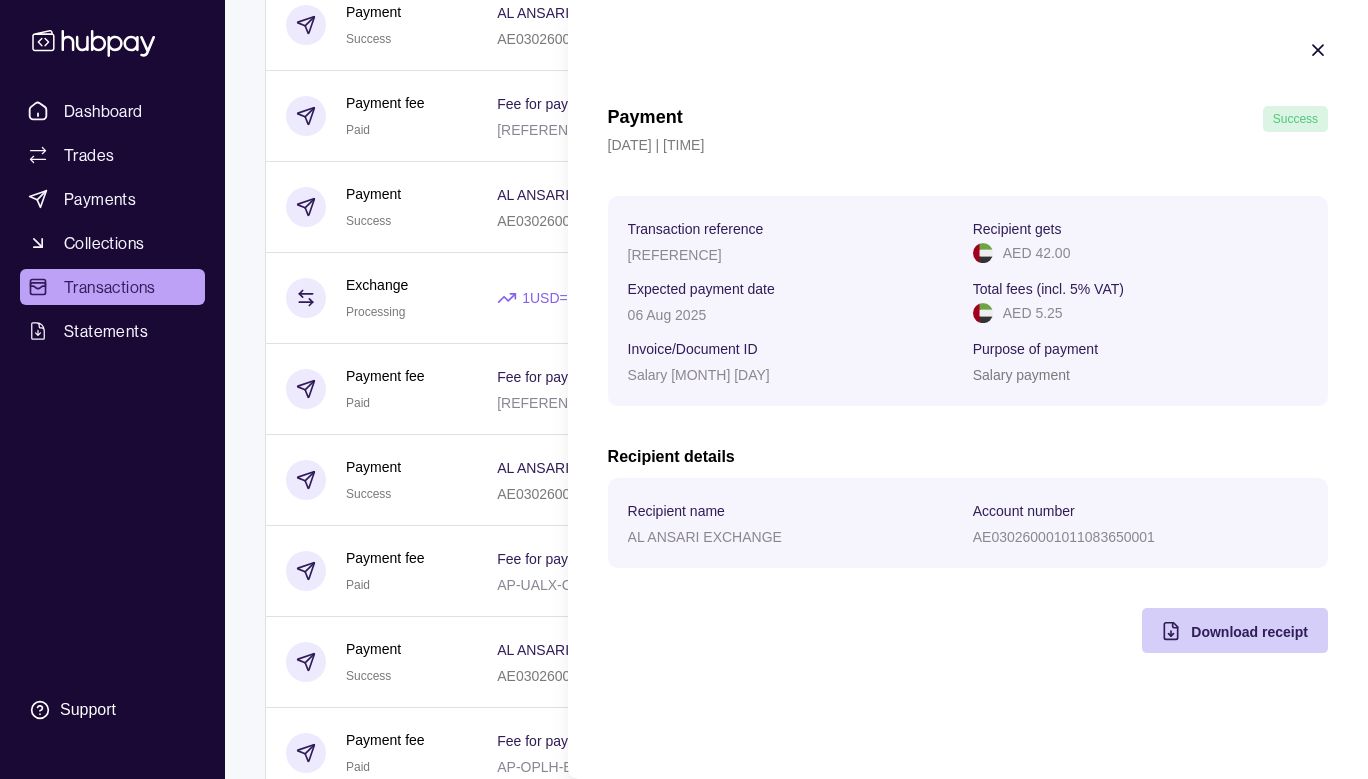 click on "Download receipt" at bounding box center [1249, 632] 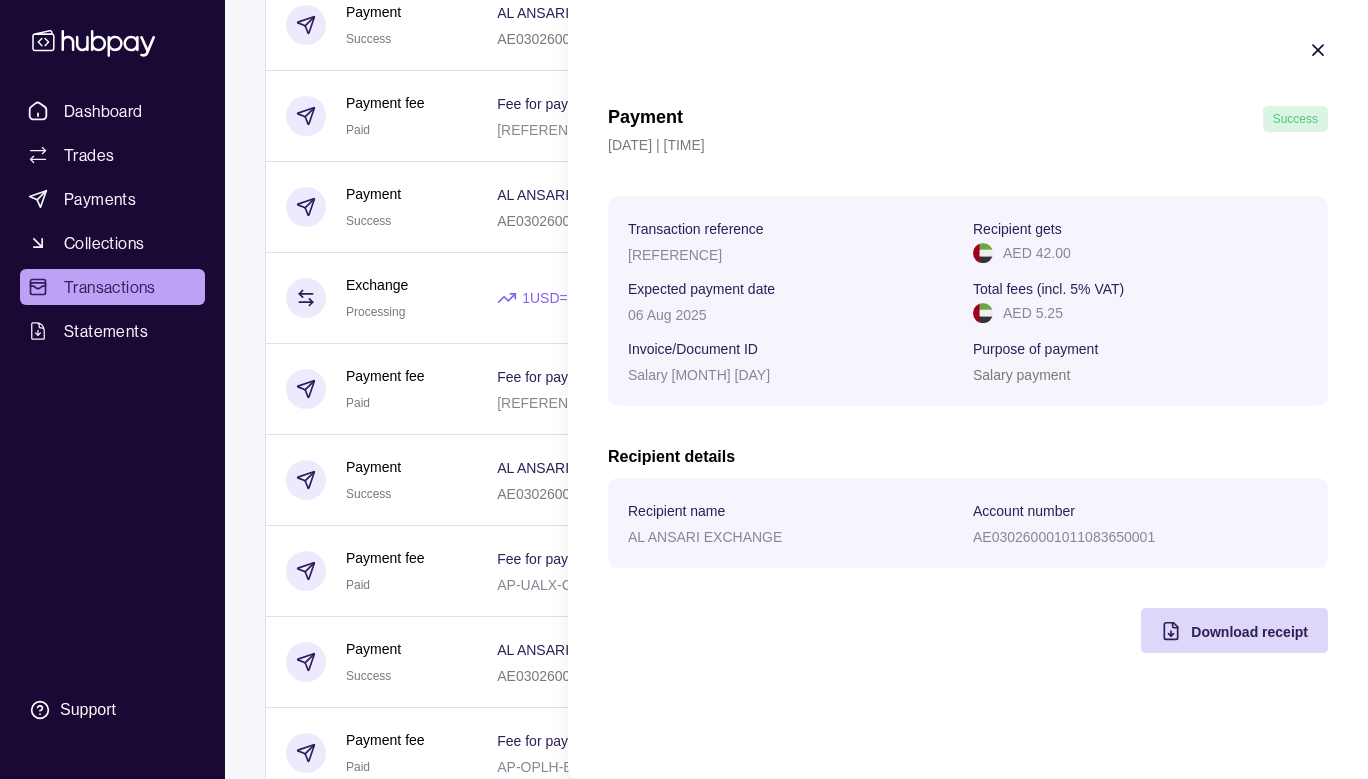 click on "Payment Success 06 Aug 2025 | 14:29 Transaction reference AP-IUFT-L5B5 Recipient gets AED 42.00 Expected payment date 06 Aug 2025 Total fees (incl. 5% VAT) AED 5.25 Invoice/Document ID Salary May 2 Purpose of payment Salary payment Recipient details Recipient name AL ANSARI EXCHANGE Account number AE030260001011083650001 Download receipt" at bounding box center [968, 346] 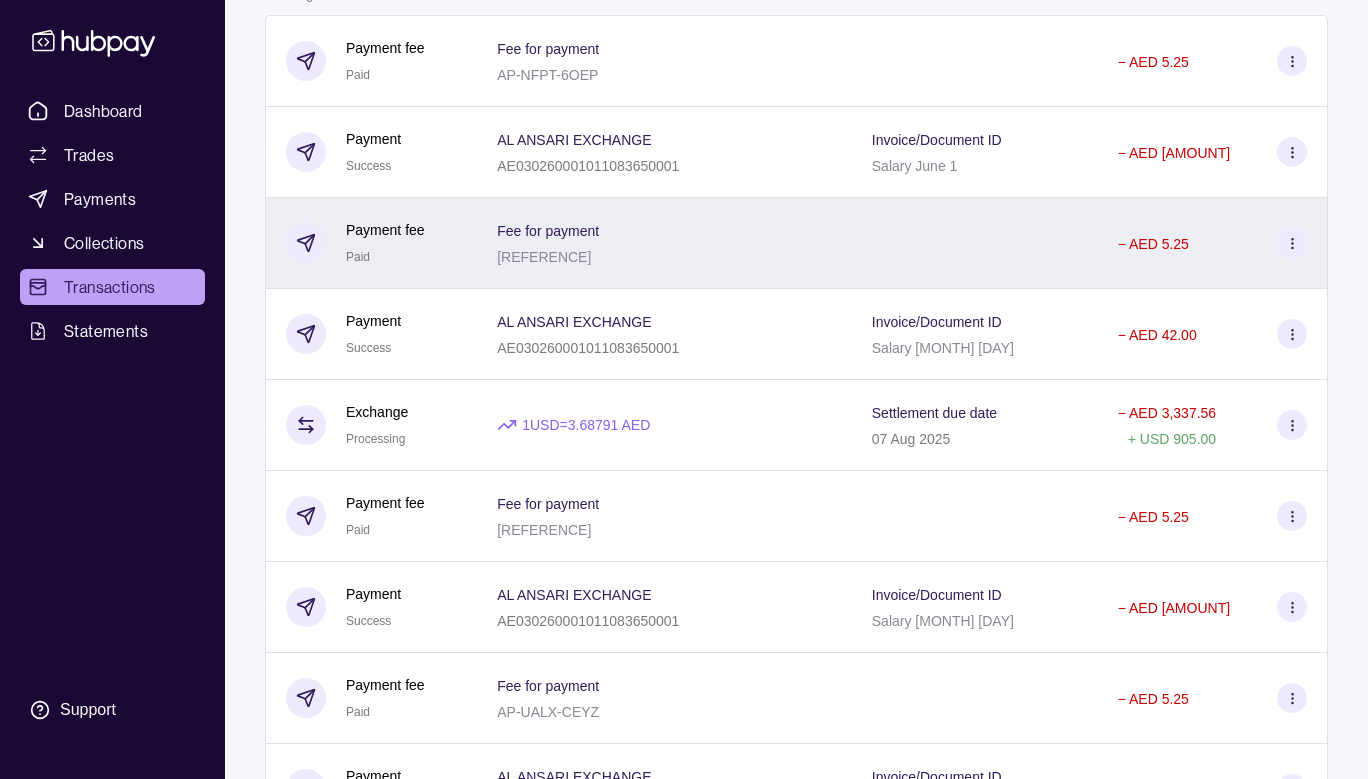 scroll, scrollTop: 245, scrollLeft: 0, axis: vertical 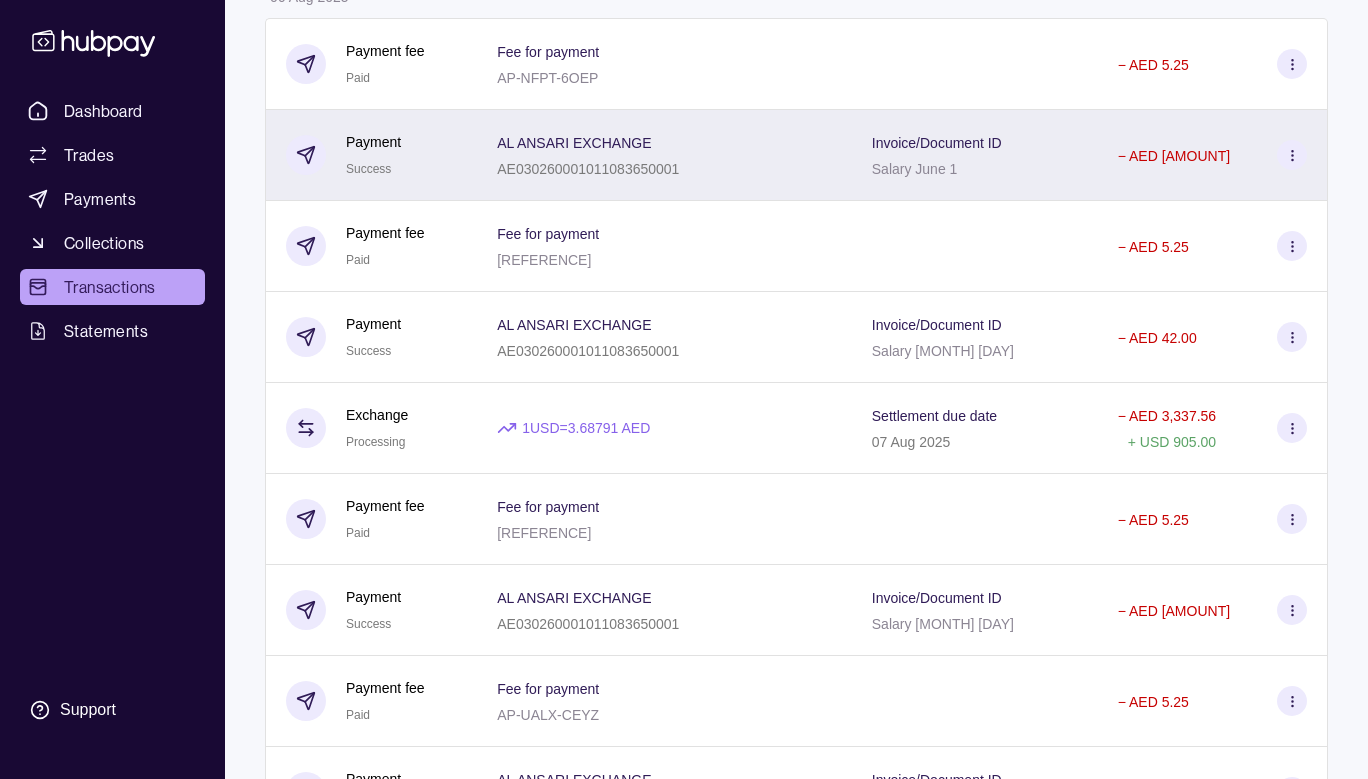 click on "Invoice/Document ID Salary June 1" at bounding box center (975, 155) 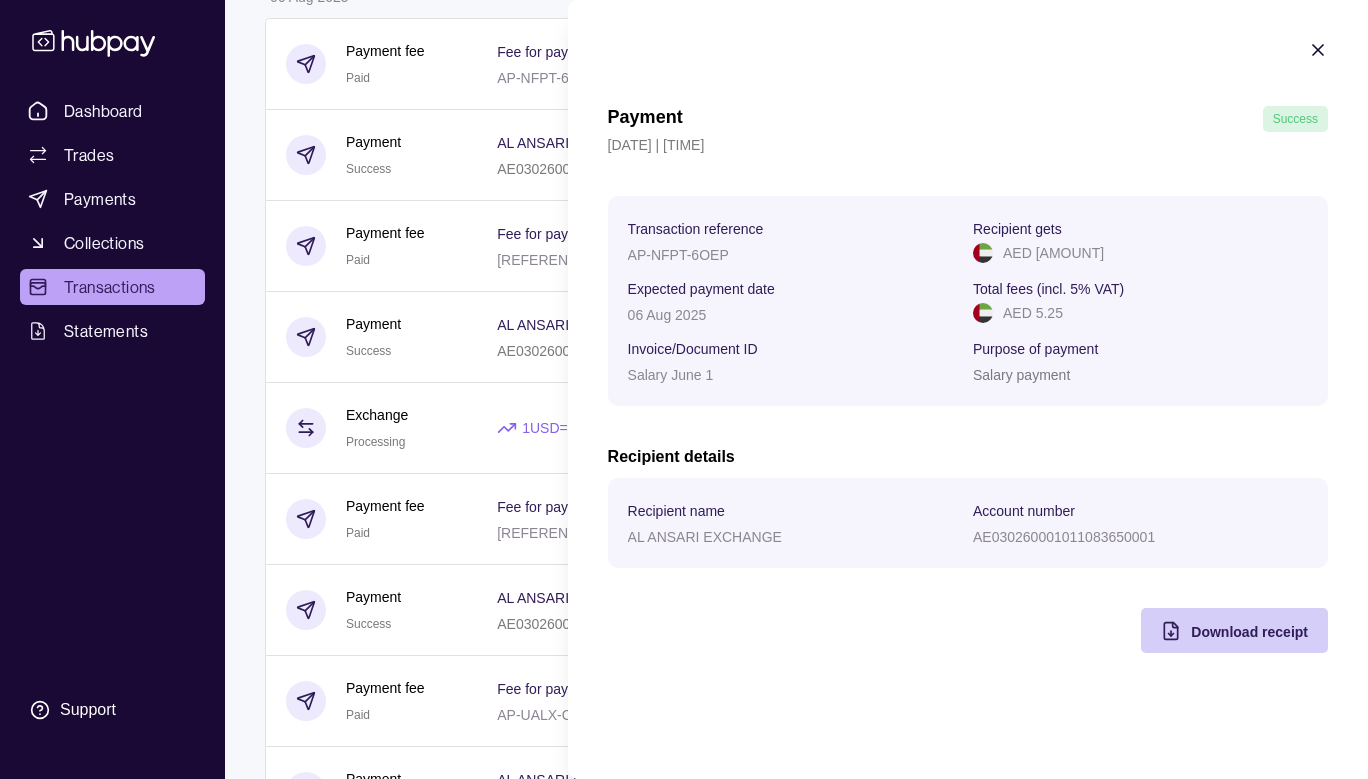click on "Download receipt" at bounding box center [1249, 631] 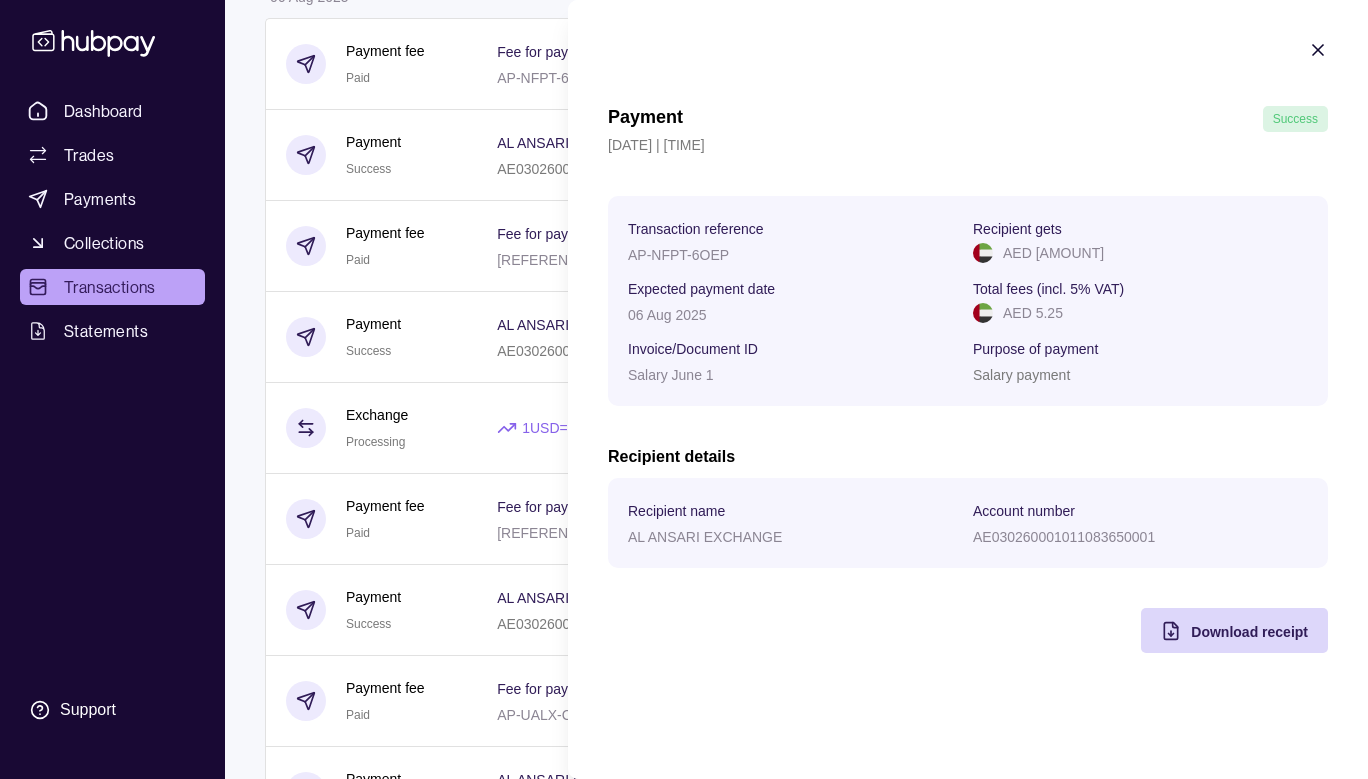 click 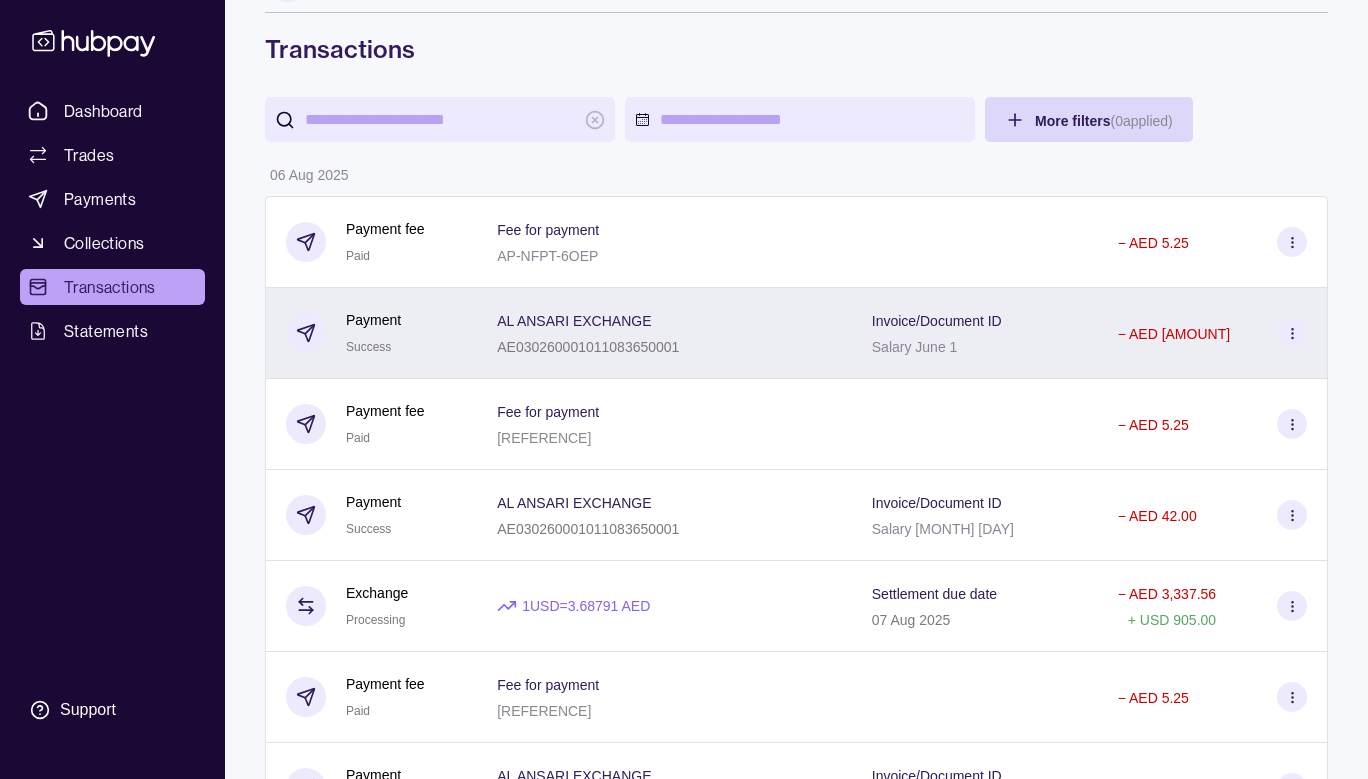 scroll, scrollTop: 38, scrollLeft: 0, axis: vertical 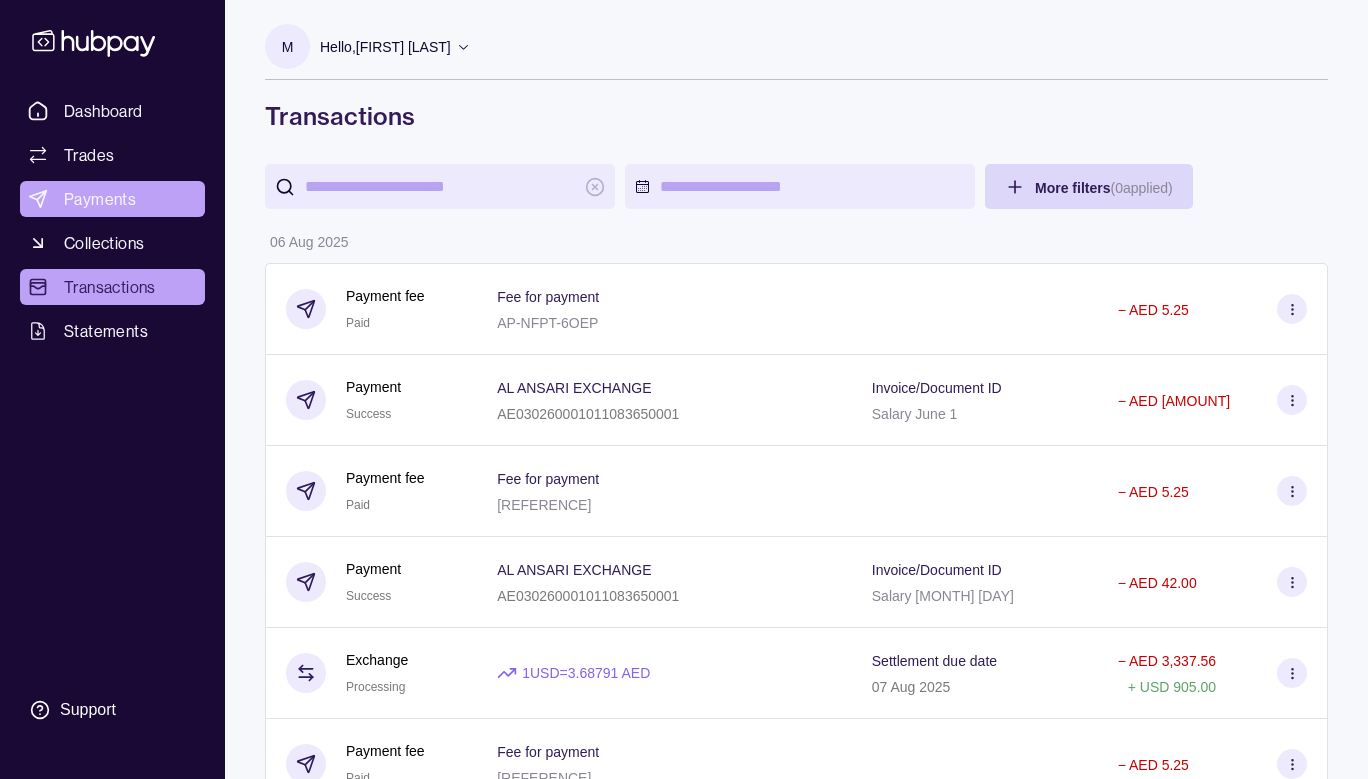 click on "Payments" at bounding box center [112, 199] 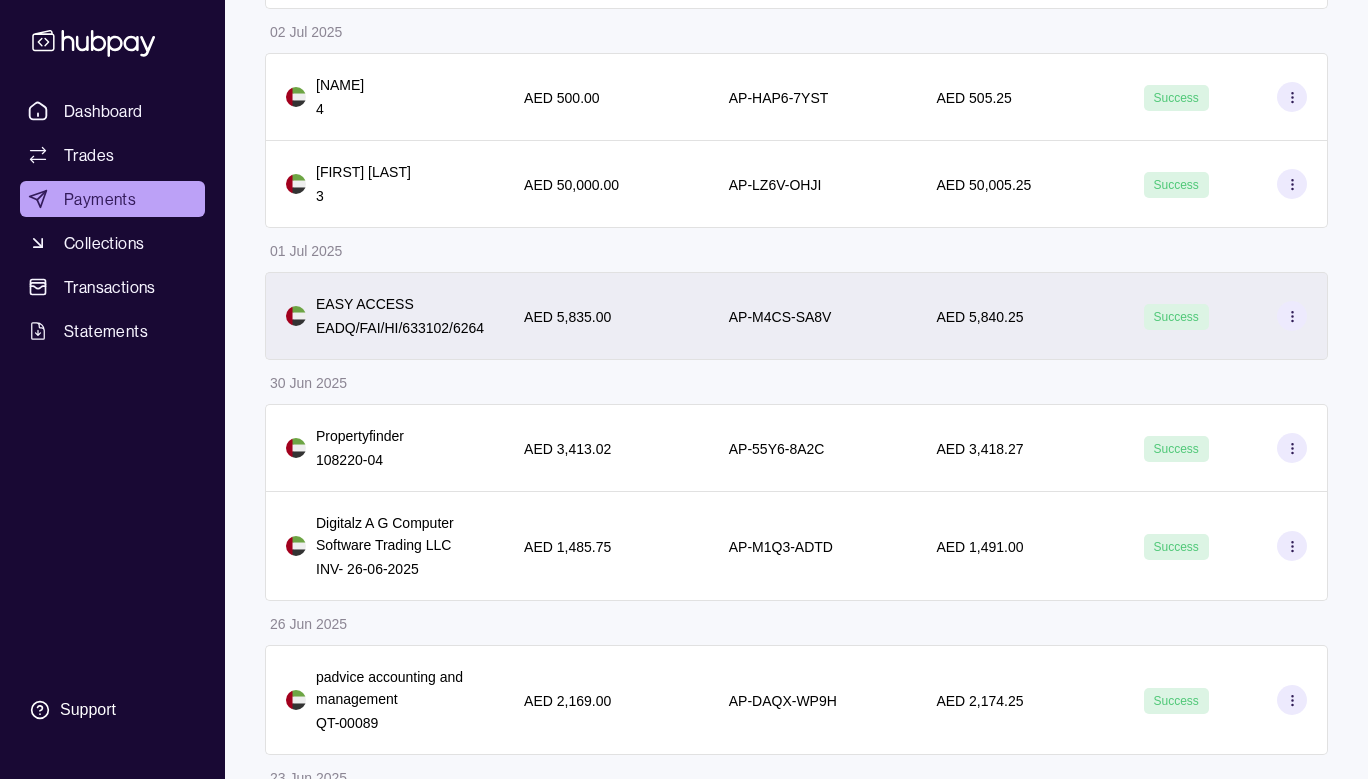 scroll, scrollTop: 2346, scrollLeft: 0, axis: vertical 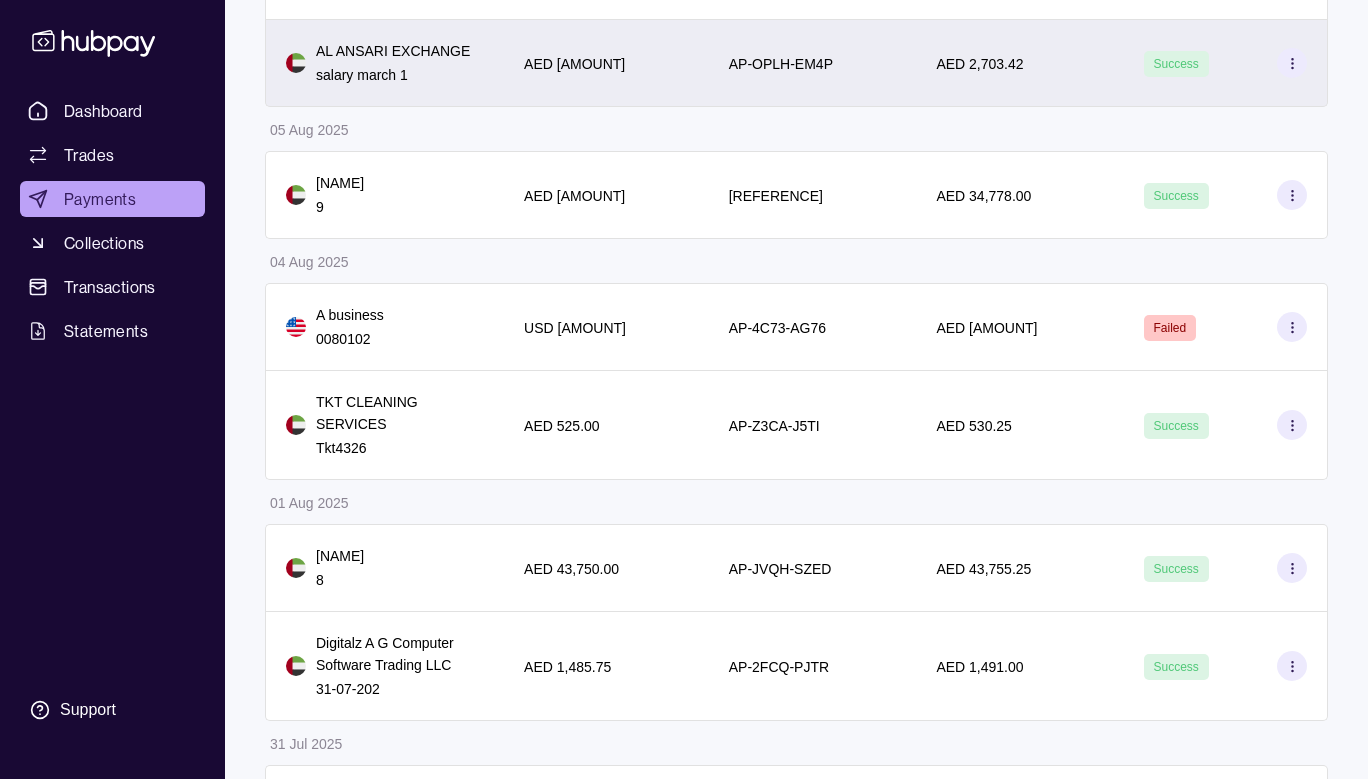 click on "AL ANSARI EXCHANGE" at bounding box center [393, 51] 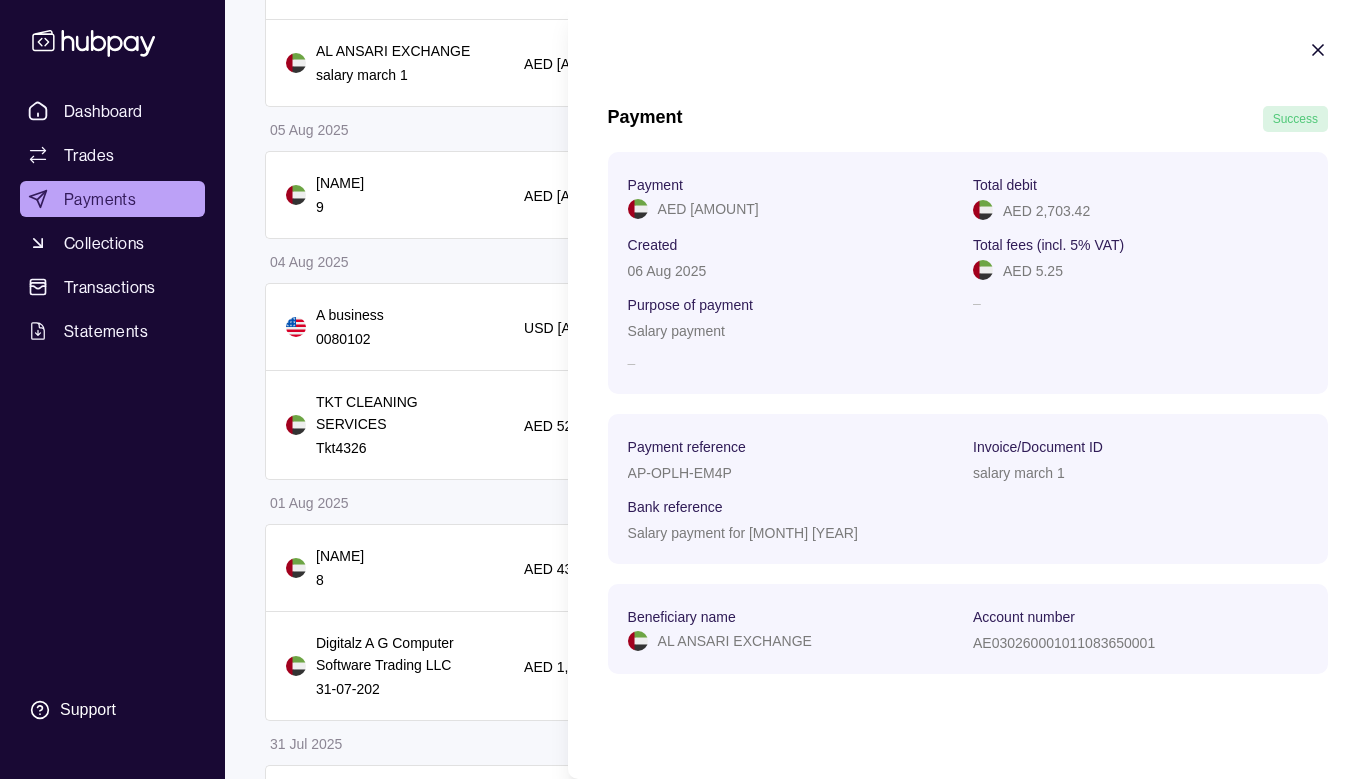 scroll, scrollTop: 755, scrollLeft: 0, axis: vertical 